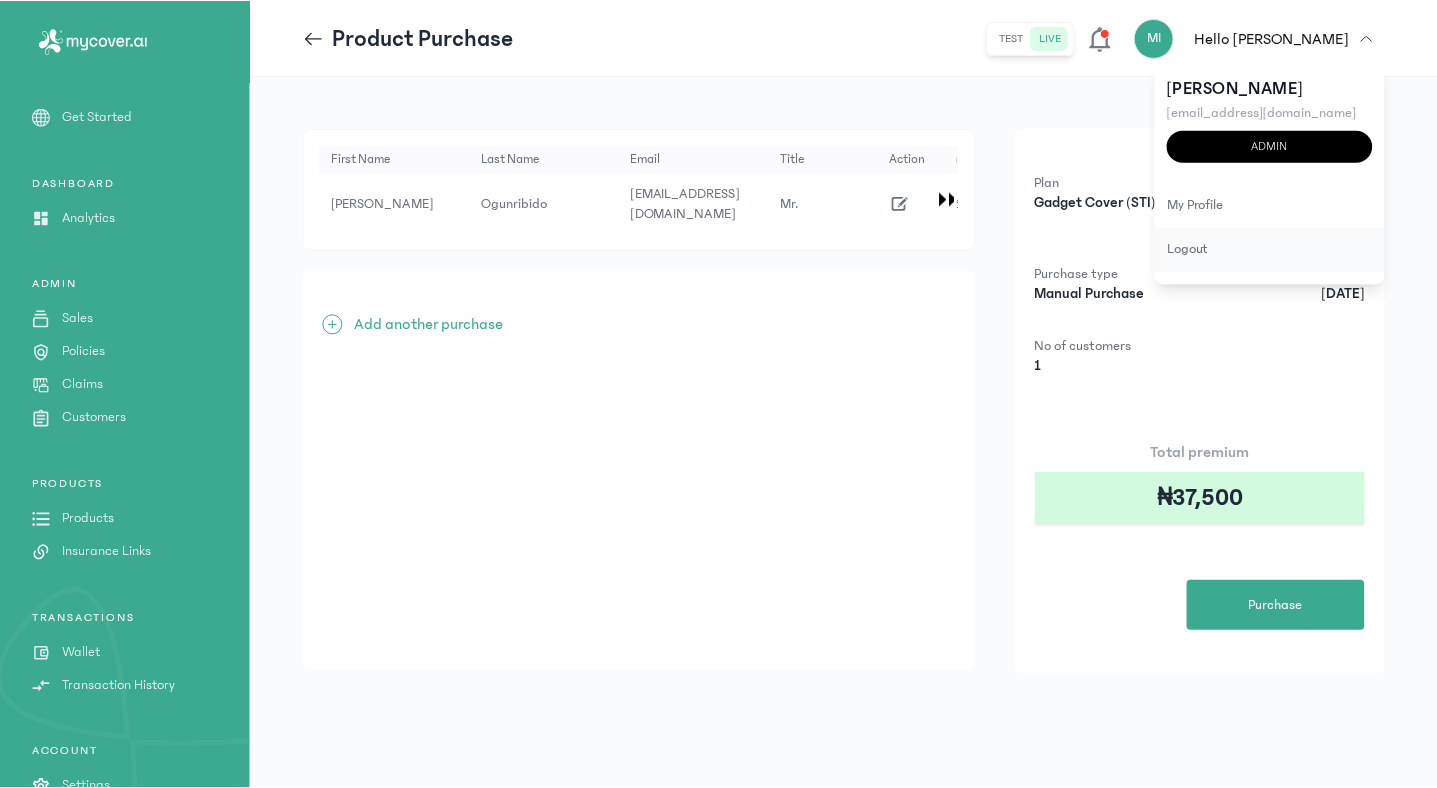 scroll, scrollTop: 0, scrollLeft: 0, axis: both 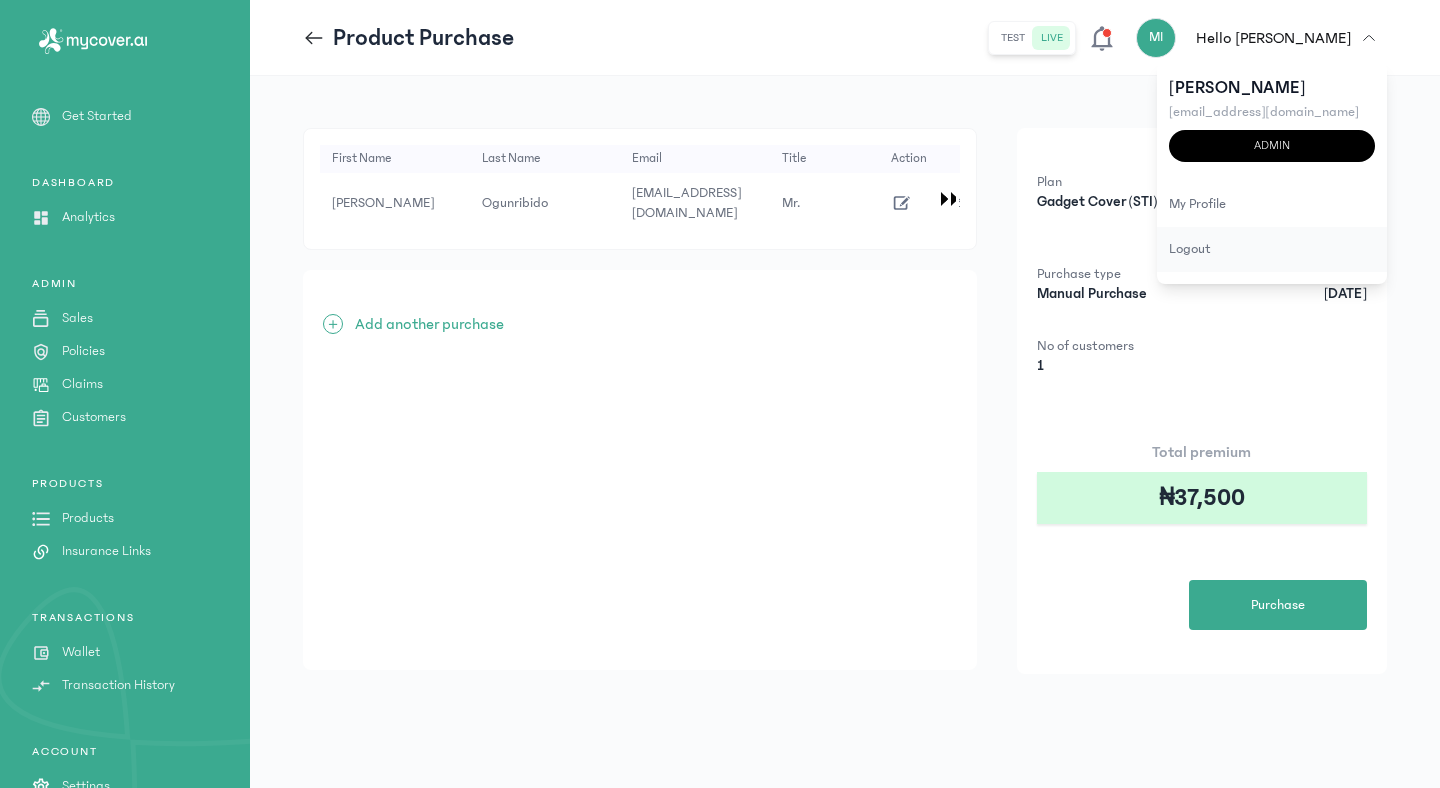 click on "logout" 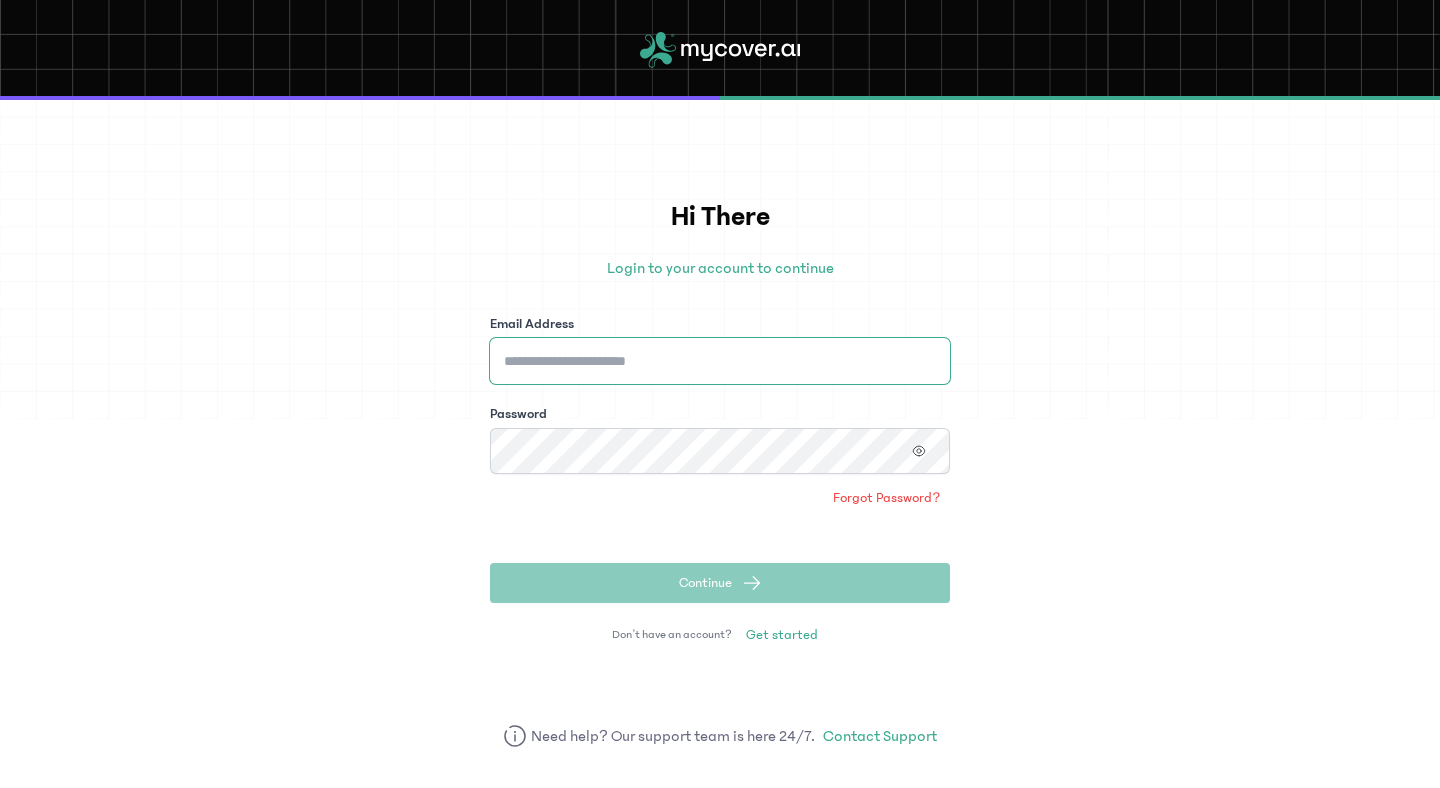 click on "Email Address" at bounding box center (720, 361) 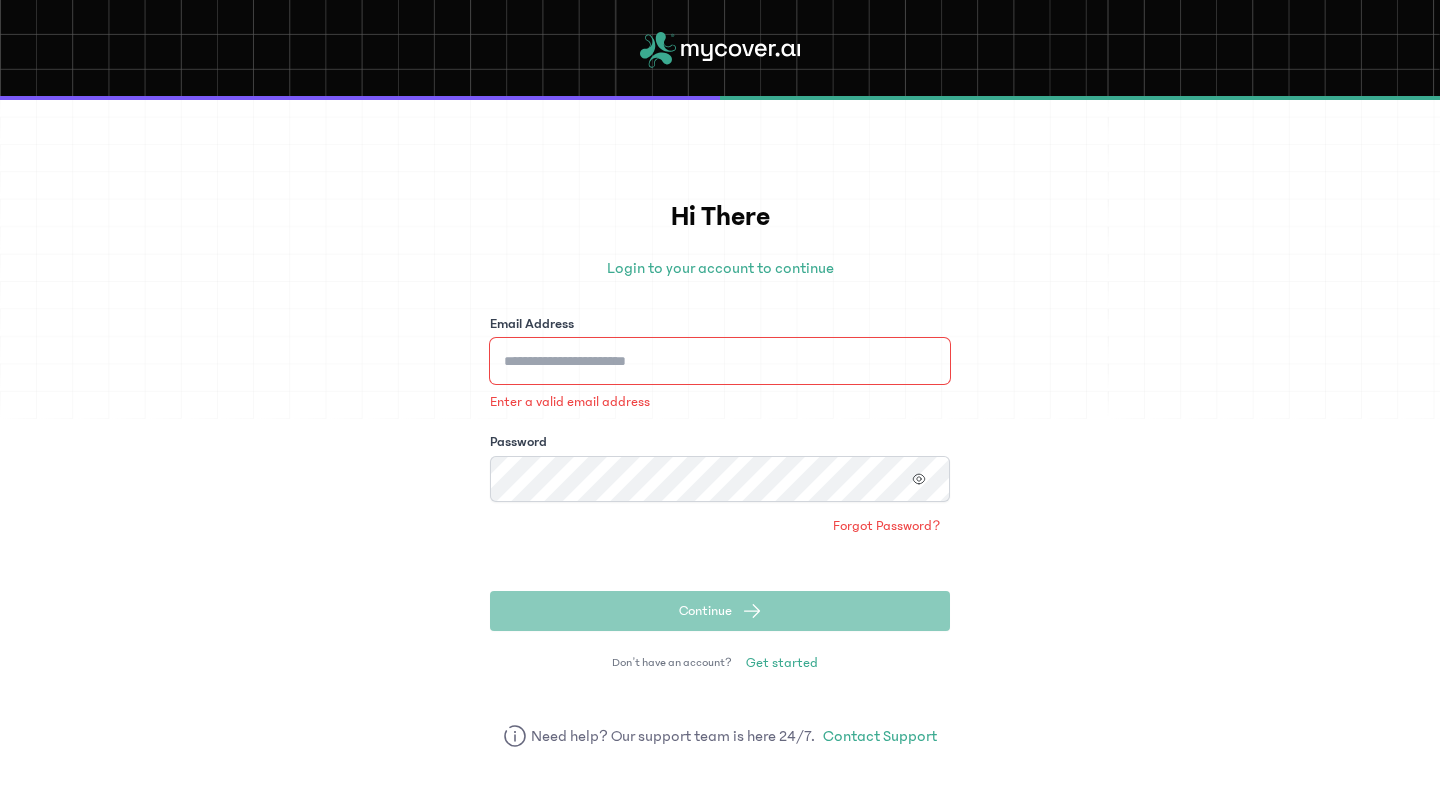 type on "**********" 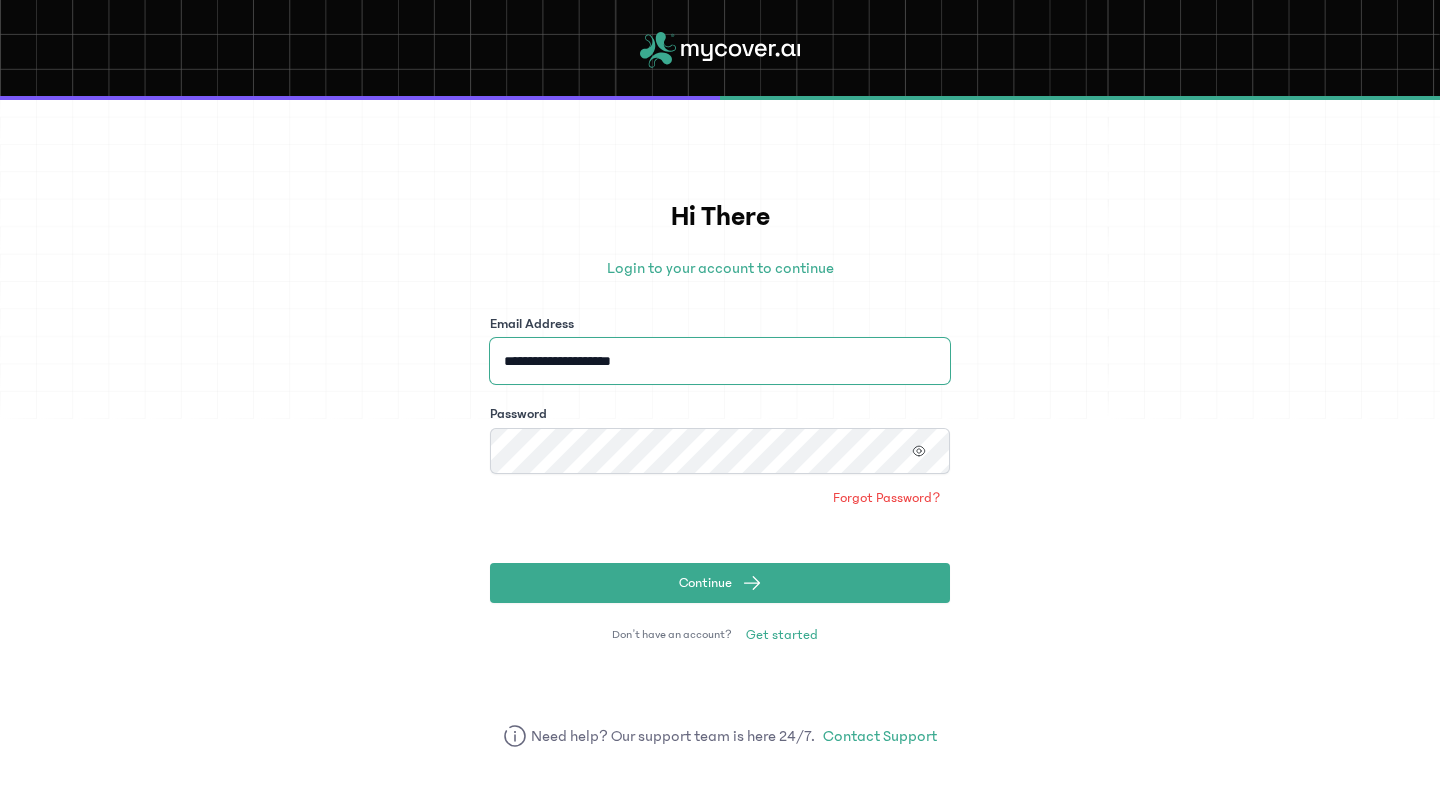 click on "Continue" 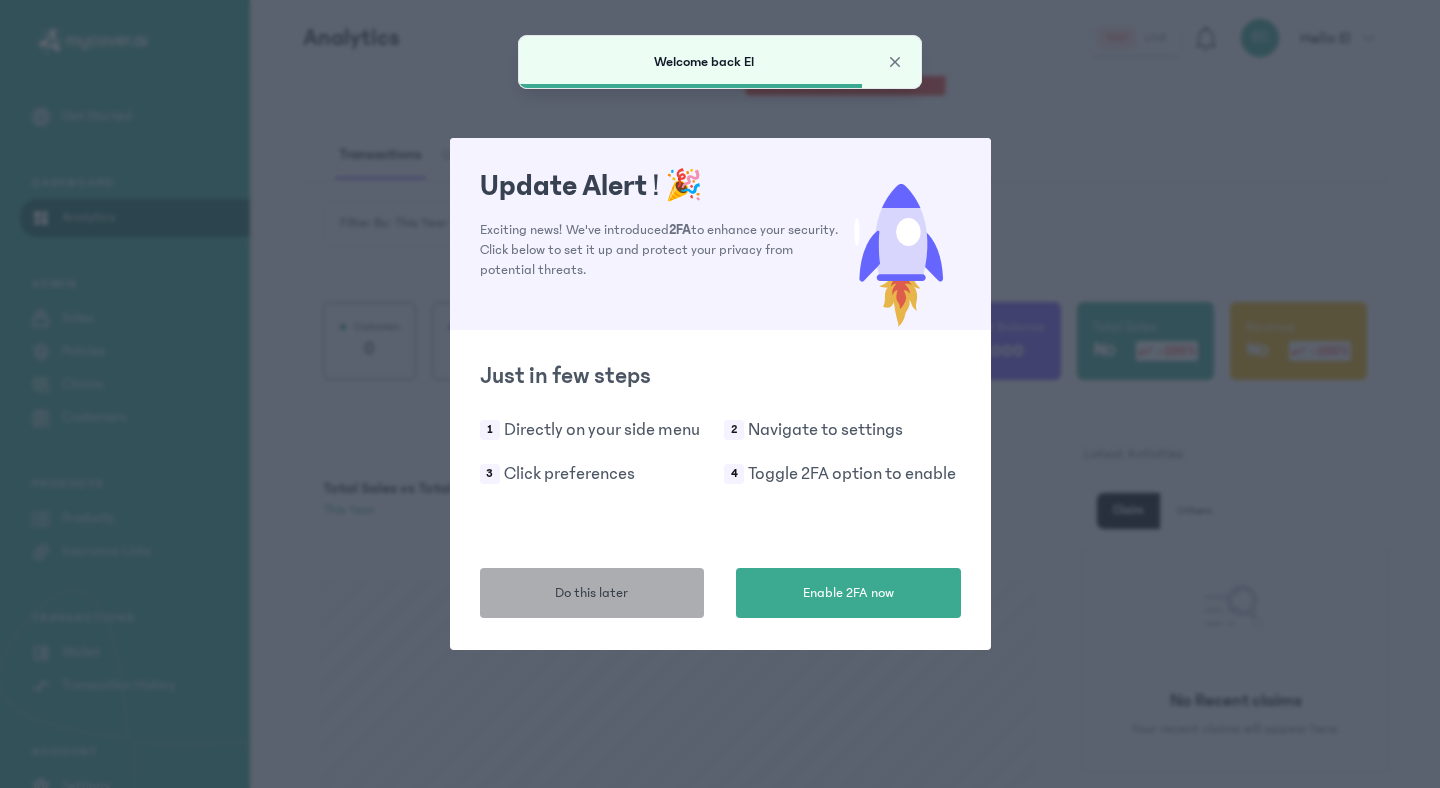 click on "Do this later" at bounding box center (592, 593) 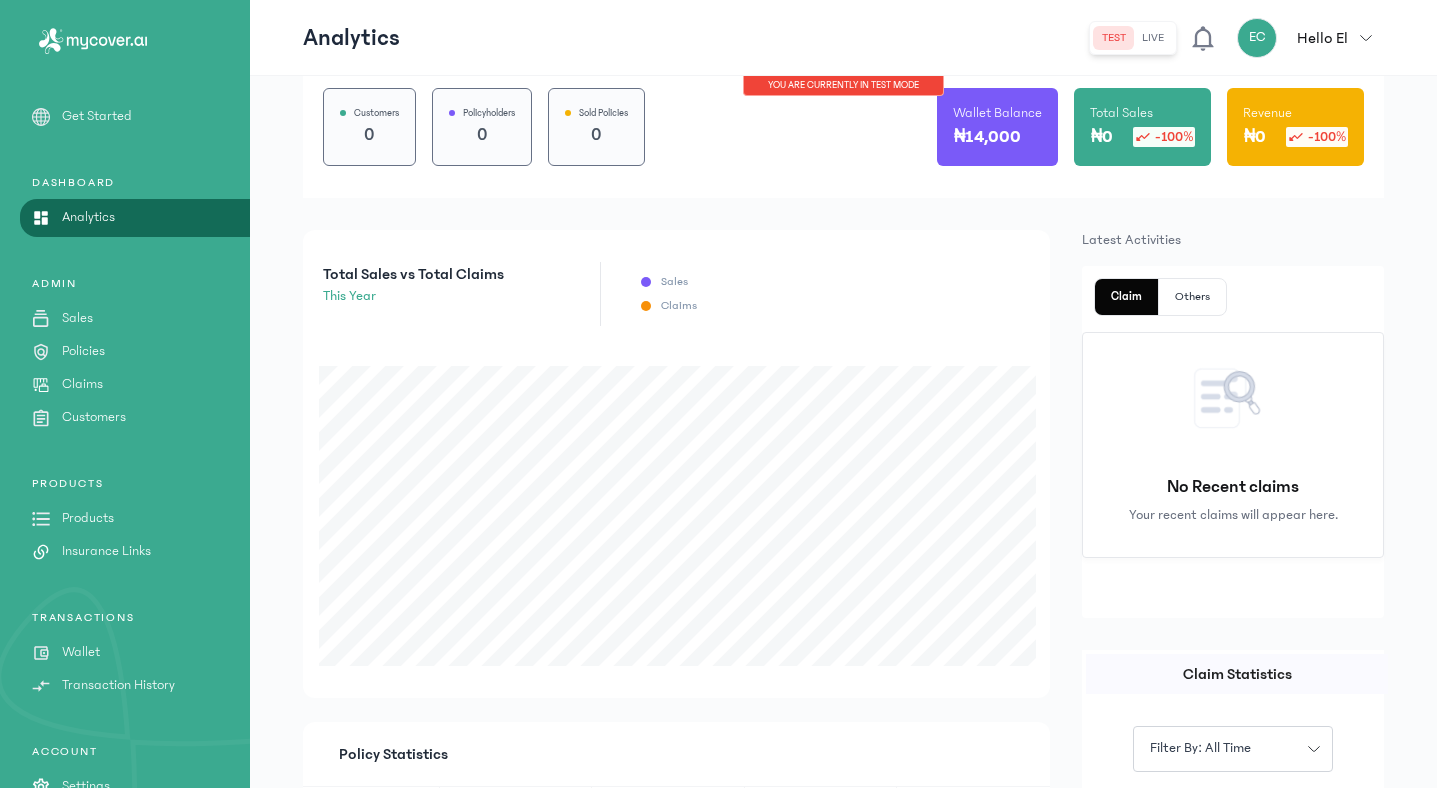 scroll, scrollTop: 234, scrollLeft: 0, axis: vertical 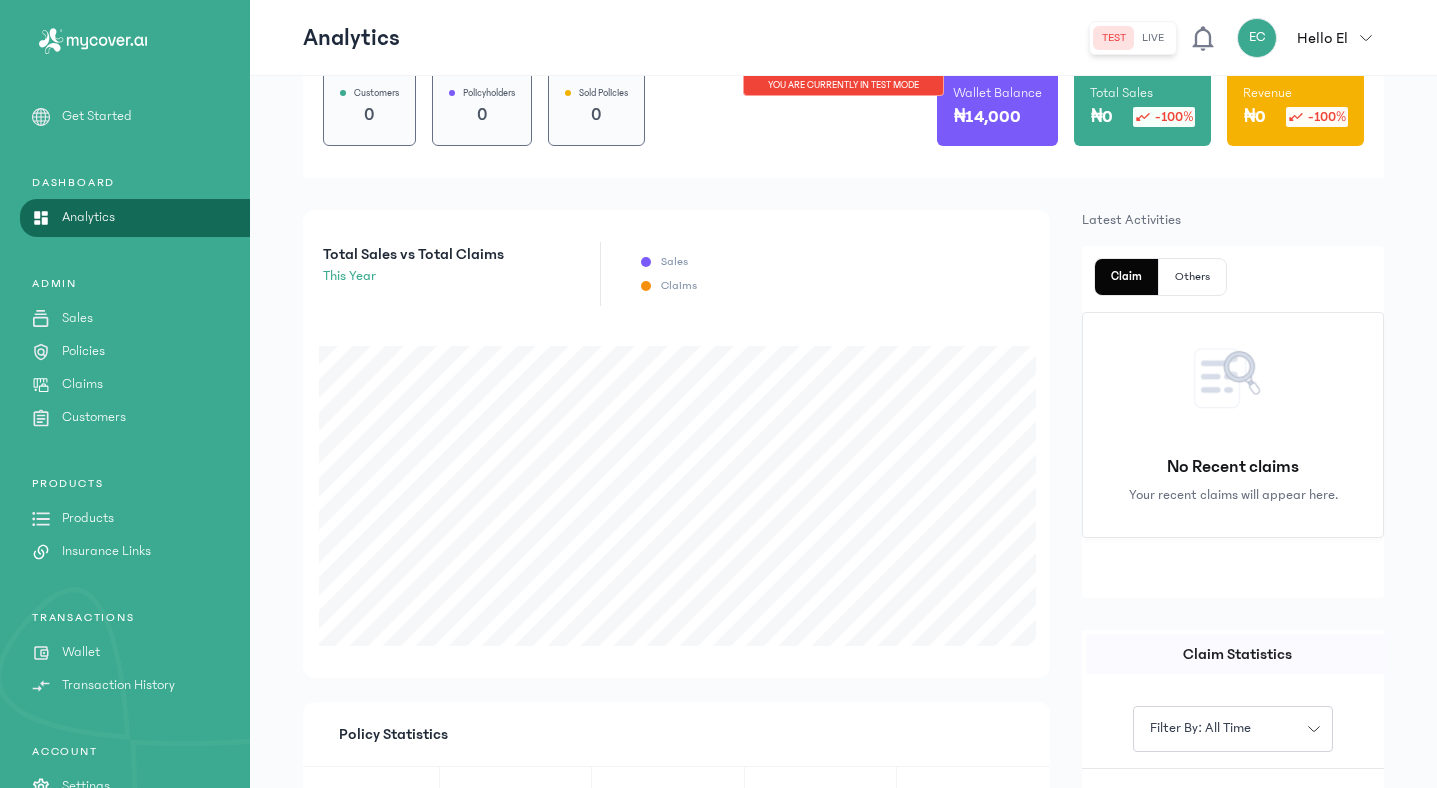 click on "Sales" at bounding box center (77, 318) 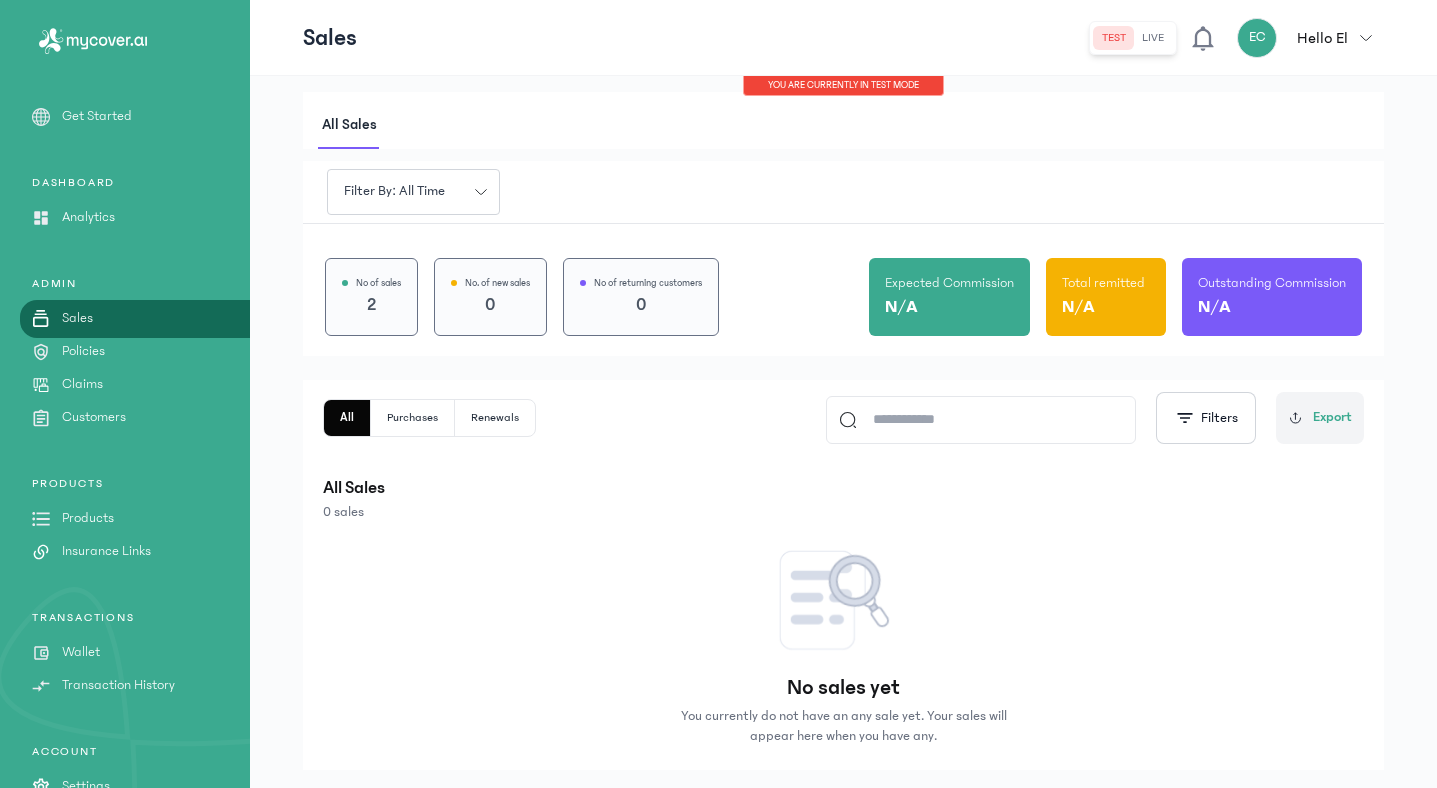 scroll, scrollTop: 45, scrollLeft: 0, axis: vertical 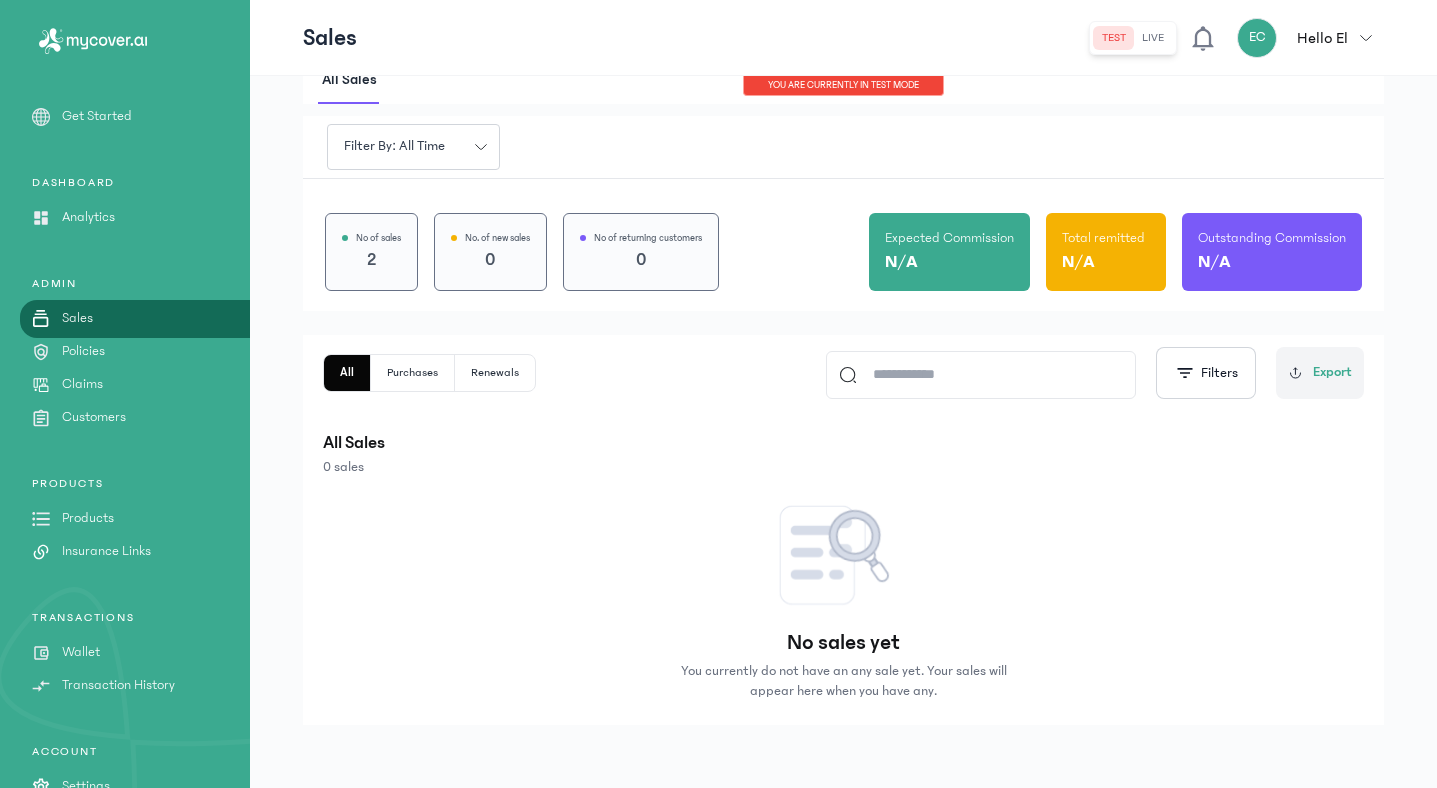 click on "PRODUCTS
Products
Insurance Links" 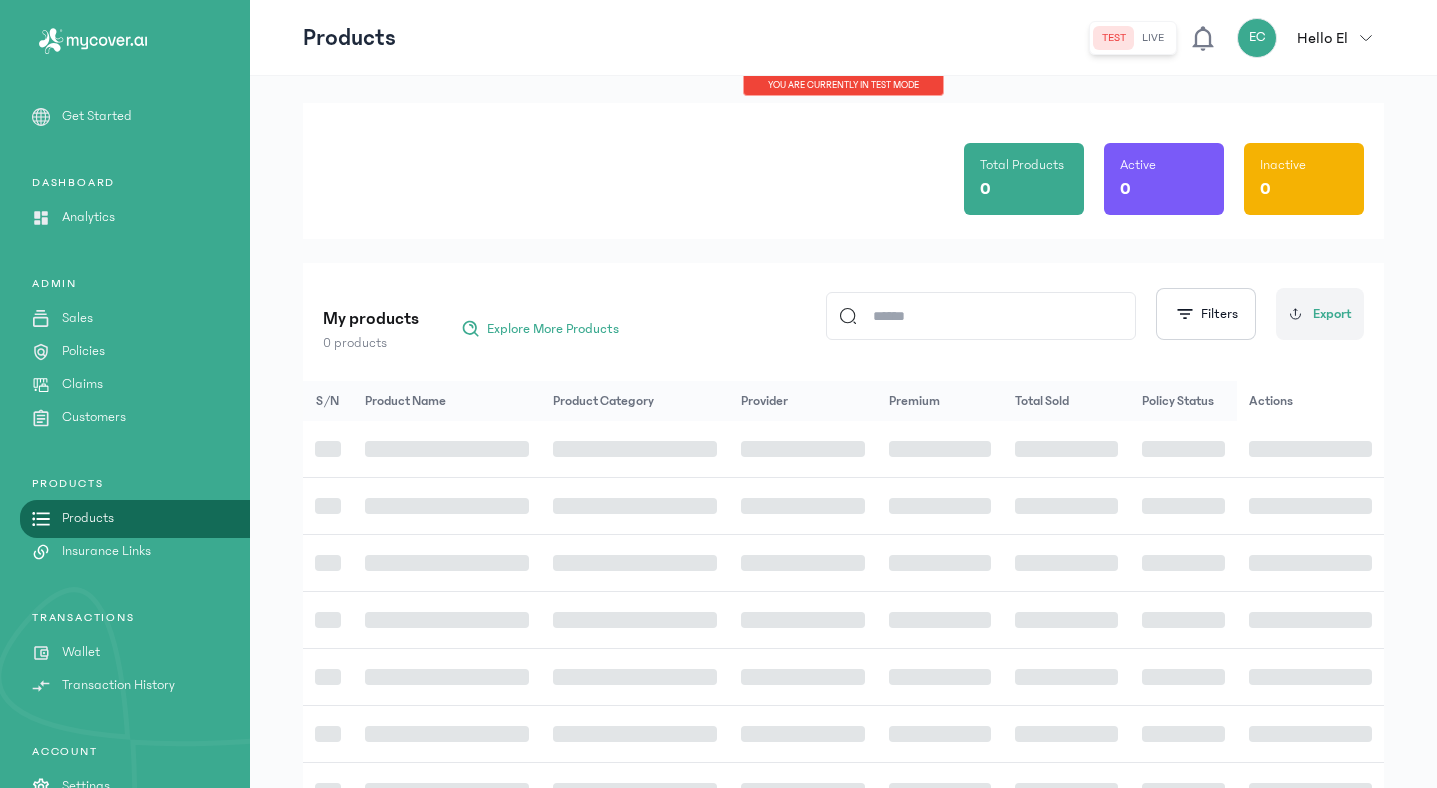 scroll, scrollTop: 0, scrollLeft: 0, axis: both 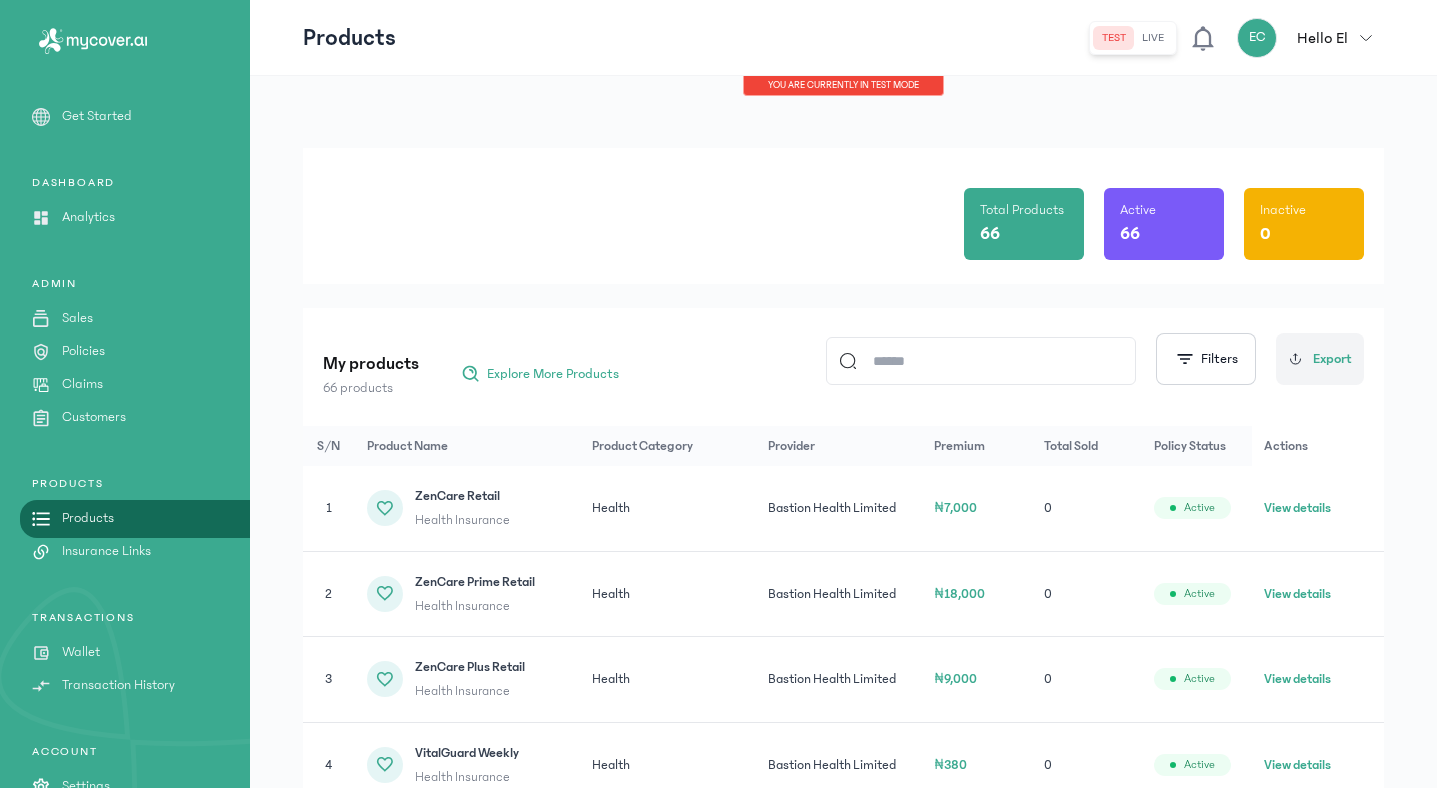 click on "Claims" at bounding box center [82, 384] 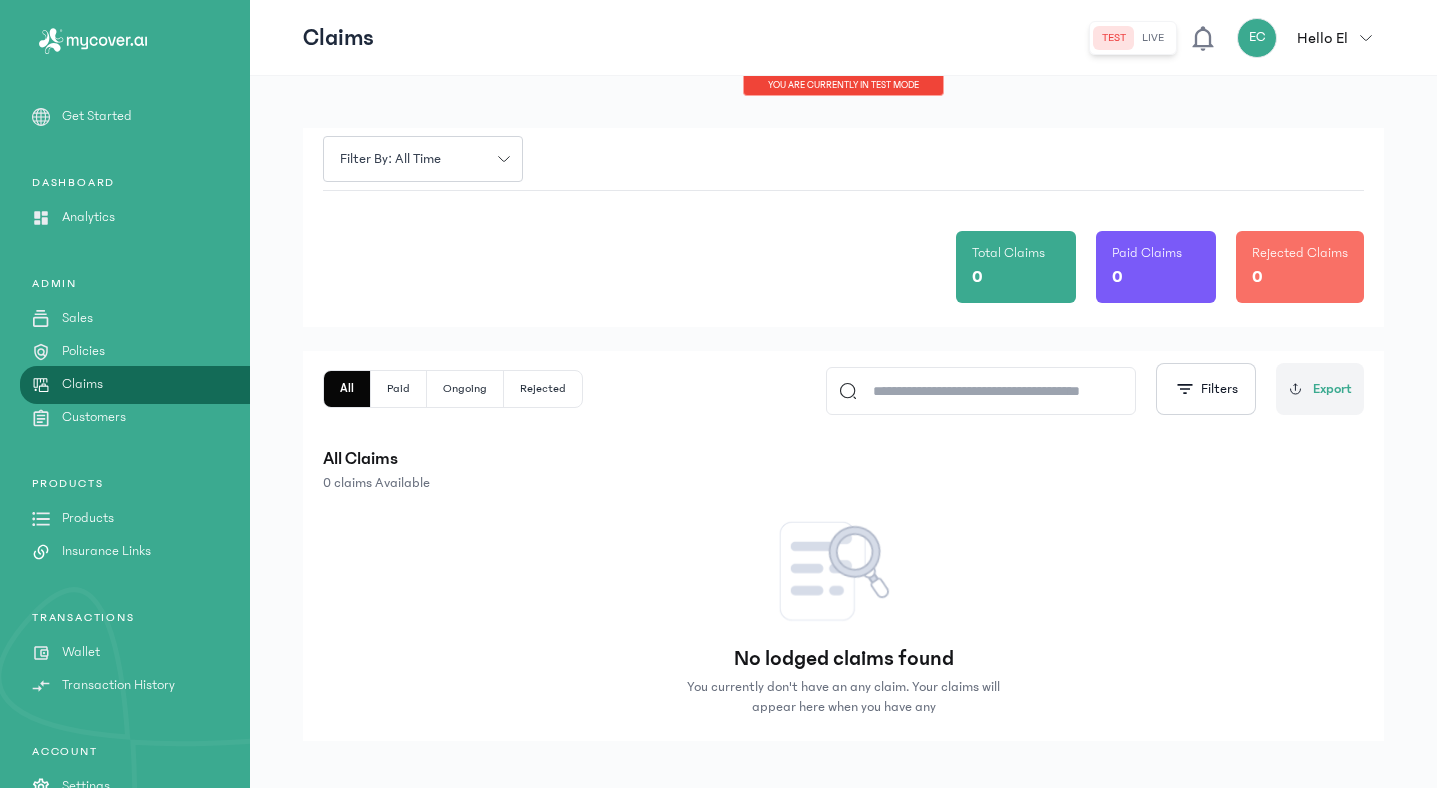 click on "Policies" at bounding box center [83, 351] 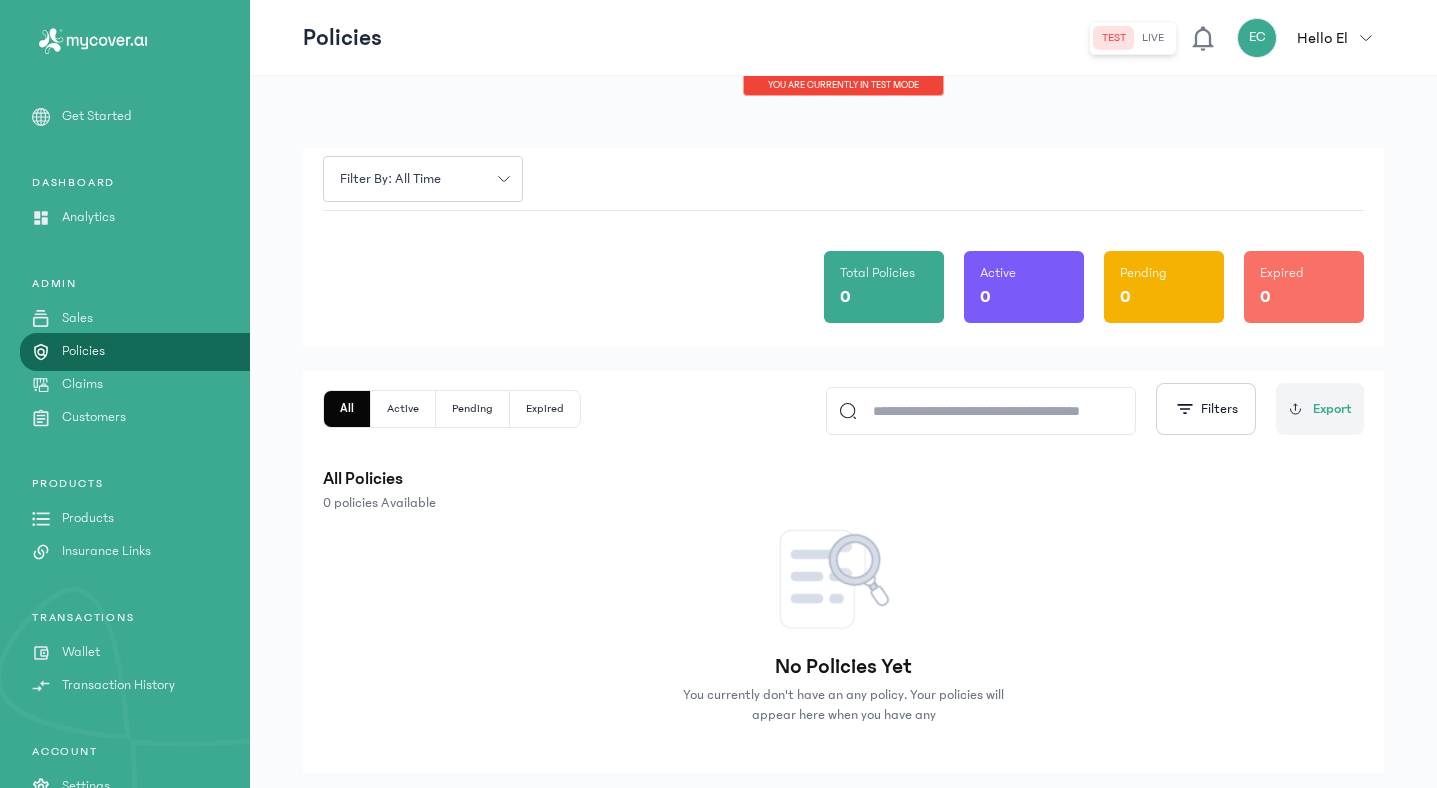 click on "Filter by: all time
Total Policies 0 Active 0 Pending 0 Expired 0 All Active Pending Expired
Filters
Export All Policies 0 policies Available
No Policies Yet You currently don't have an any policy. Your policies will appear here when you have any" at bounding box center (843, 456) 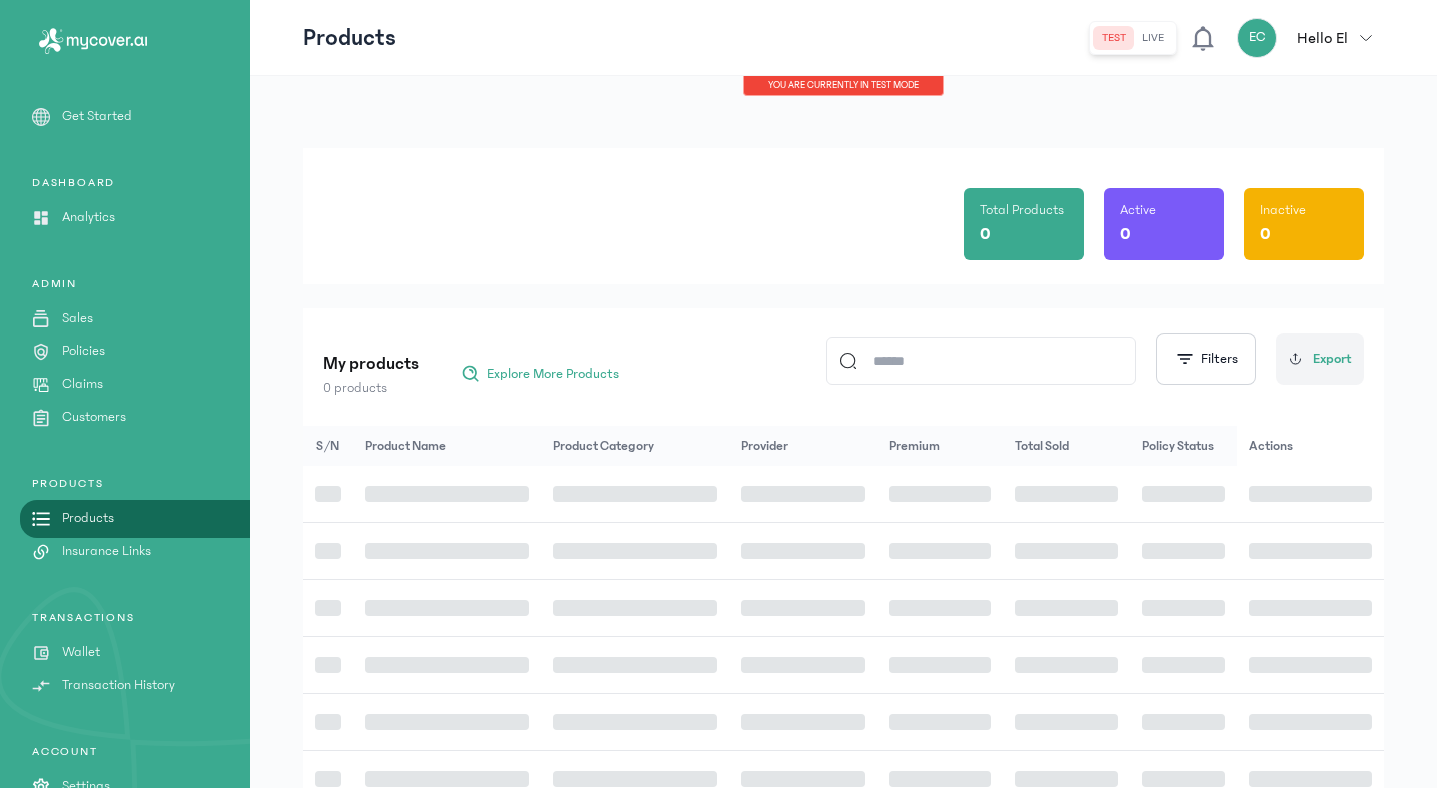 click 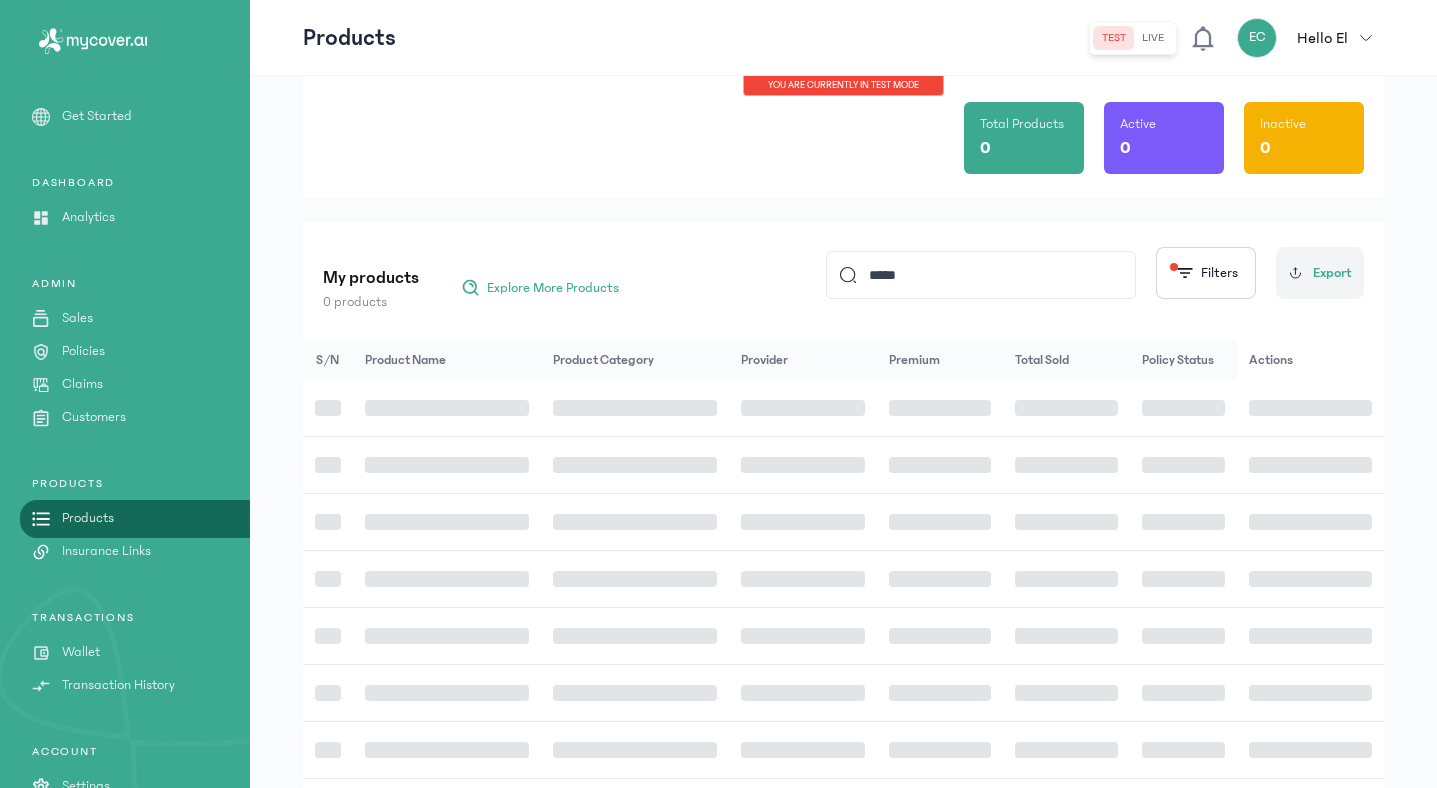 scroll, scrollTop: 0, scrollLeft: 0, axis: both 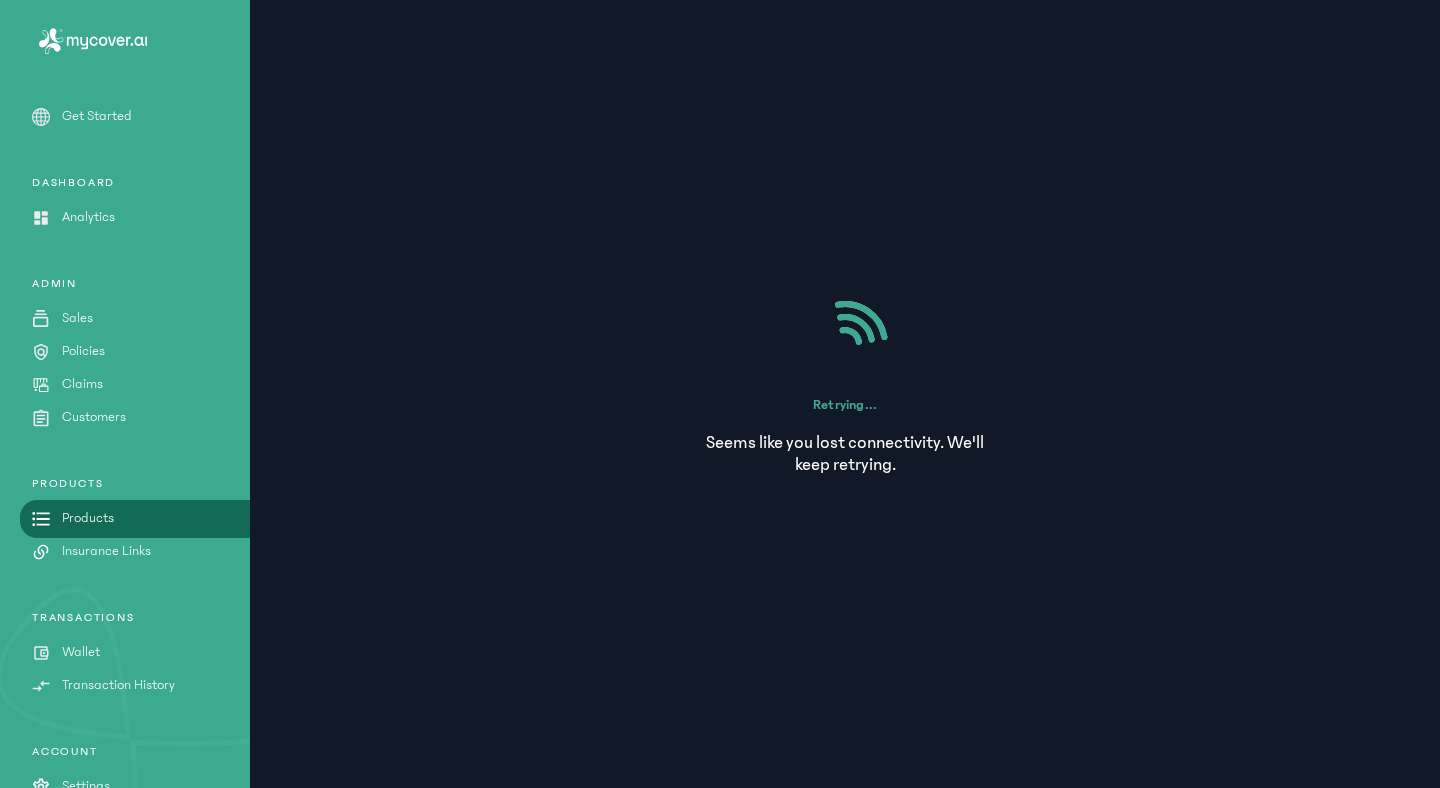 type on "*****" 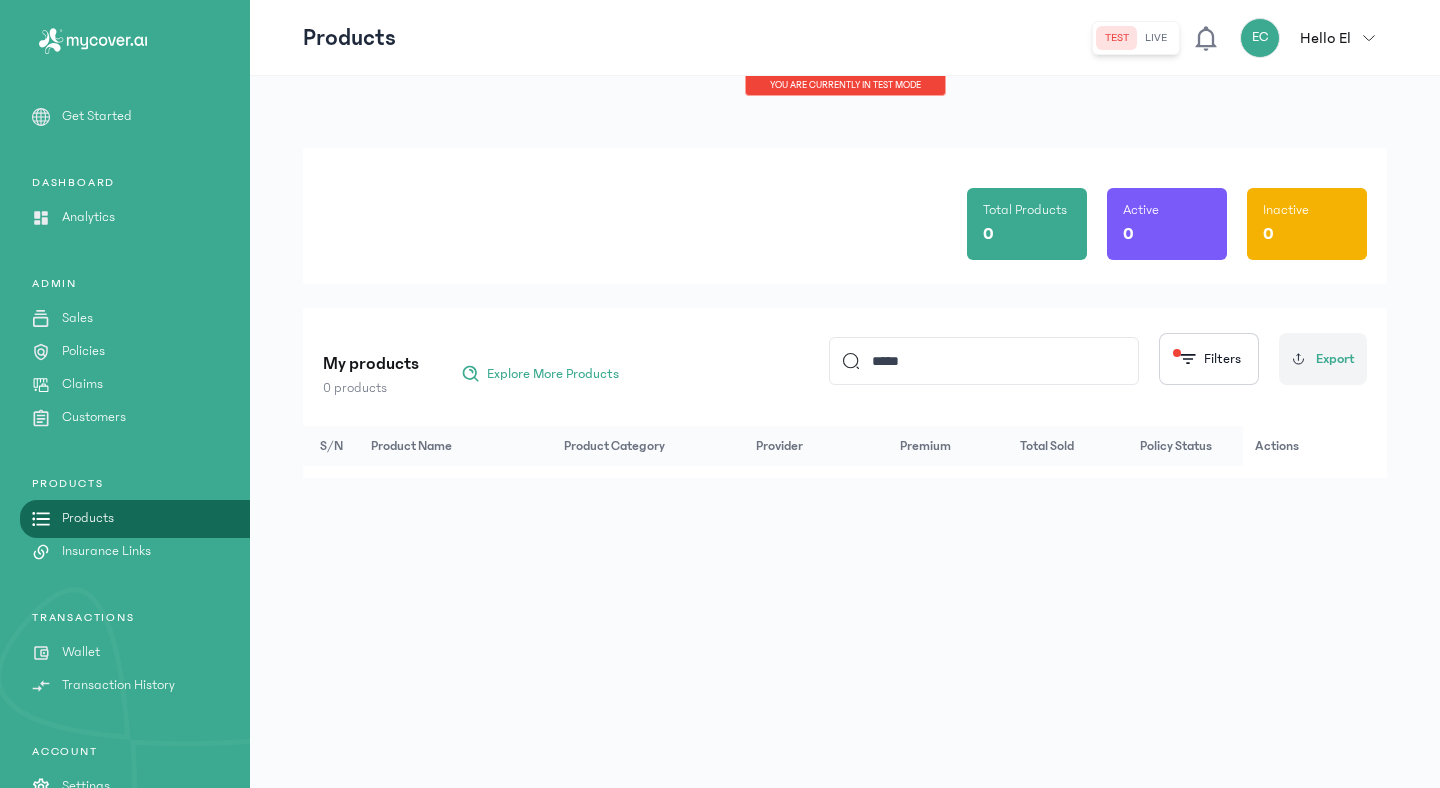 click on "Policies" at bounding box center (83, 351) 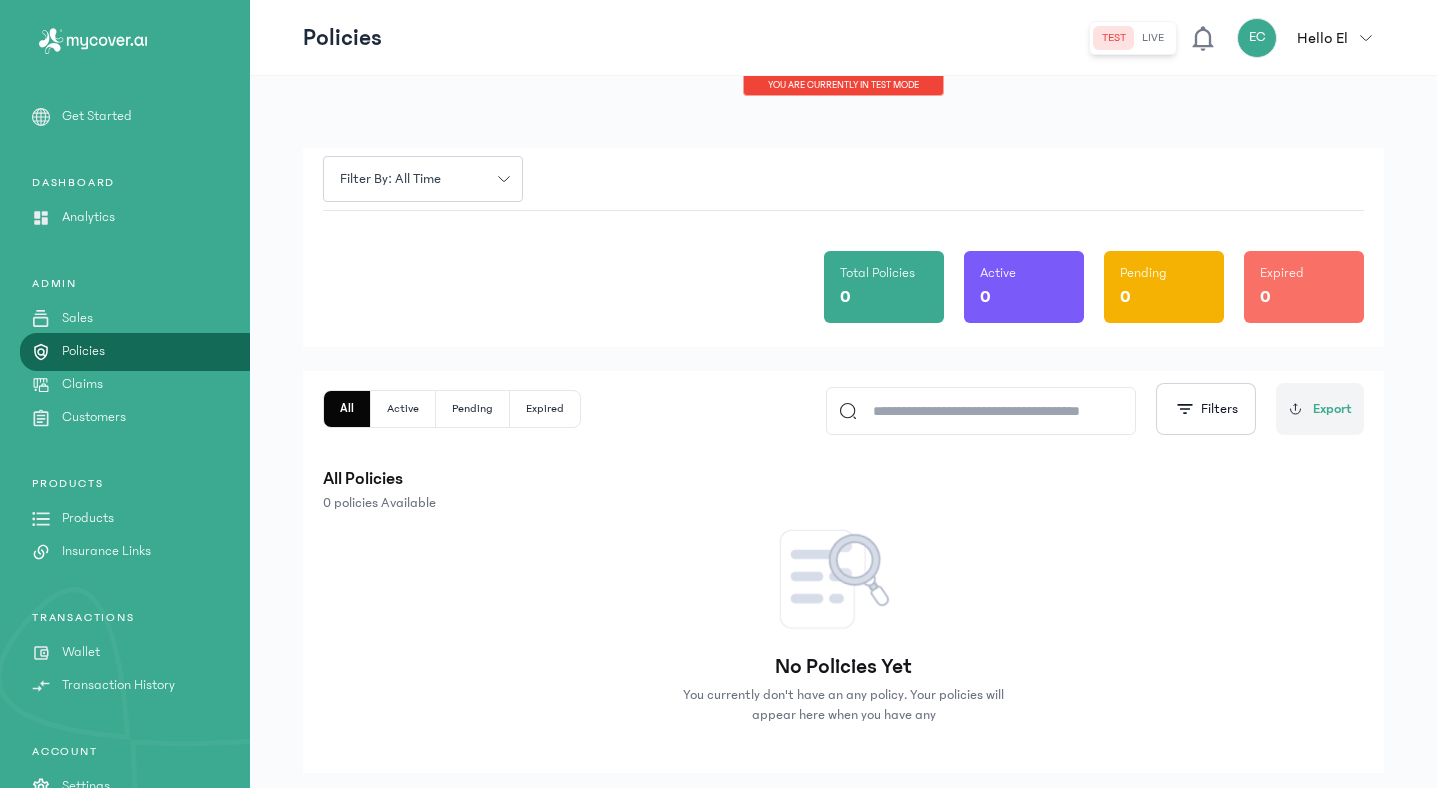 click on "Products" at bounding box center [88, 518] 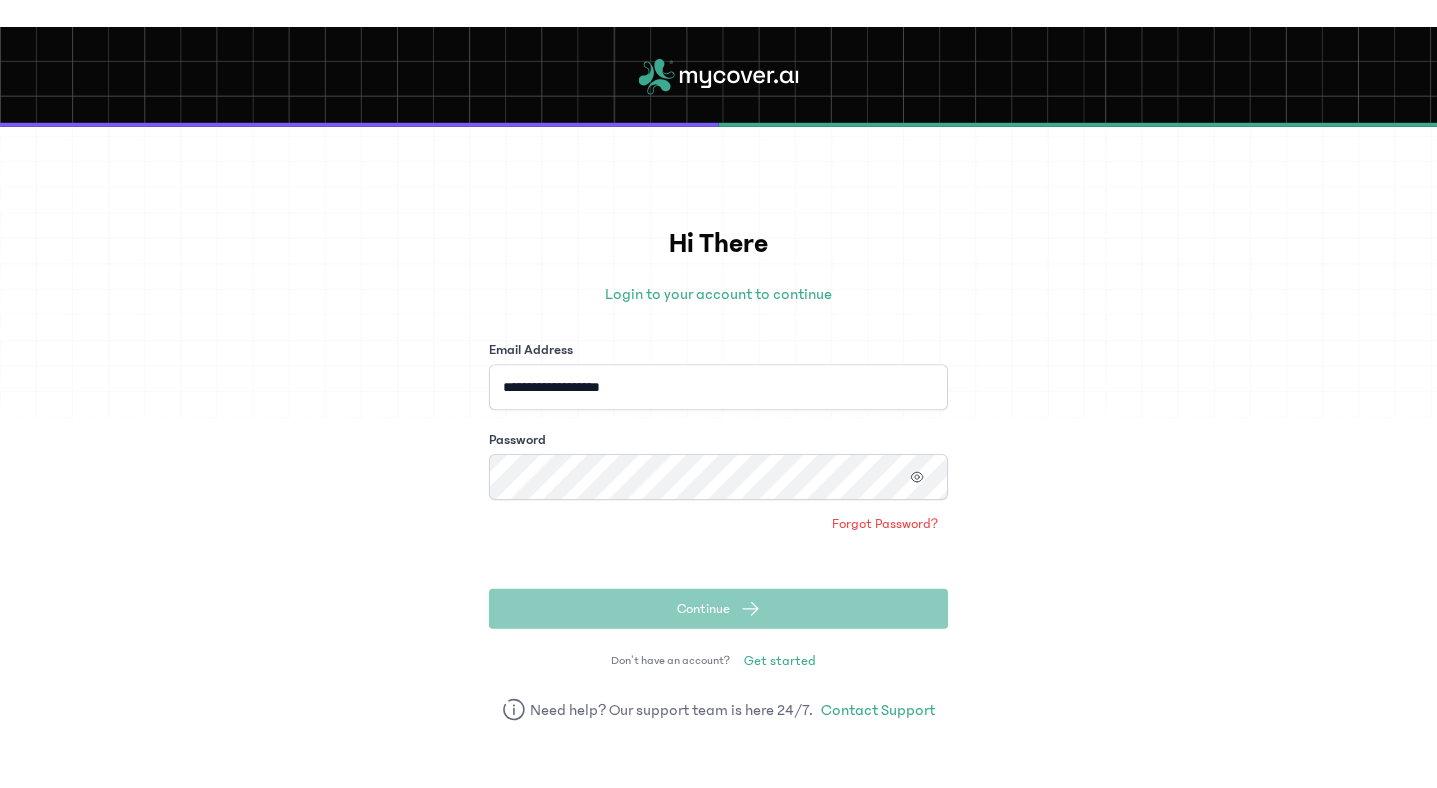 scroll, scrollTop: 0, scrollLeft: 0, axis: both 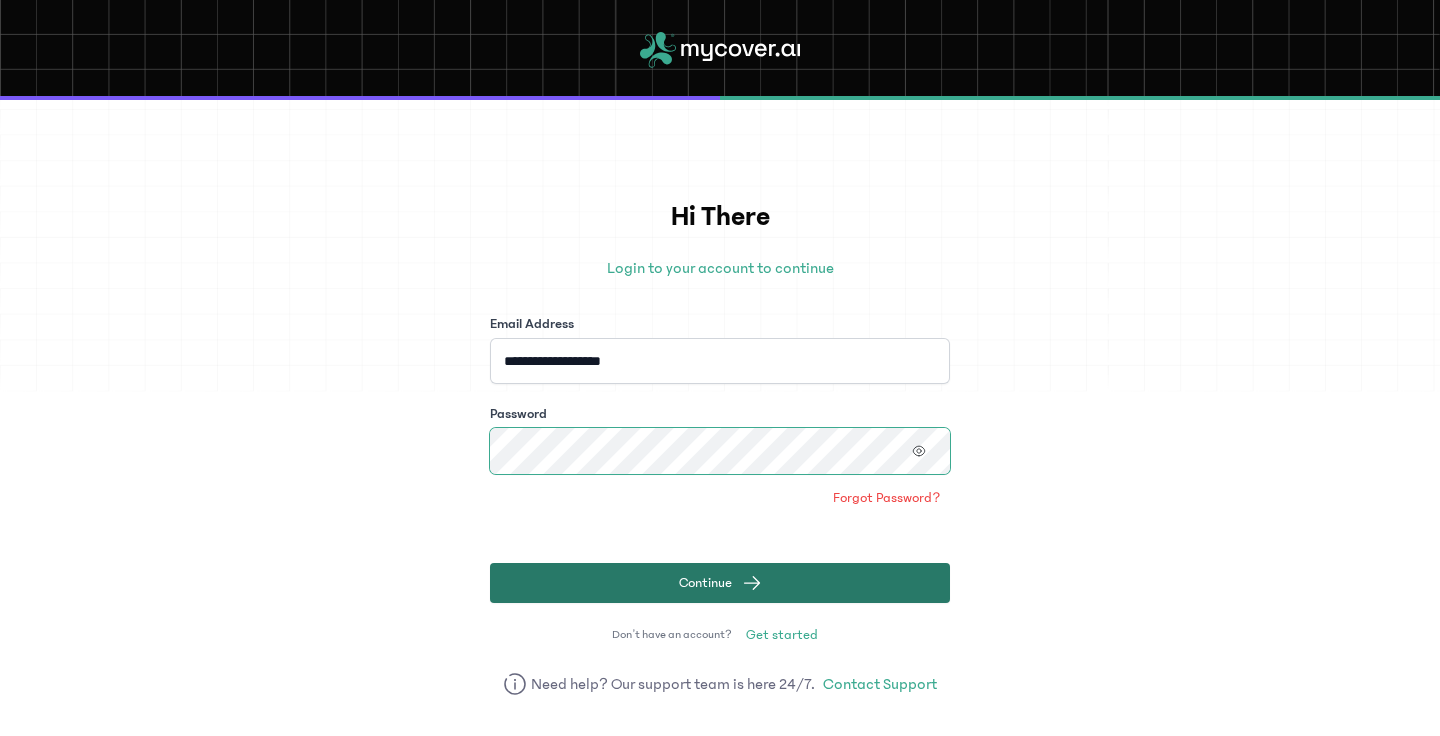 click on "Continue" 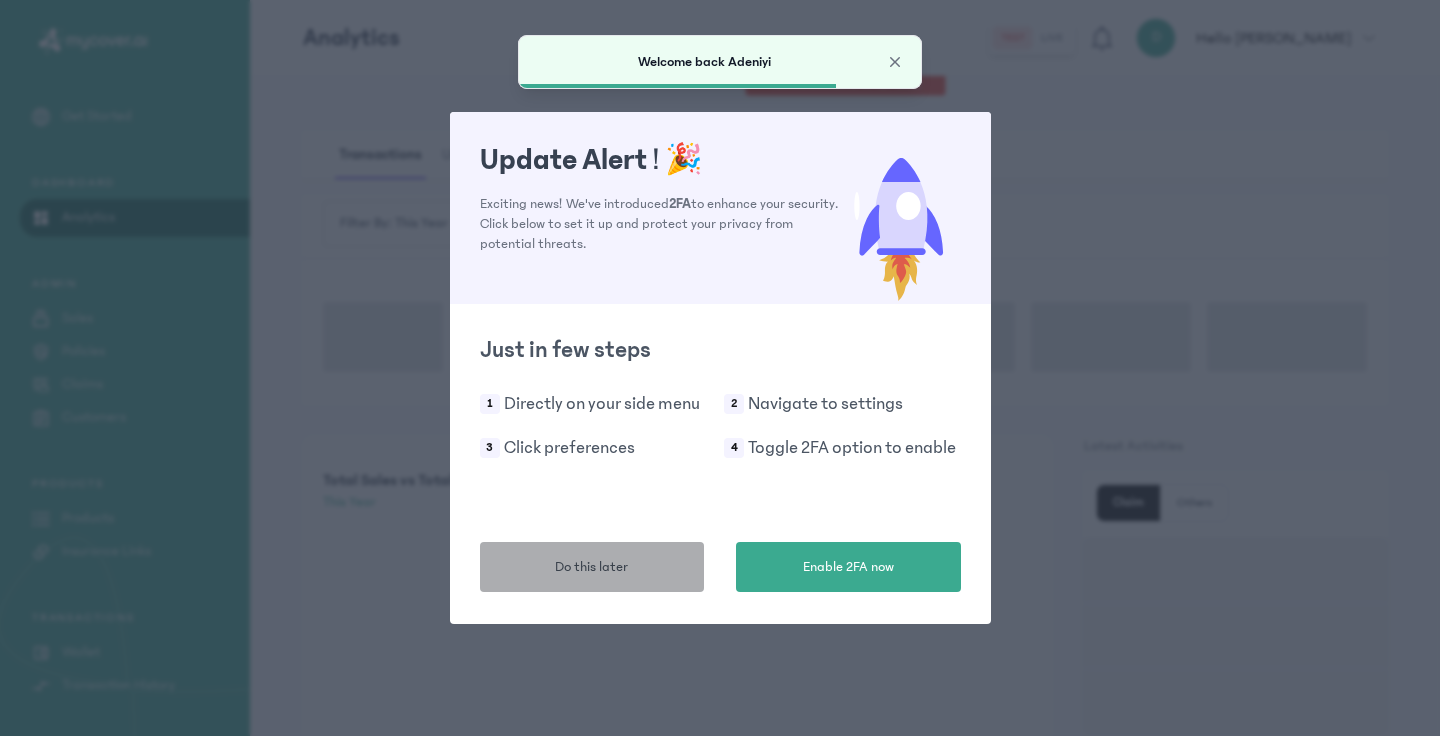click on "Do this later" at bounding box center [591, 567] 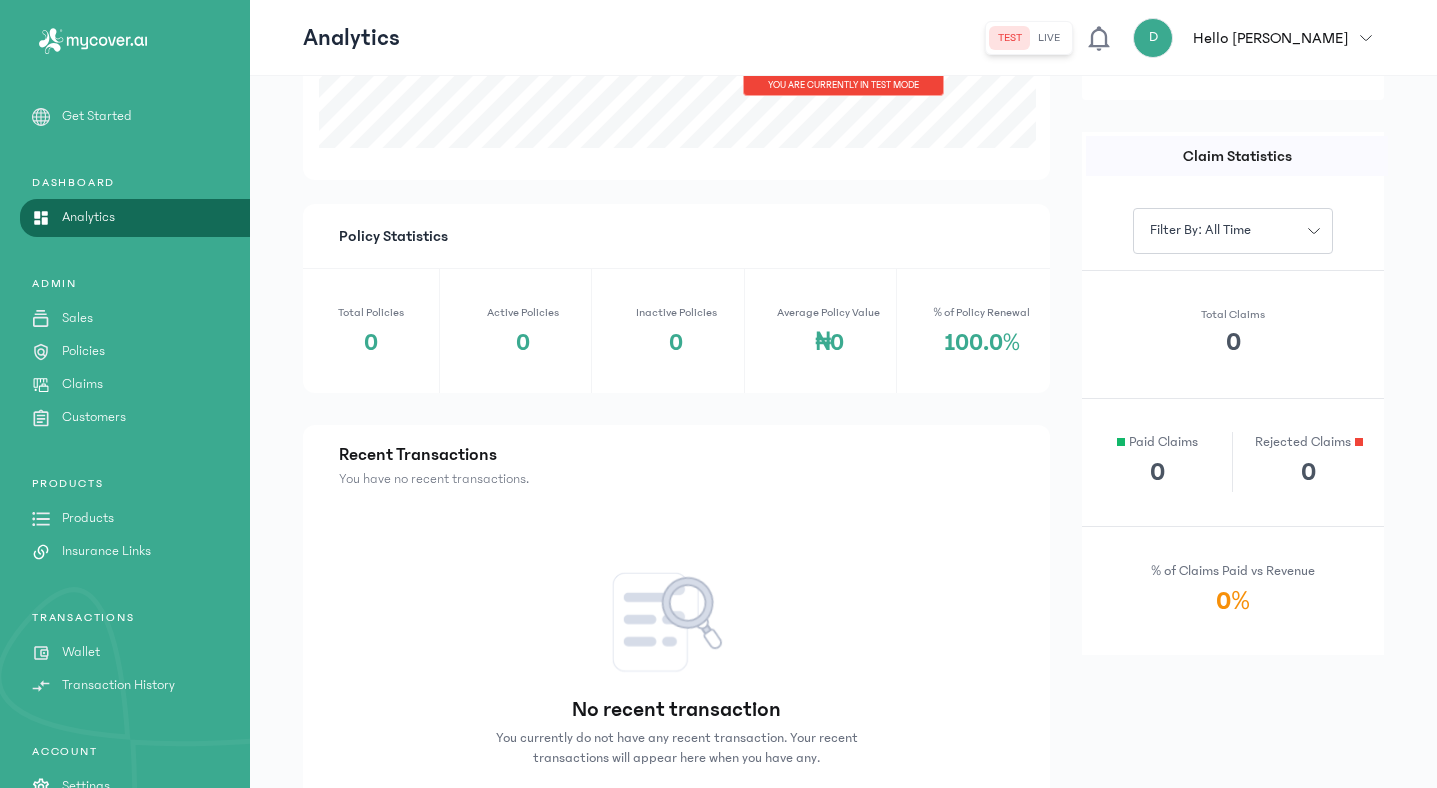 scroll, scrollTop: 0, scrollLeft: 0, axis: both 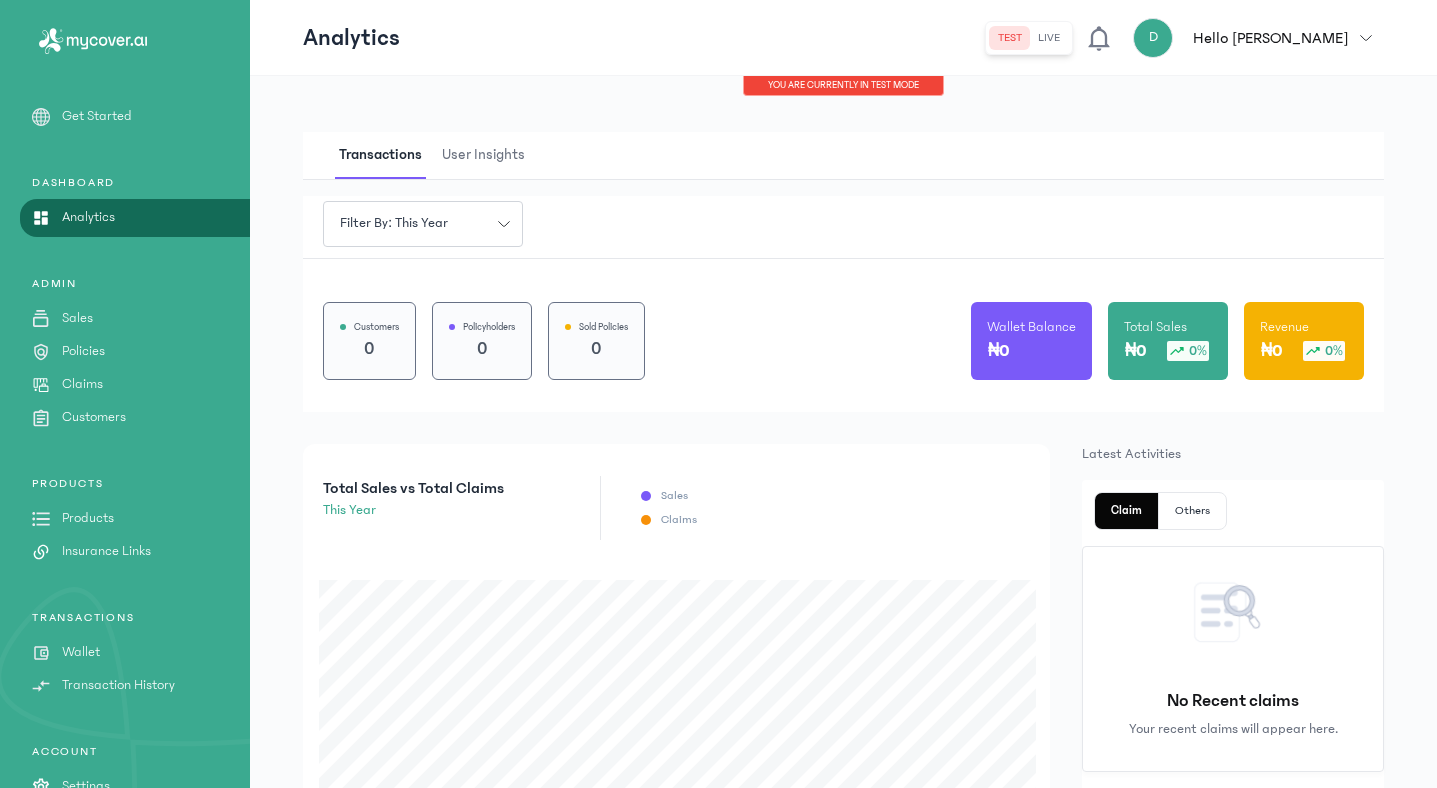 click 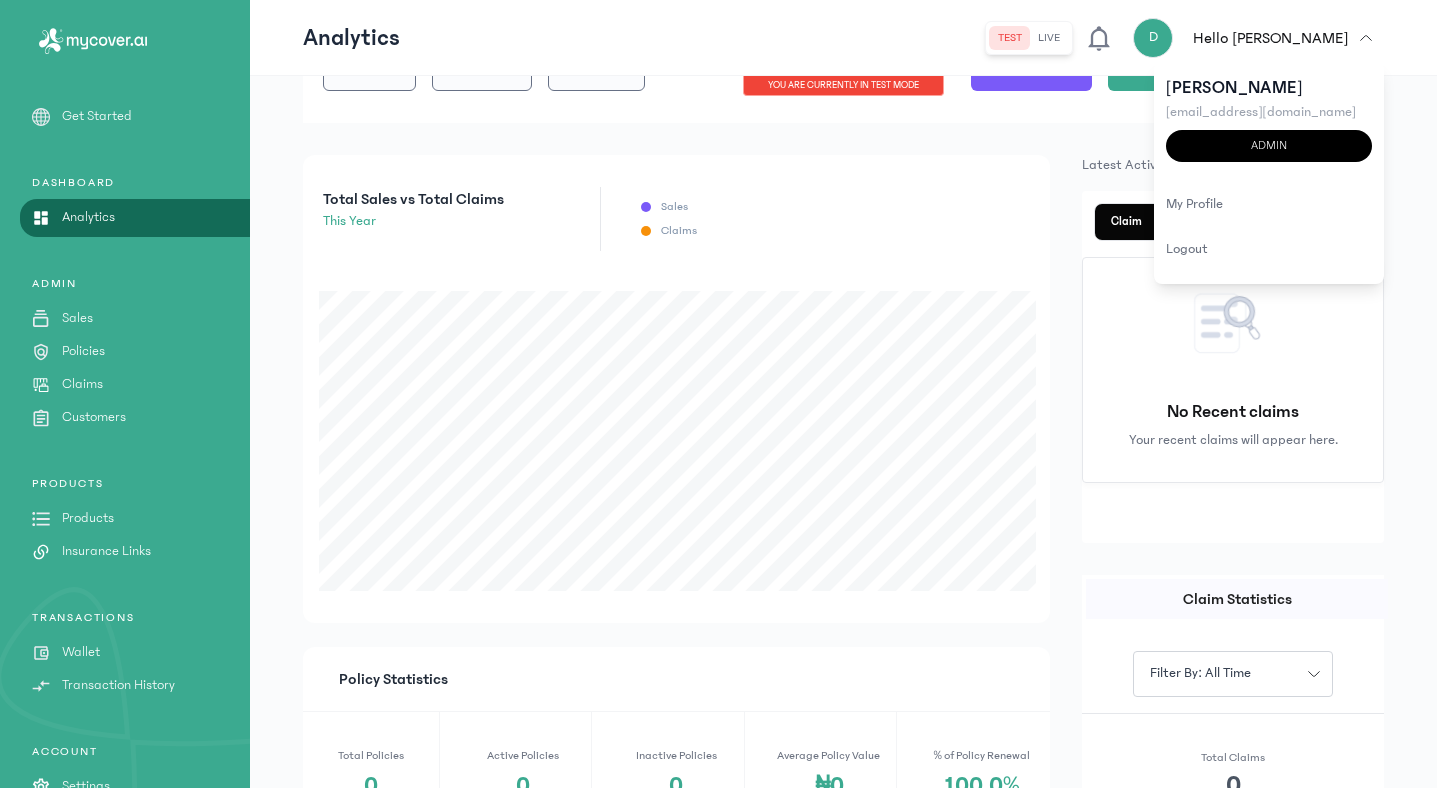 scroll, scrollTop: 288, scrollLeft: 0, axis: vertical 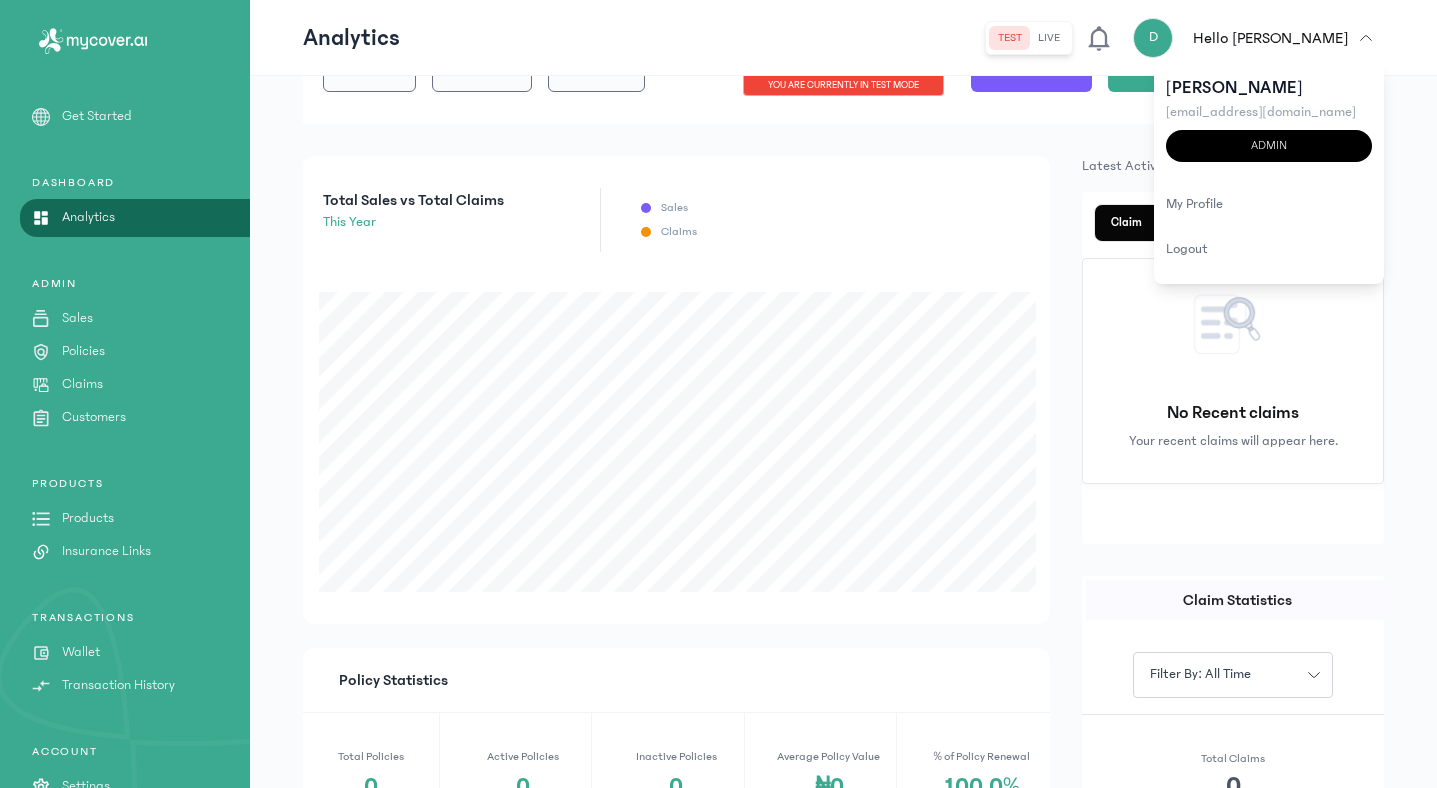 click on "Sales" at bounding box center (77, 318) 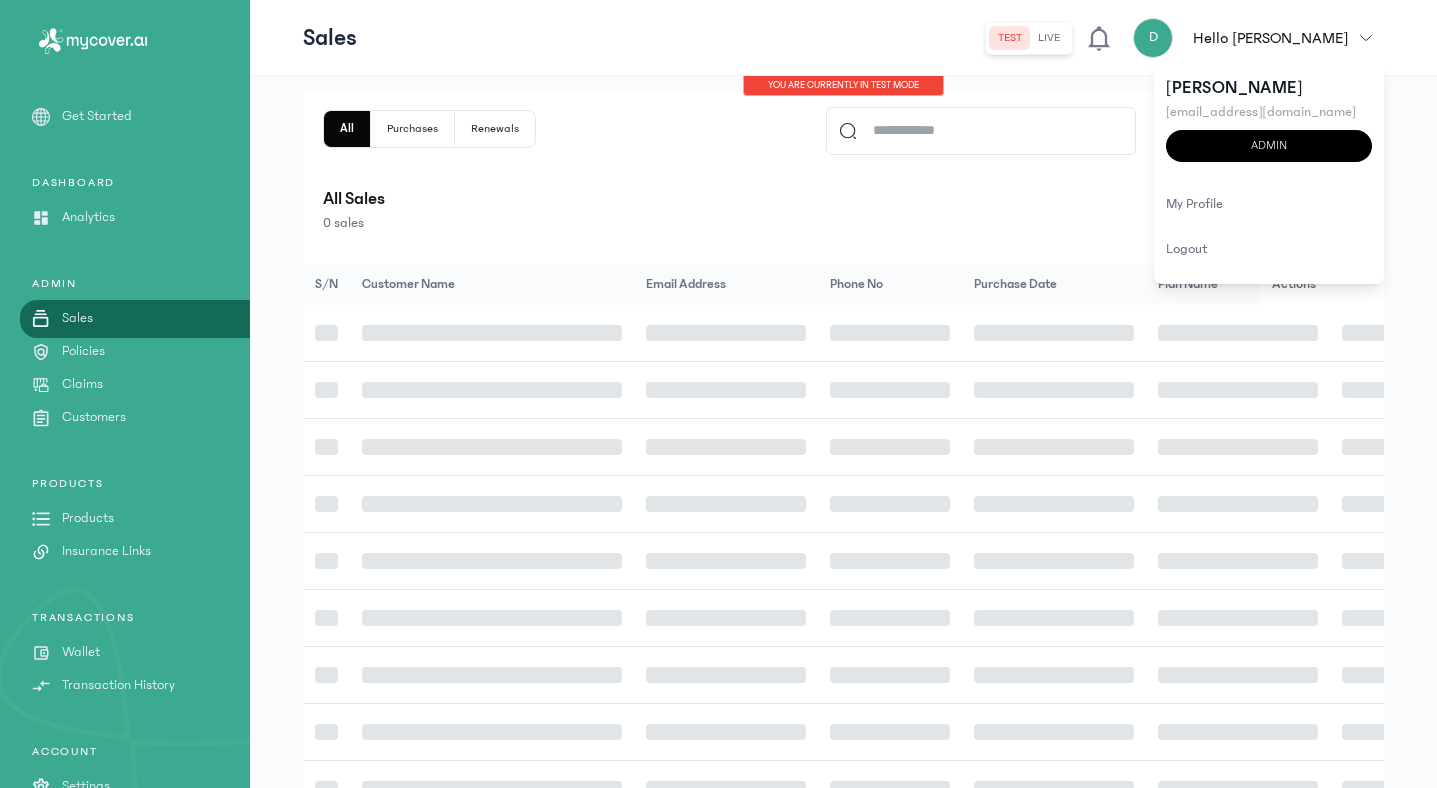 scroll, scrollTop: 0, scrollLeft: 0, axis: both 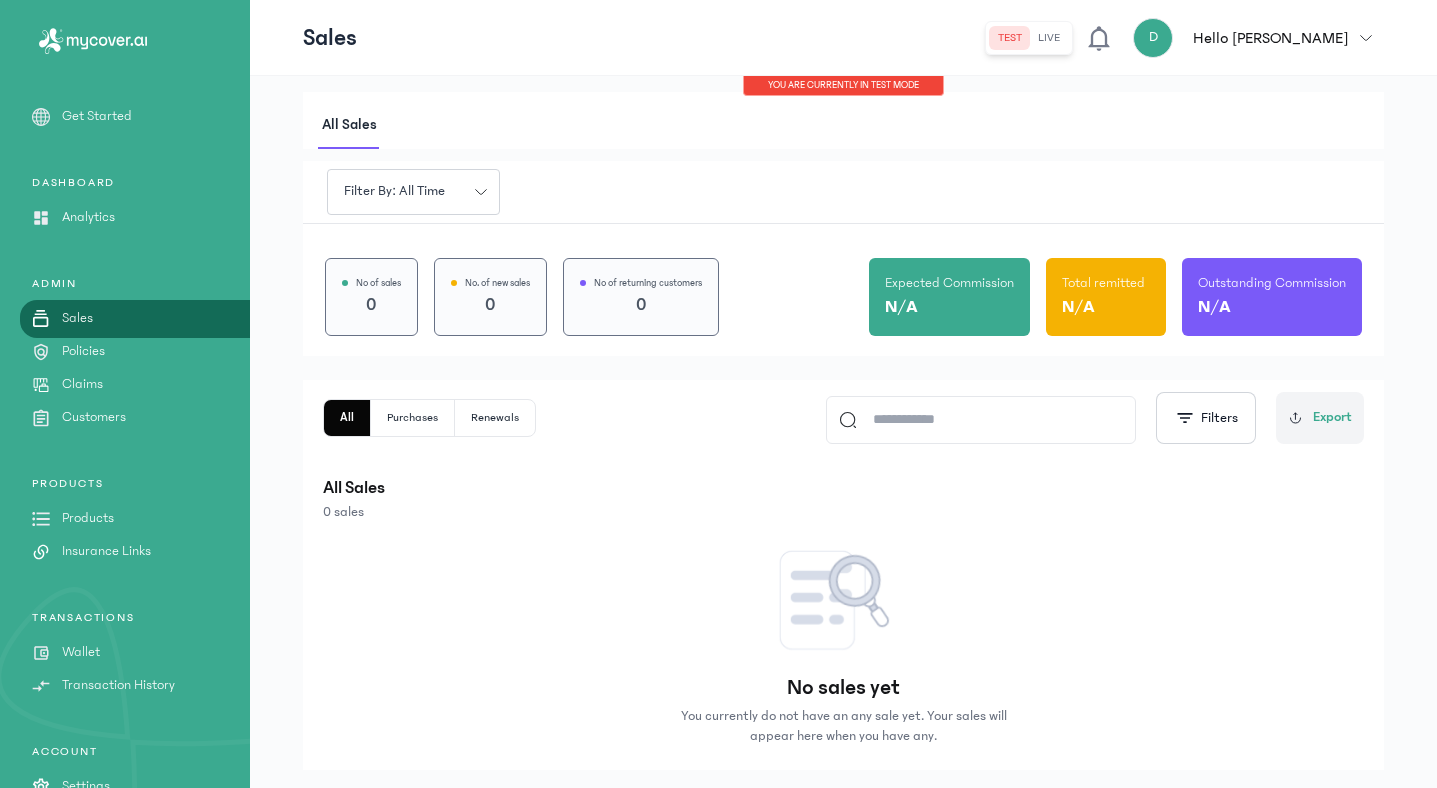 click on "Claims" at bounding box center [82, 384] 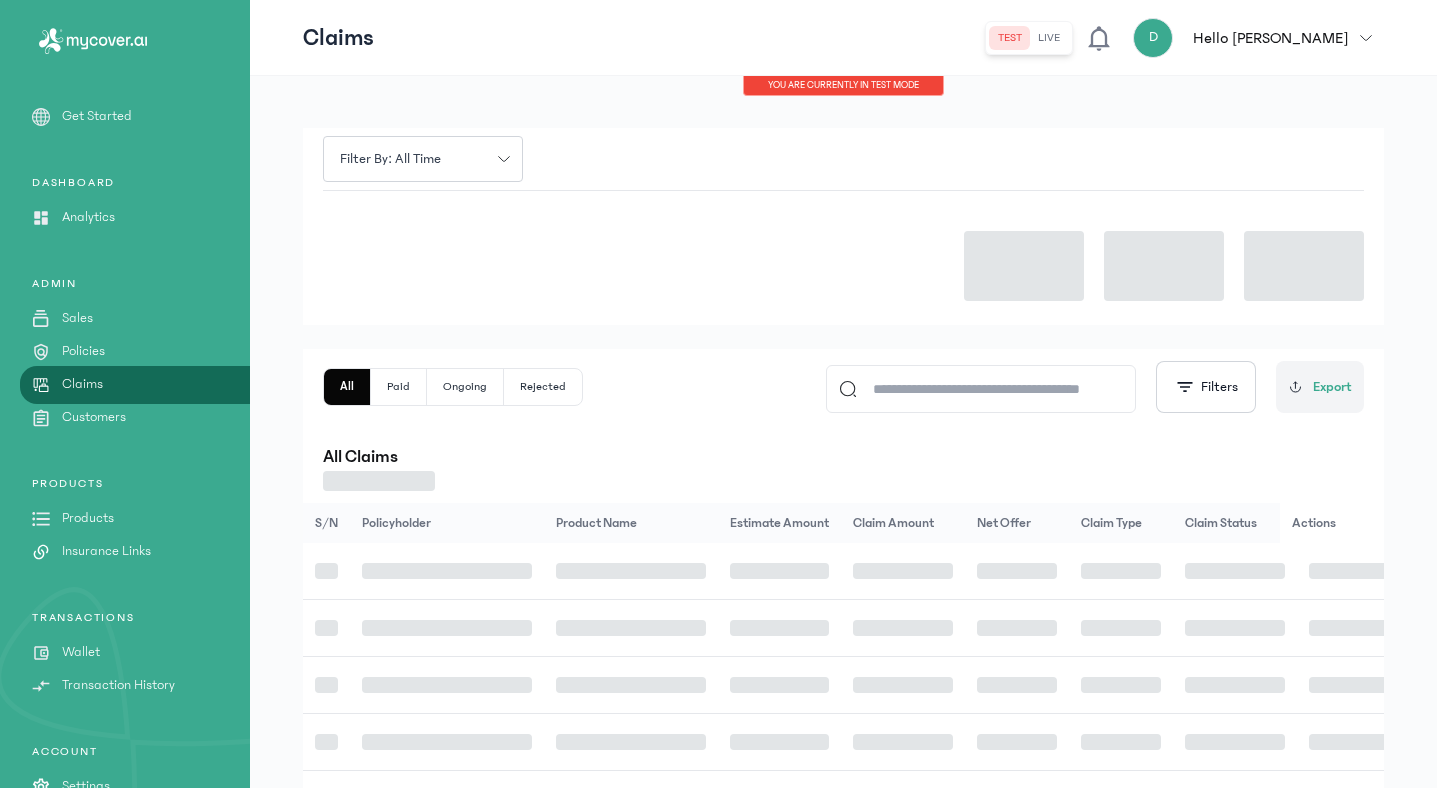 click 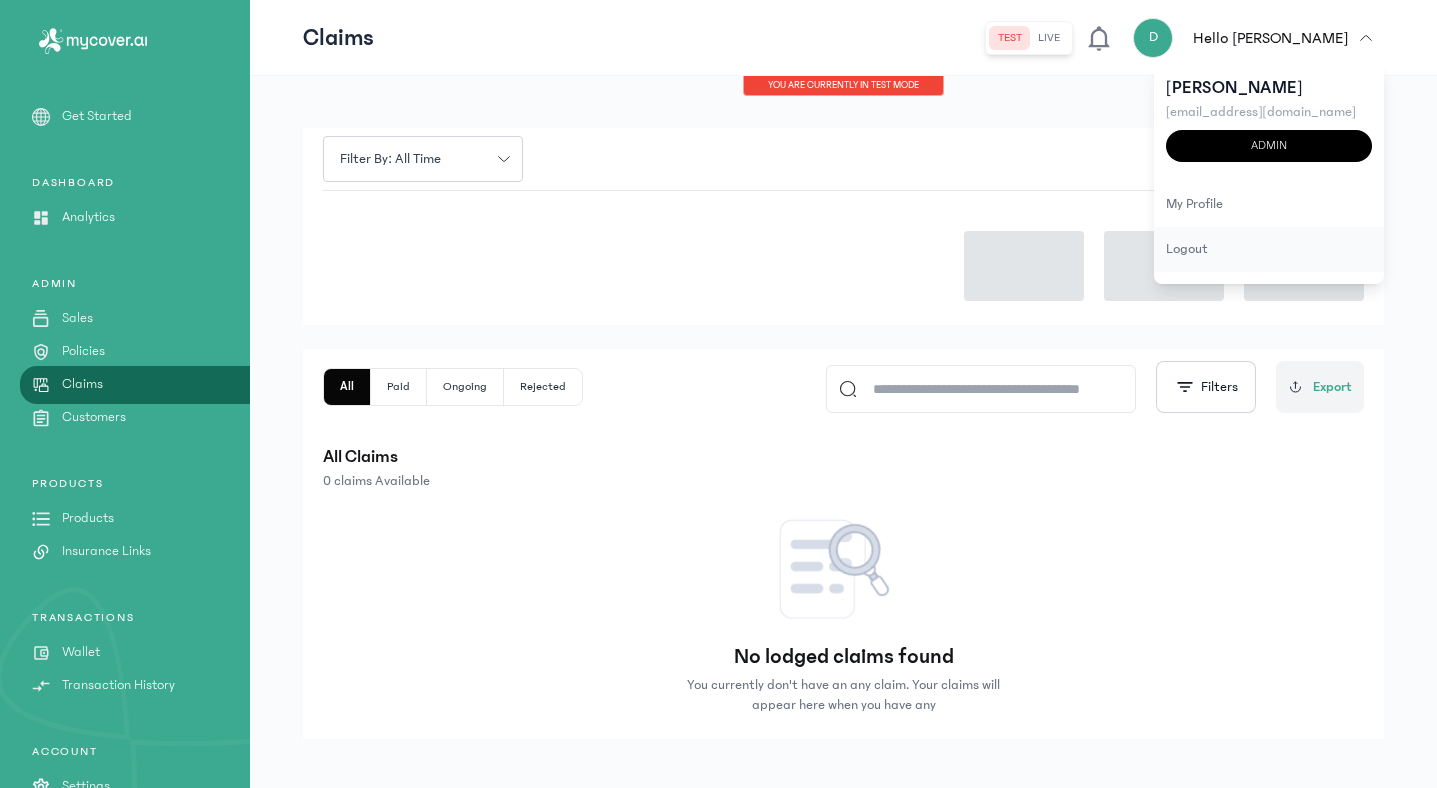click on "logout" 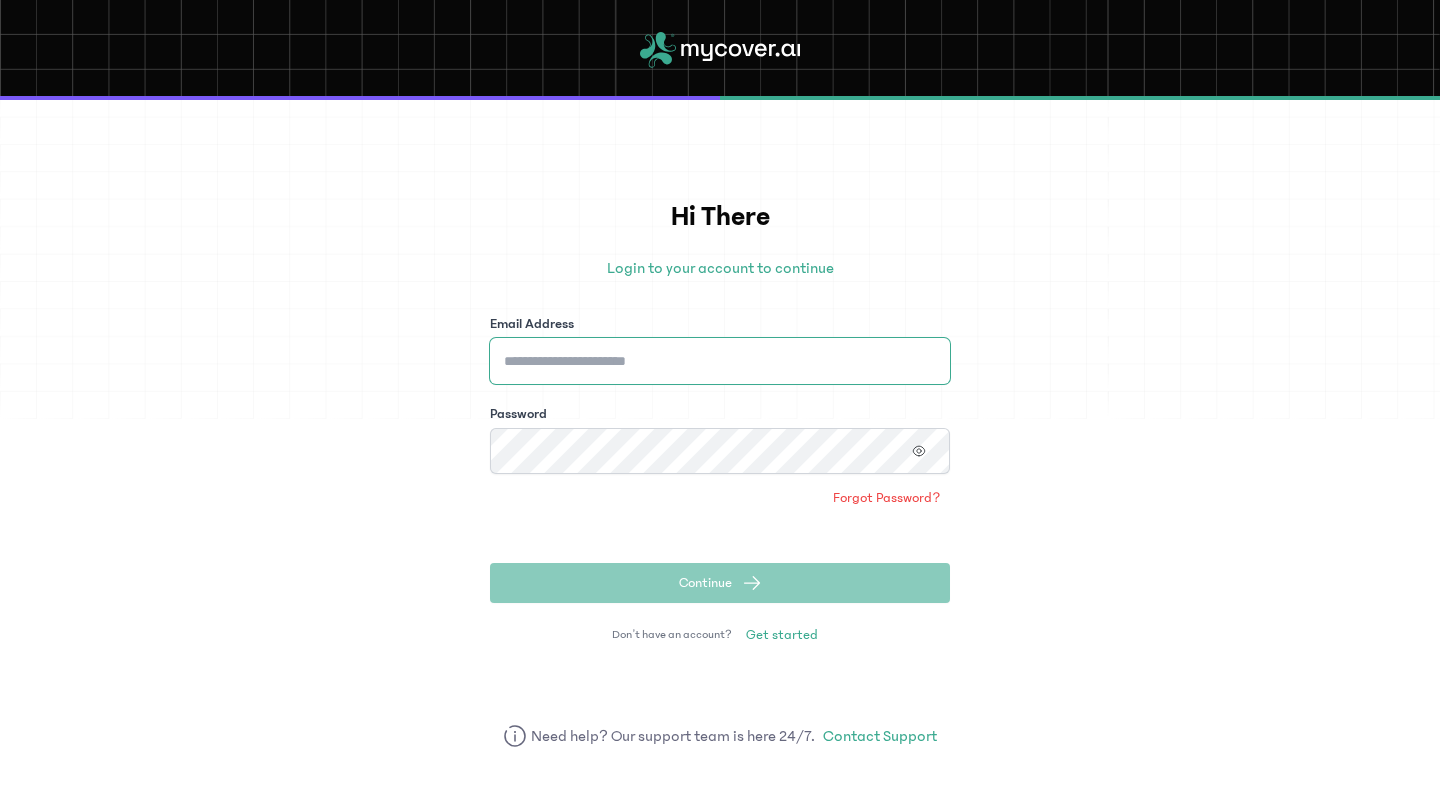 click on "Email Address" at bounding box center [720, 361] 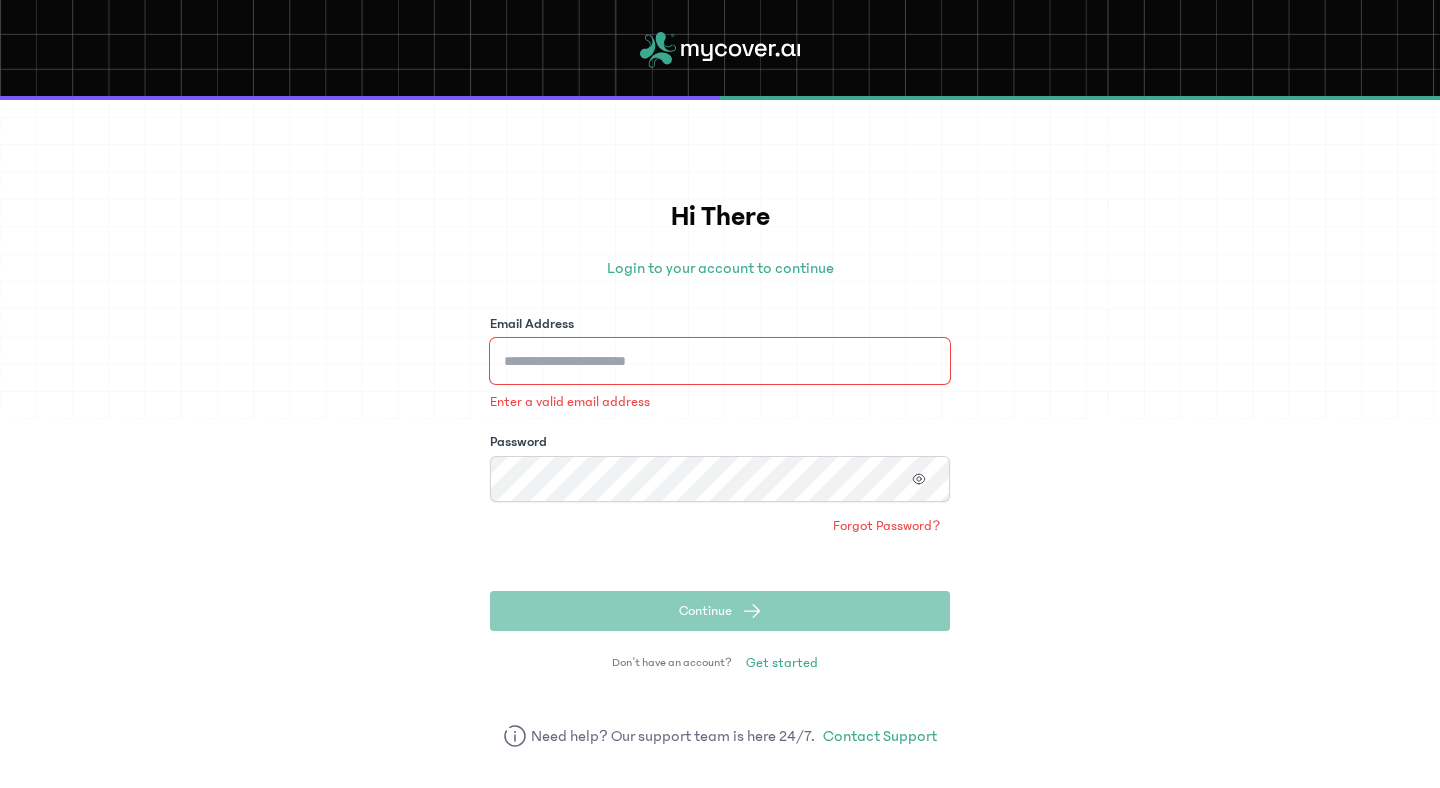 type on "**********" 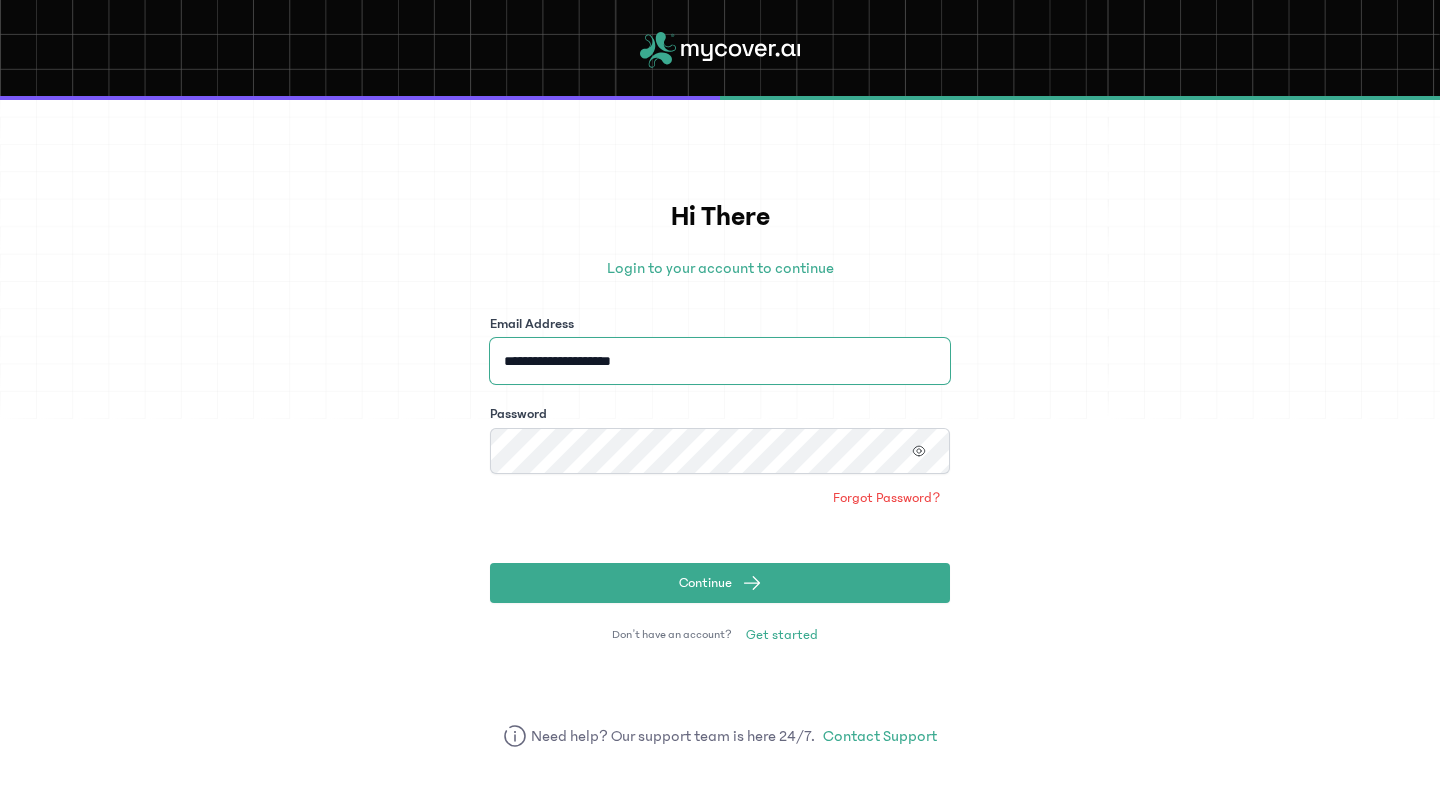 click on "Continue" 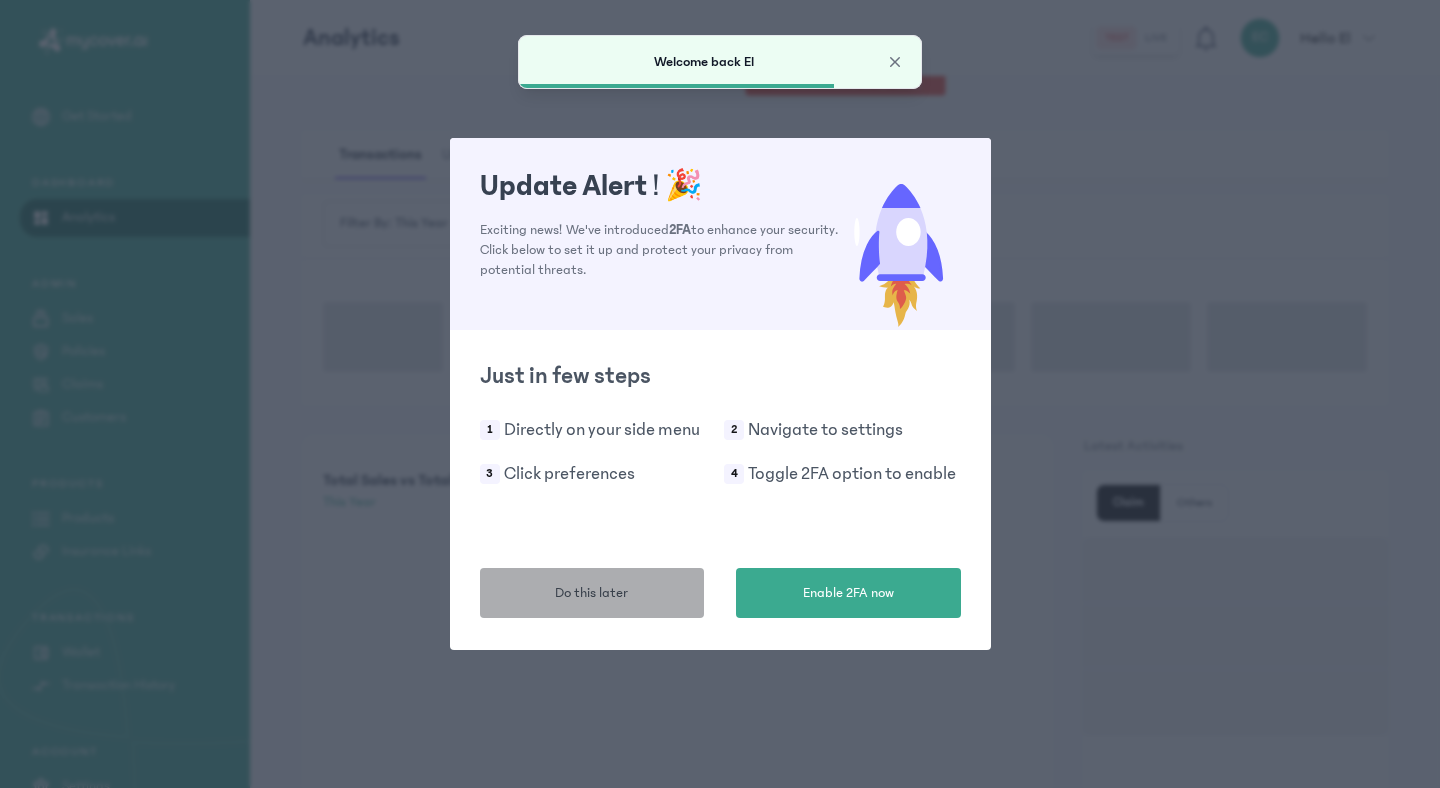 click on "Do this later" at bounding box center [592, 593] 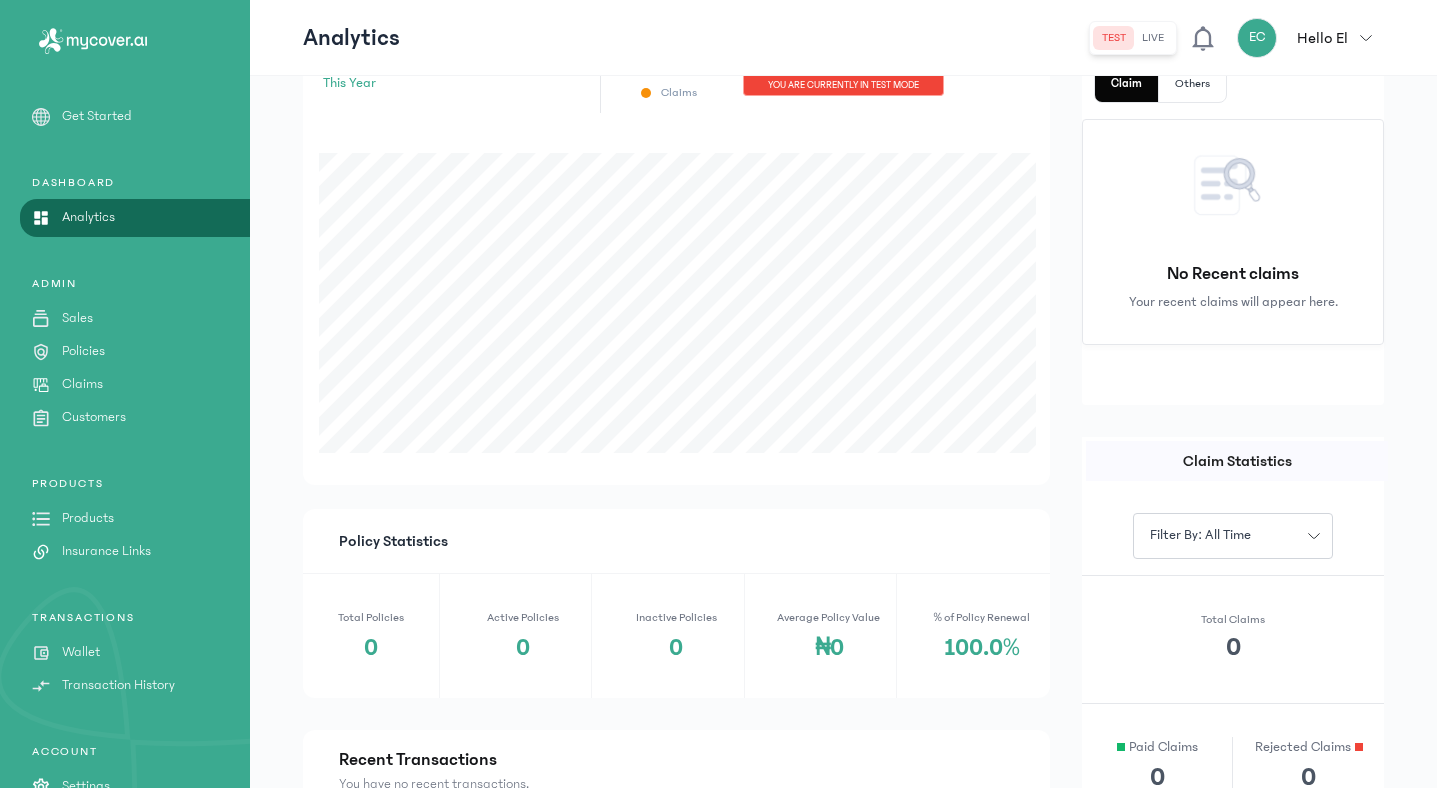 scroll, scrollTop: 393, scrollLeft: 0, axis: vertical 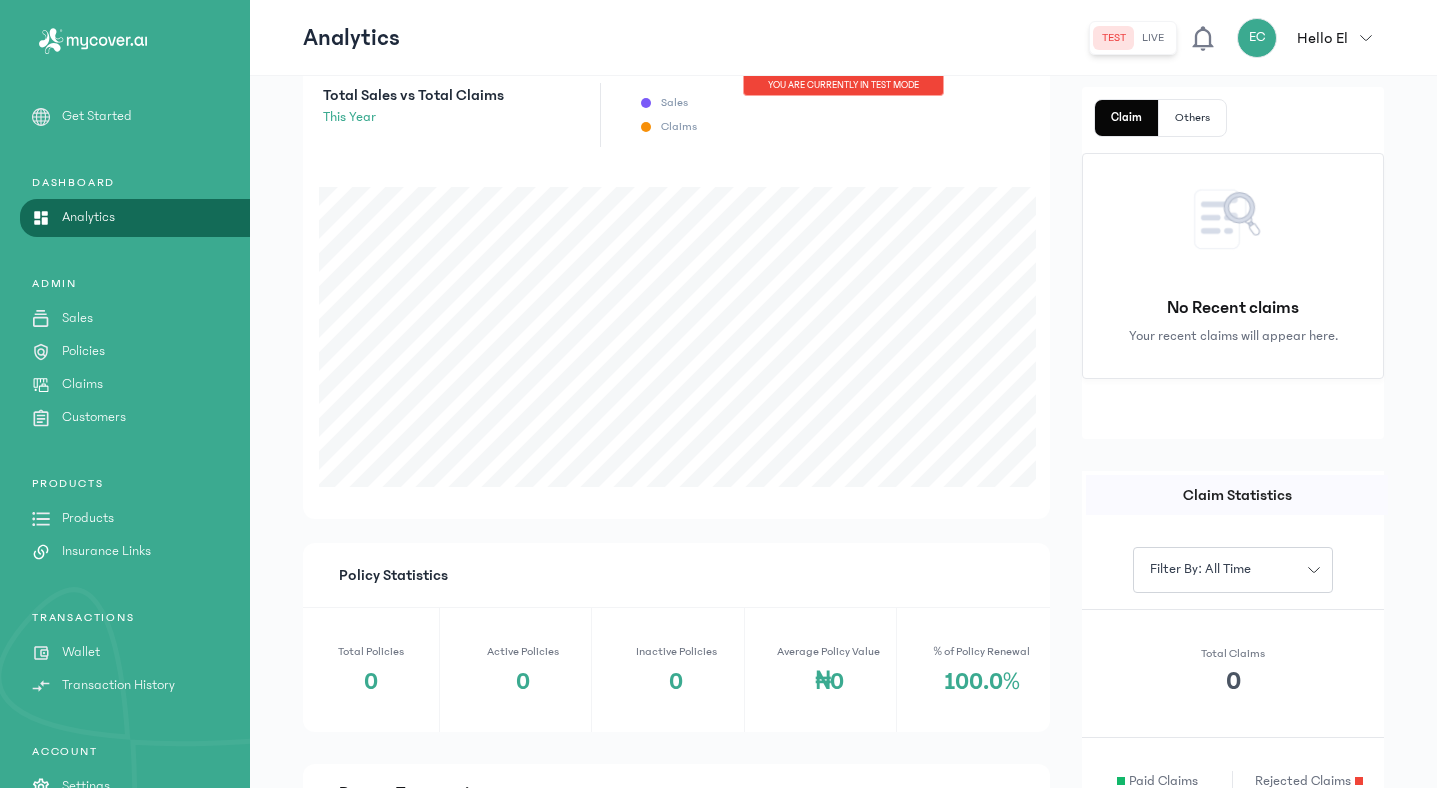 click on "live" 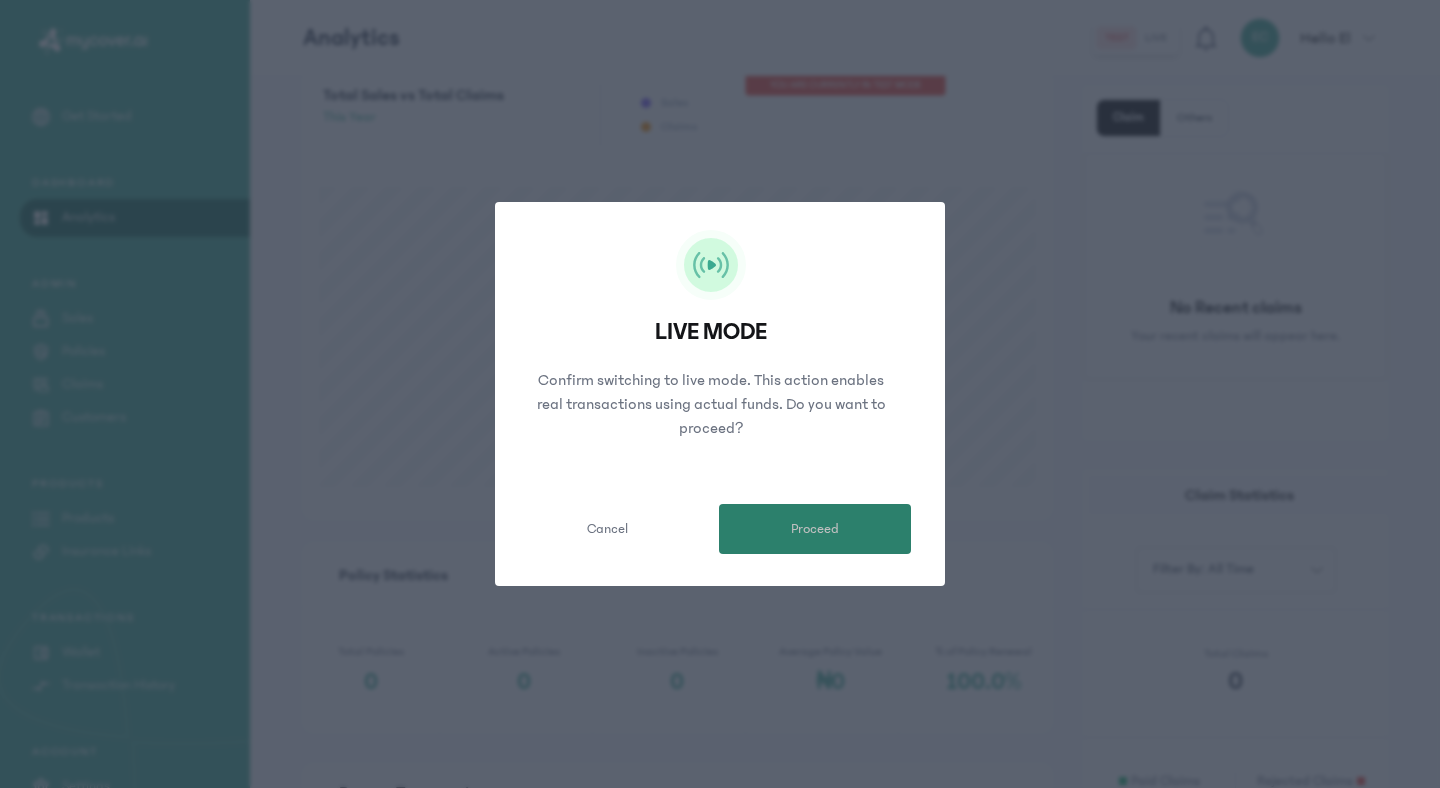 click on "Proceed" at bounding box center (815, 529) 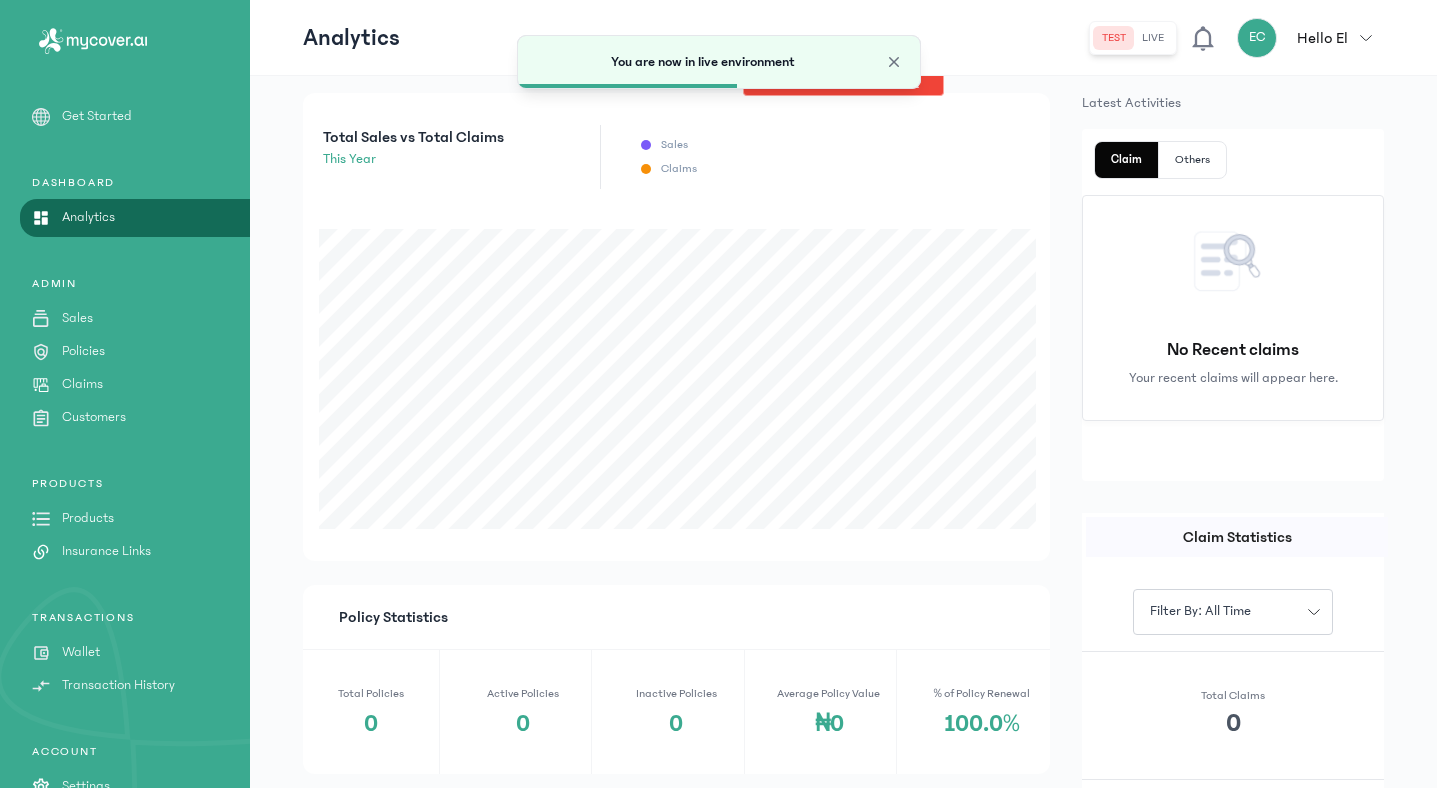 scroll, scrollTop: 346, scrollLeft: 0, axis: vertical 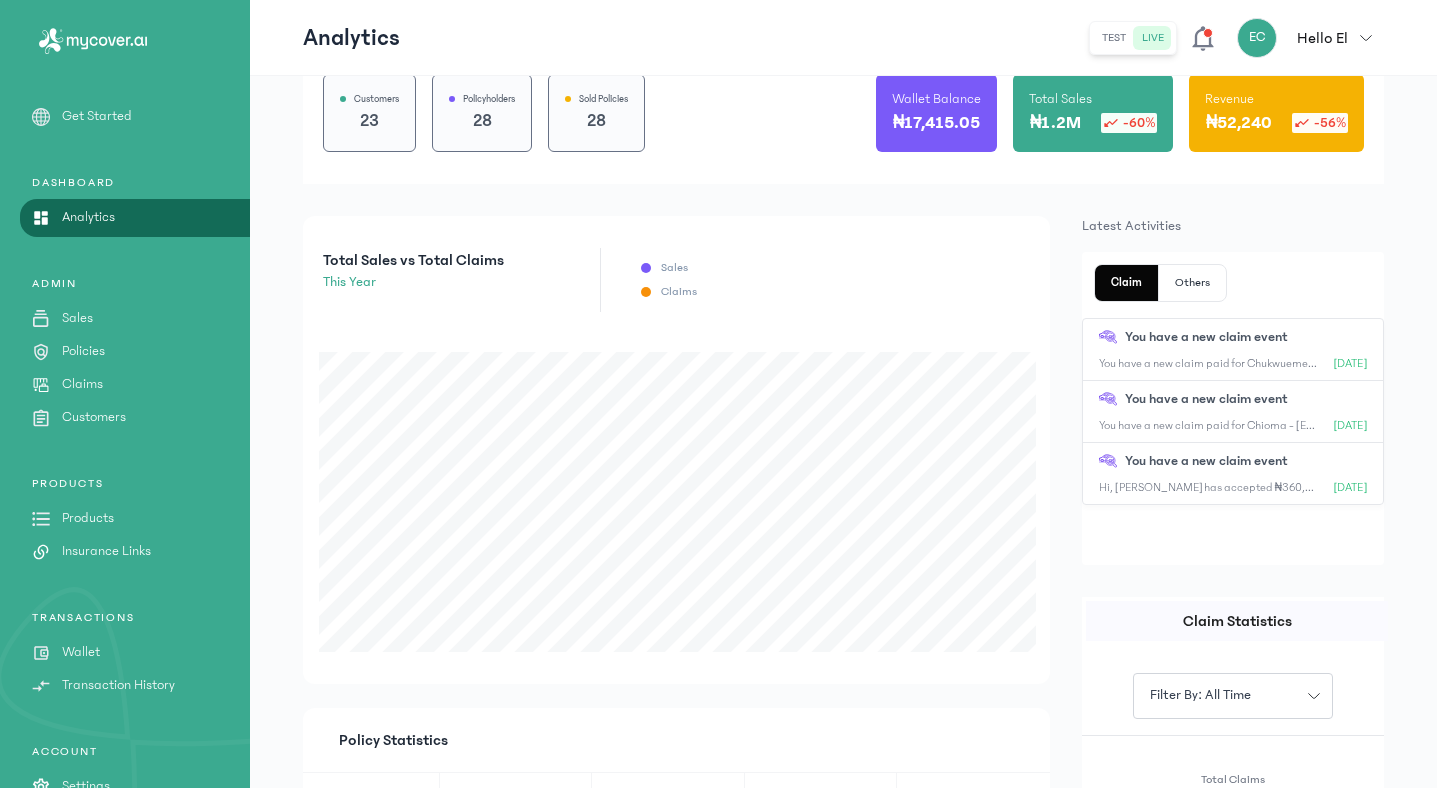 click on "Sales" at bounding box center (77, 318) 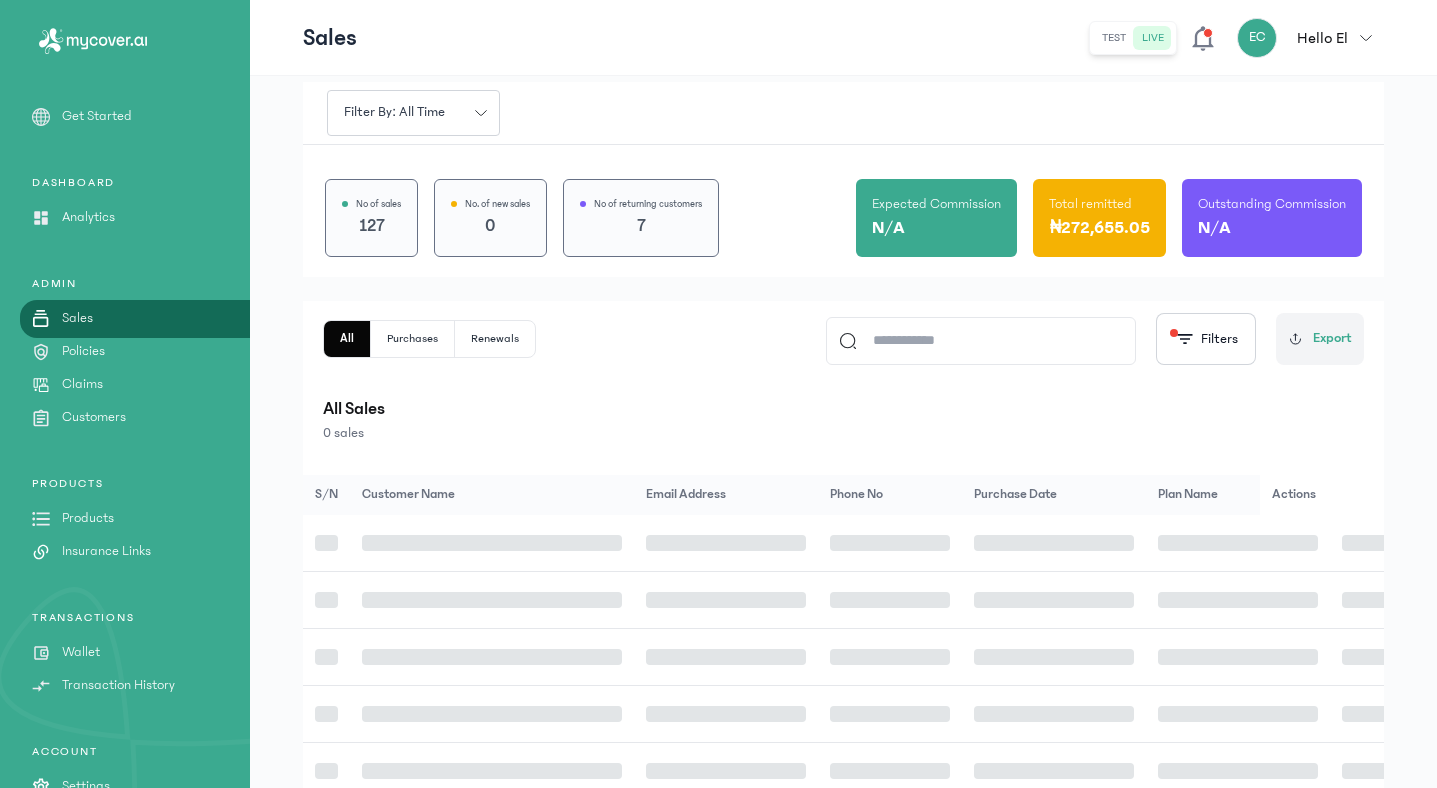 scroll, scrollTop: 86, scrollLeft: 0, axis: vertical 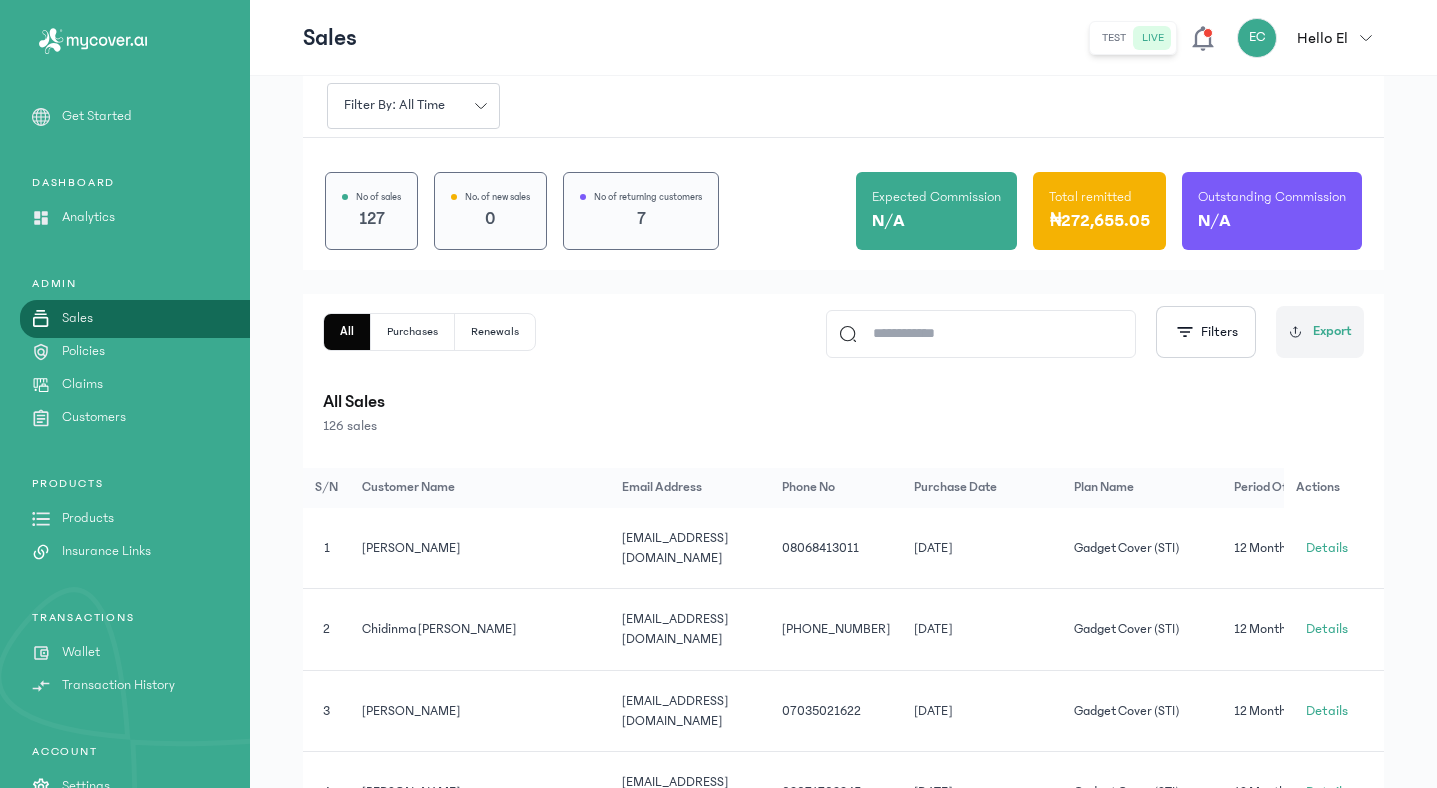 click on "Claims" at bounding box center [82, 384] 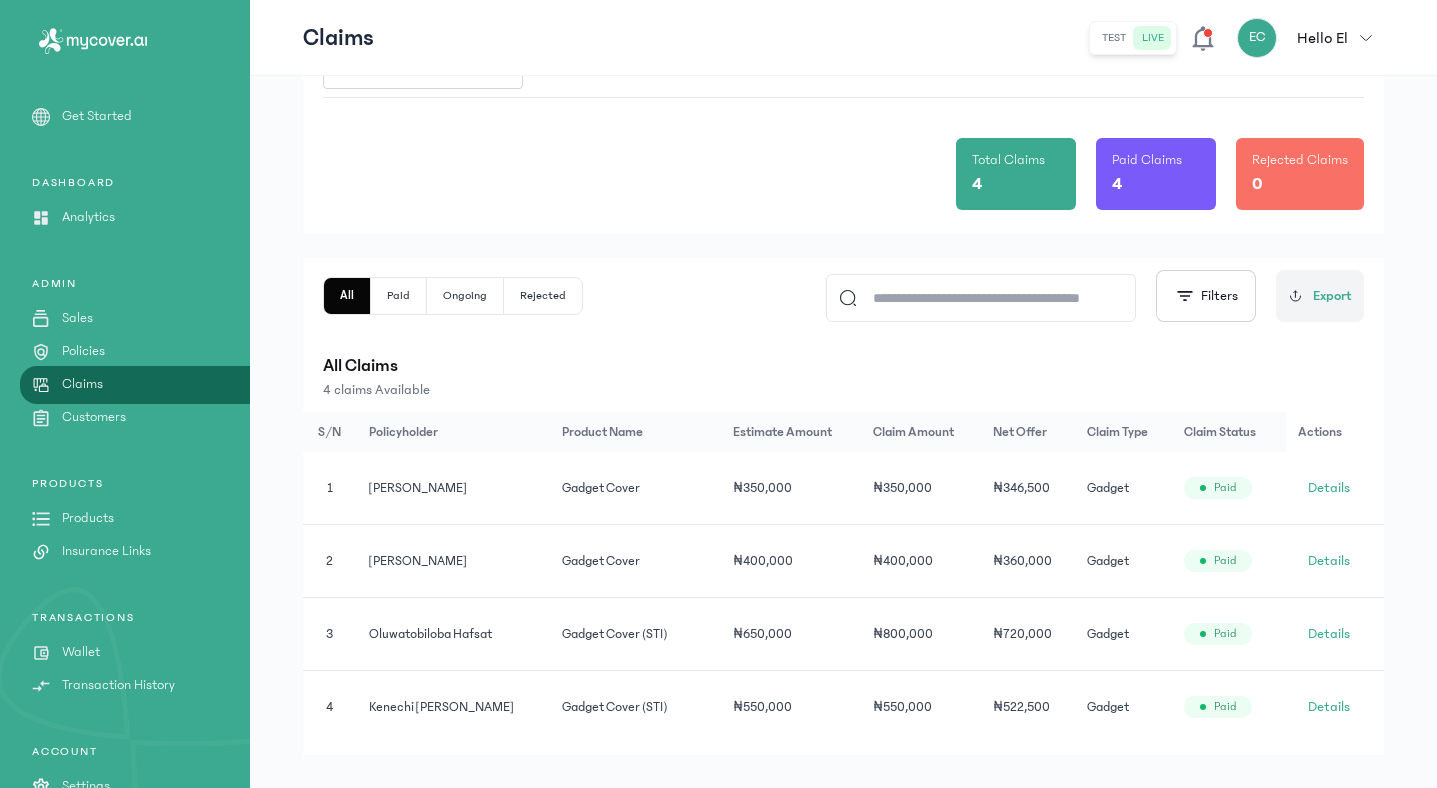 scroll, scrollTop: 124, scrollLeft: 0, axis: vertical 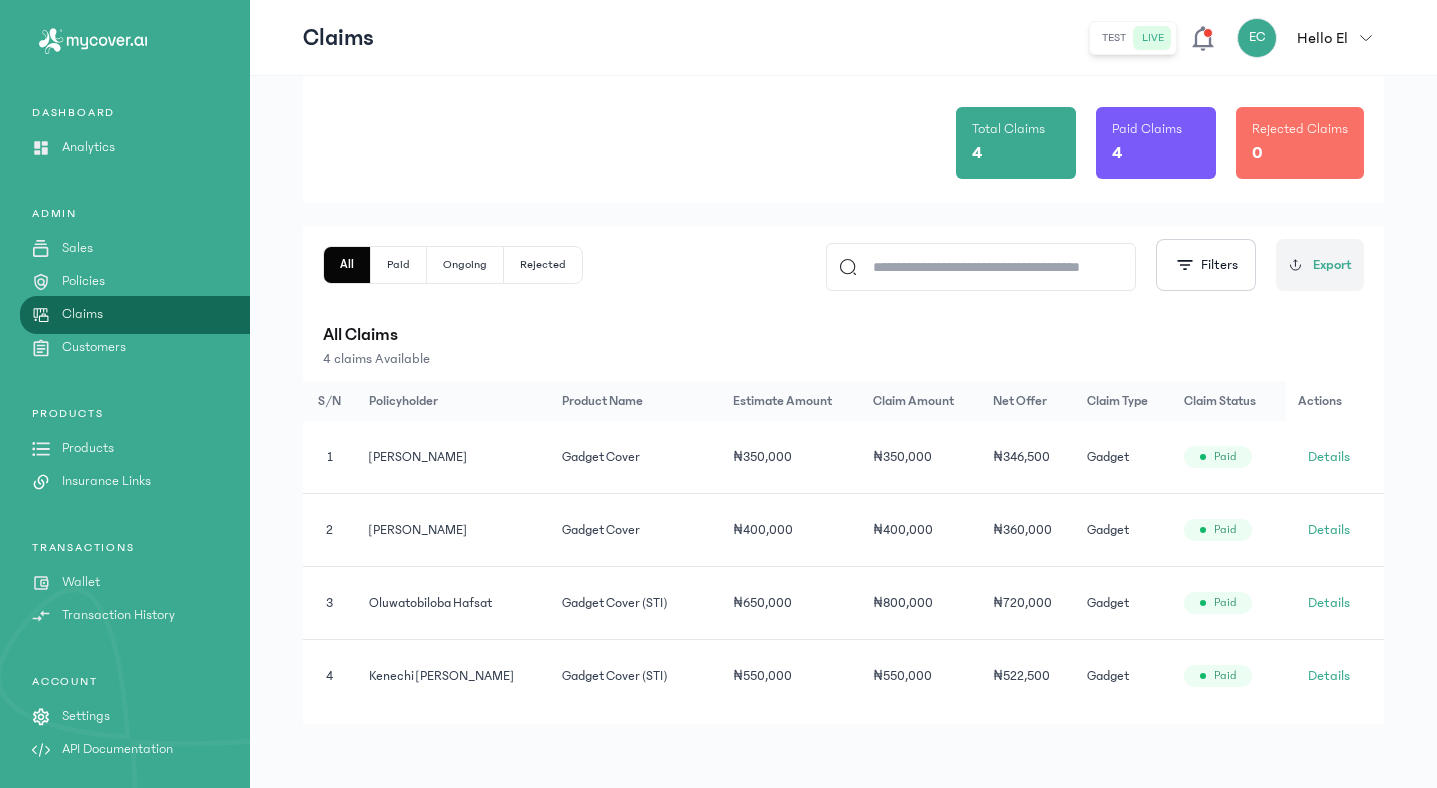 click on "Insurance Links" at bounding box center (106, 481) 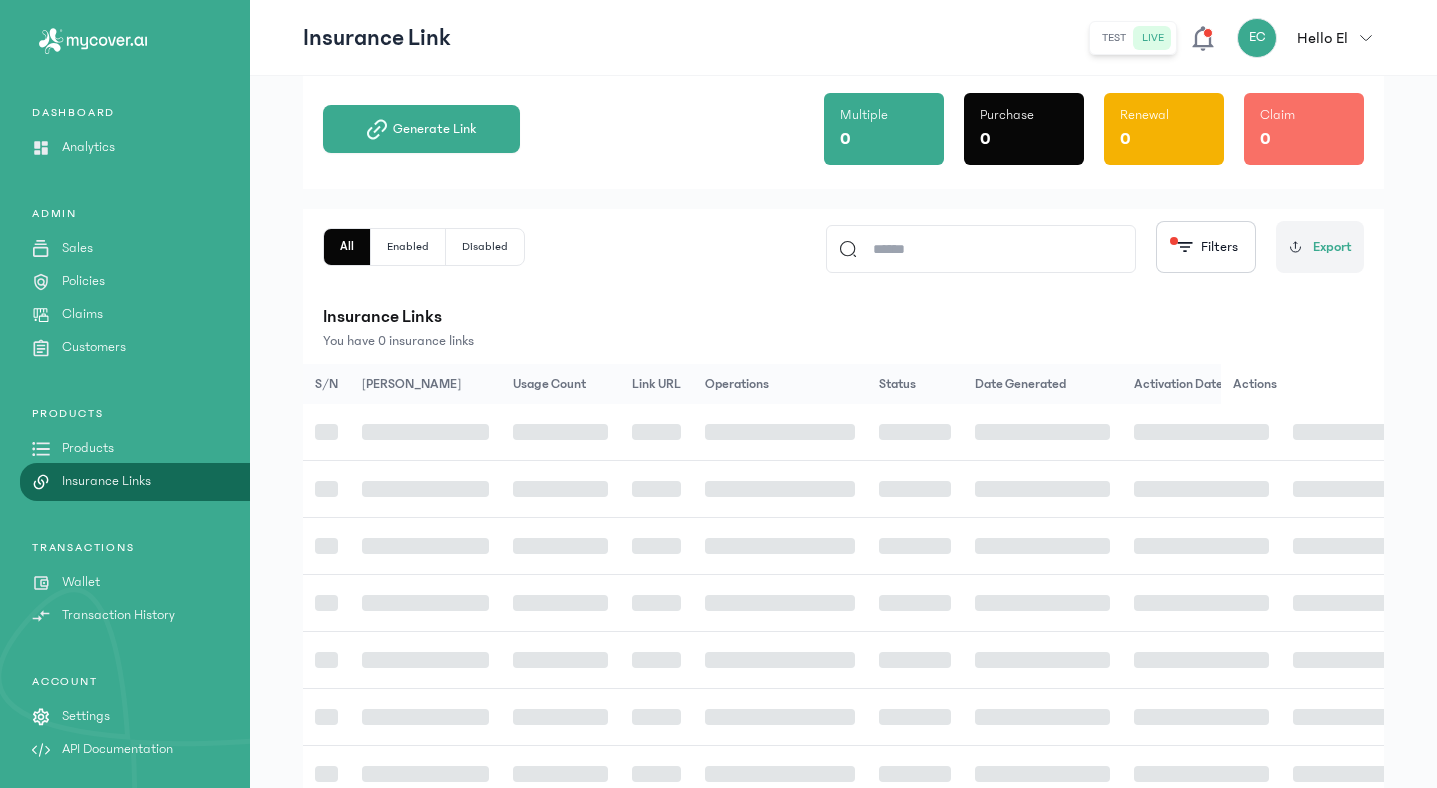 scroll, scrollTop: 0, scrollLeft: 0, axis: both 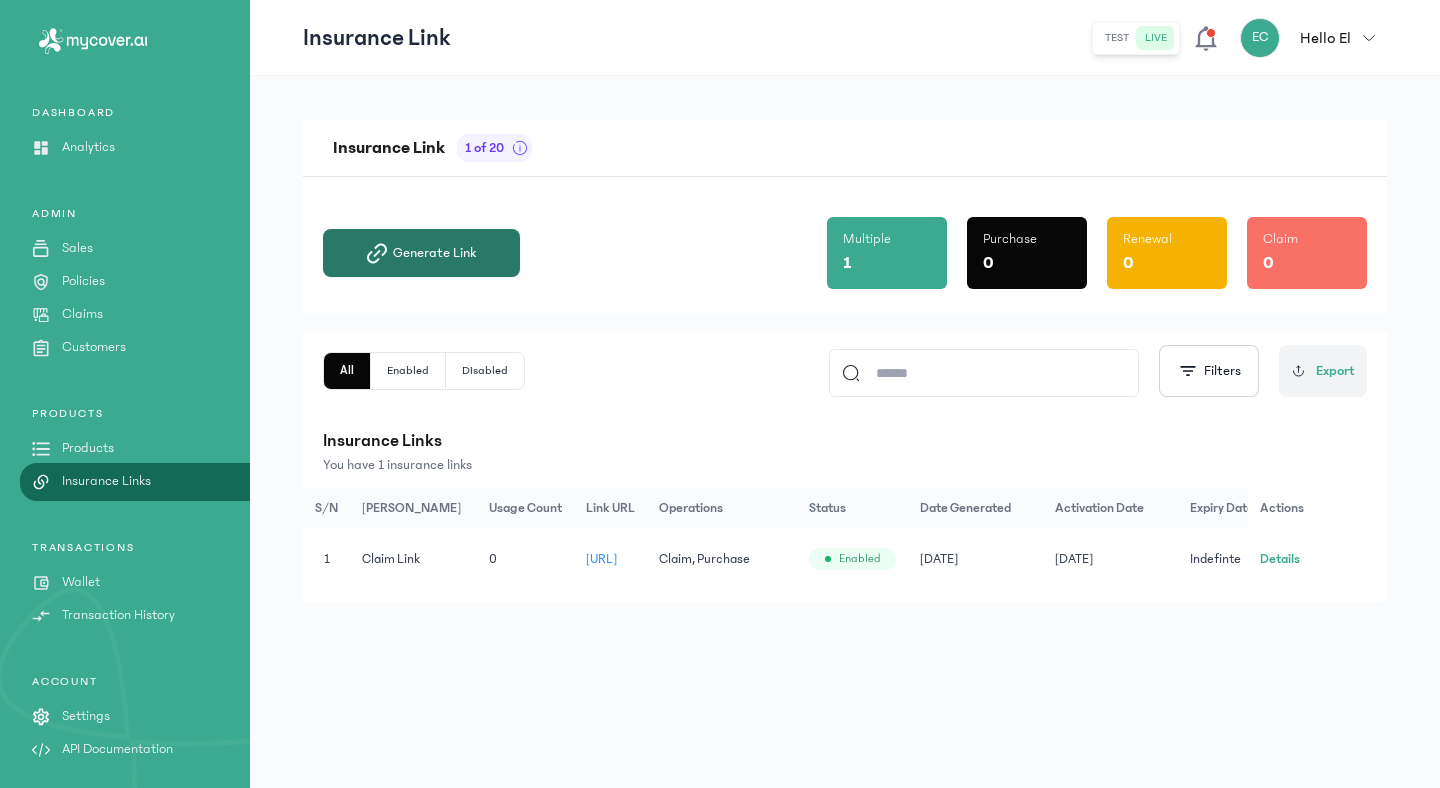 click on "Generate Link" 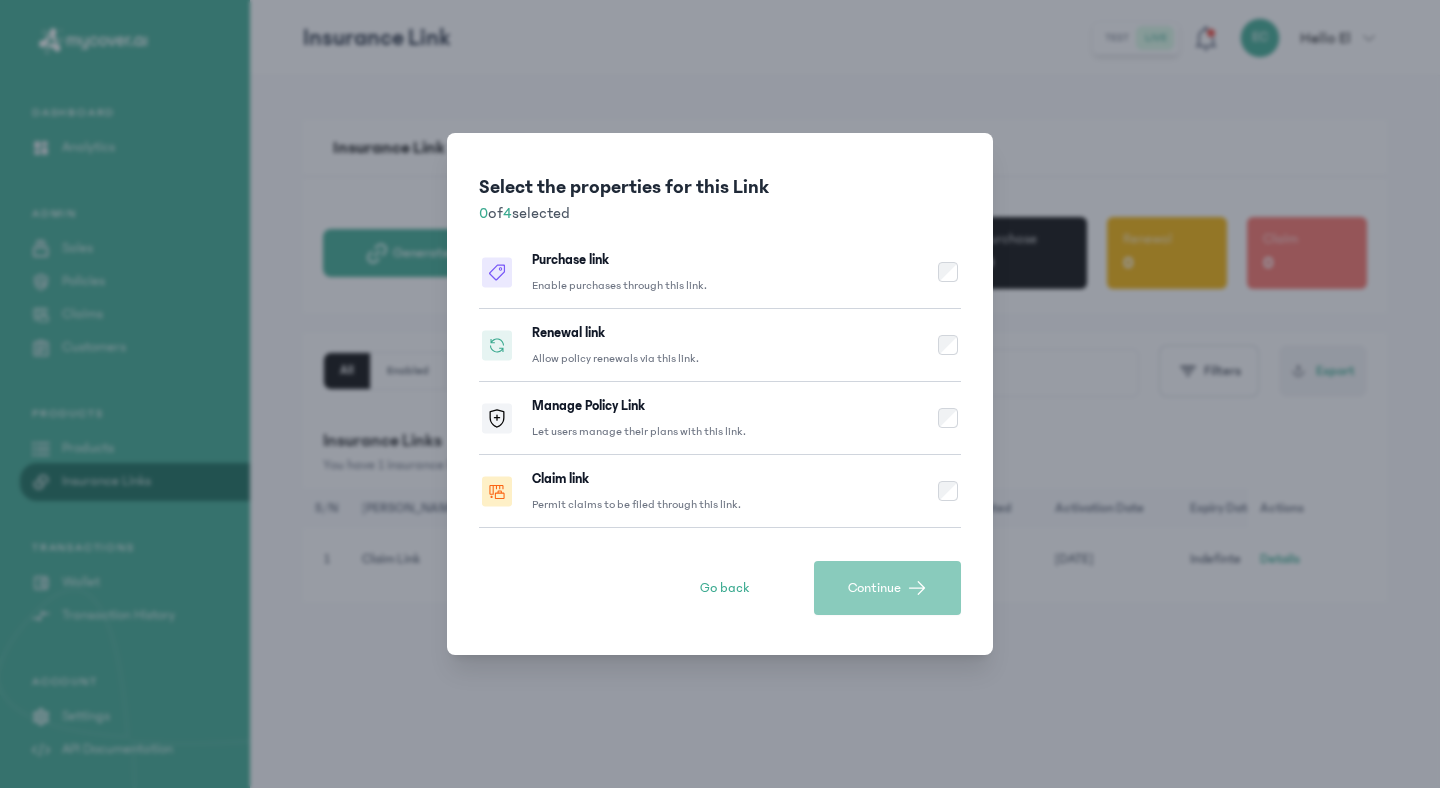 click on "Claim link Permit claims to be filed through this link." 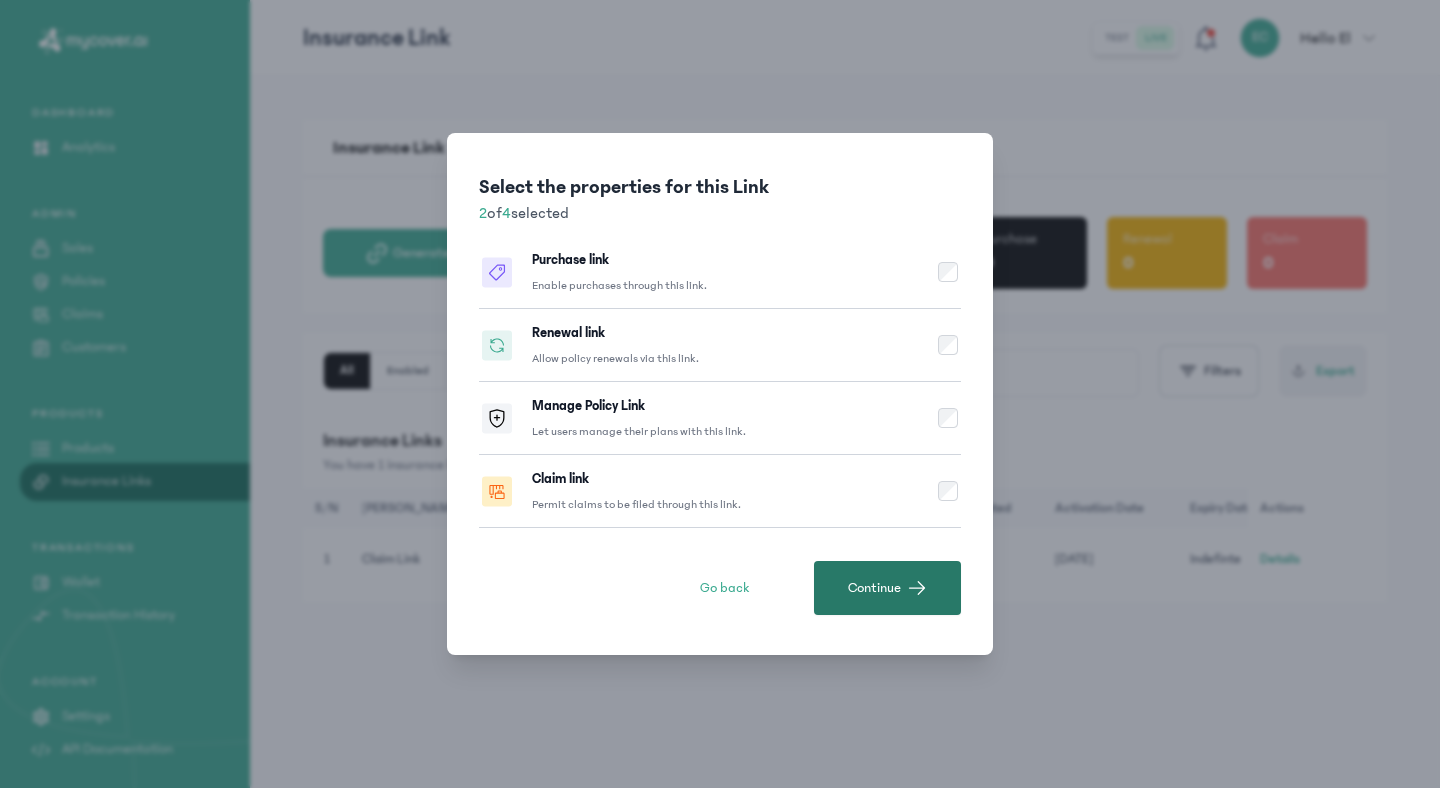 click on "Continue" 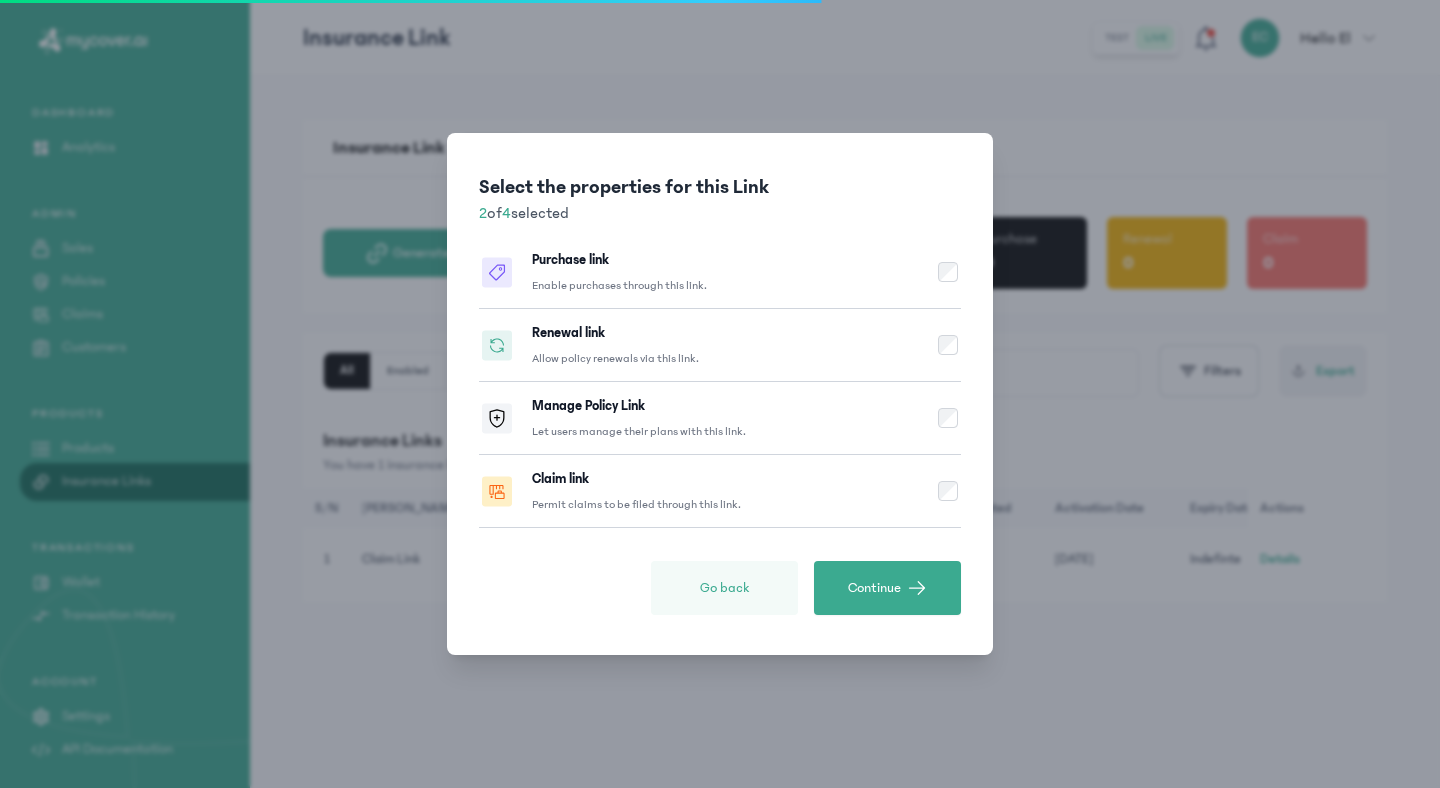click on "Go back" 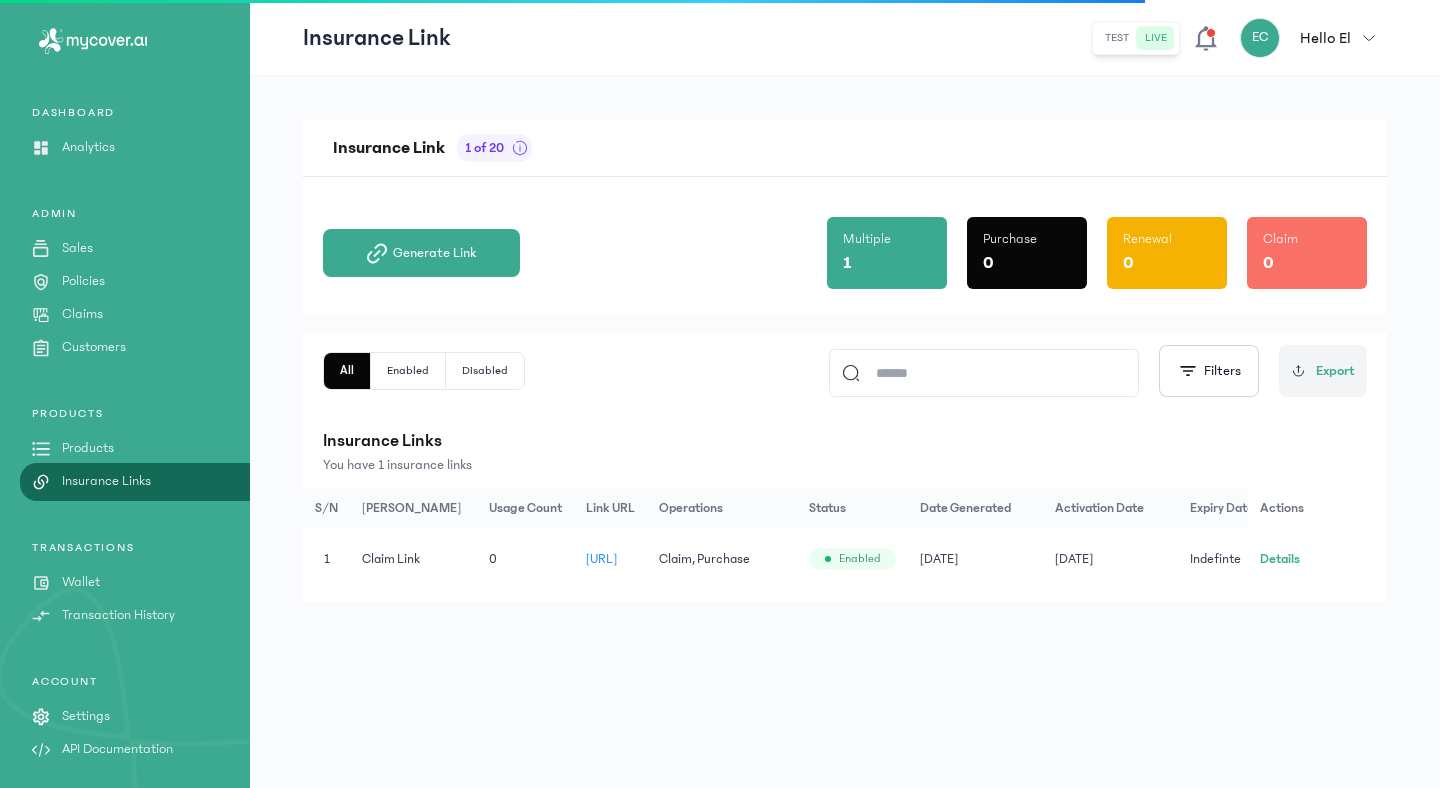 click on "Wallet" at bounding box center (81, 582) 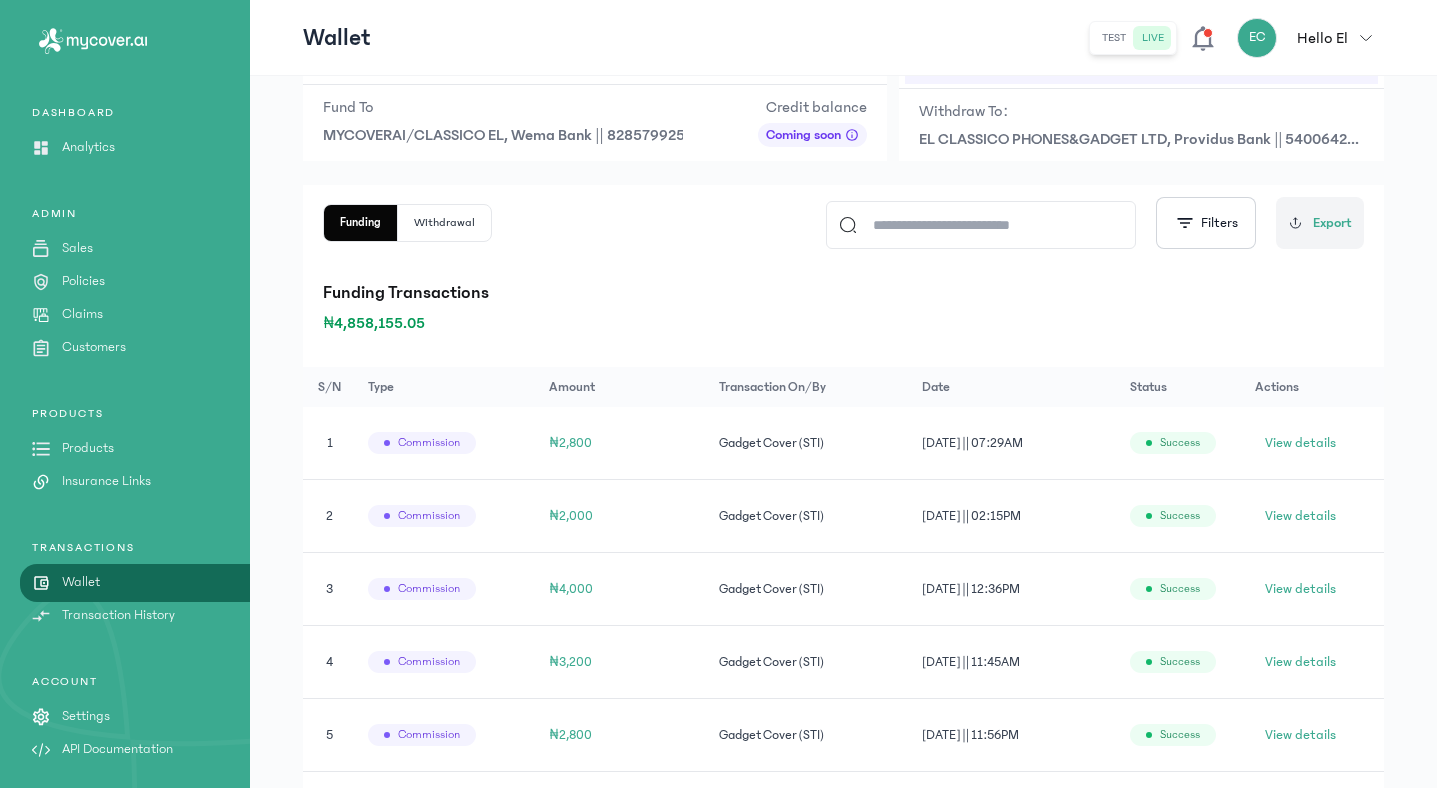 scroll, scrollTop: 188, scrollLeft: 0, axis: vertical 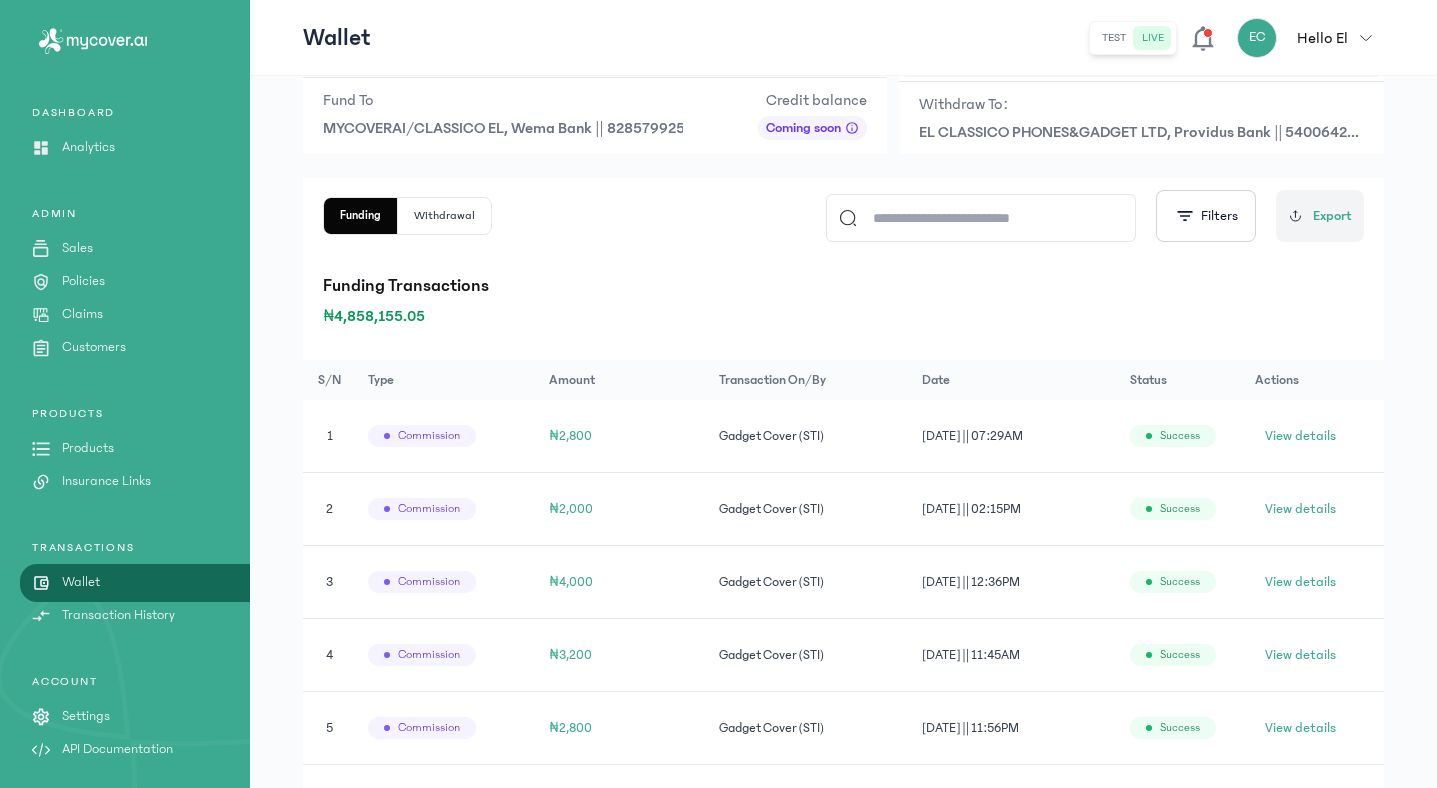 click on "Transaction History" at bounding box center (118, 615) 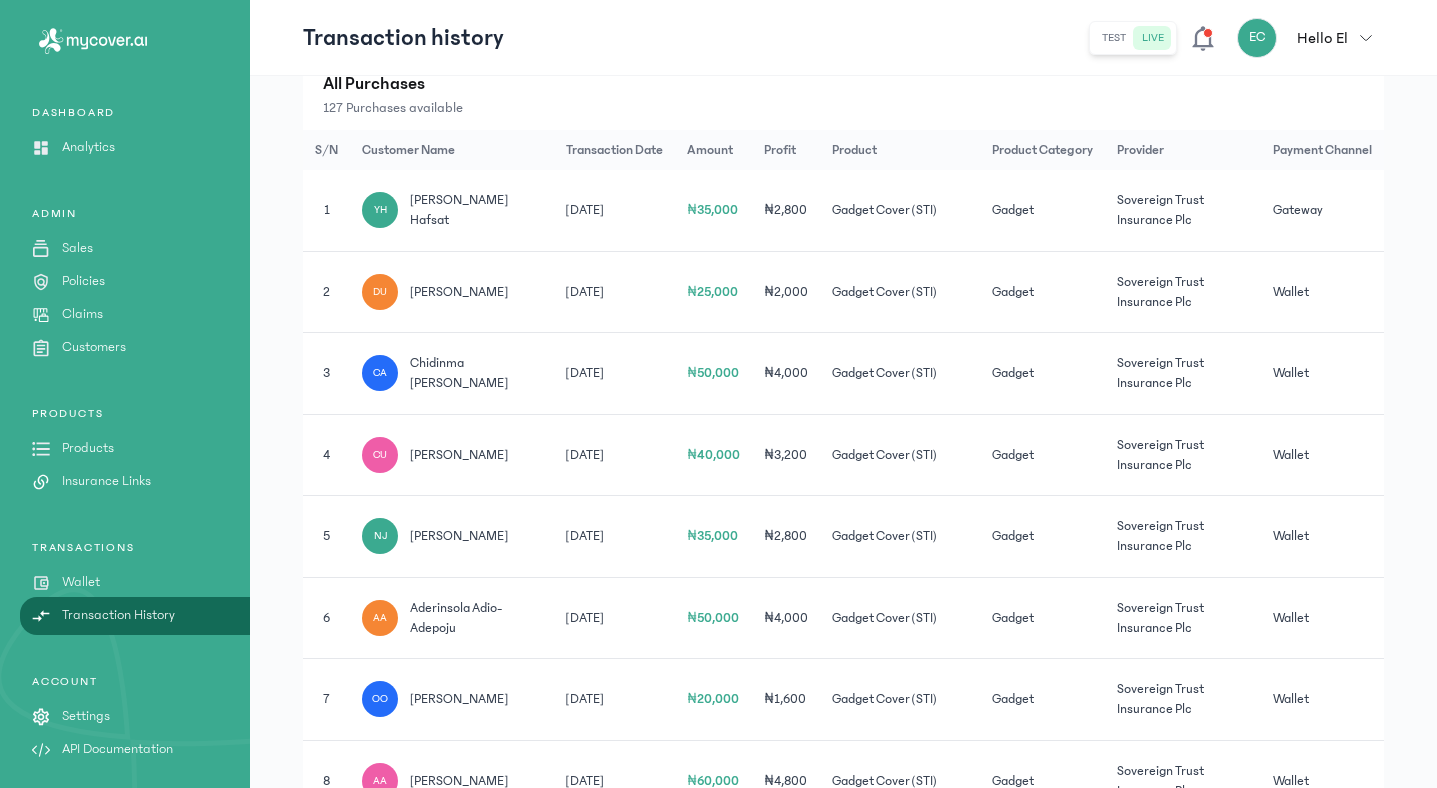 scroll, scrollTop: 315, scrollLeft: 0, axis: vertical 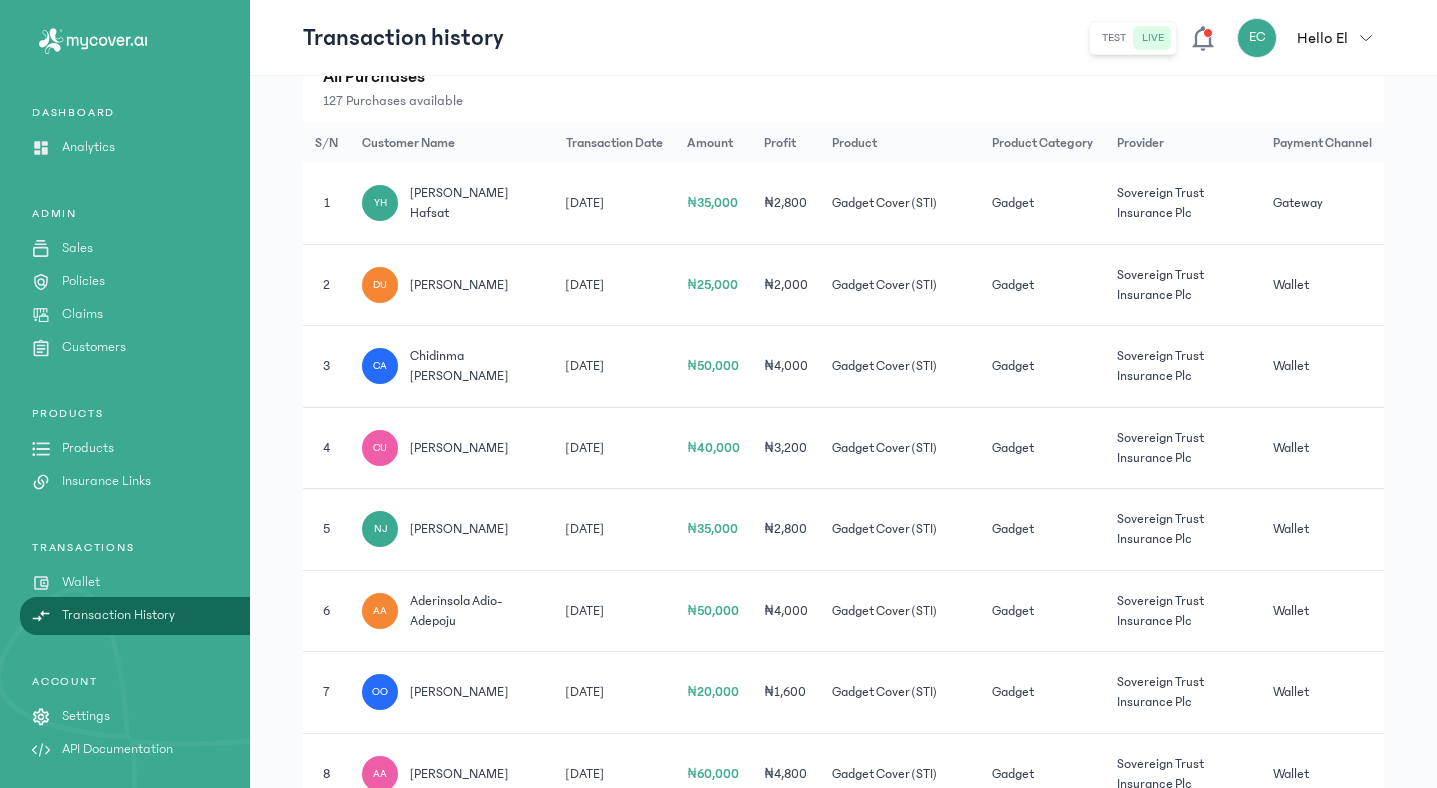 click on "Settings" at bounding box center [86, 716] 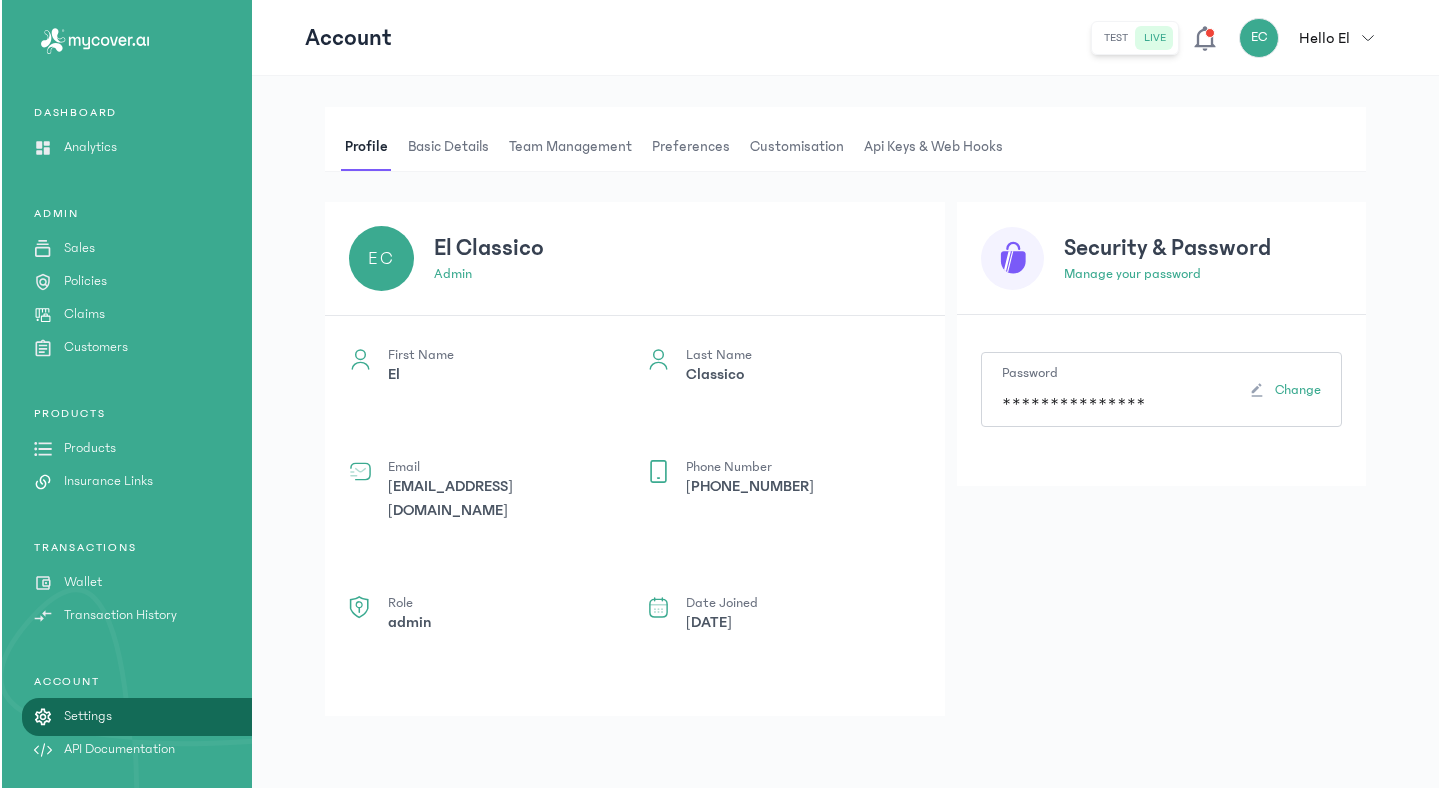 scroll, scrollTop: 0, scrollLeft: 0, axis: both 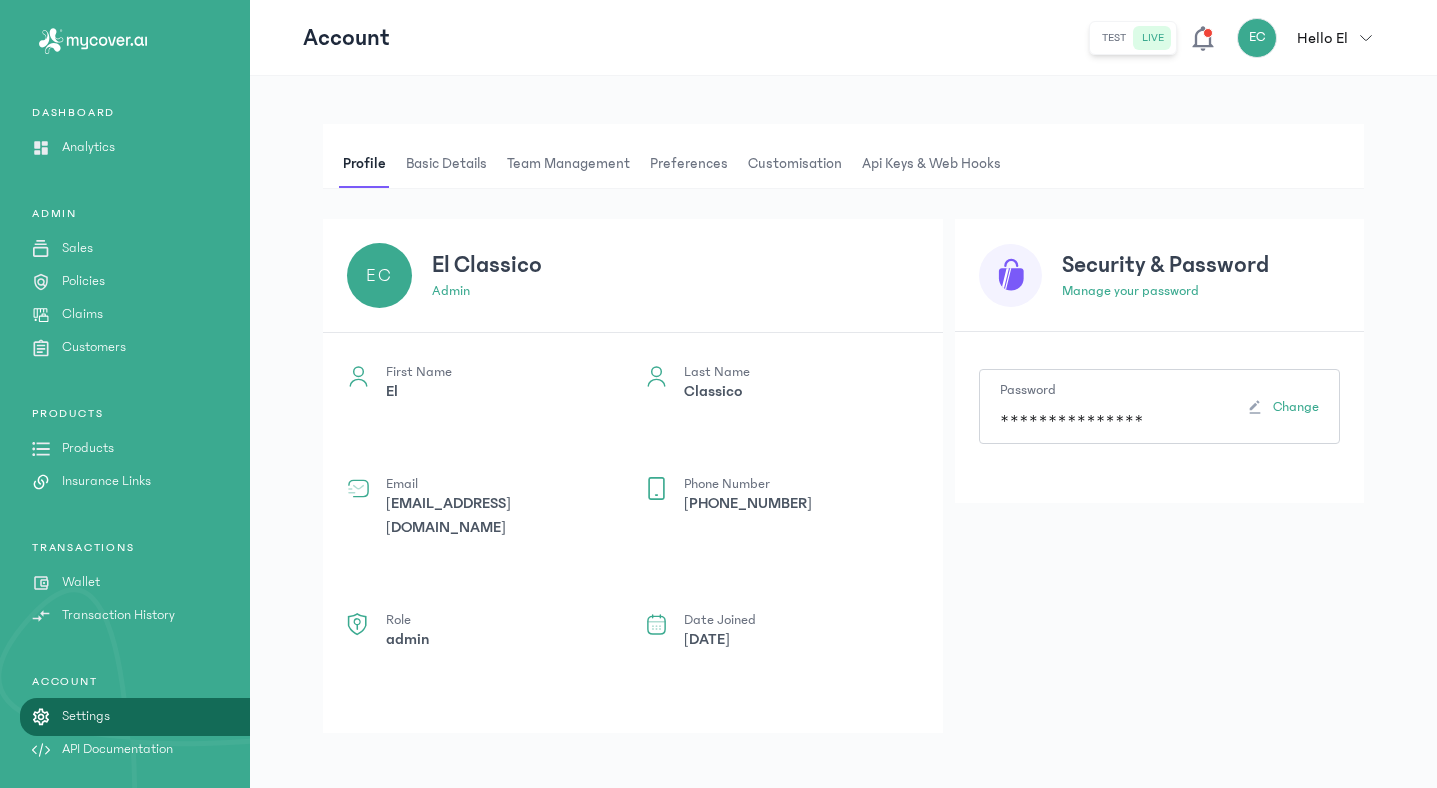 click on "Team Management" at bounding box center [568, 164] 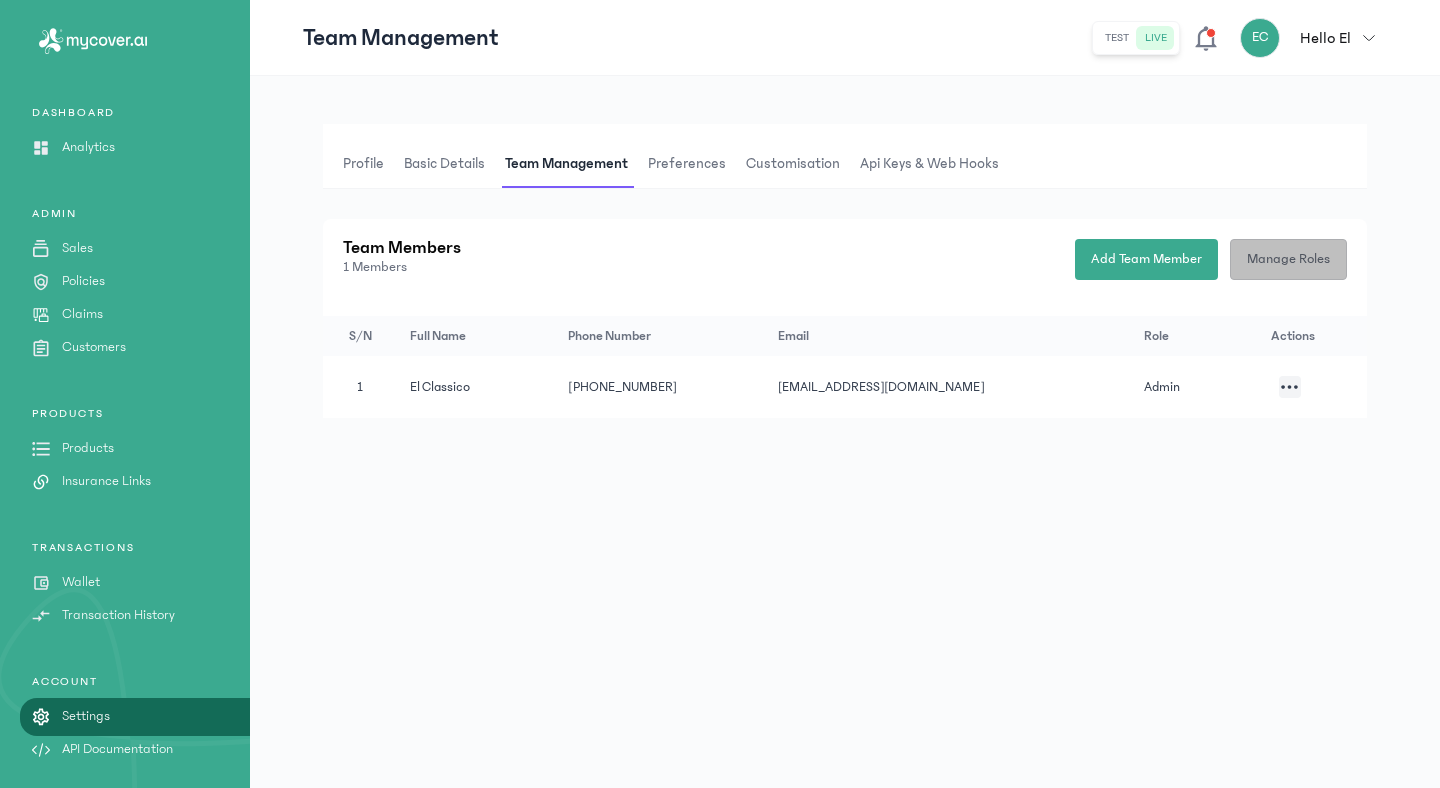click on "Manage Roles" at bounding box center [1288, 259] 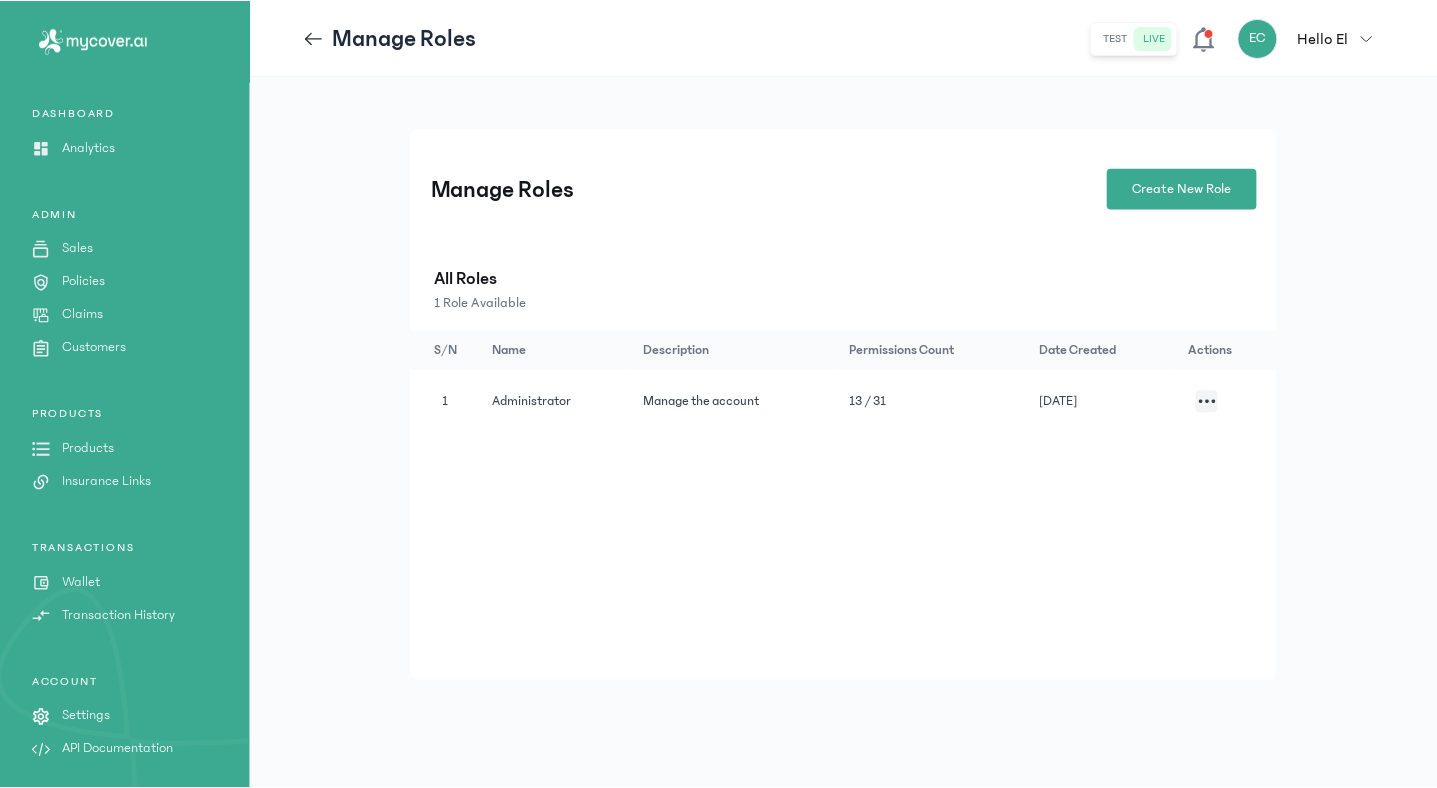 scroll, scrollTop: 0, scrollLeft: 0, axis: both 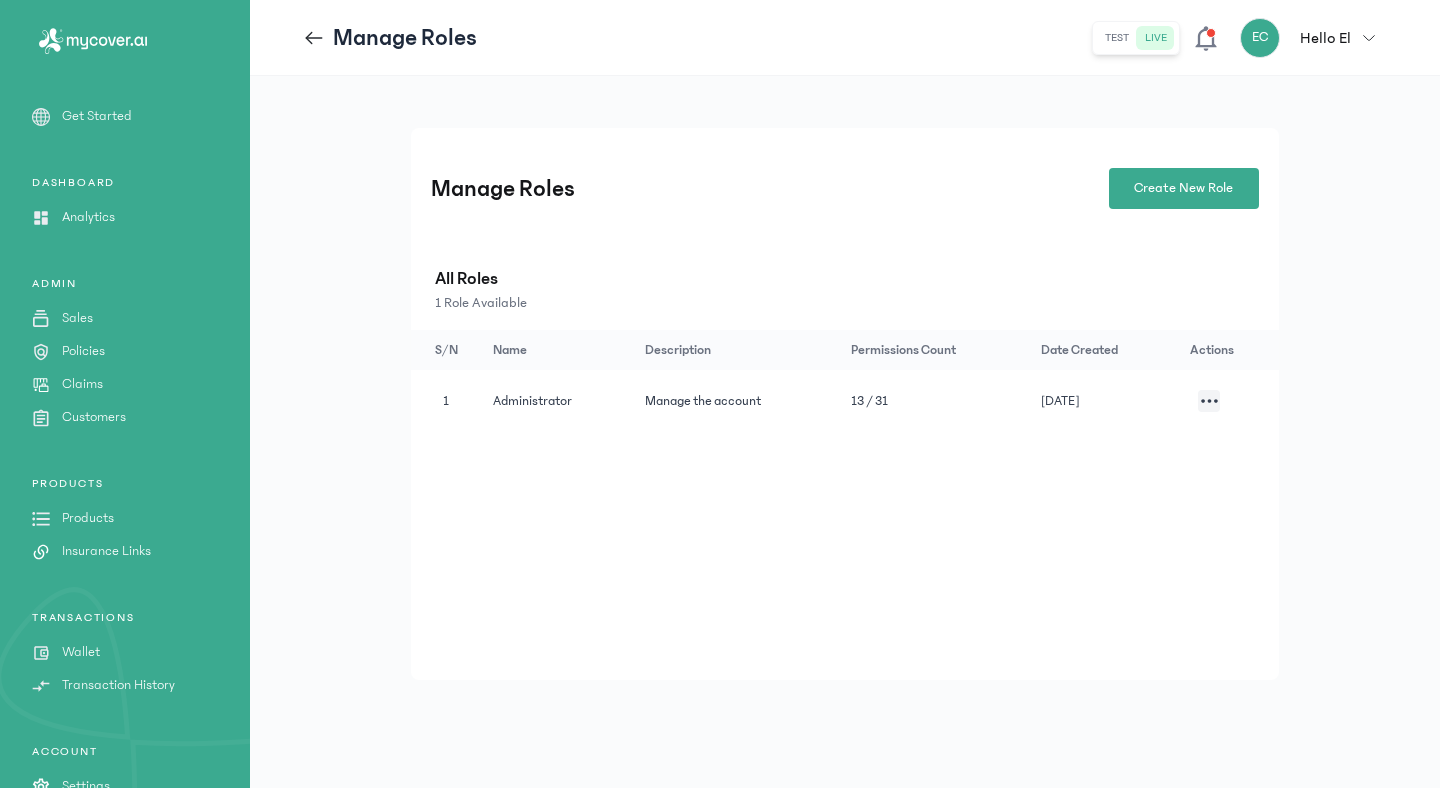 click on "Products" at bounding box center [88, 518] 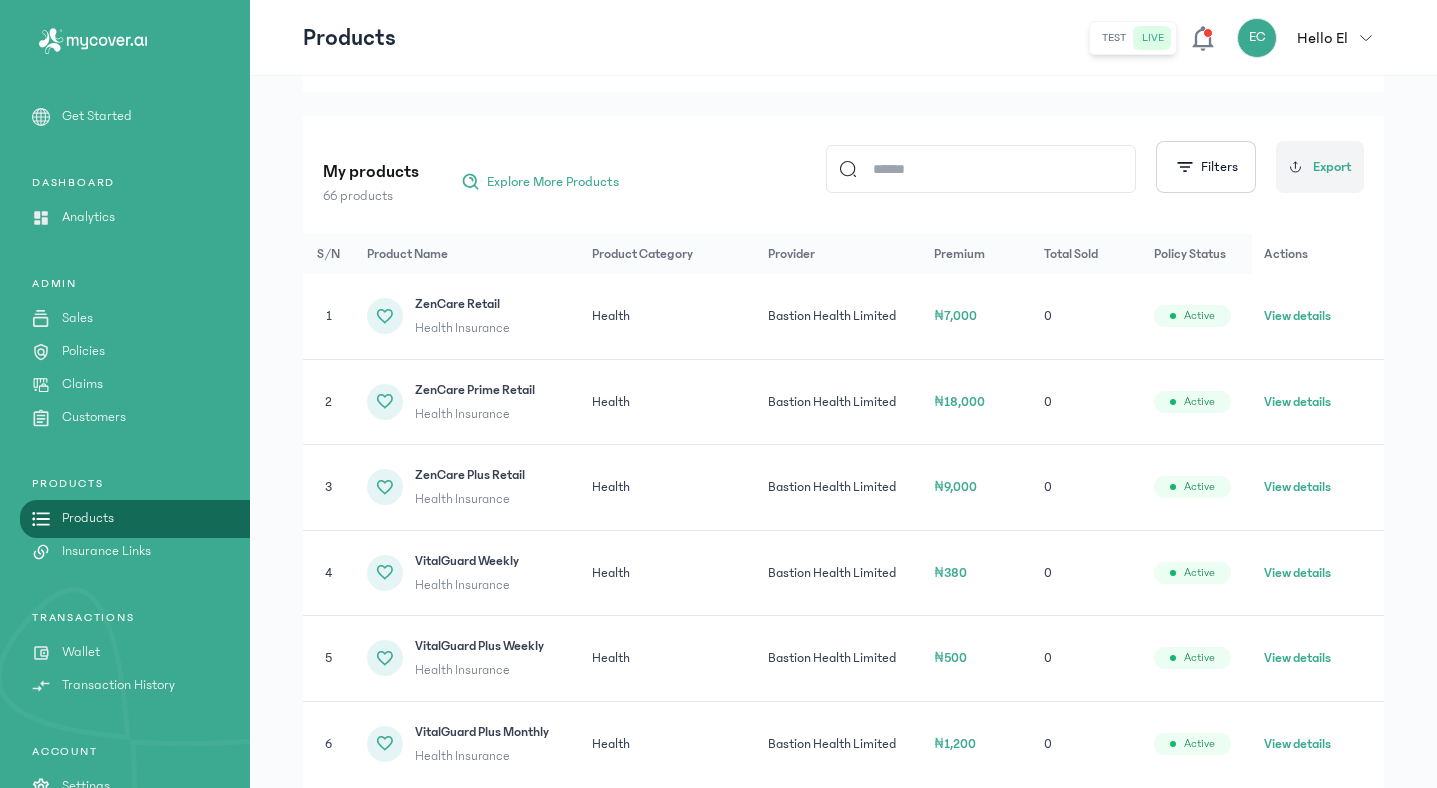 scroll, scrollTop: 70, scrollLeft: 0, axis: vertical 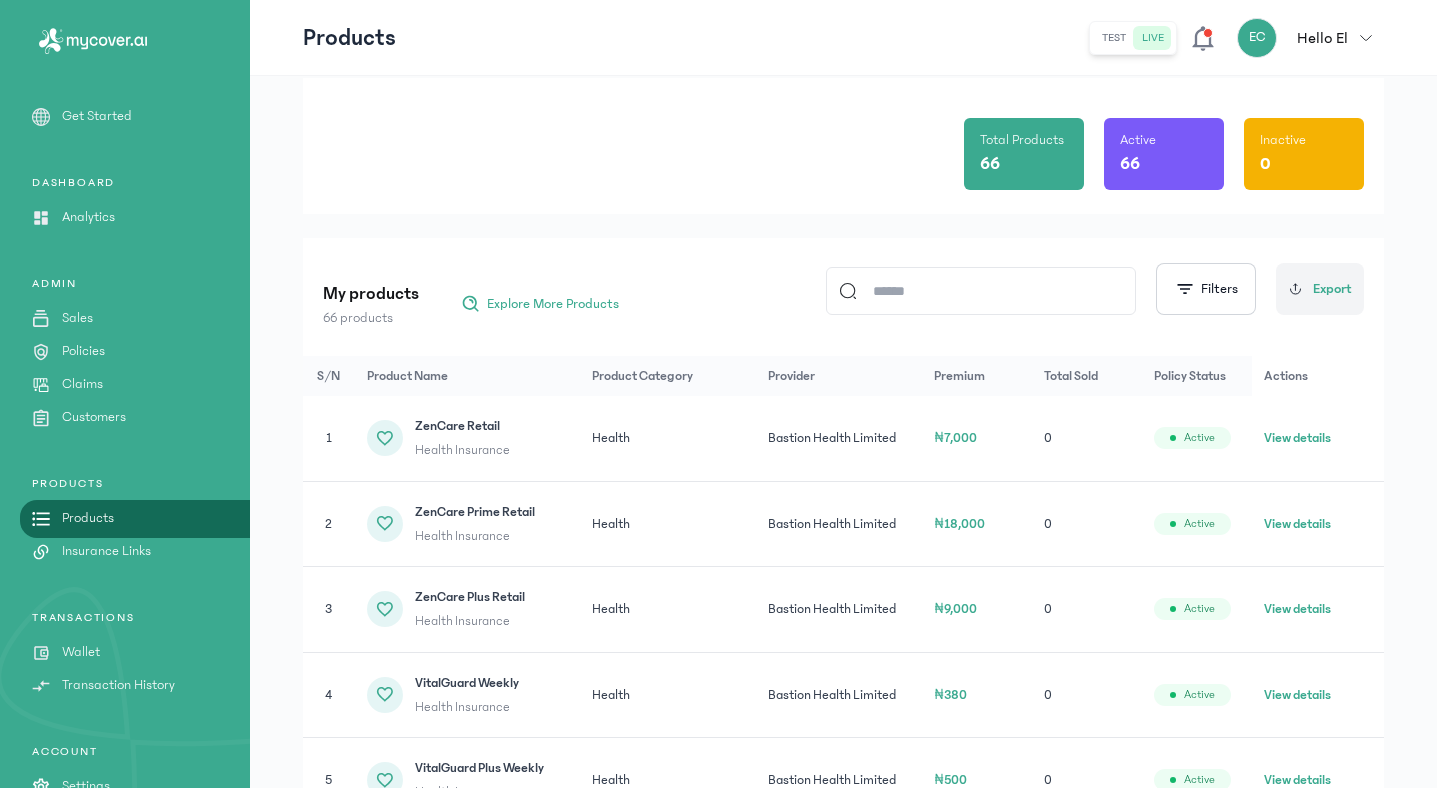 click on "test" 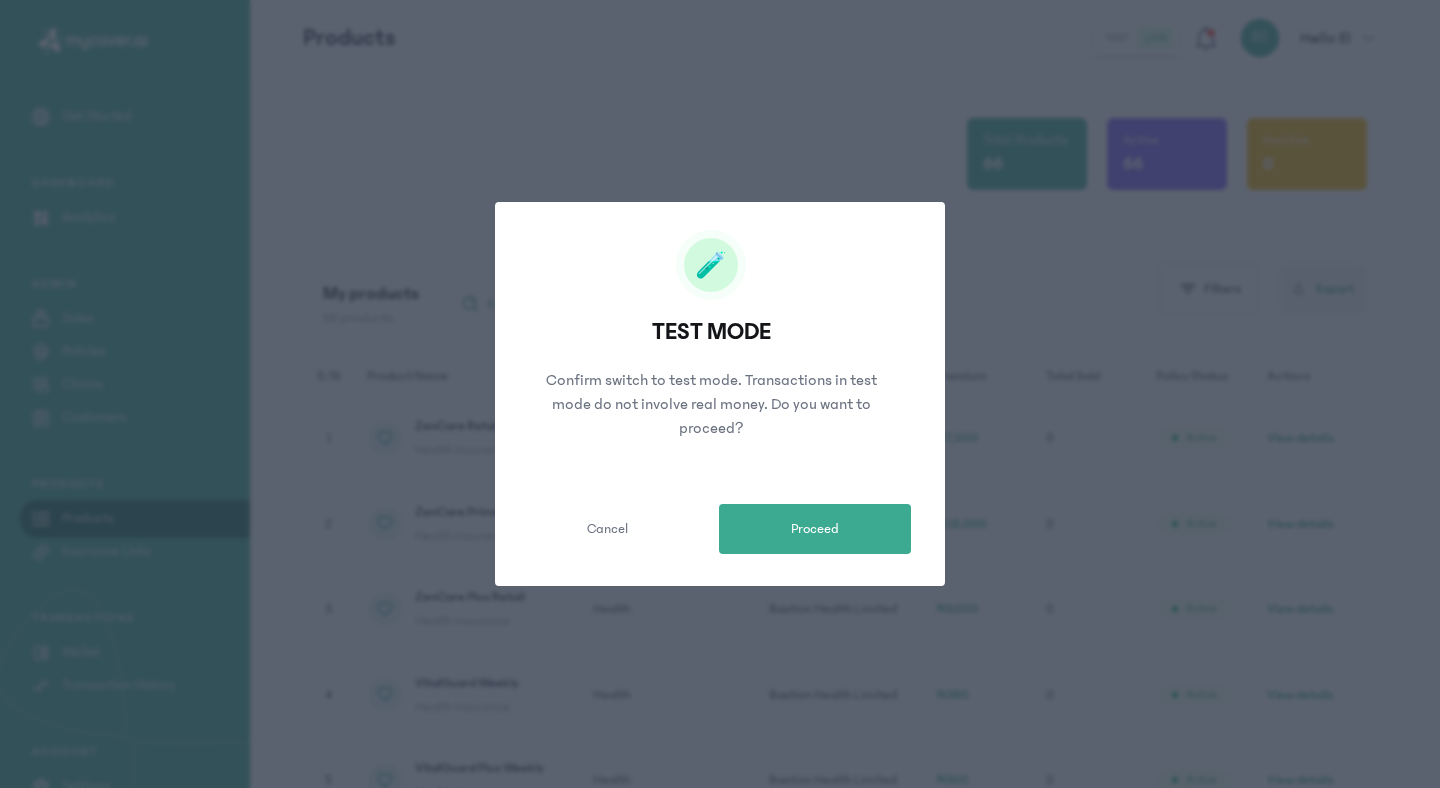click on "test MODE  Confirm switch to test mode. Transactions in test mode do not involve real money.
Do you want to proceed?  Cancel   Proceed" 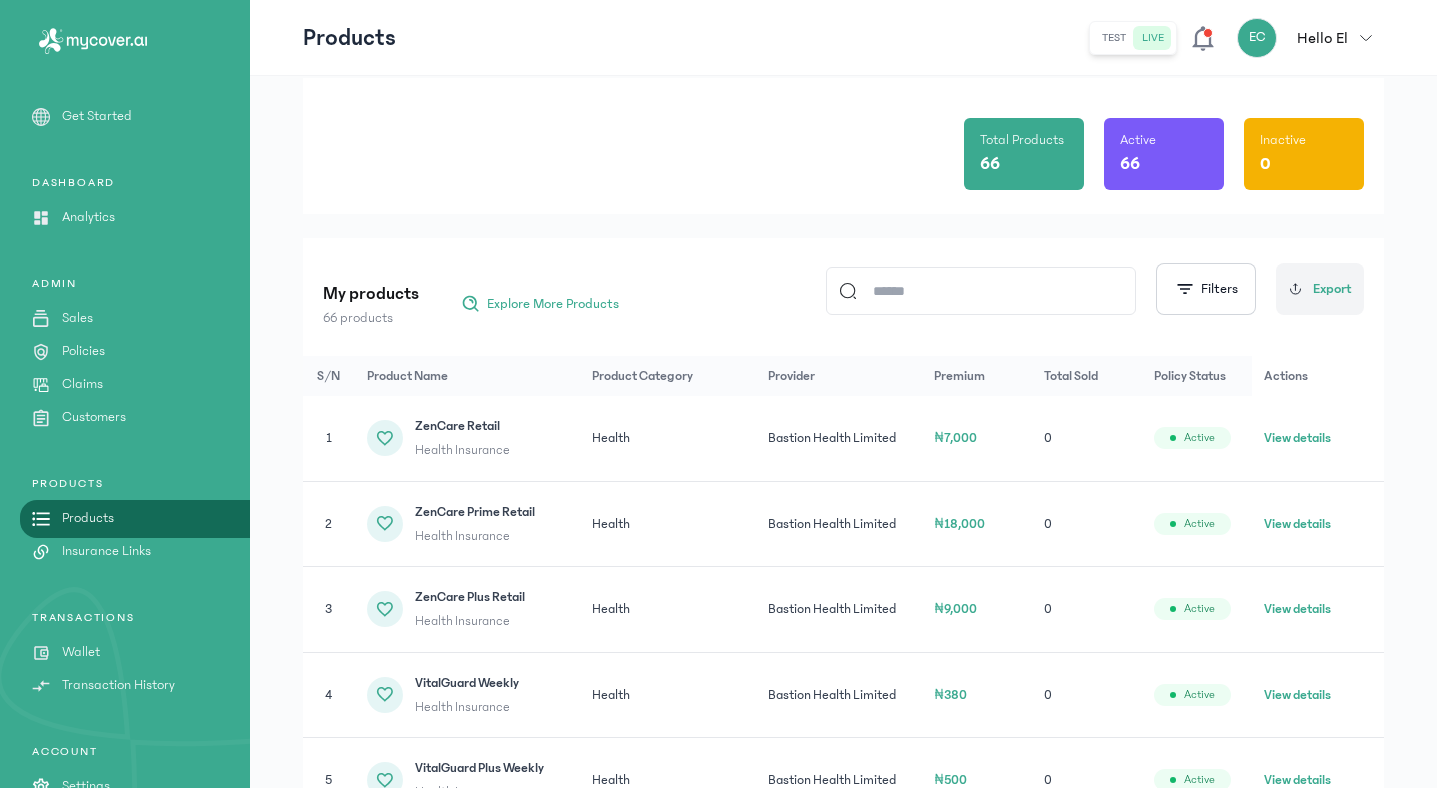 click on "test" 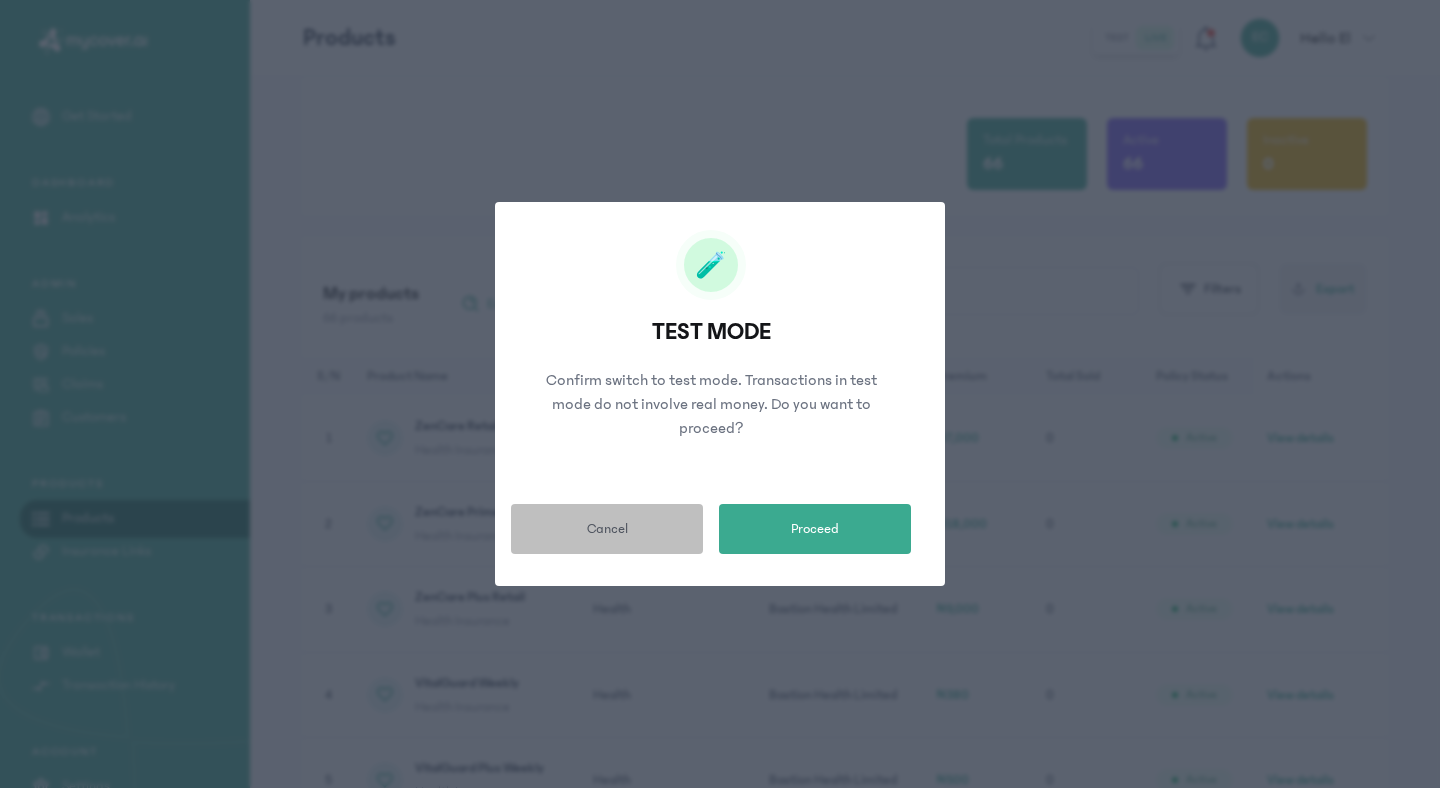 click on "Cancel" at bounding box center (607, 529) 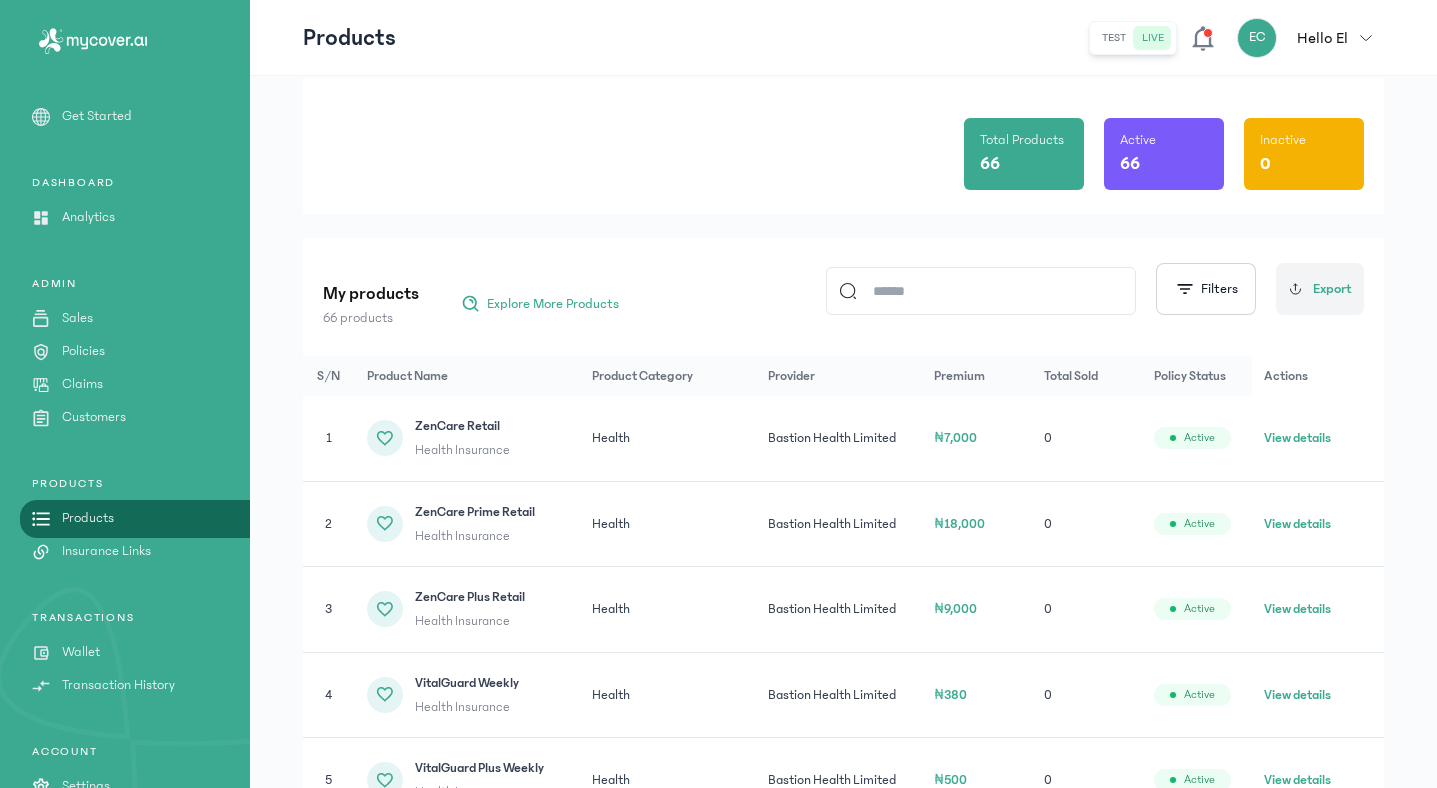 click on "test" 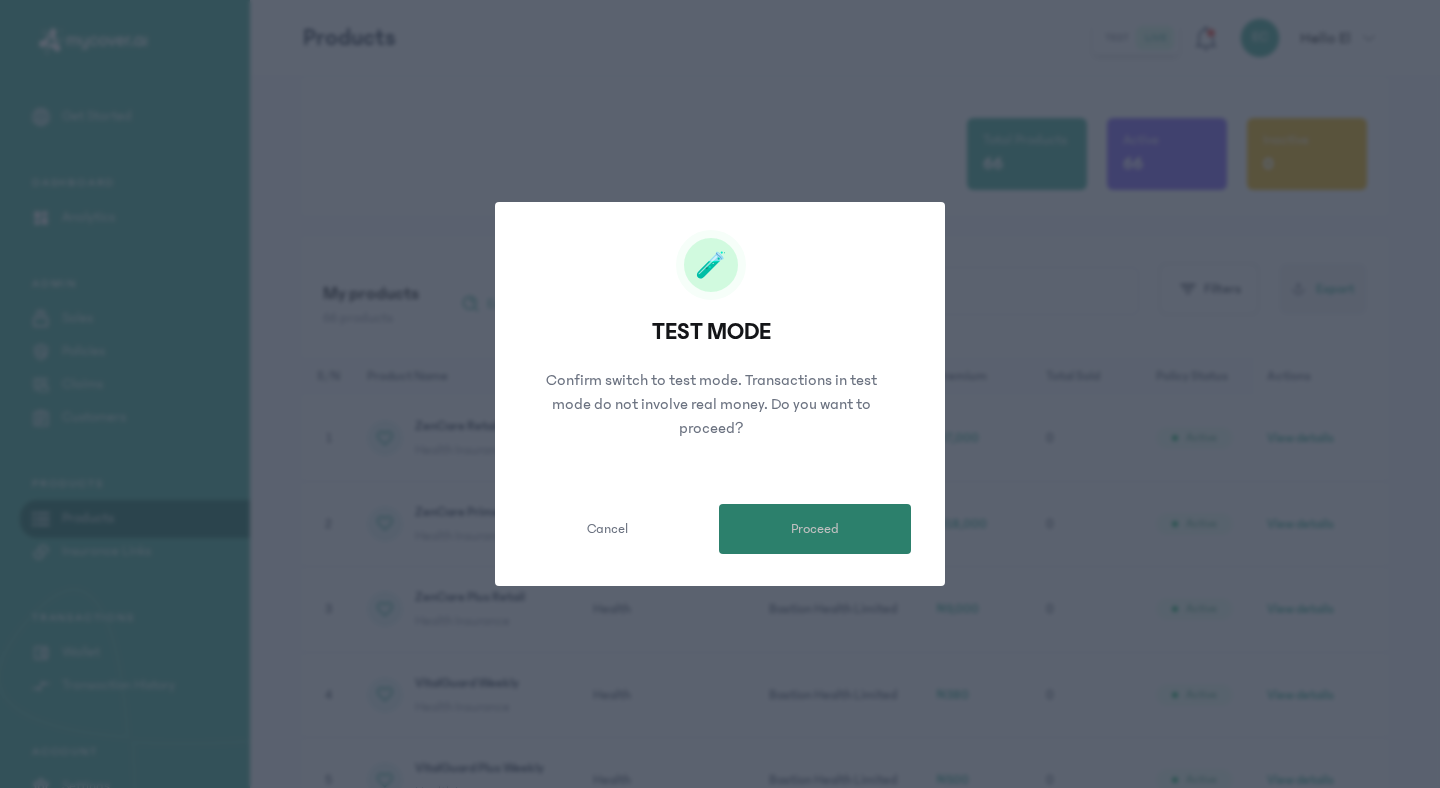 click on "Proceed" at bounding box center [815, 529] 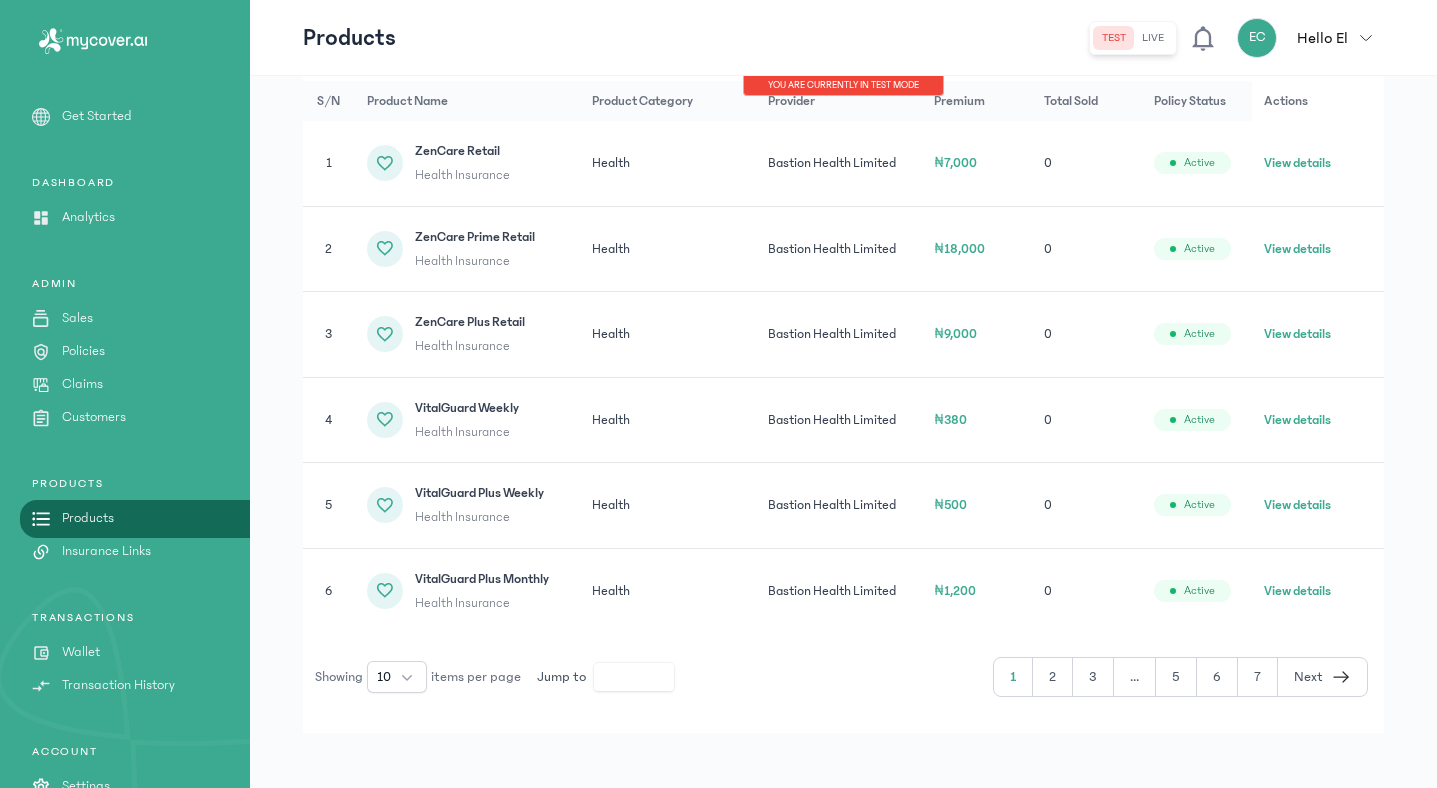 scroll, scrollTop: 354, scrollLeft: 0, axis: vertical 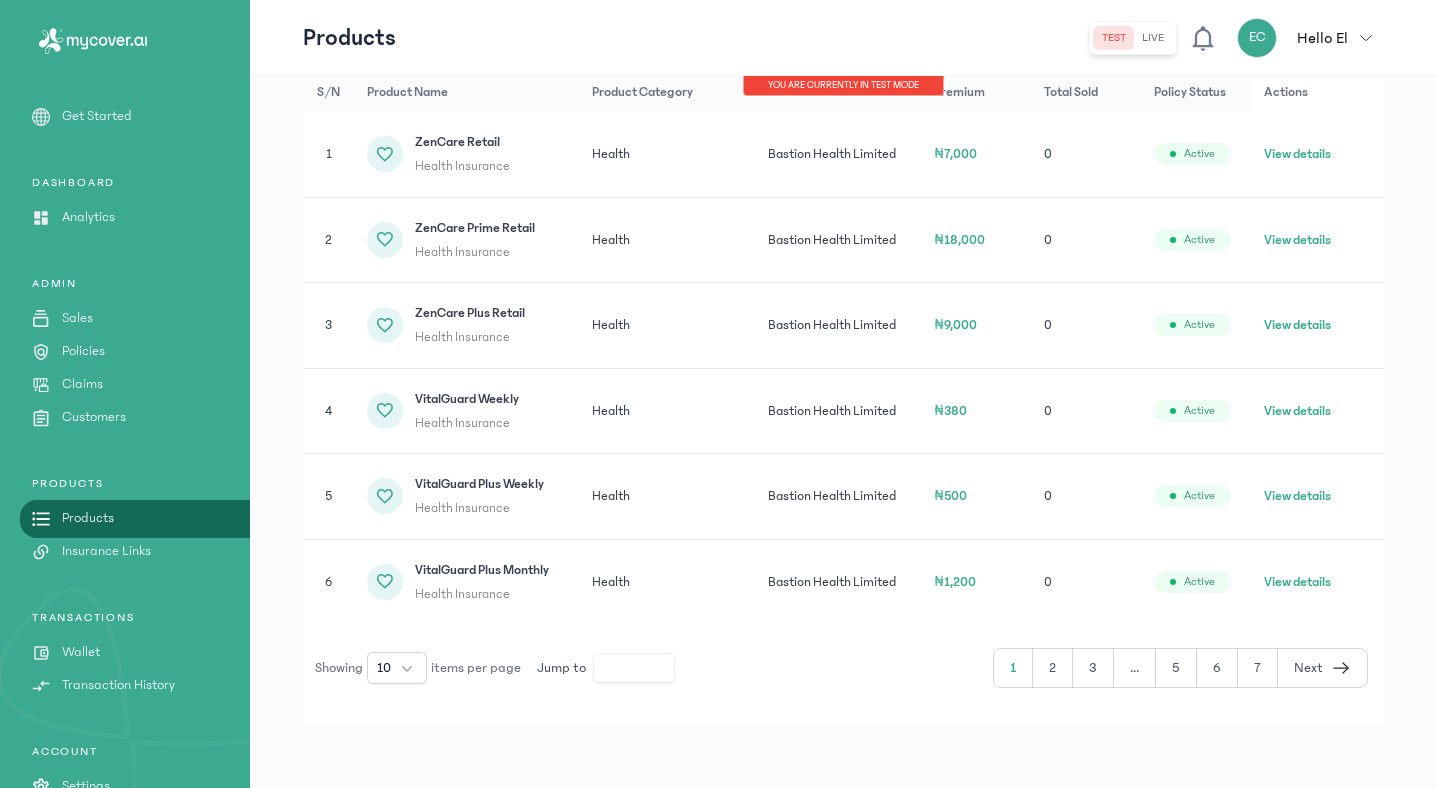 click on "2" 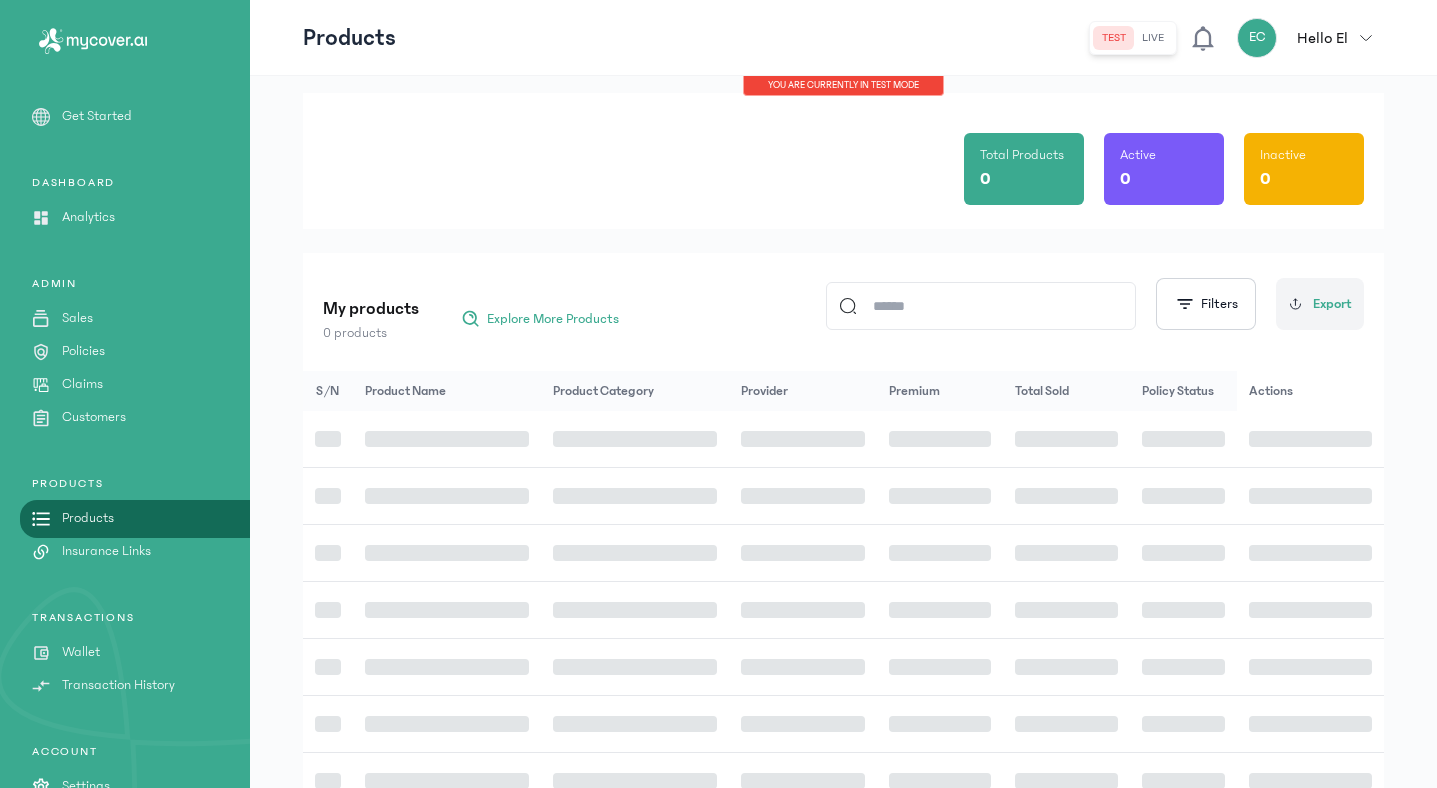 scroll, scrollTop: 52, scrollLeft: 0, axis: vertical 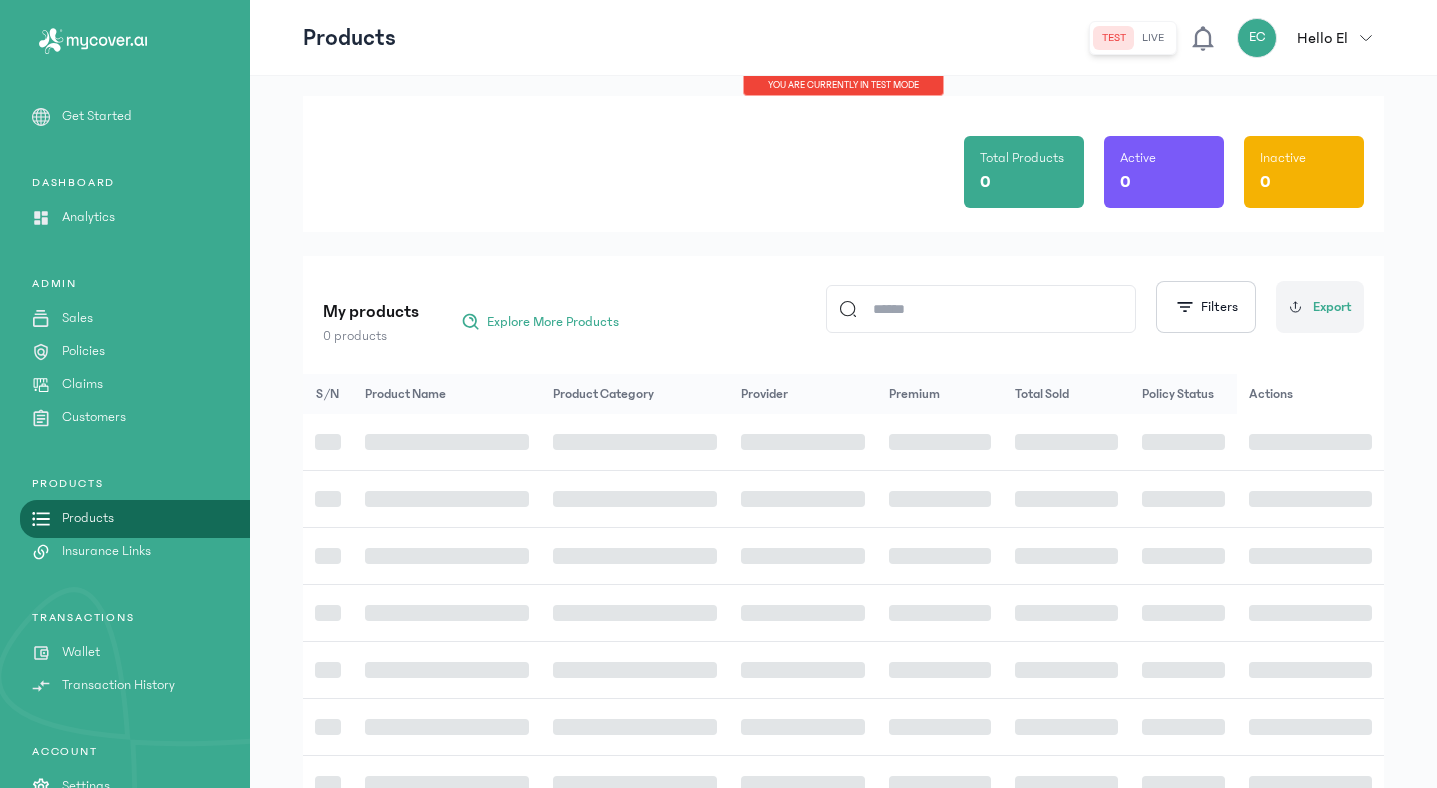 click 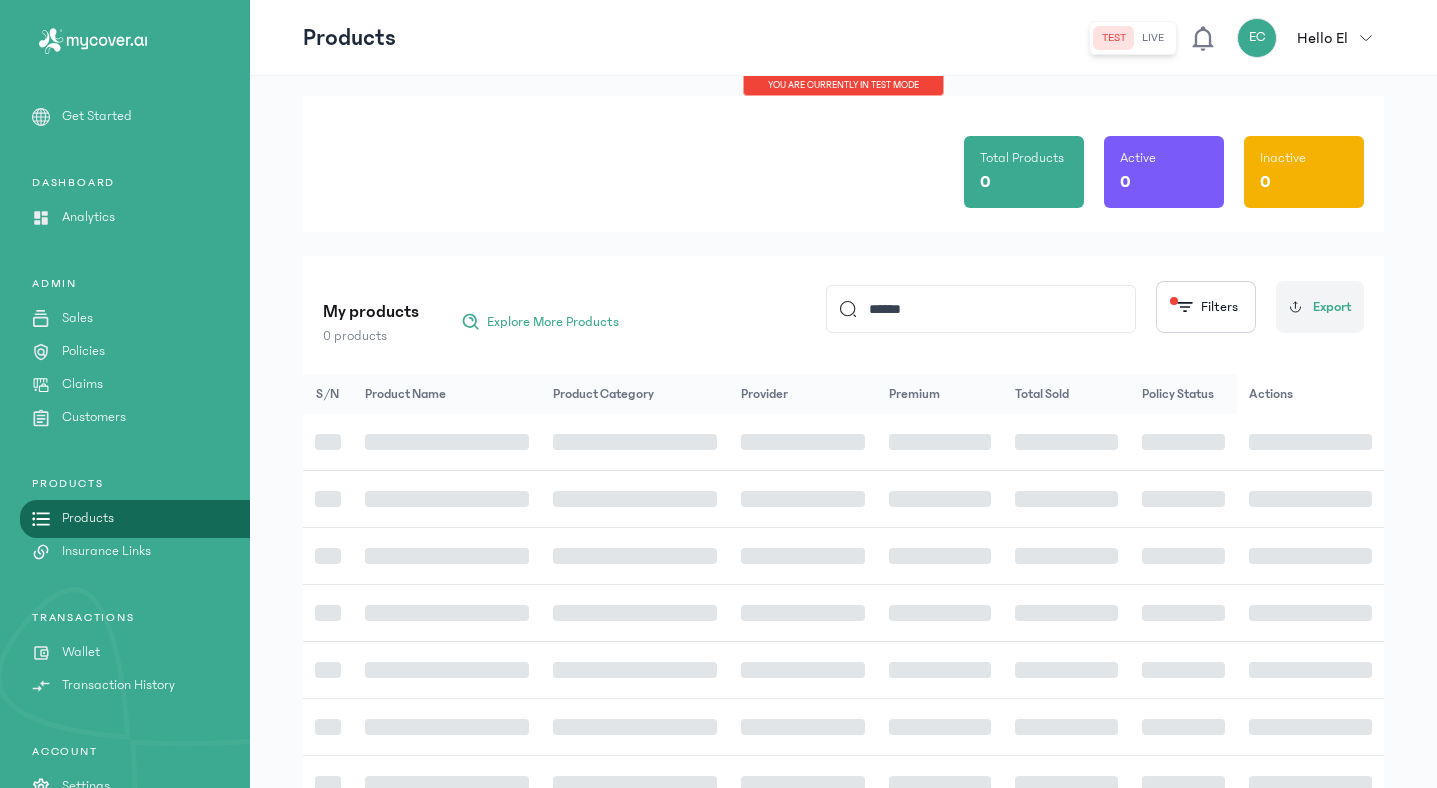 scroll, scrollTop: 0, scrollLeft: 0, axis: both 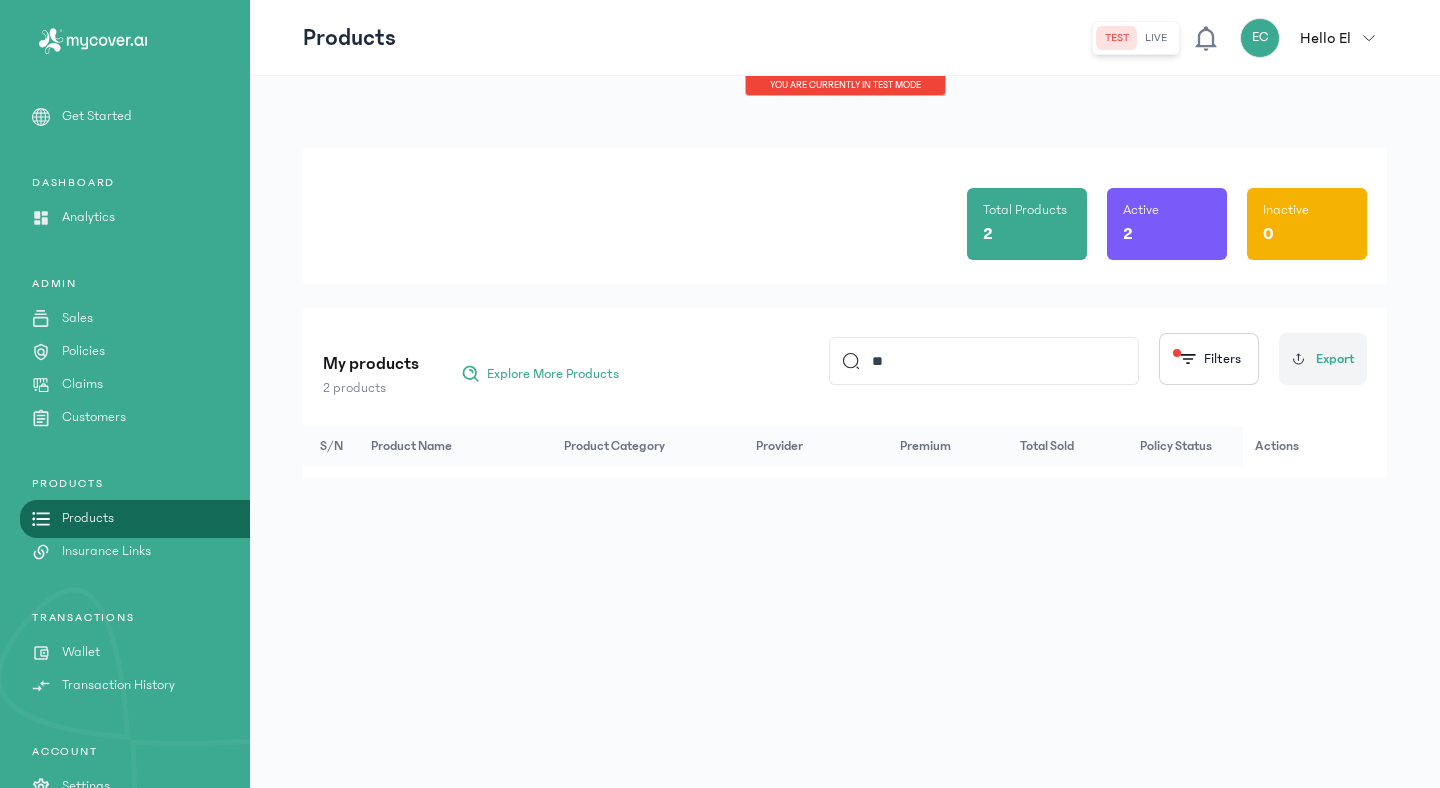 type on "*" 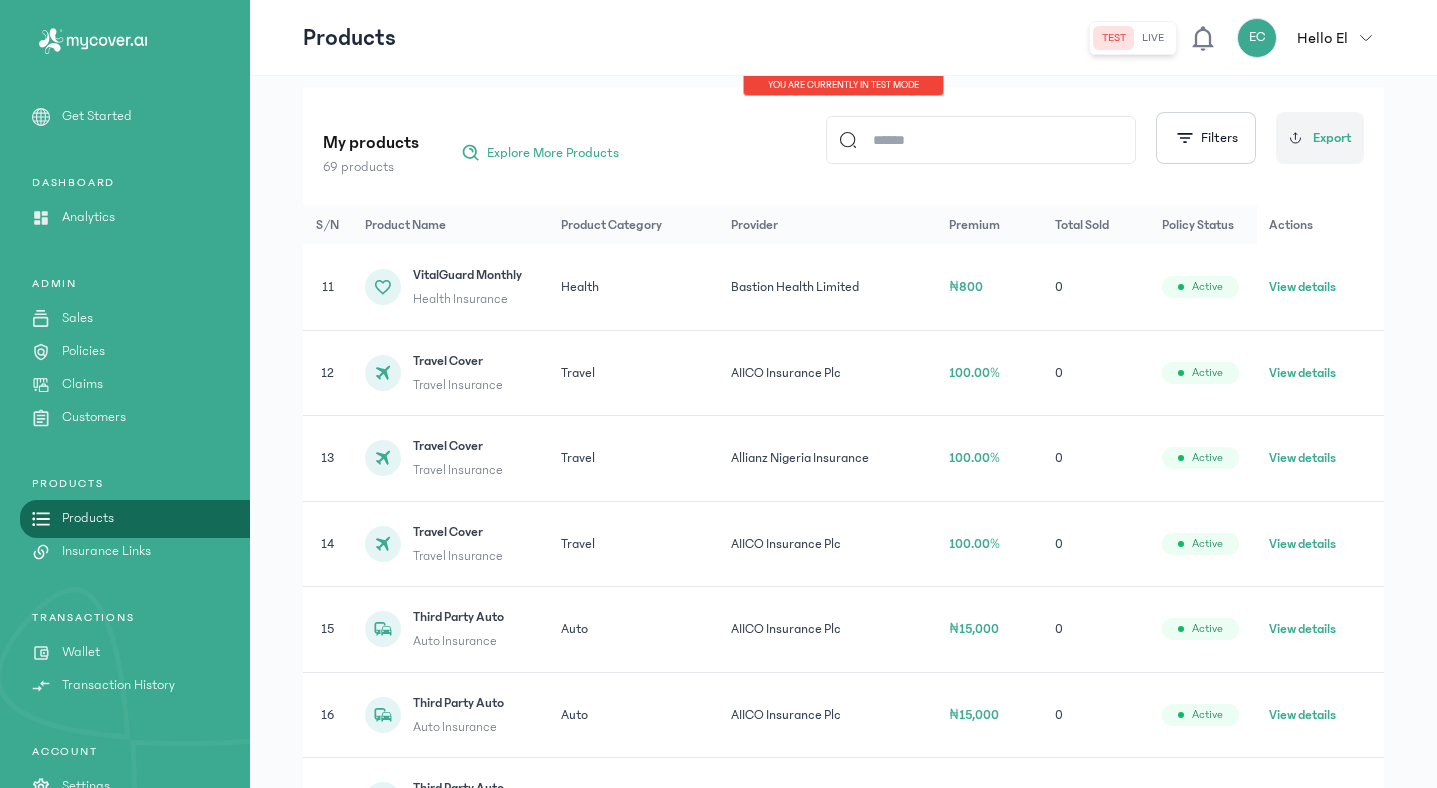 scroll, scrollTop: 197, scrollLeft: 0, axis: vertical 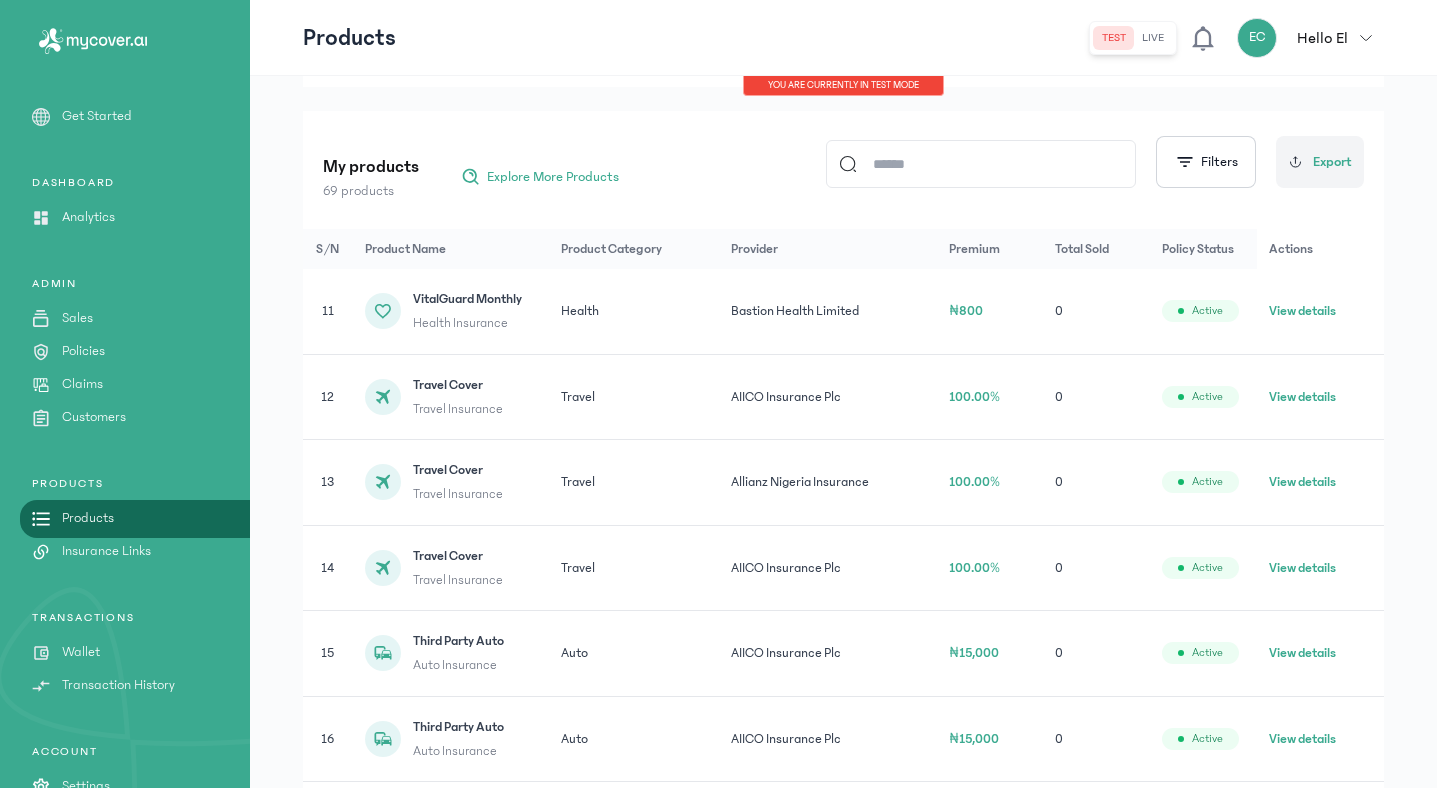click 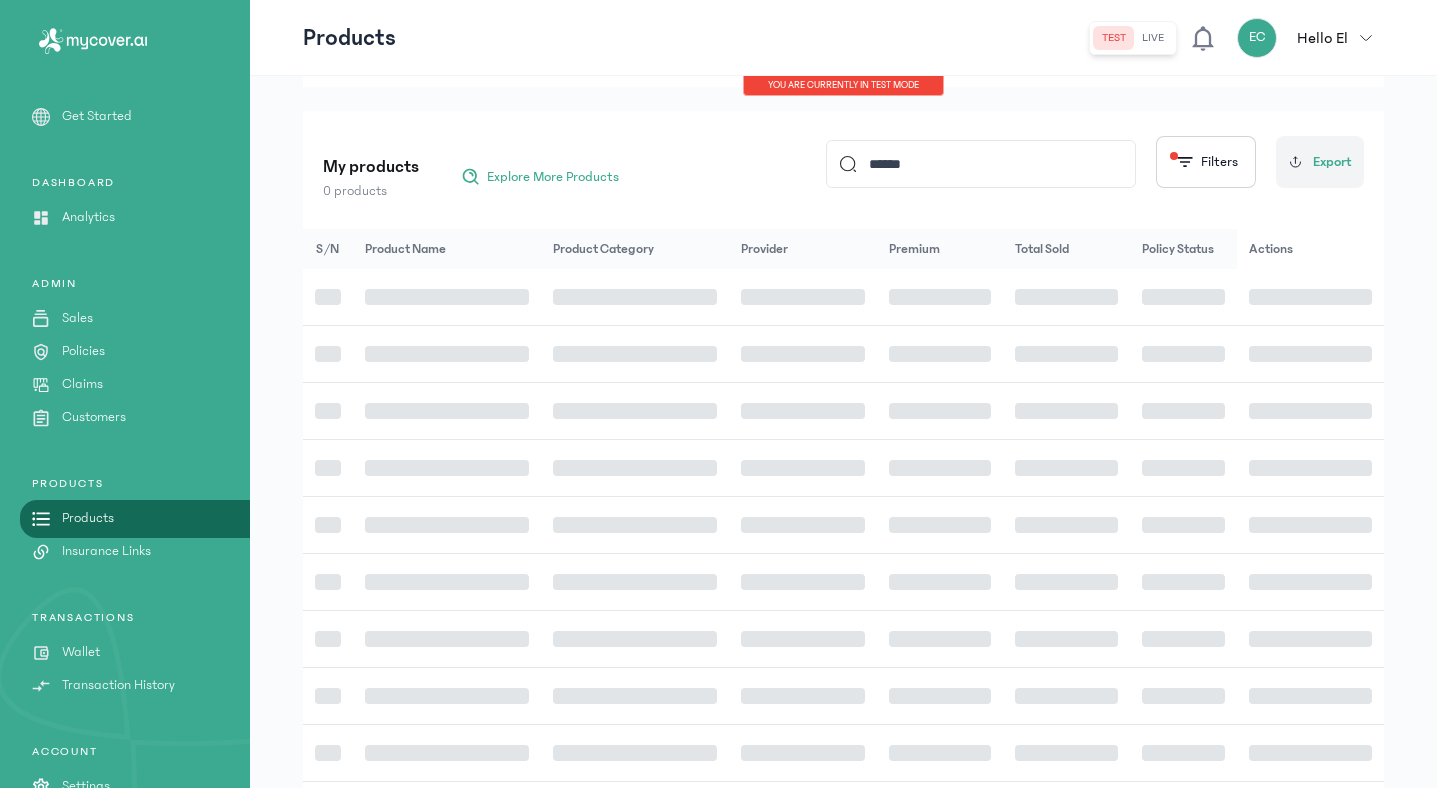 scroll, scrollTop: 0, scrollLeft: 0, axis: both 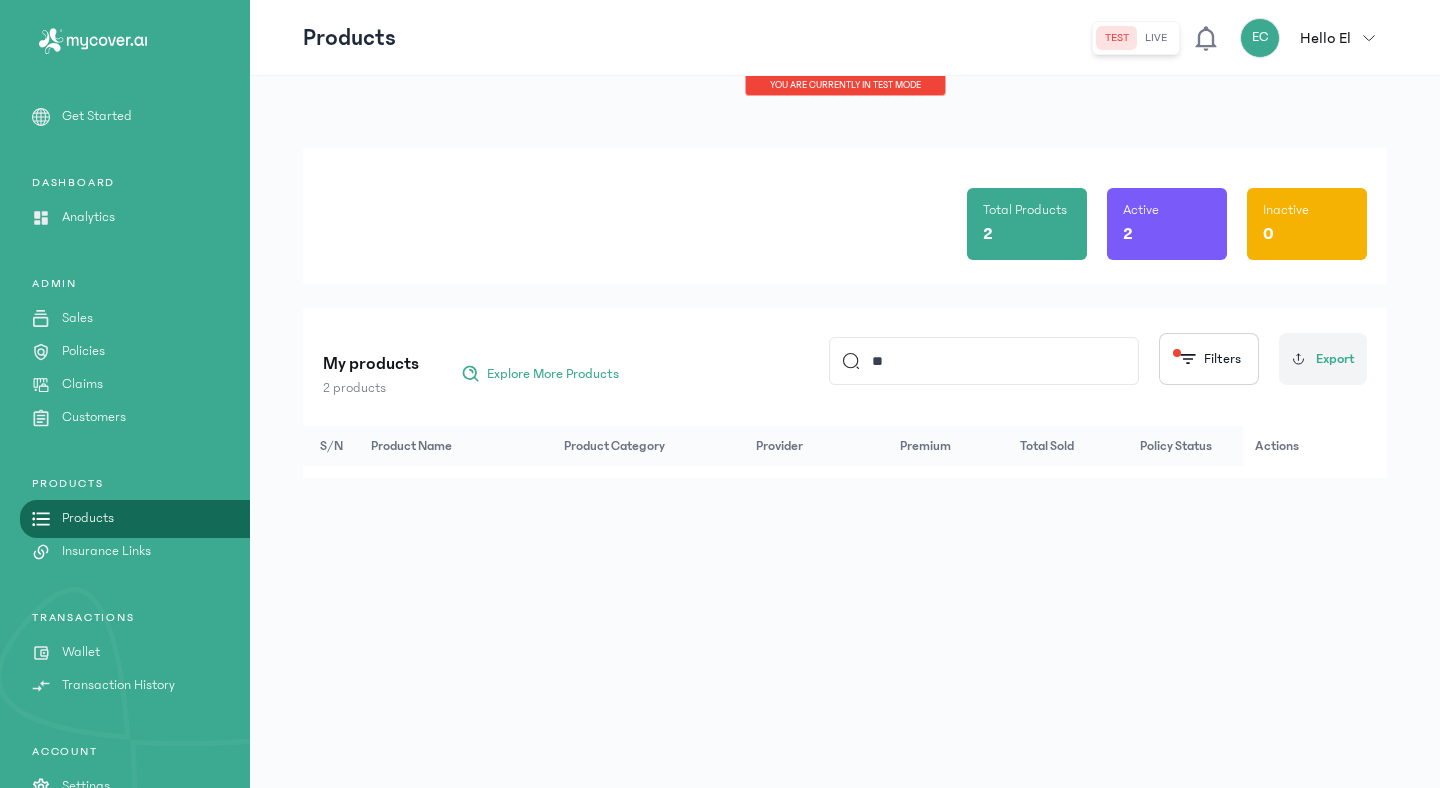 type on "*" 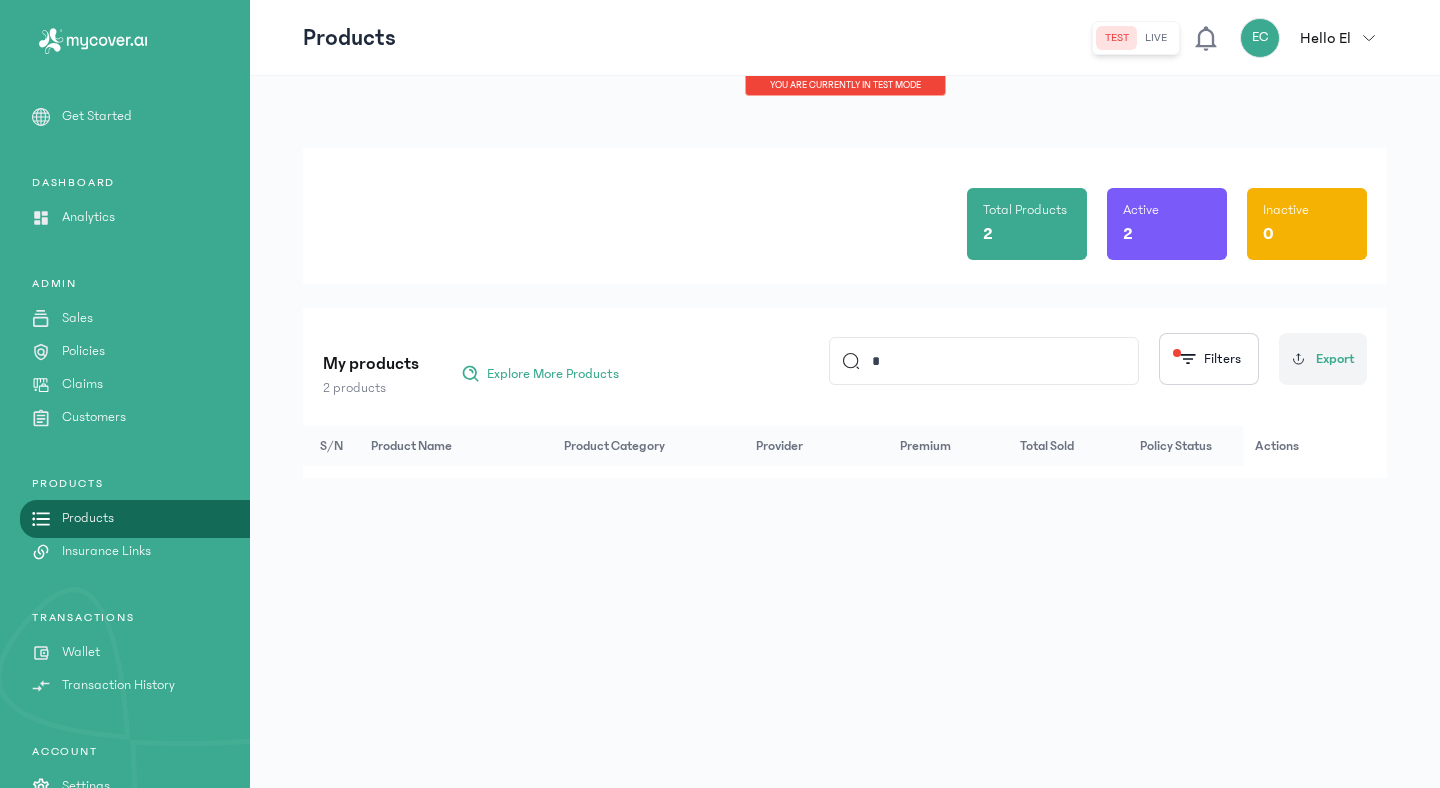 type 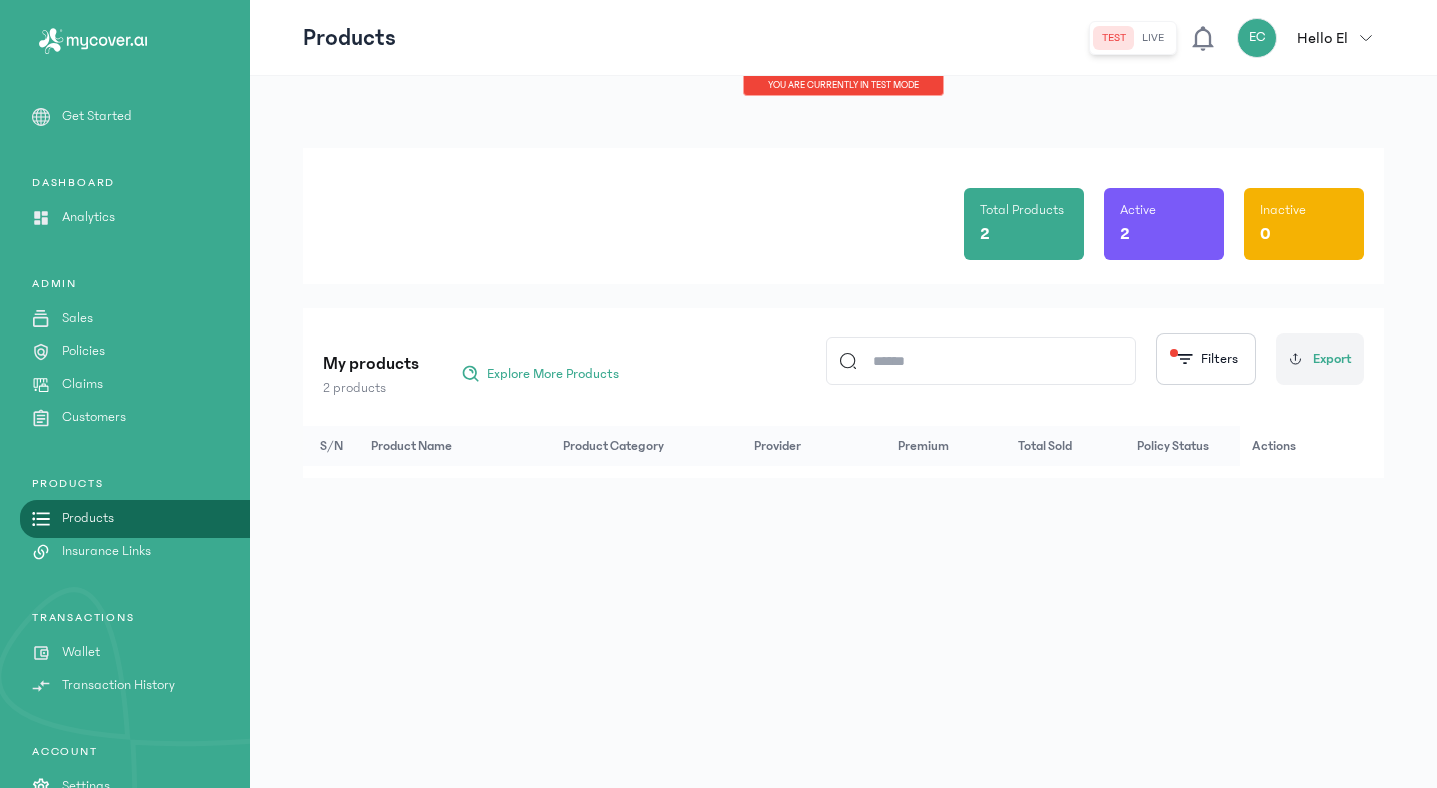 click on "Insurance Links" at bounding box center (106, 551) 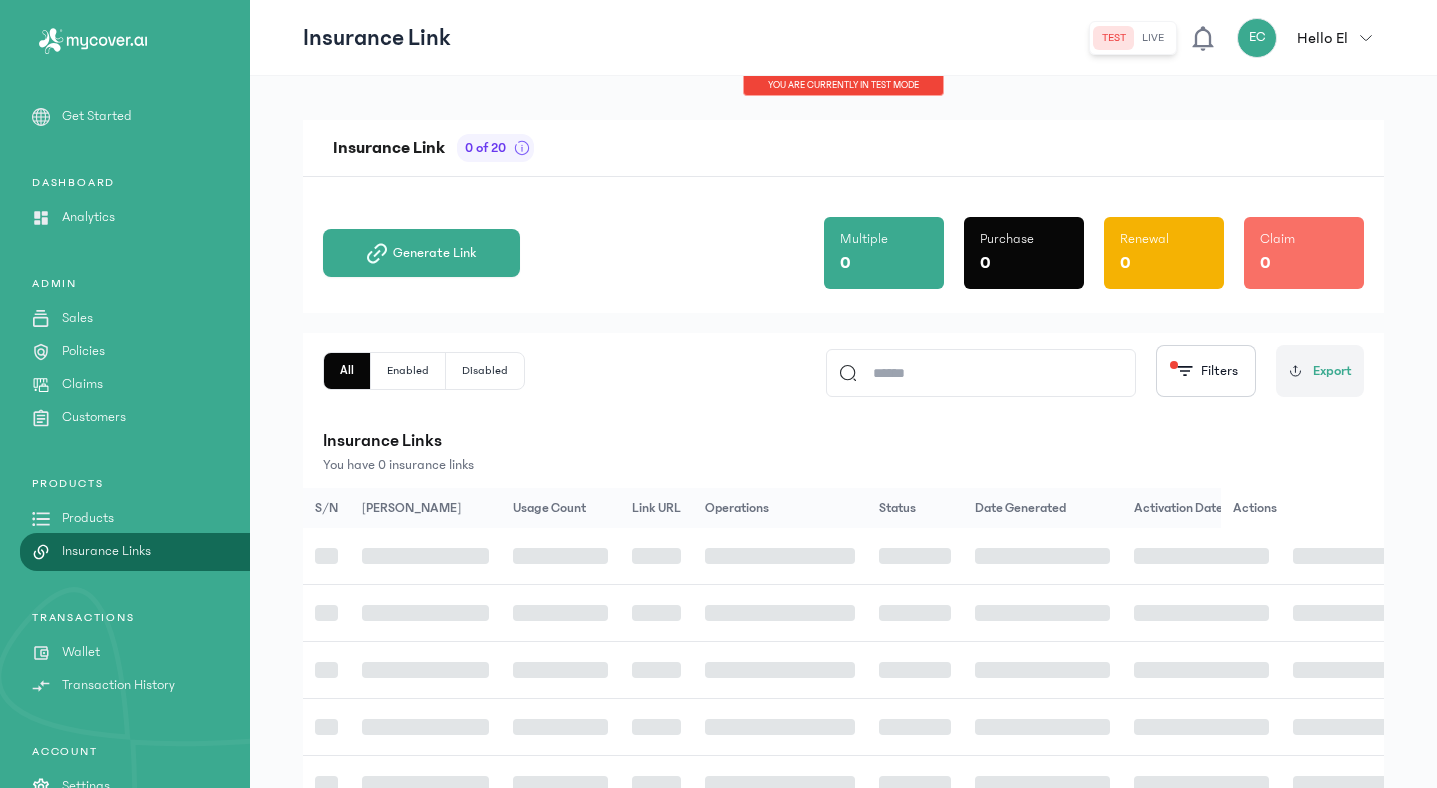 click on "Products" at bounding box center (88, 518) 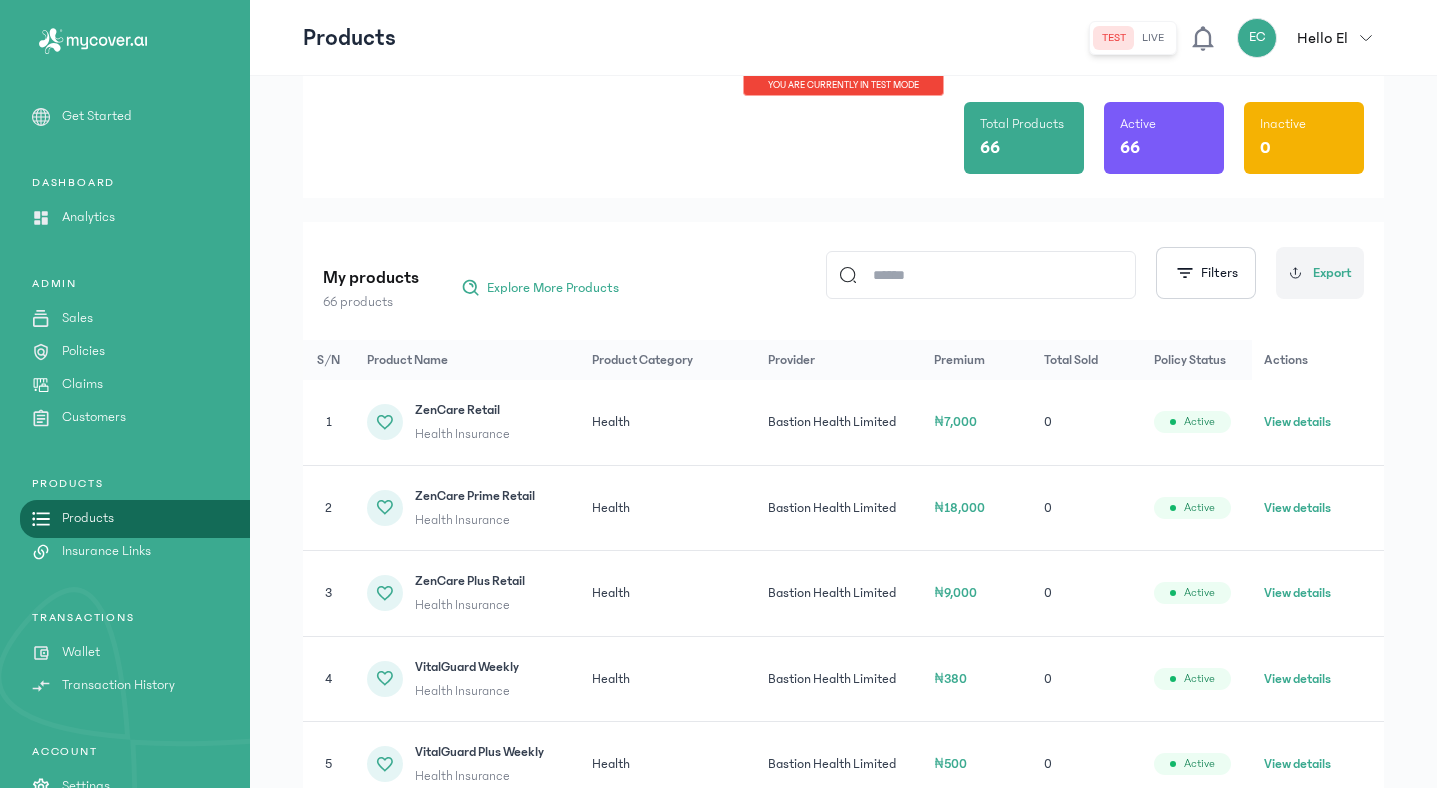 scroll, scrollTop: 110, scrollLeft: 0, axis: vertical 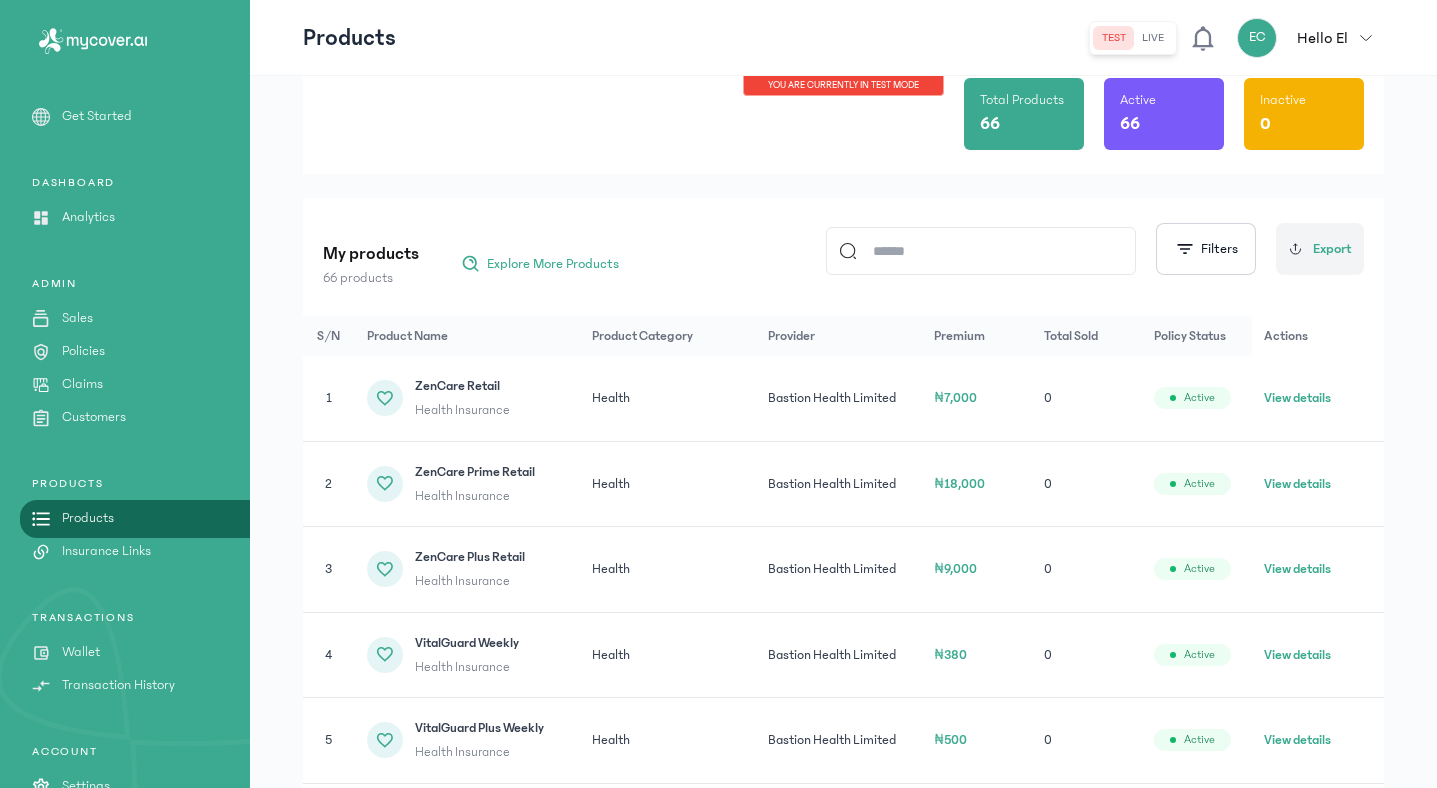 click 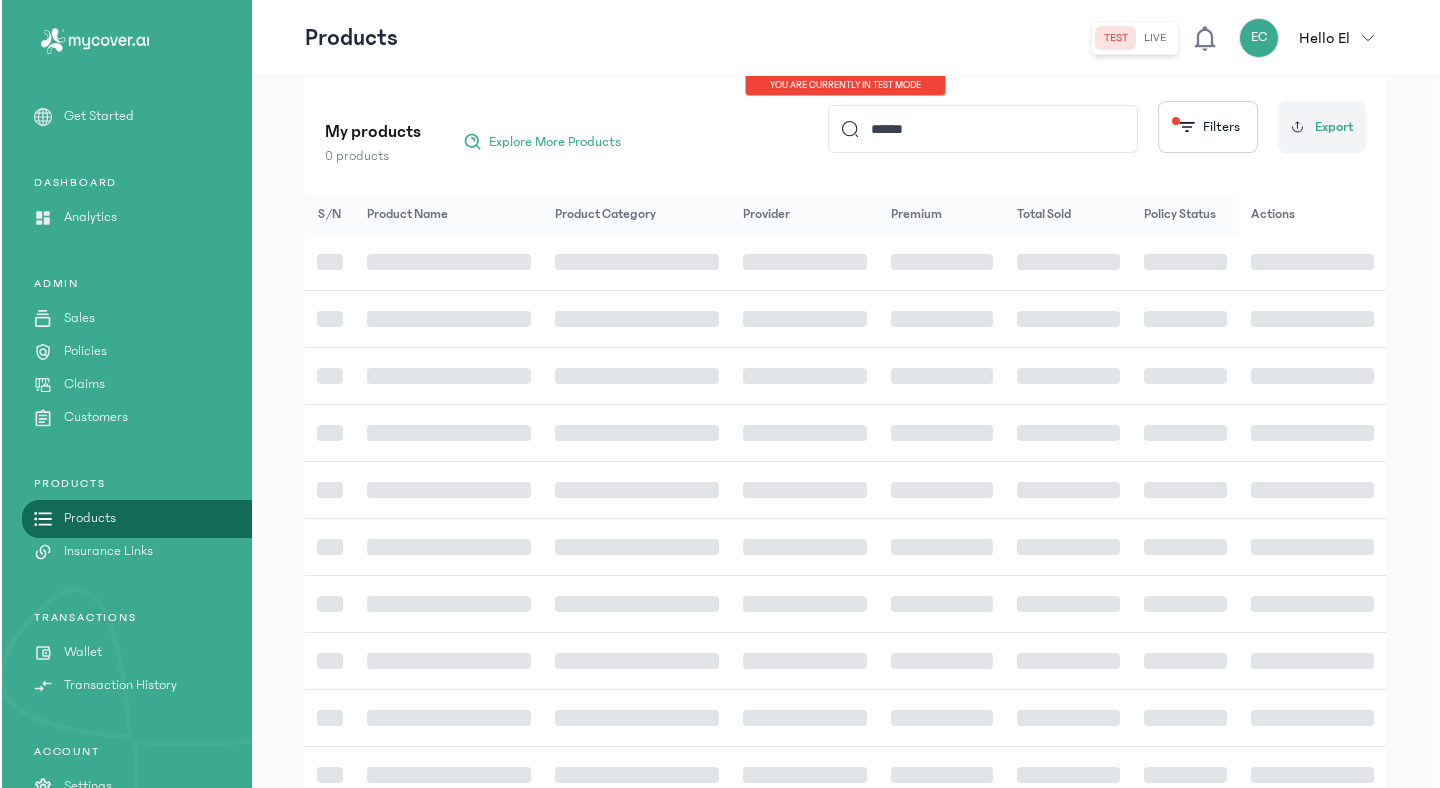 scroll, scrollTop: 0, scrollLeft: 0, axis: both 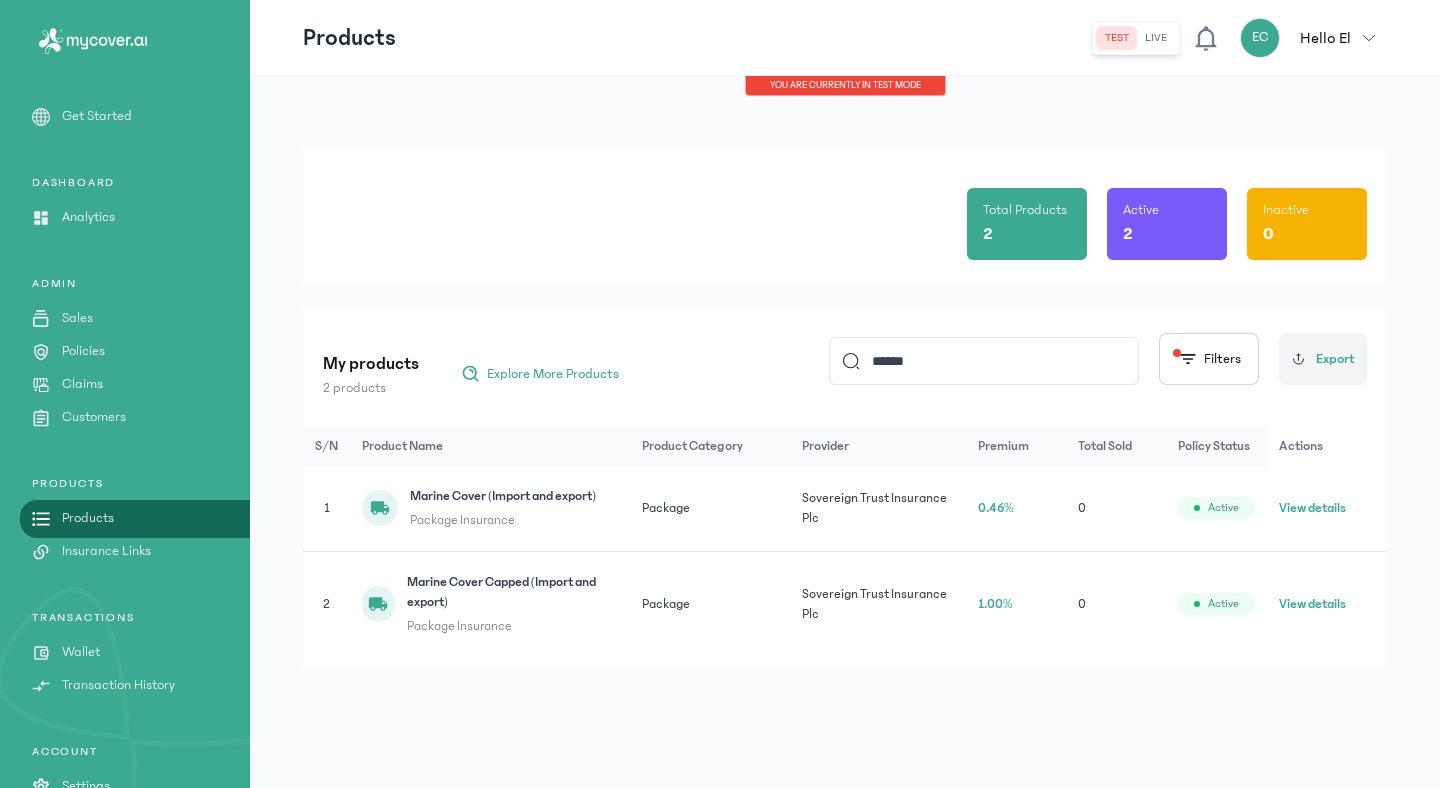 type on "******" 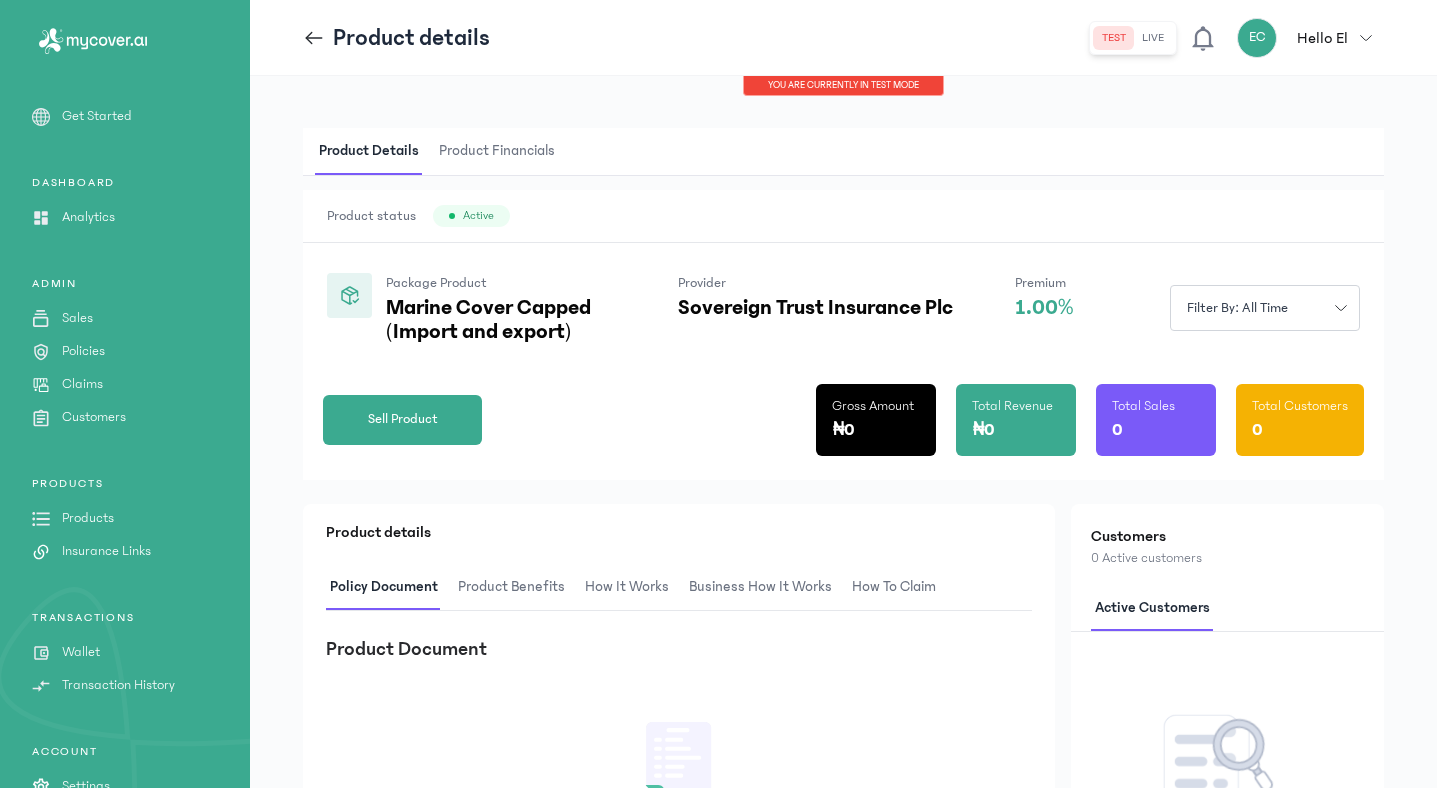 click 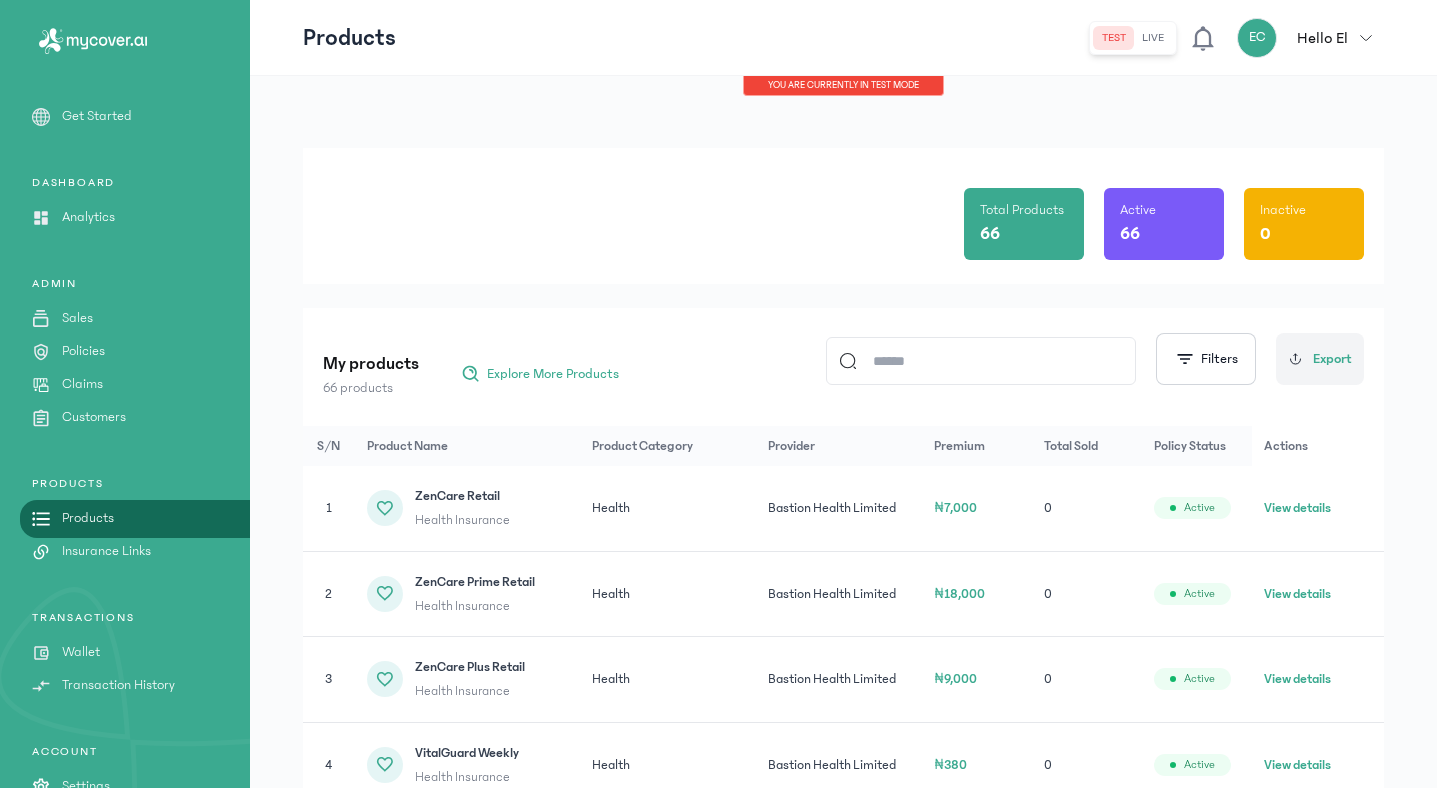 click 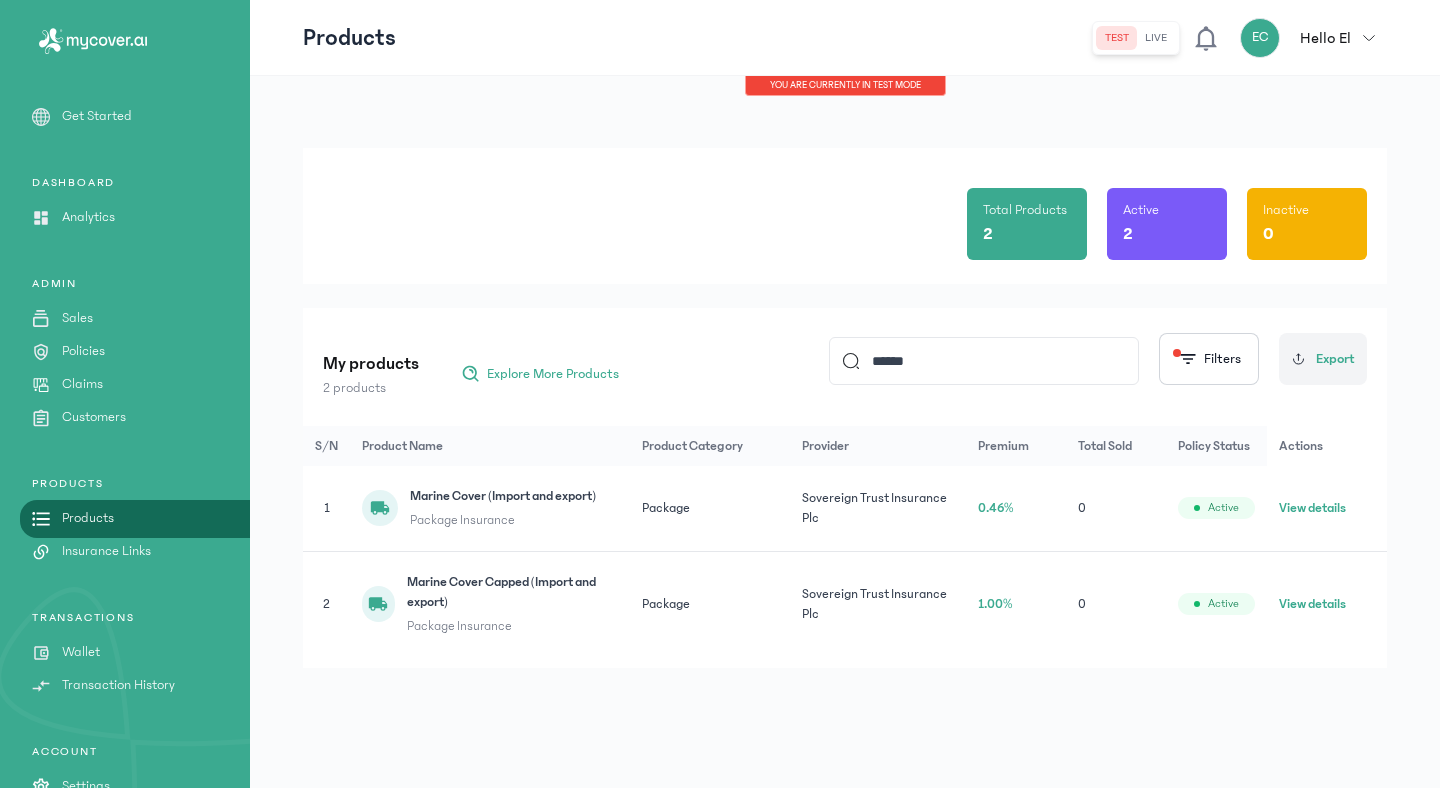 type on "******" 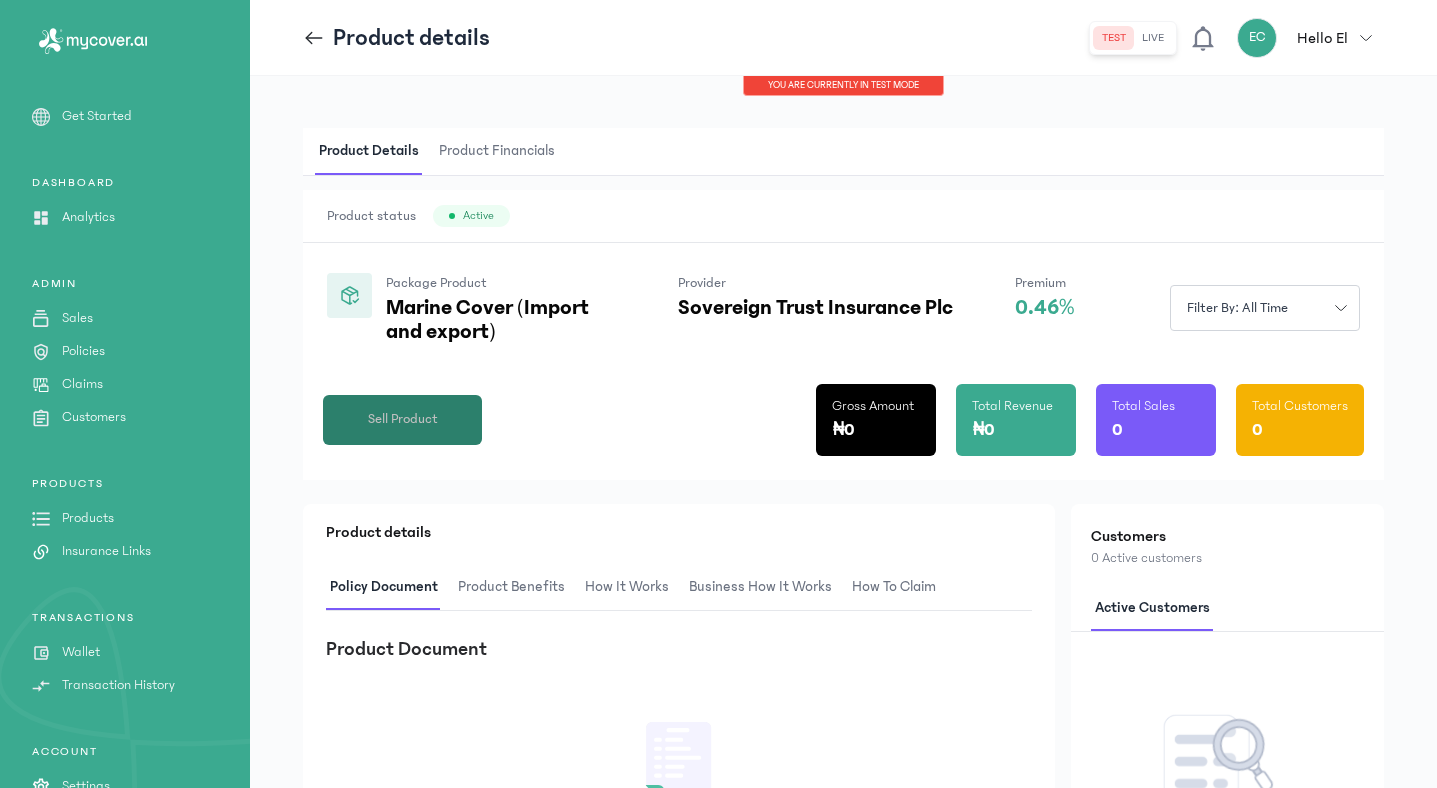 click on "Sell Product" 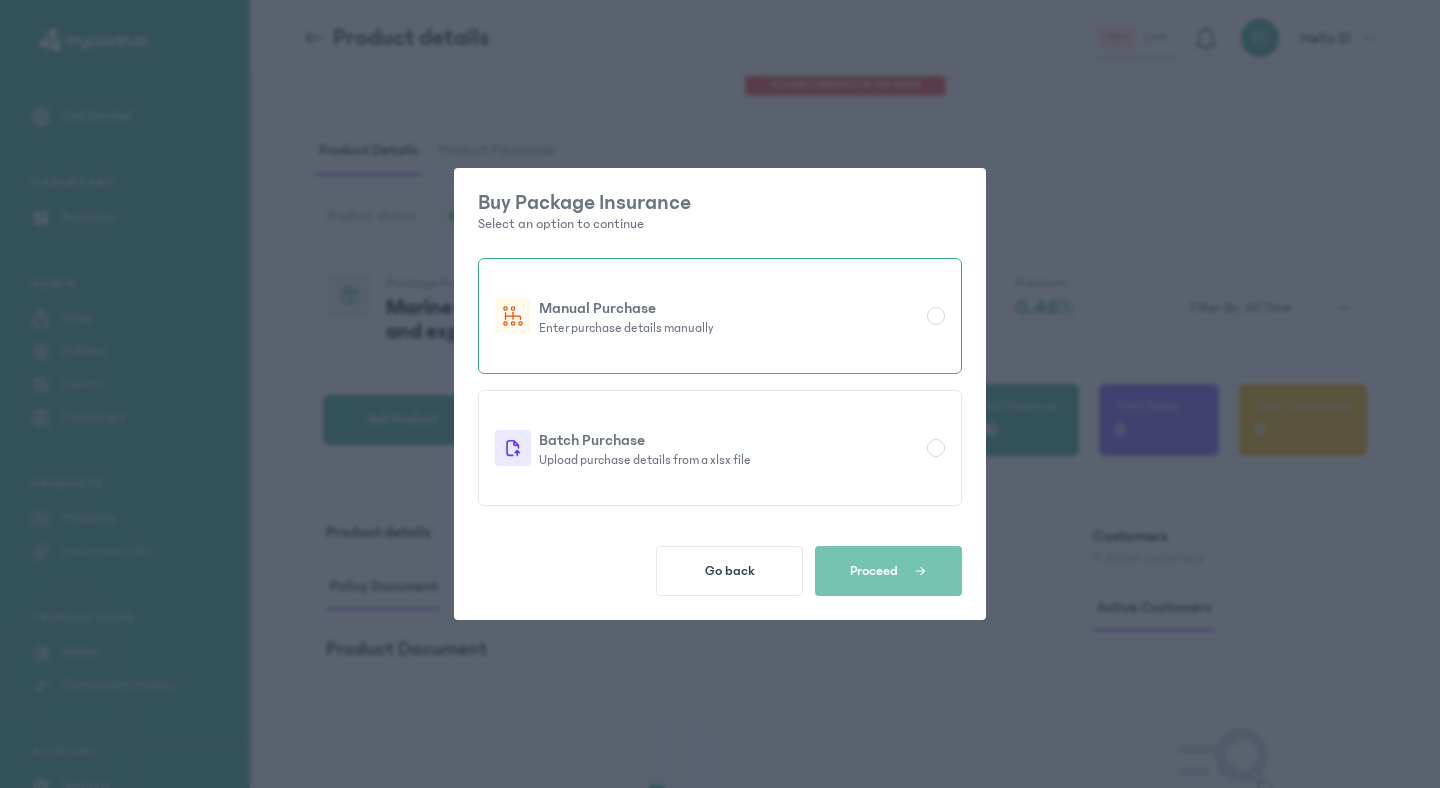 click on "Enter purchase details manually" at bounding box center [729, 328] 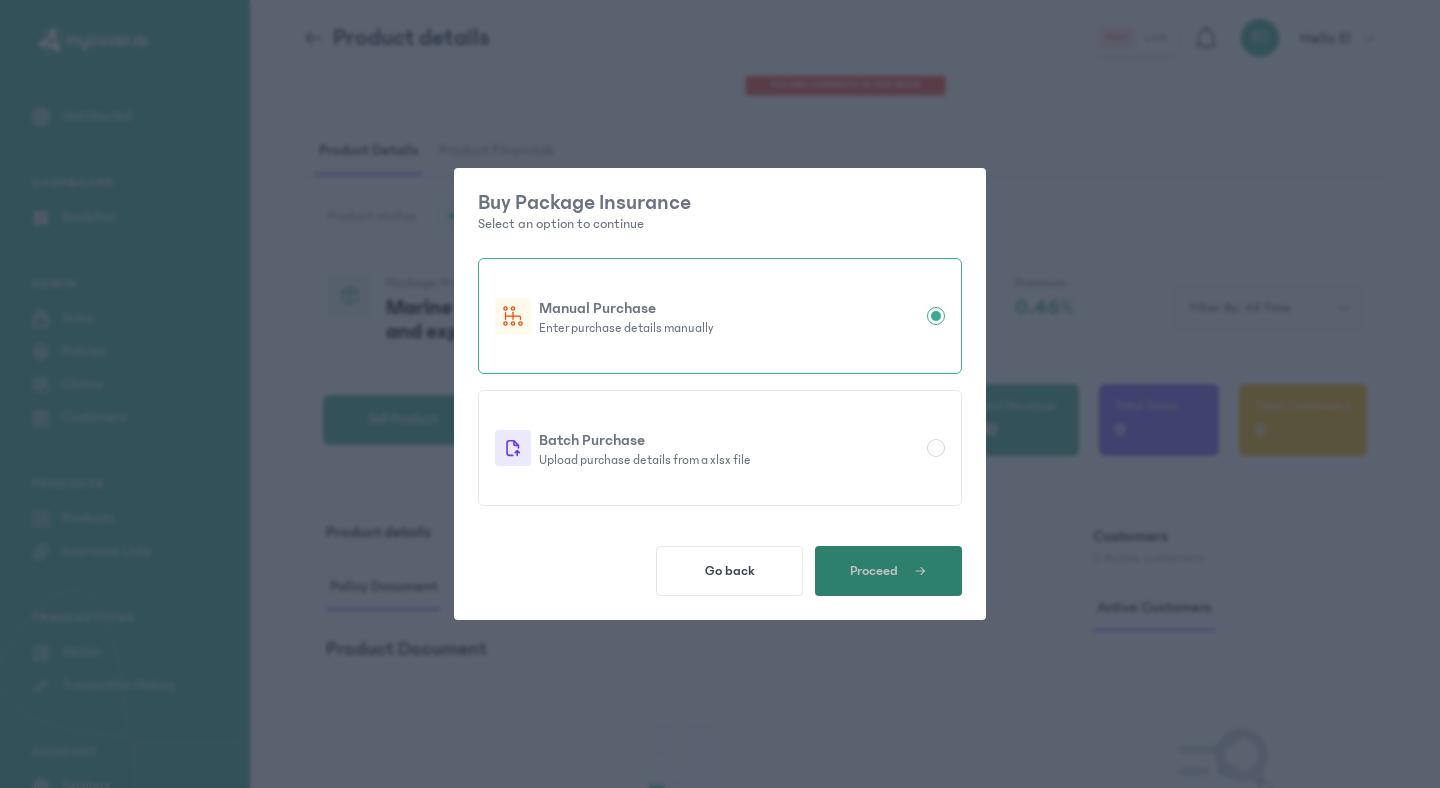 click at bounding box center [912, 571] 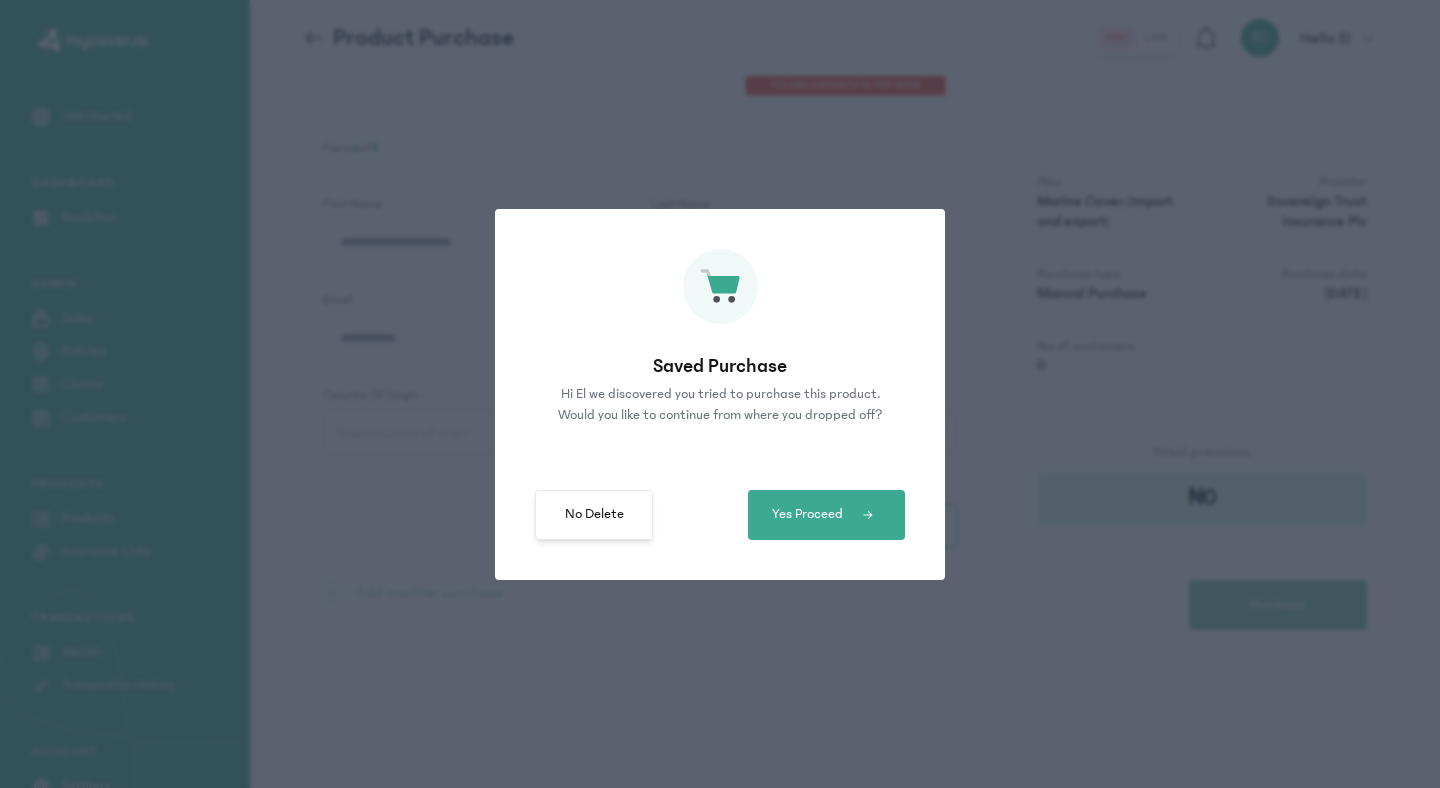 click on "No Delete" at bounding box center [594, 515] 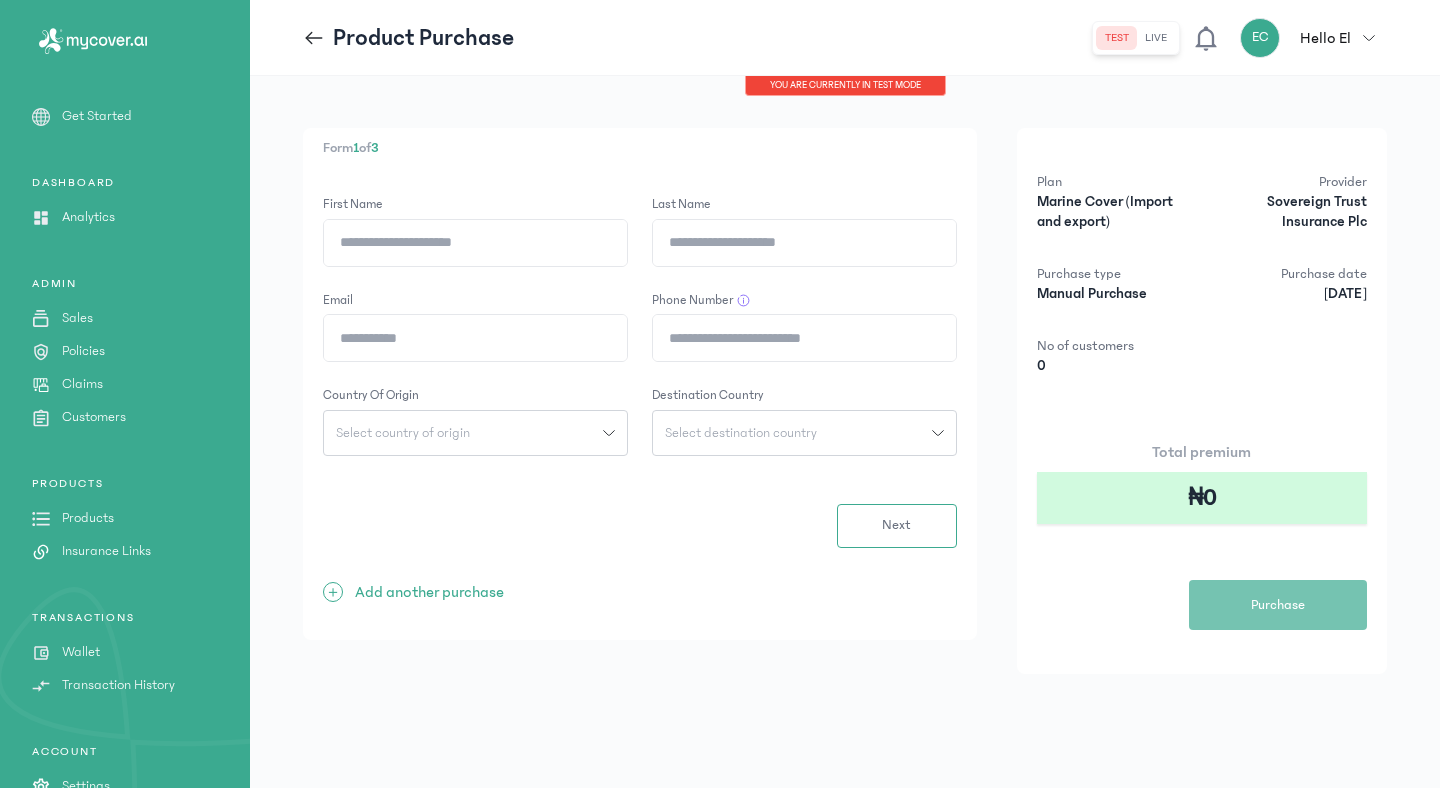 click on "First Name" 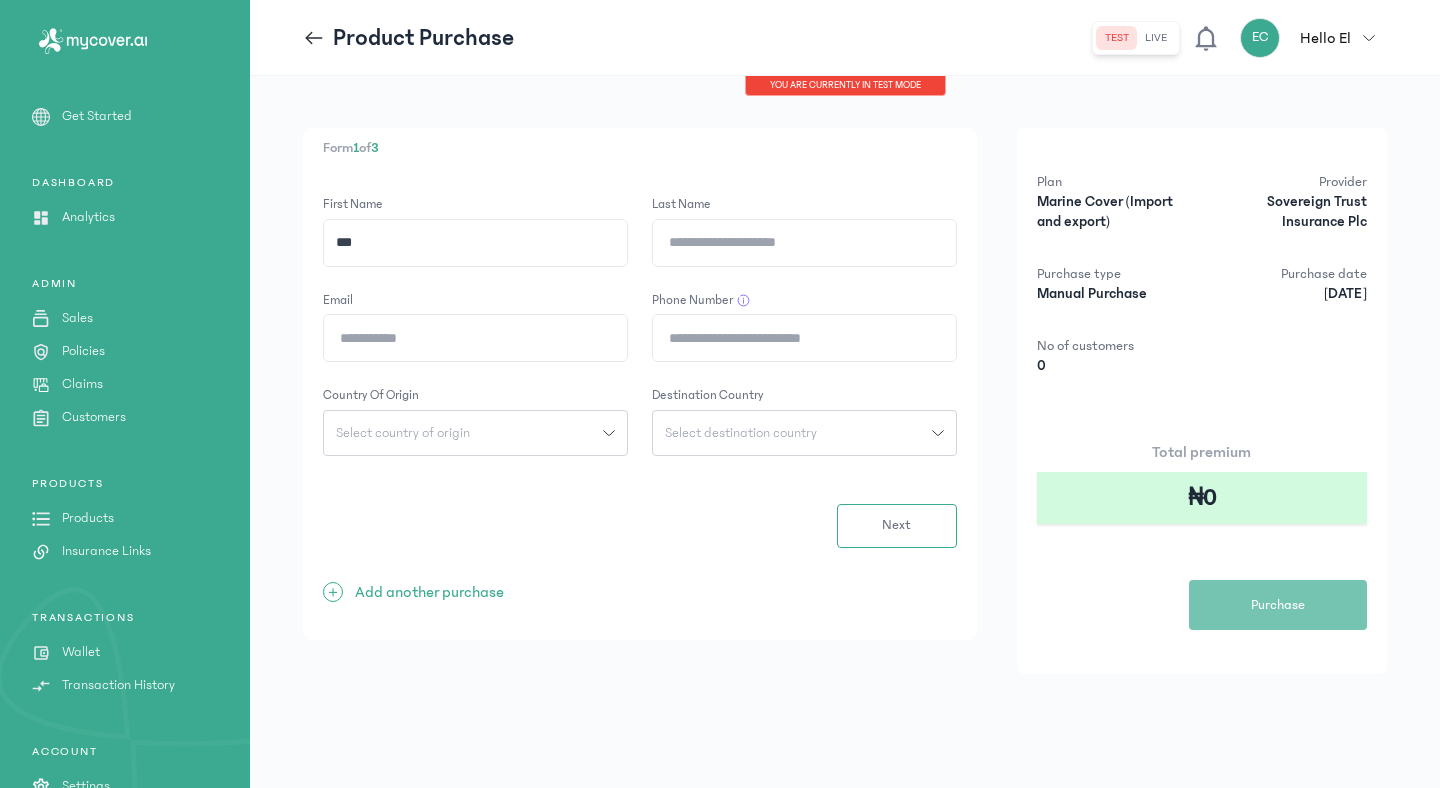 click on "Last Name" 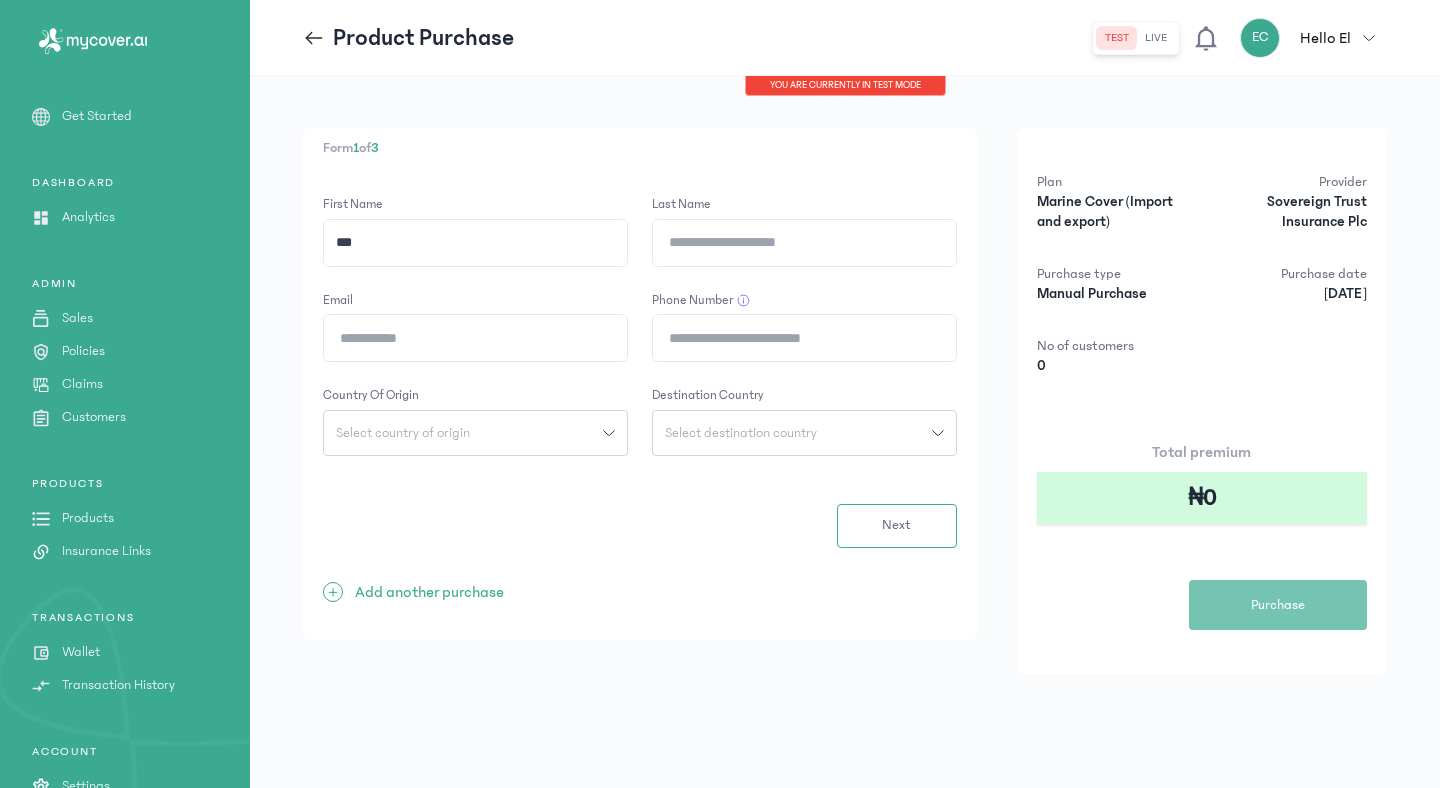 type on "********" 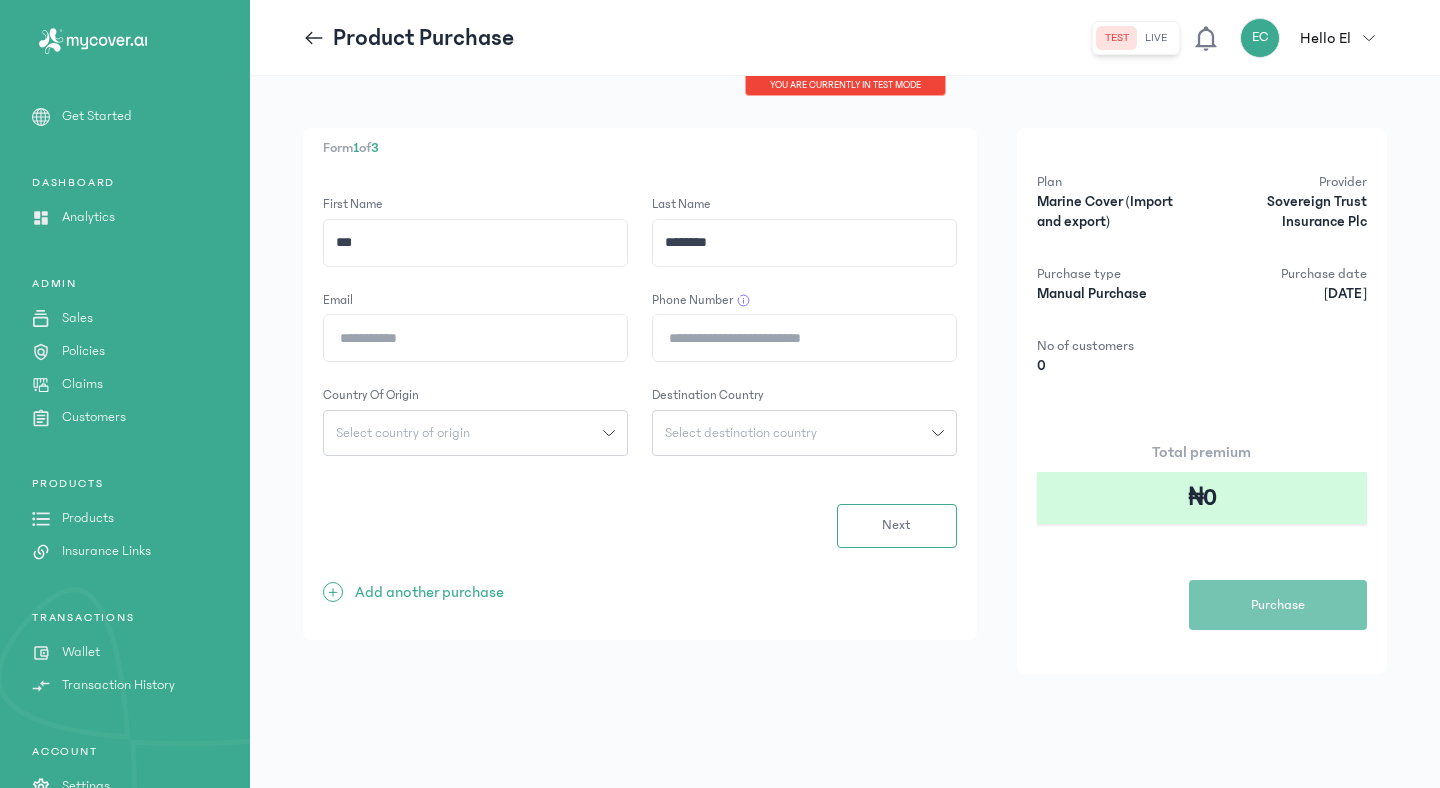 click on "Email" 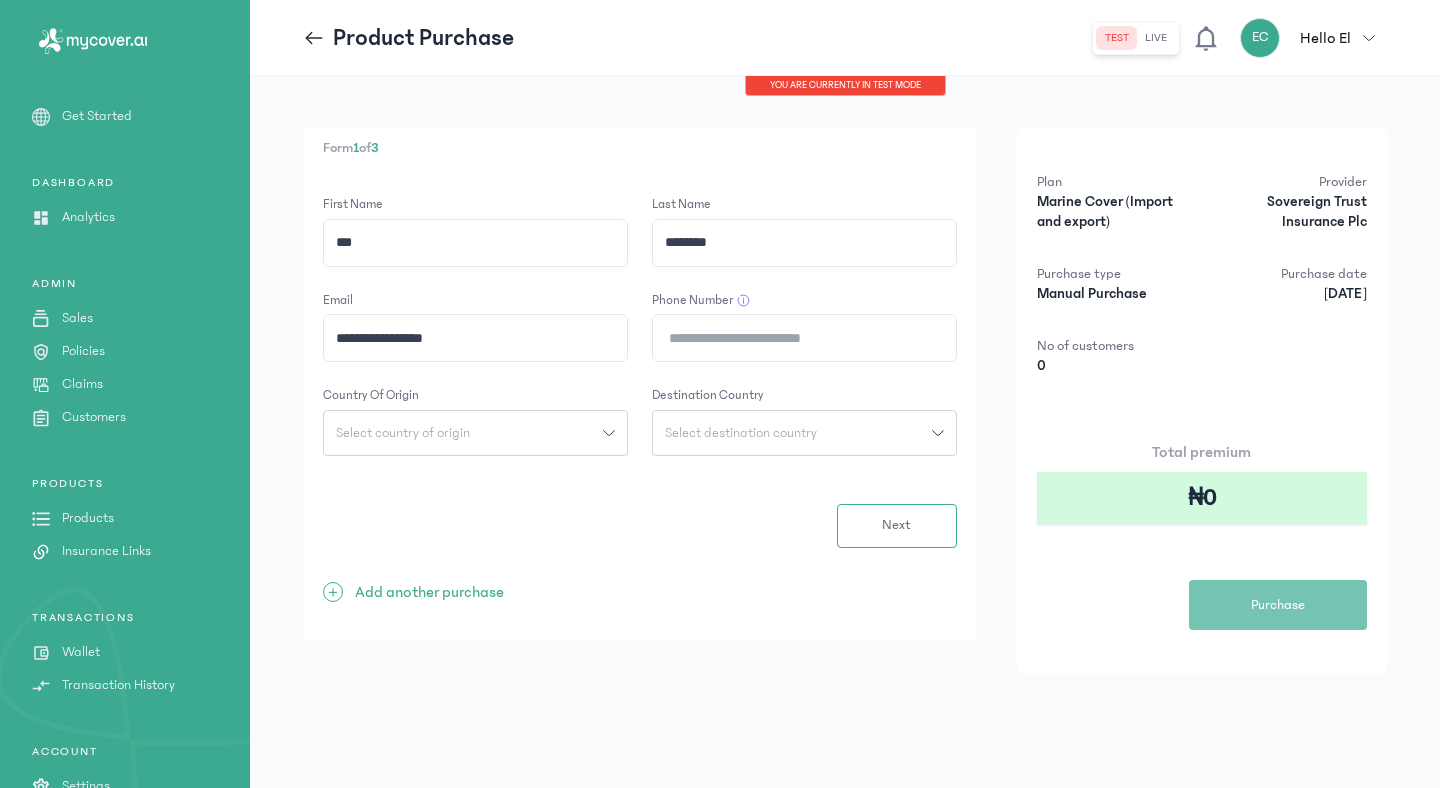 click on "Phone Number" 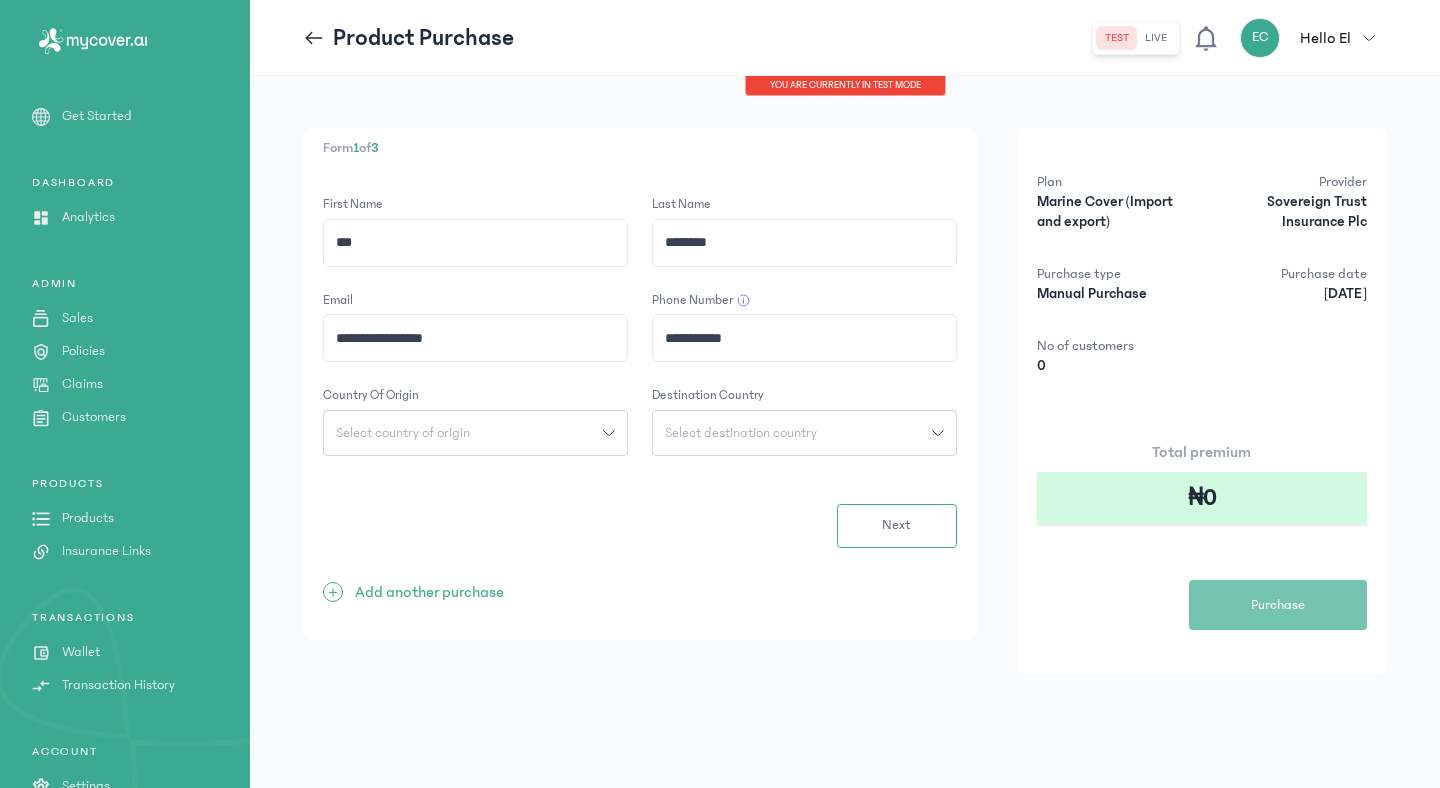 click on "Select country of origin" at bounding box center (463, 433) 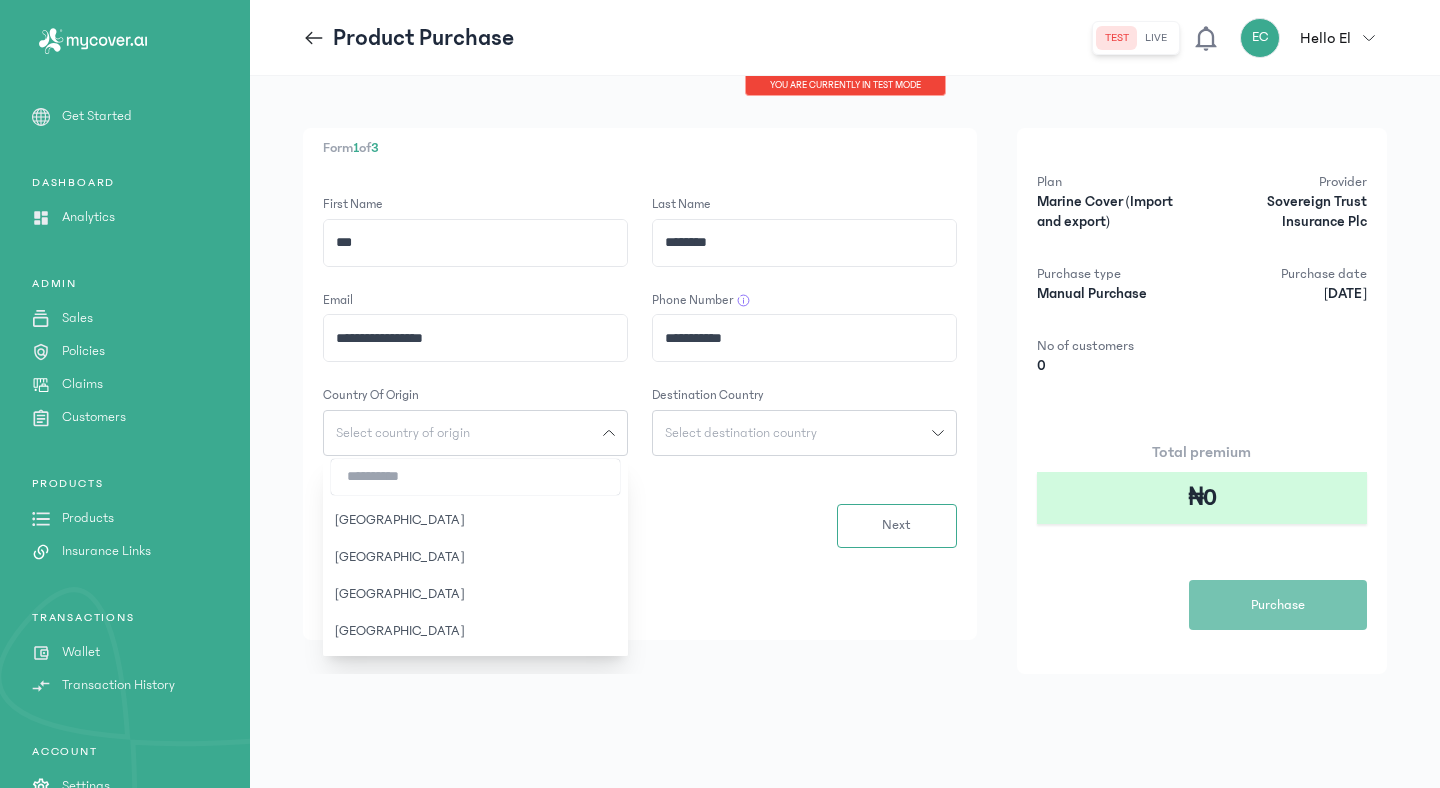 scroll, scrollTop: 698, scrollLeft: 0, axis: vertical 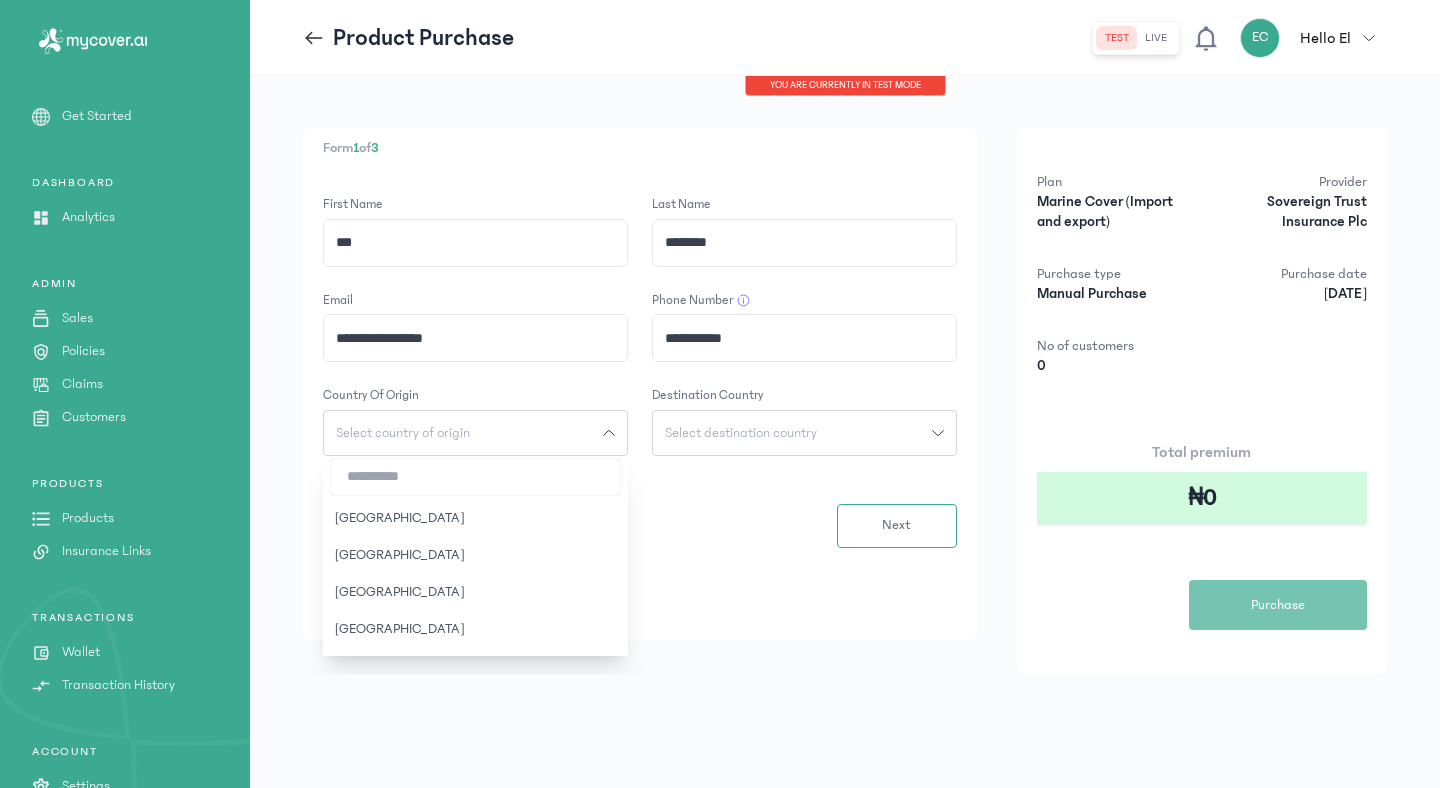 click at bounding box center (475, 477) 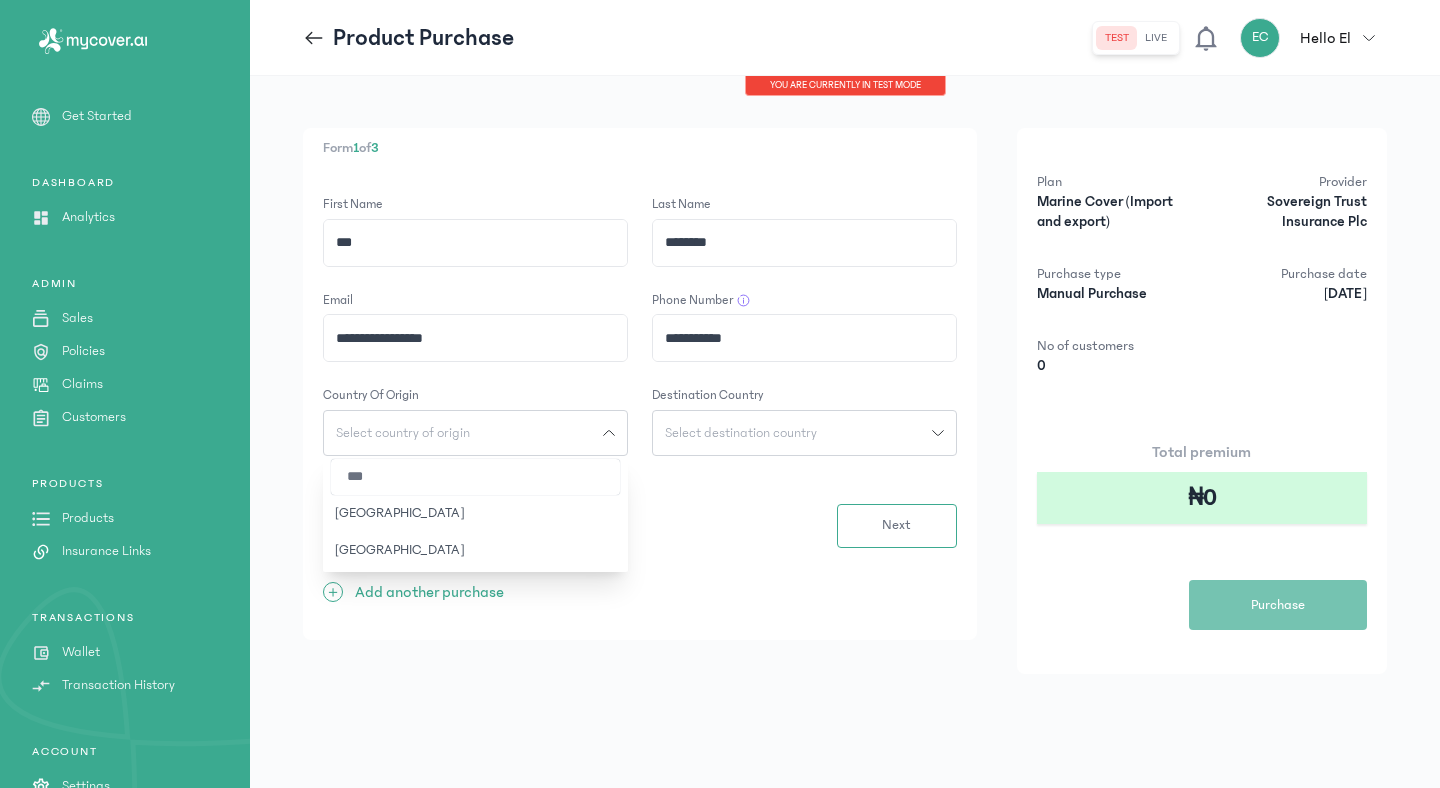 scroll, scrollTop: 0, scrollLeft: 0, axis: both 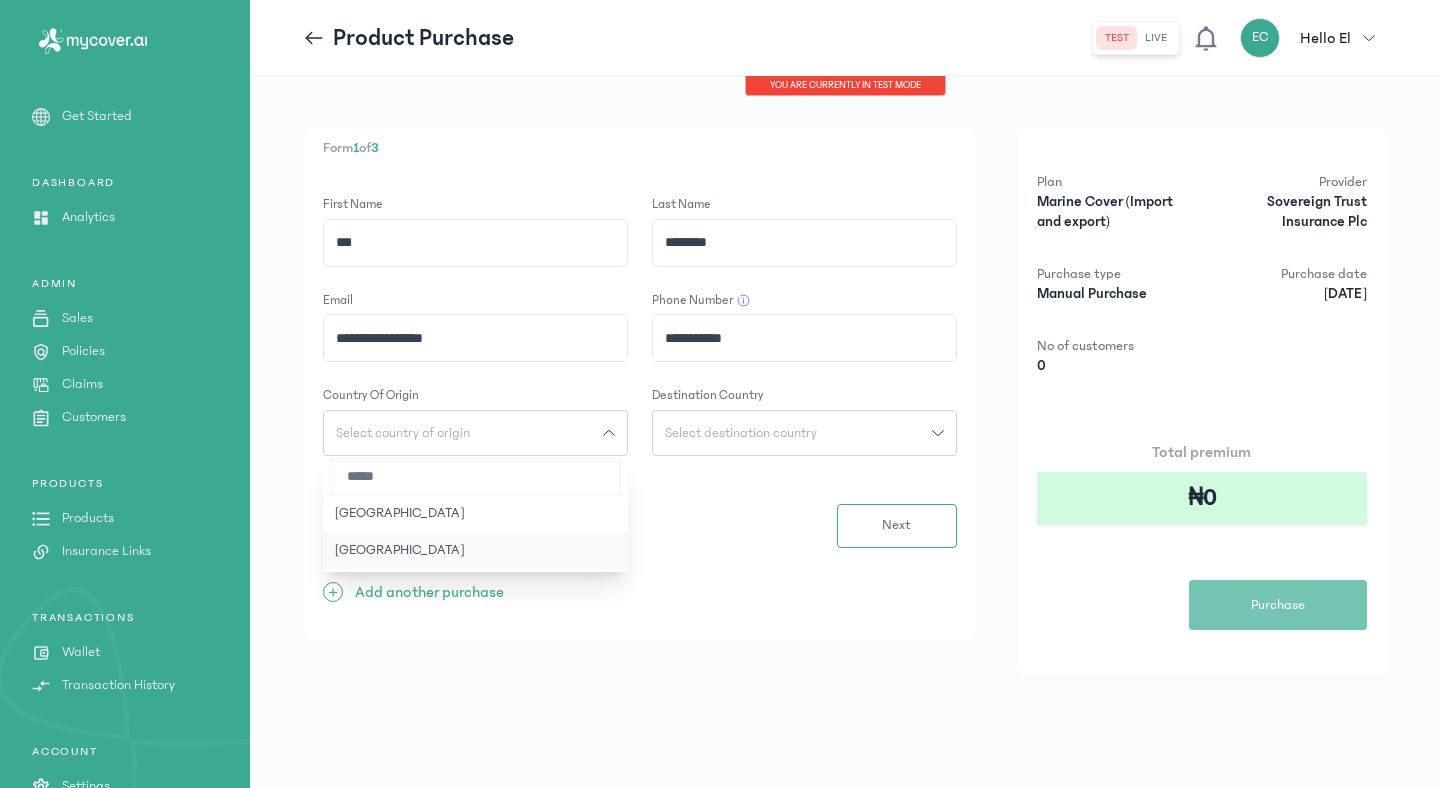type on "*****" 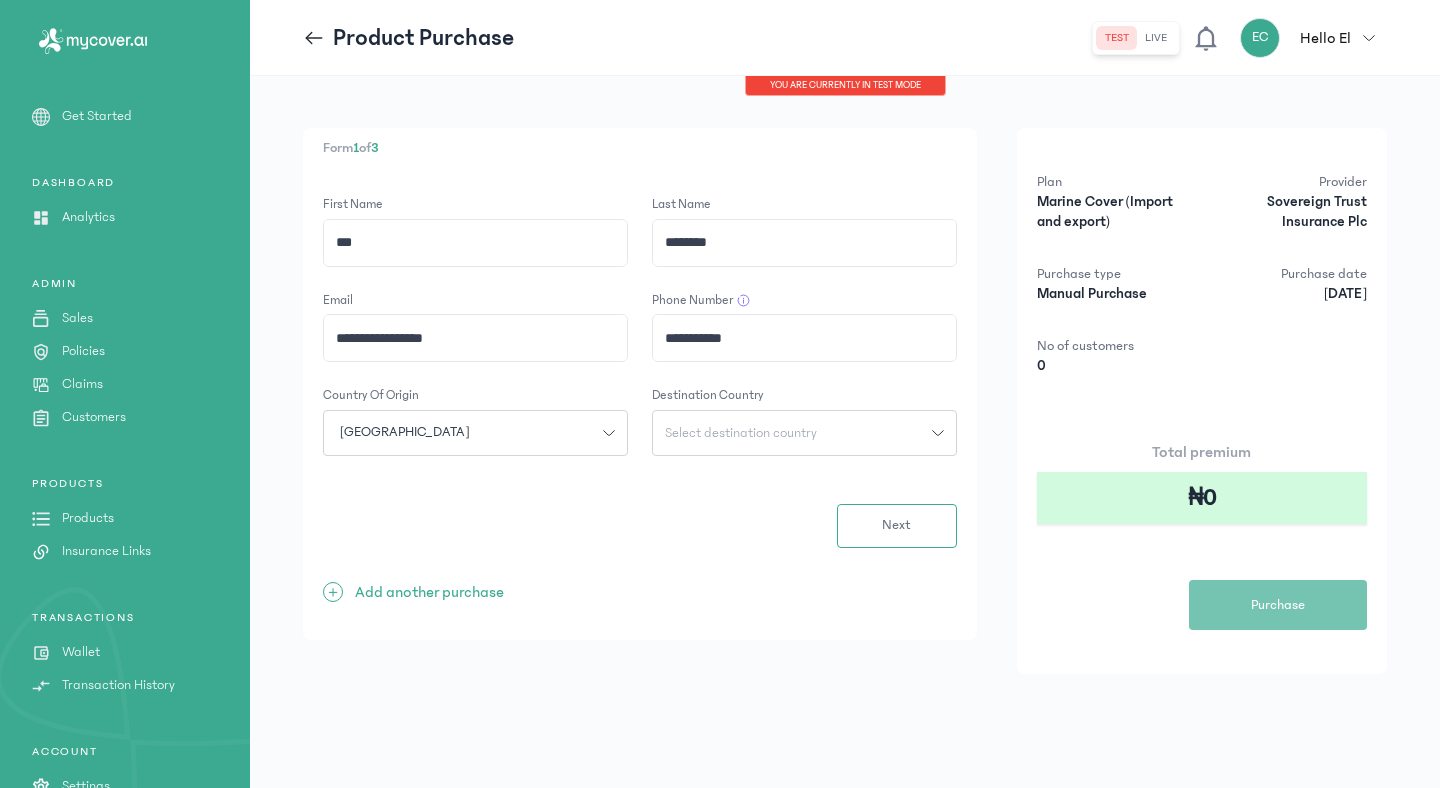 click on "Select destination country" 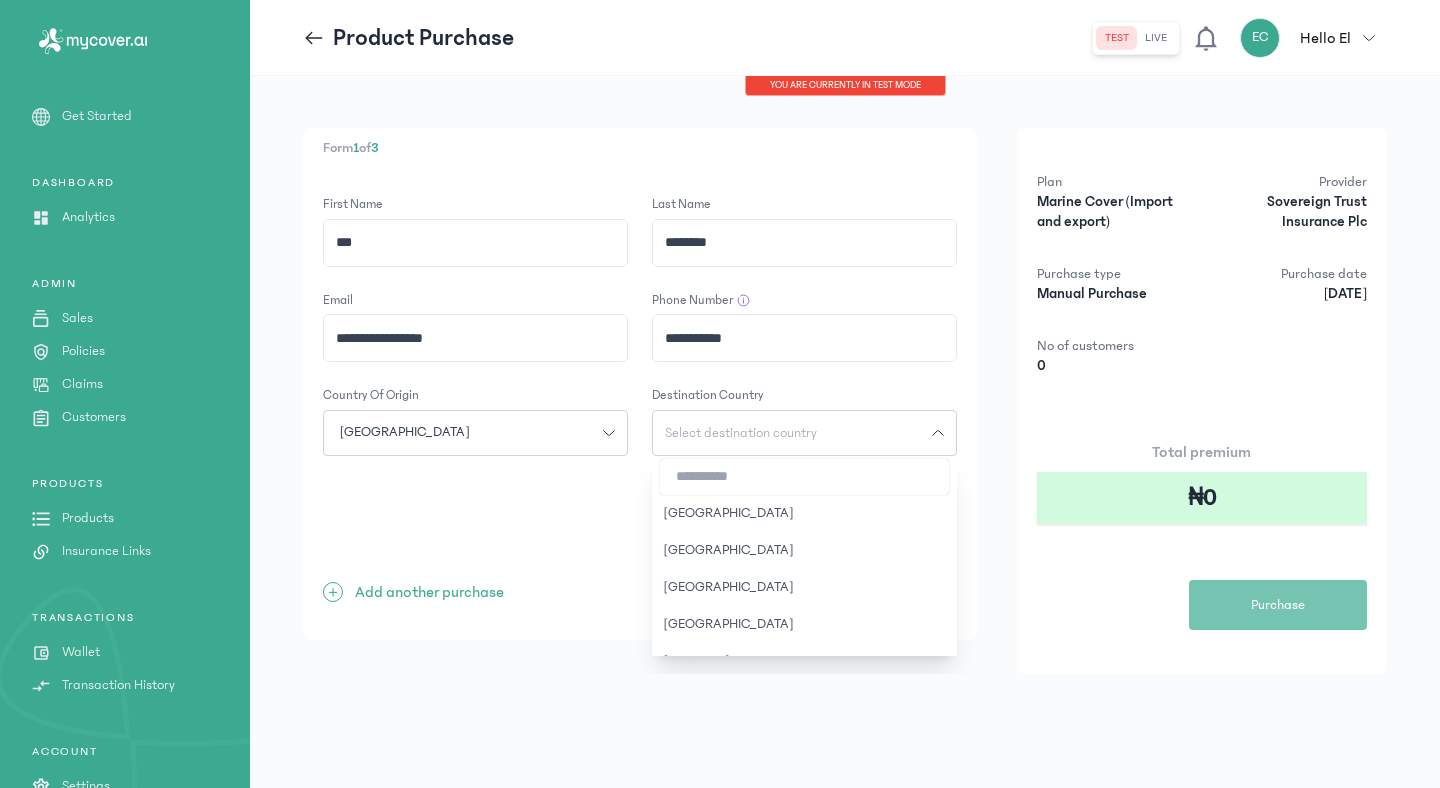 type 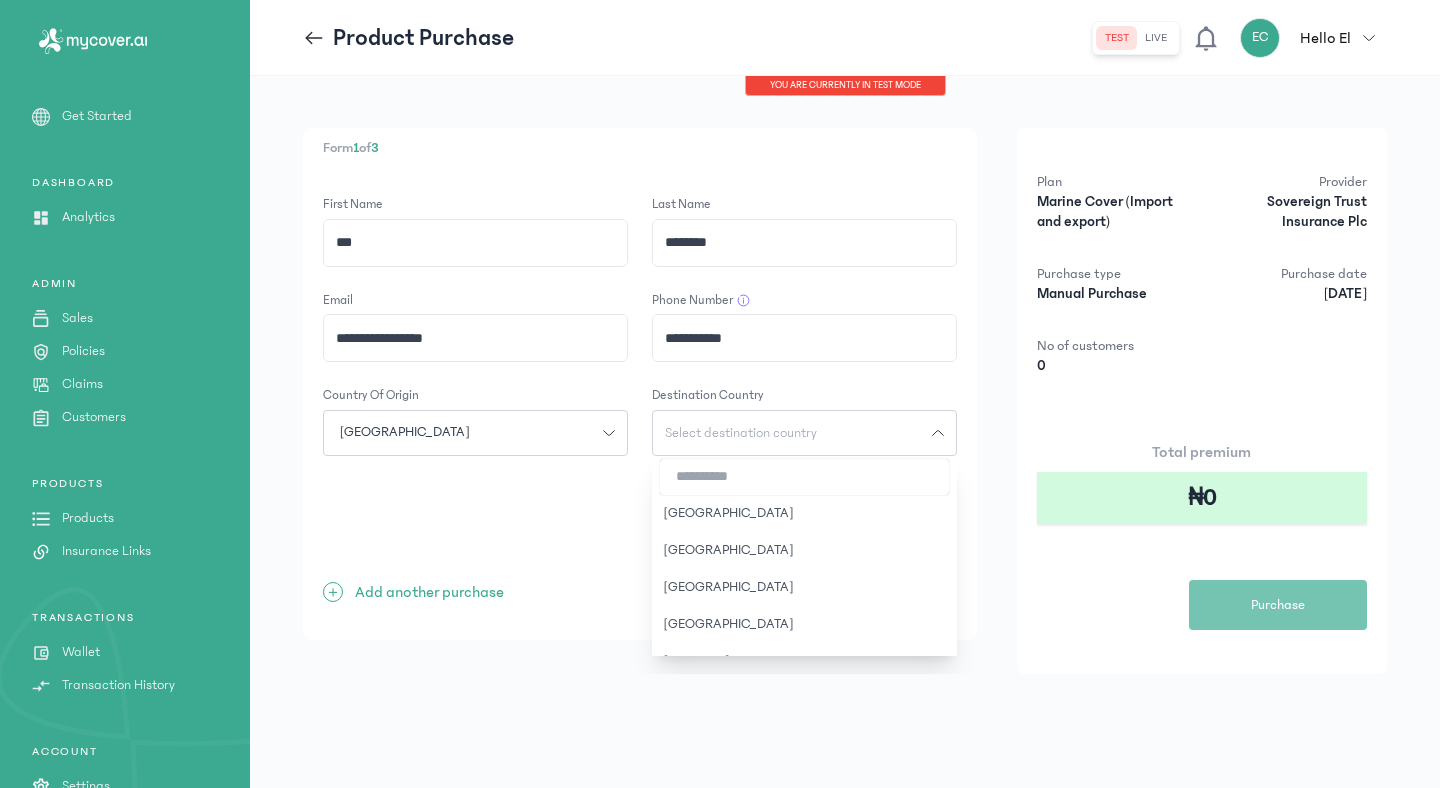 click at bounding box center (804, 477) 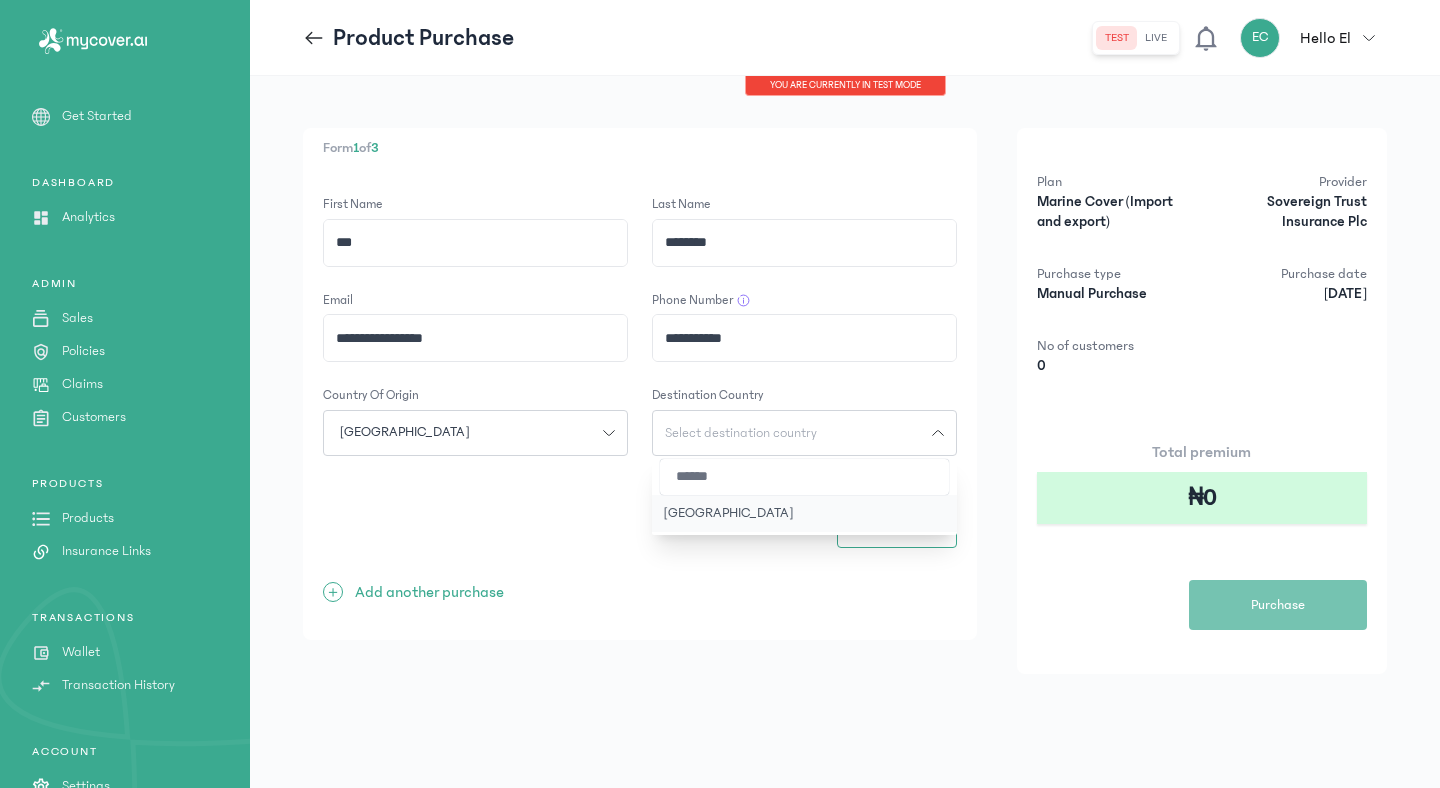 type on "******" 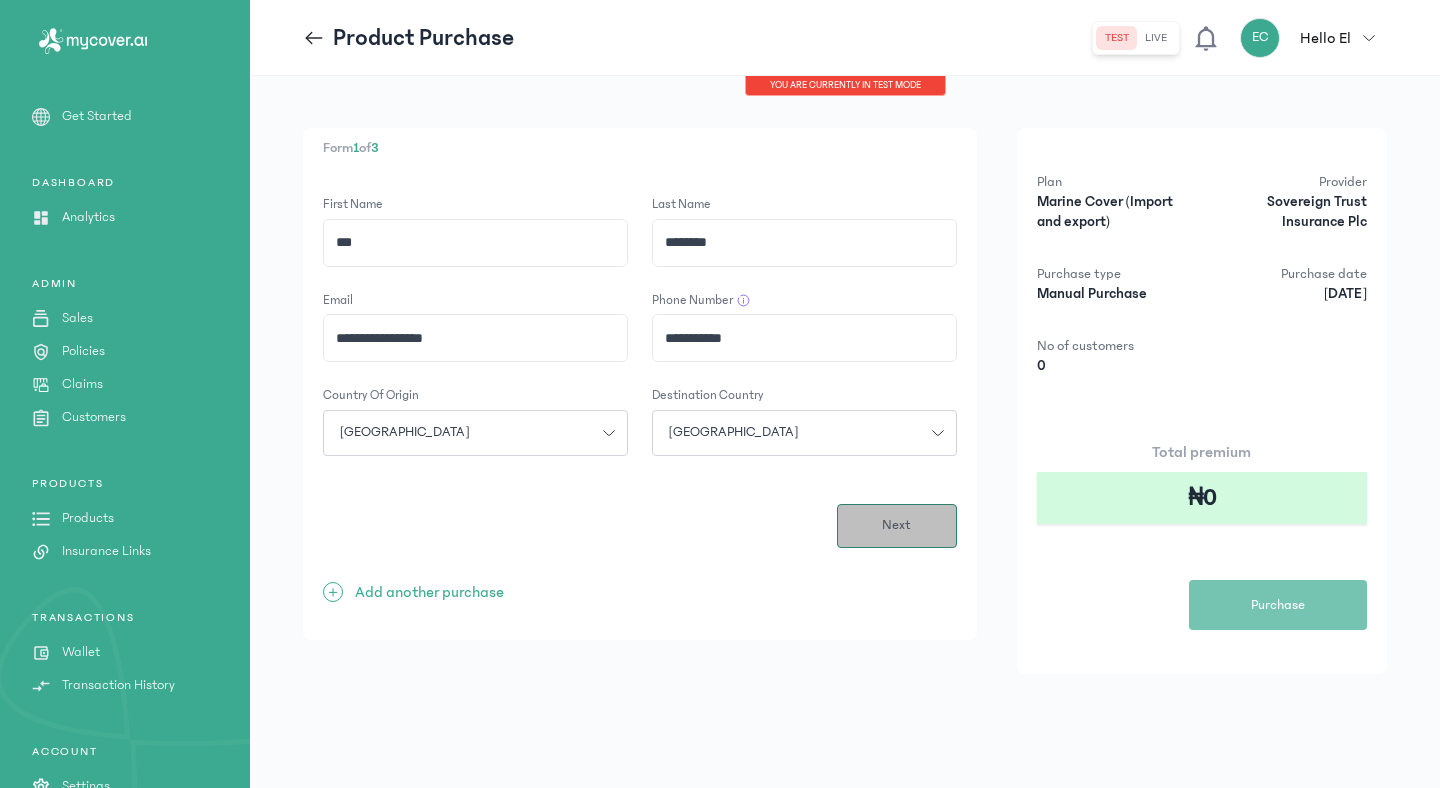 click on "Next" at bounding box center (897, 526) 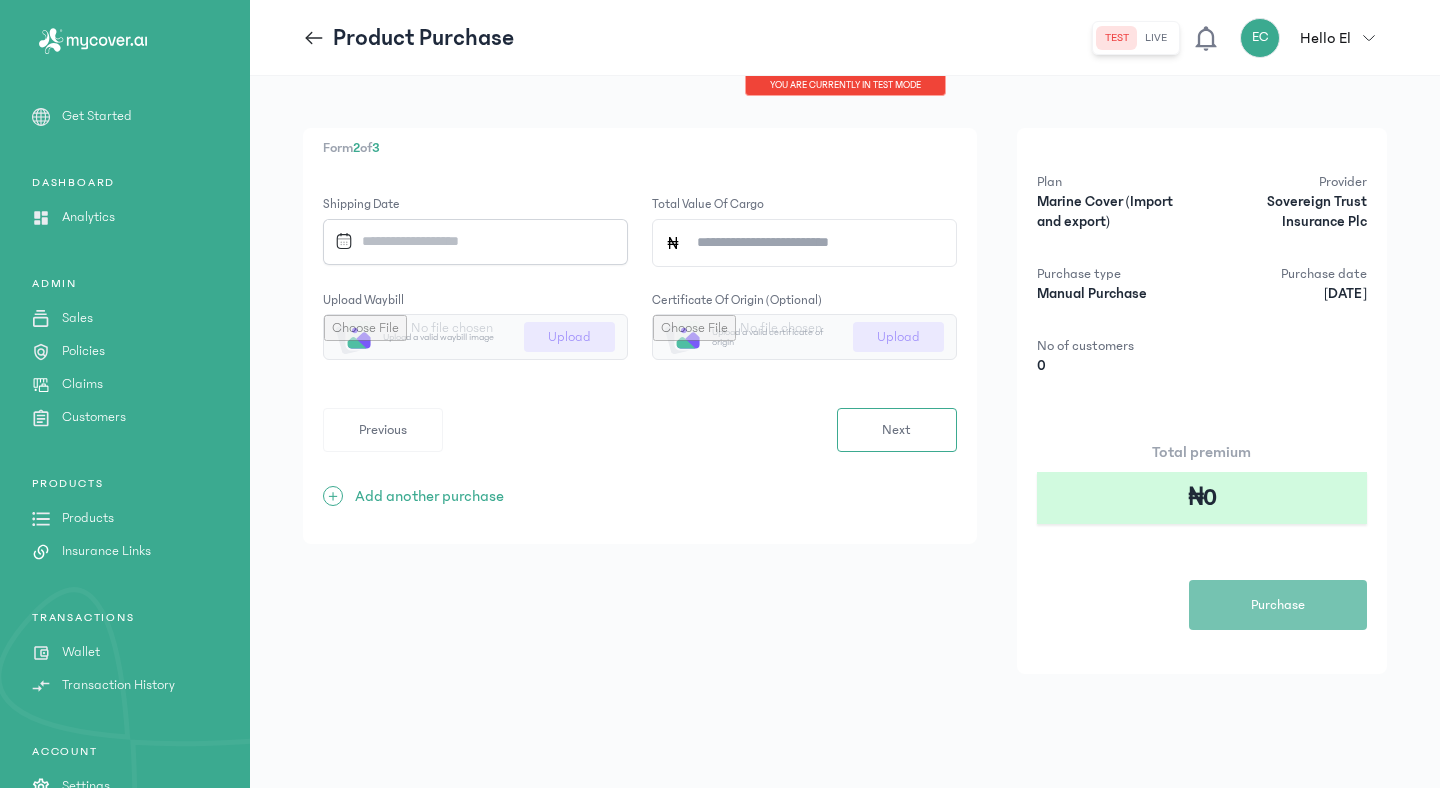 click at bounding box center [467, 241] 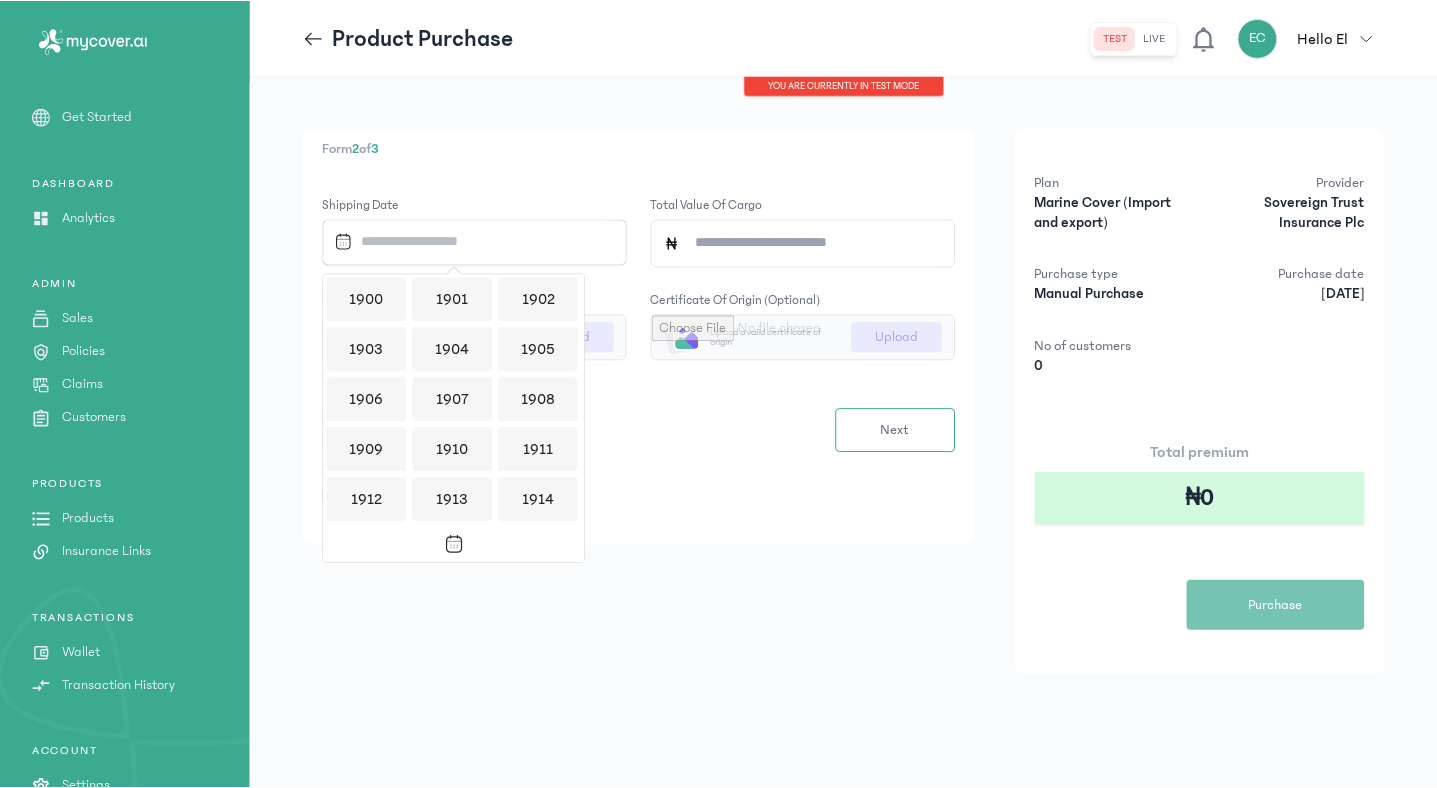 scroll, scrollTop: 1938, scrollLeft: 0, axis: vertical 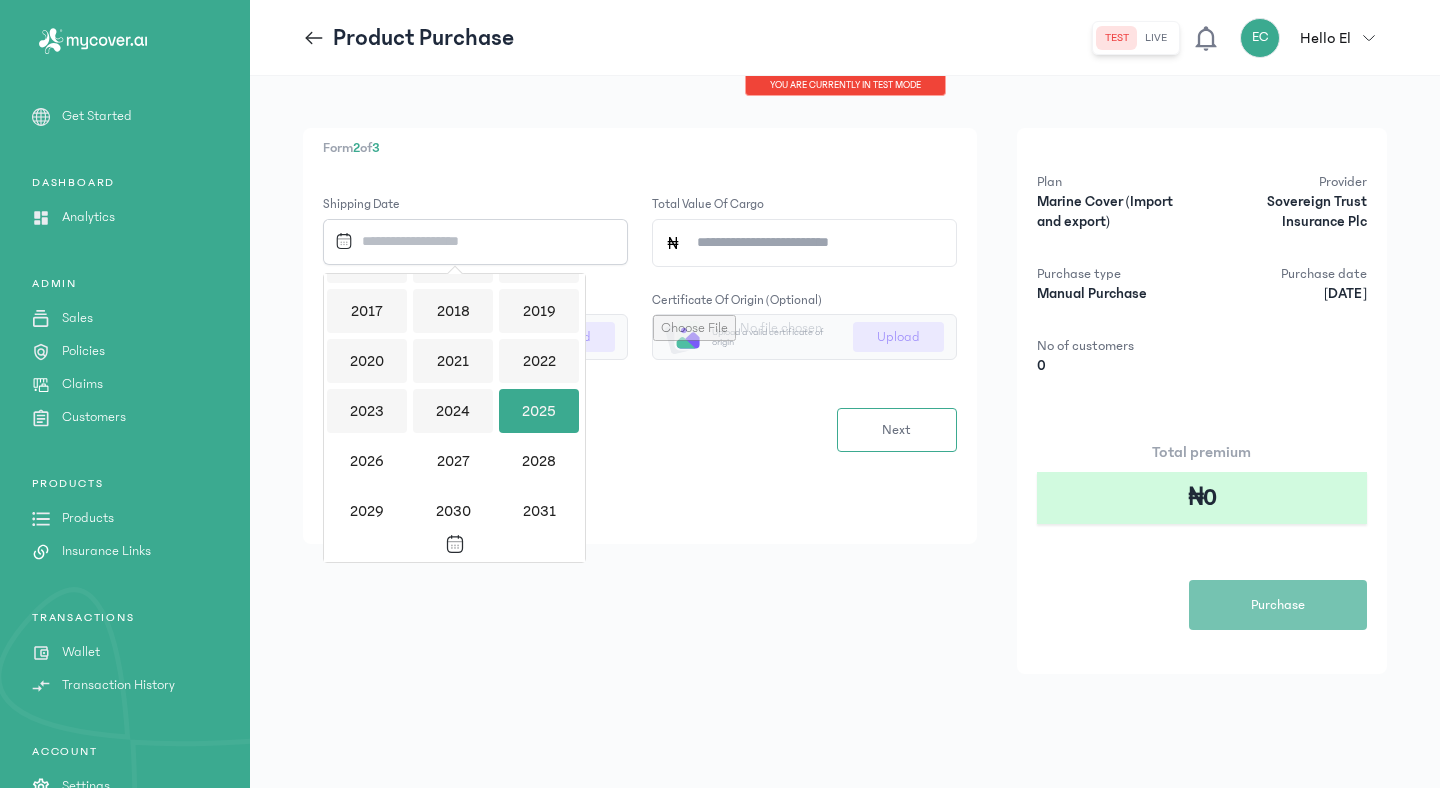 click on "2025" at bounding box center (539, 411) 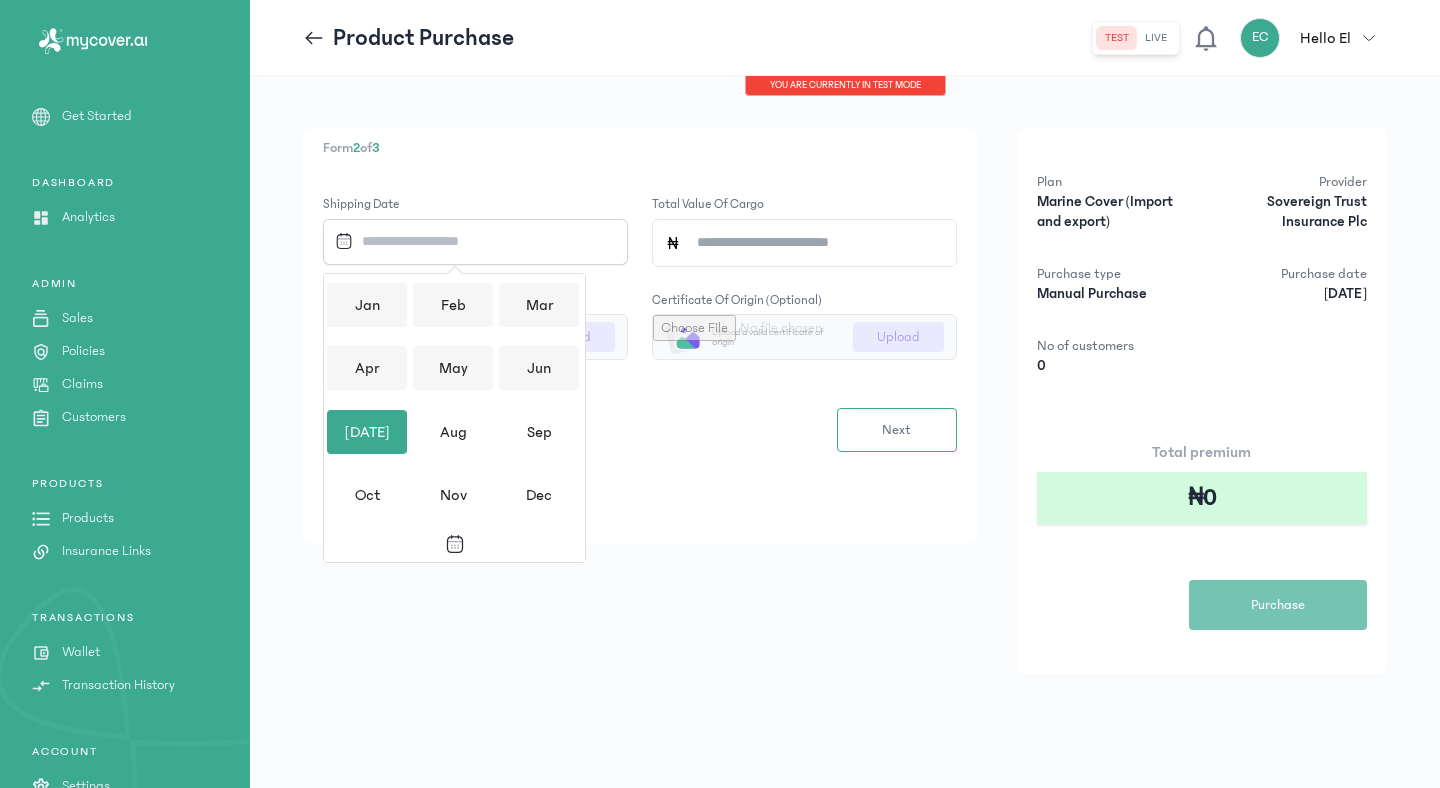 click on "Jul" at bounding box center [367, 432] 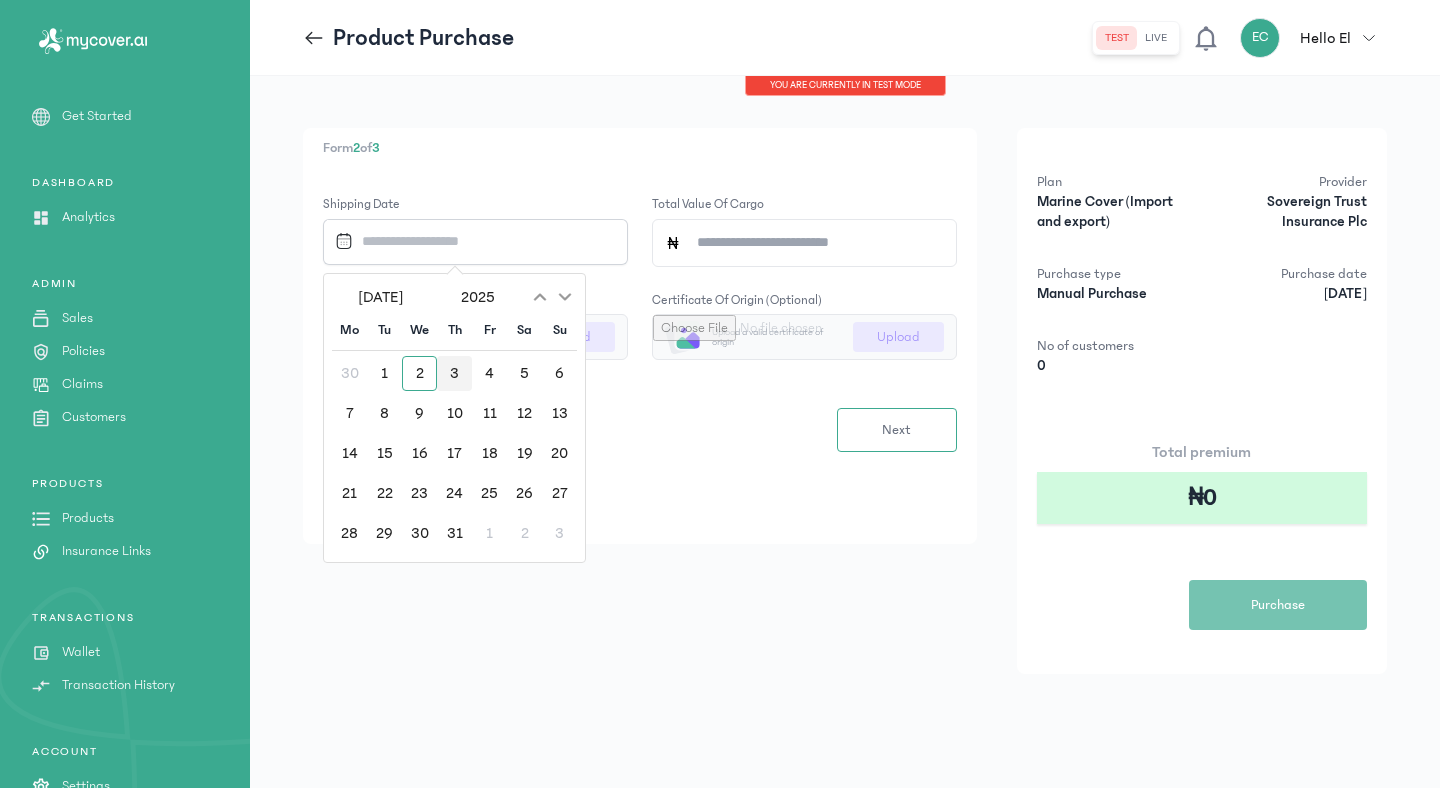 click on "3" at bounding box center [454, 373] 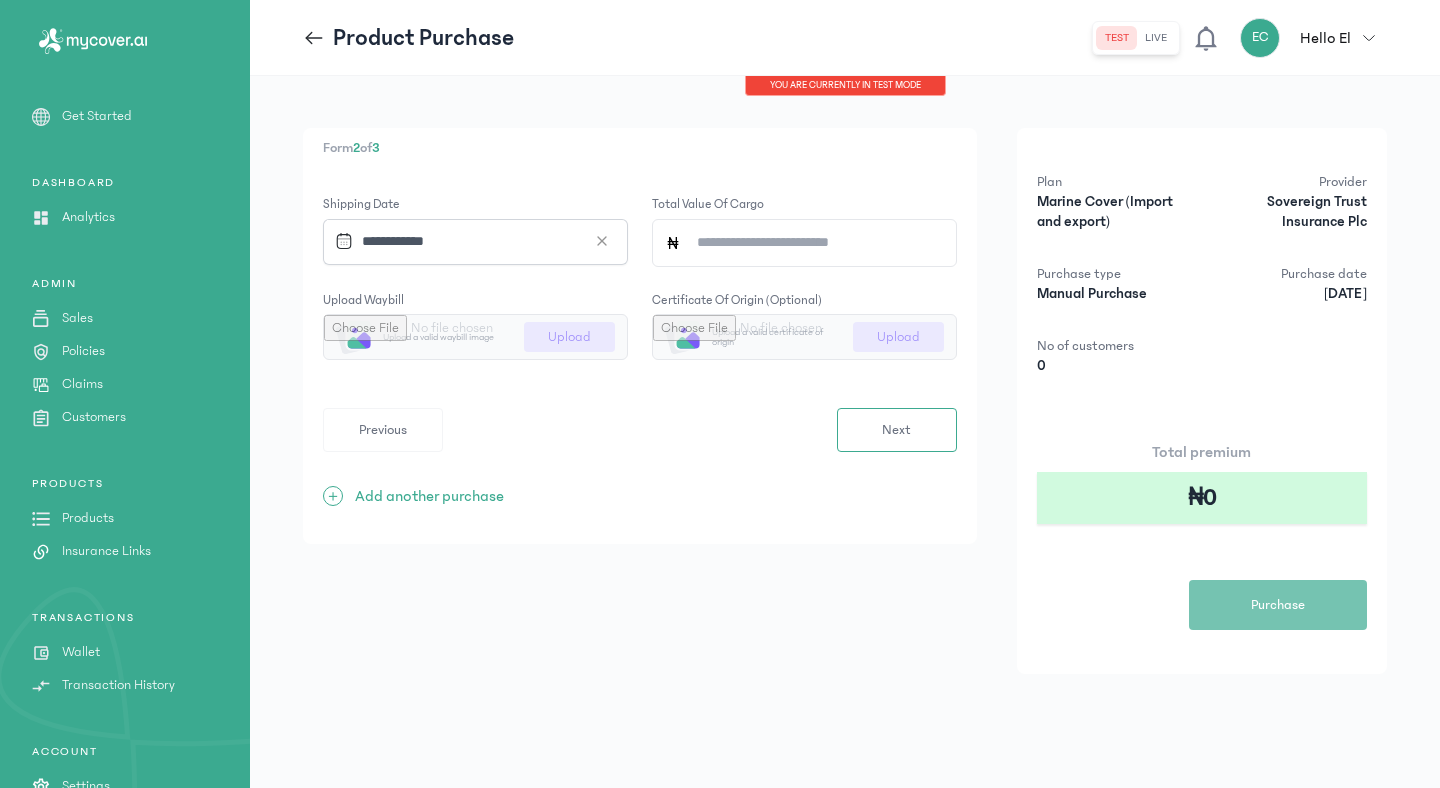 click on "Total value of cargo" 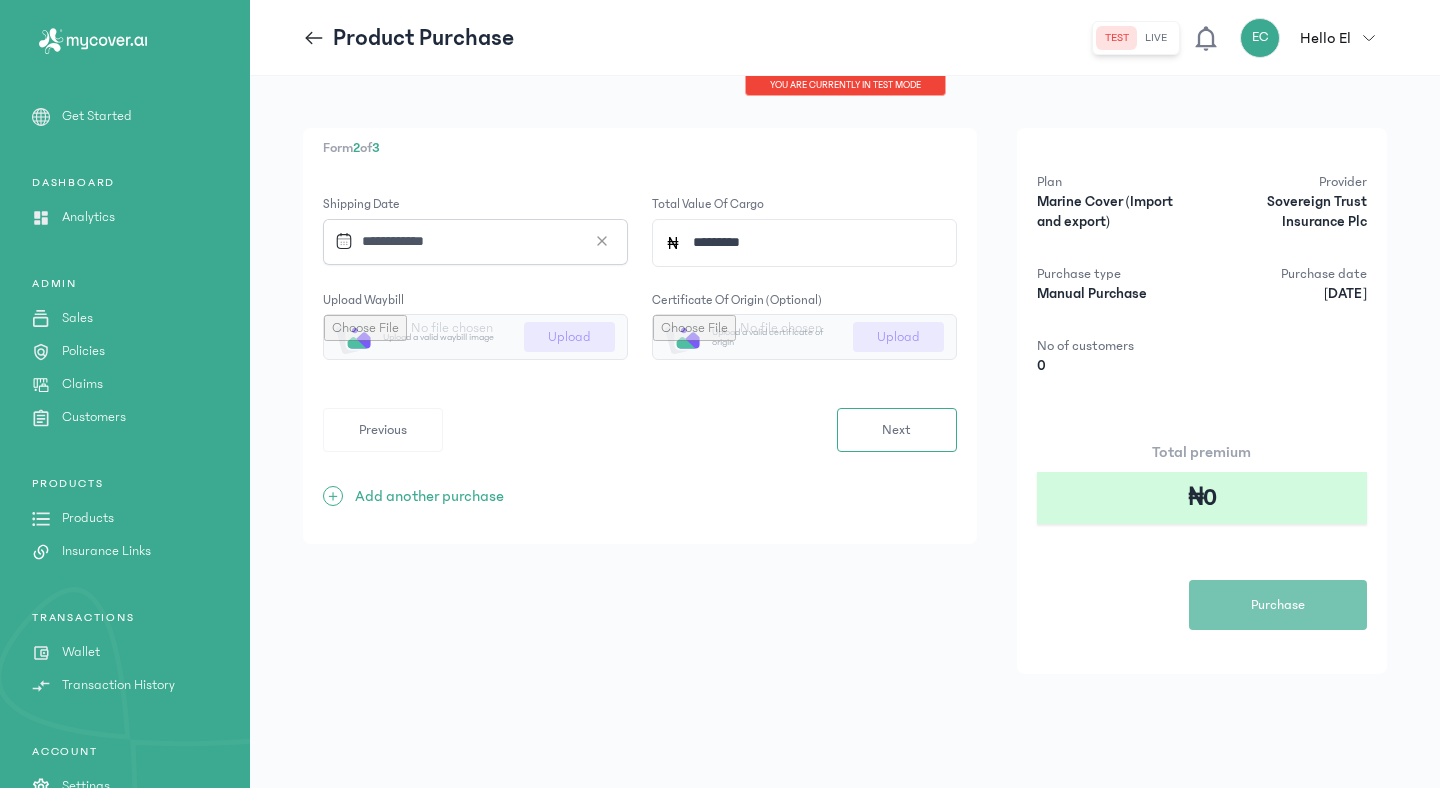 type on "*********" 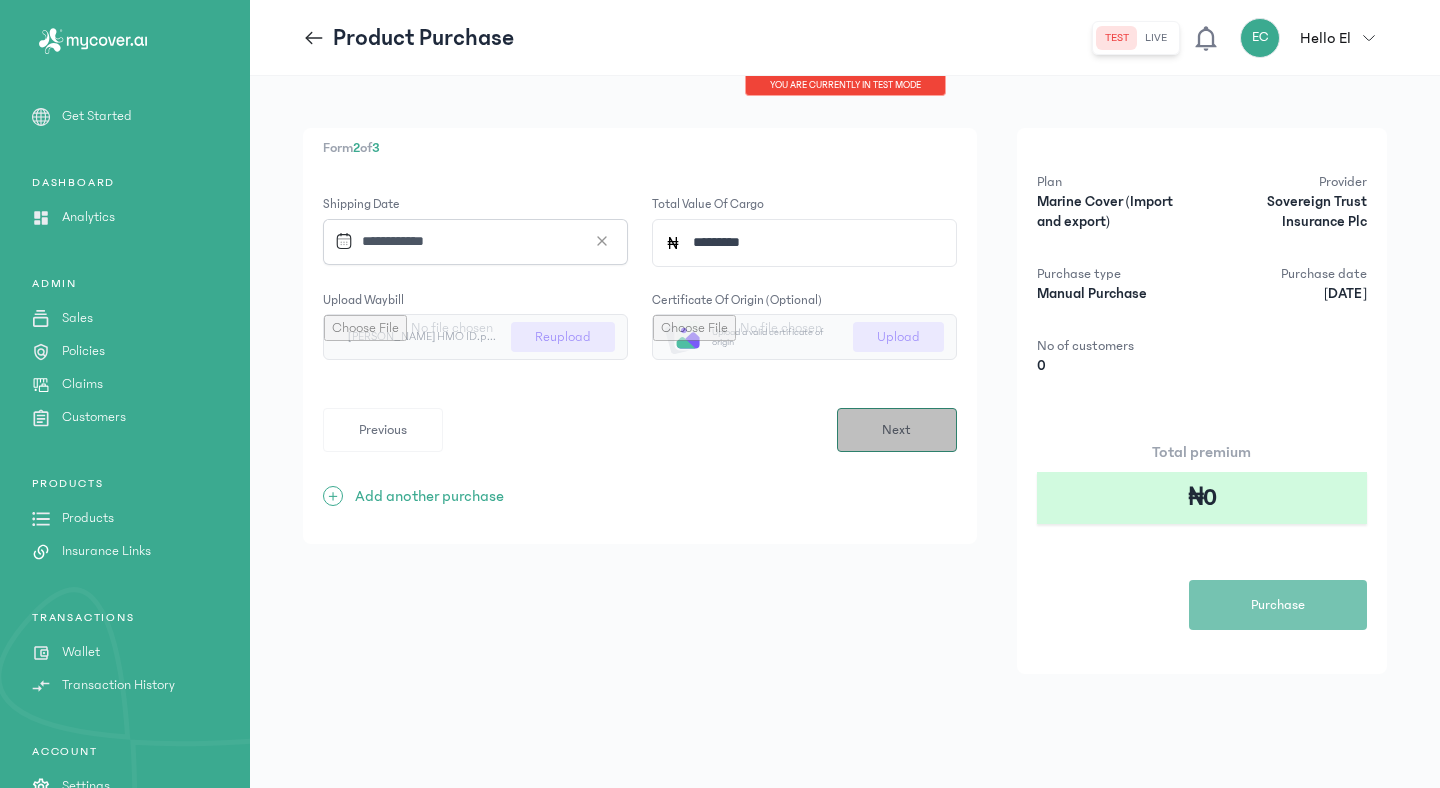 click on "Next" at bounding box center [896, 430] 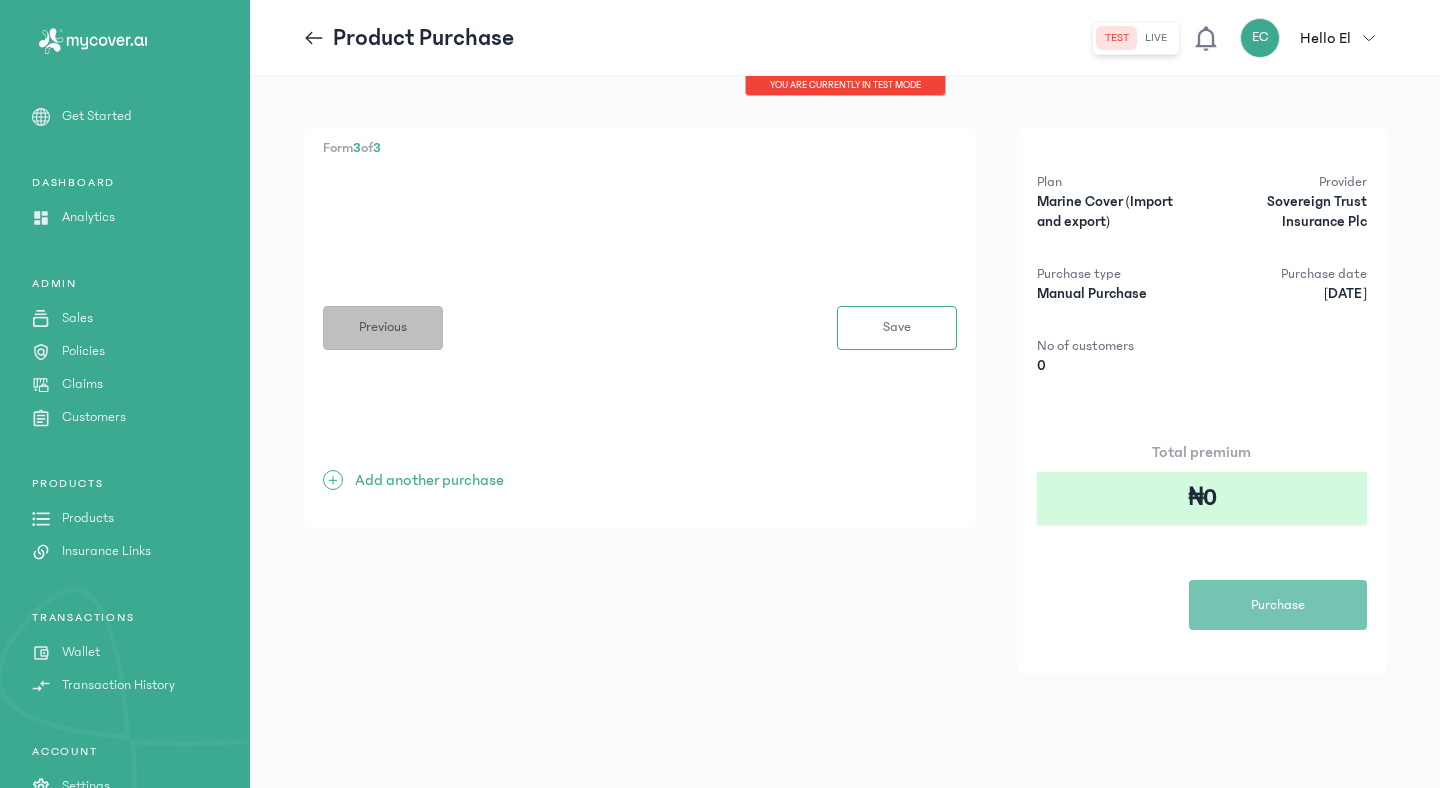 click on "Previous" at bounding box center [383, 327] 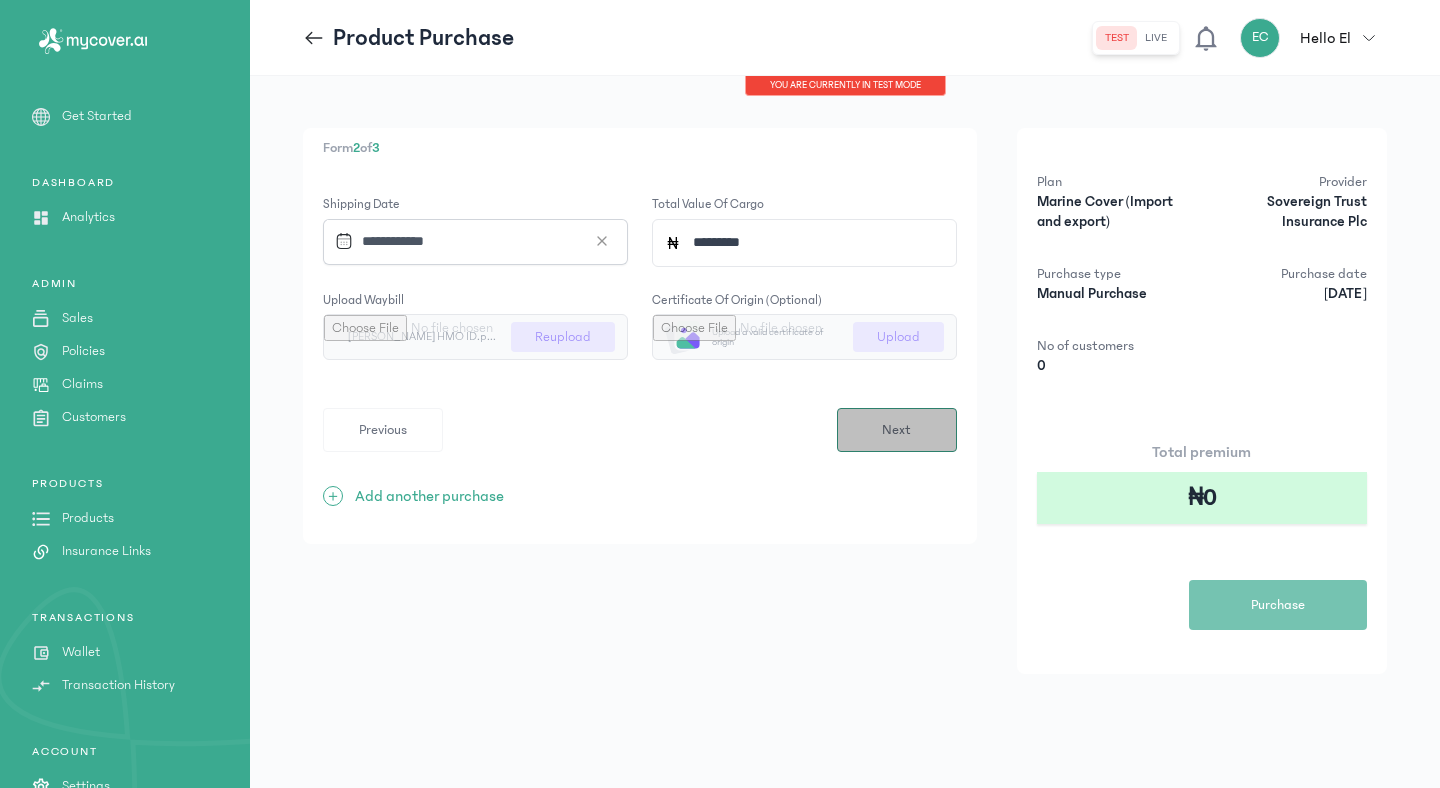 click on "Next" at bounding box center (897, 430) 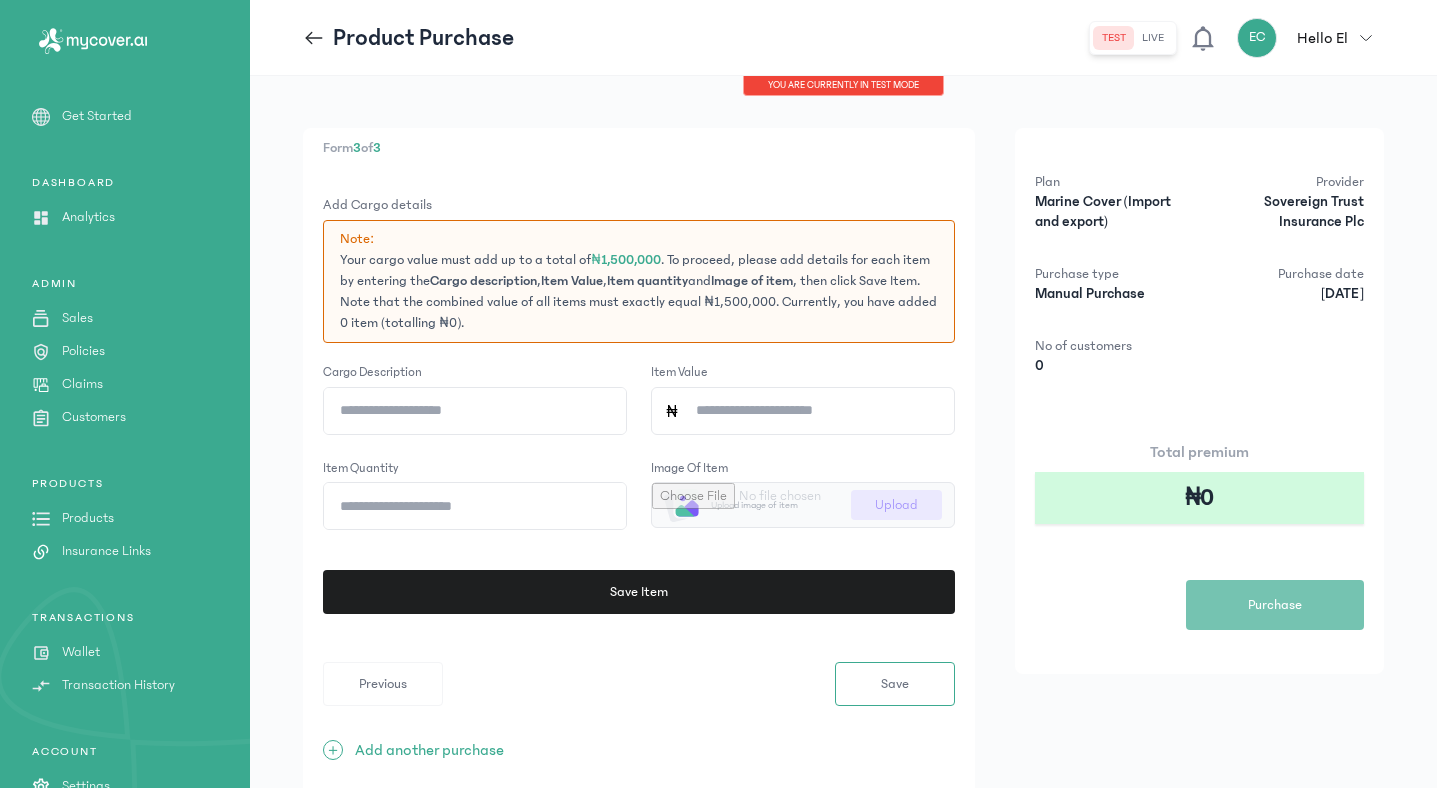 click on "Cargo description" 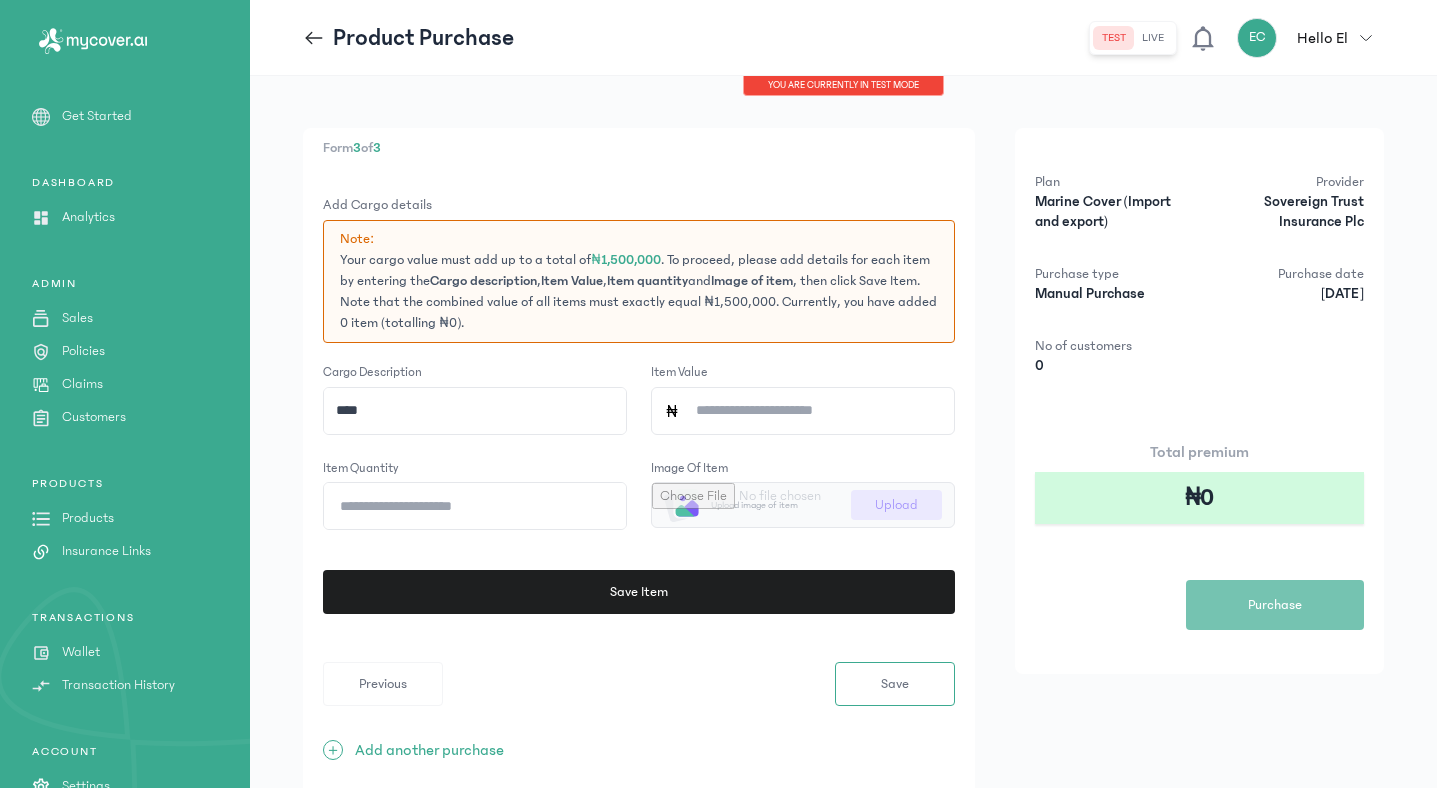 type on "****" 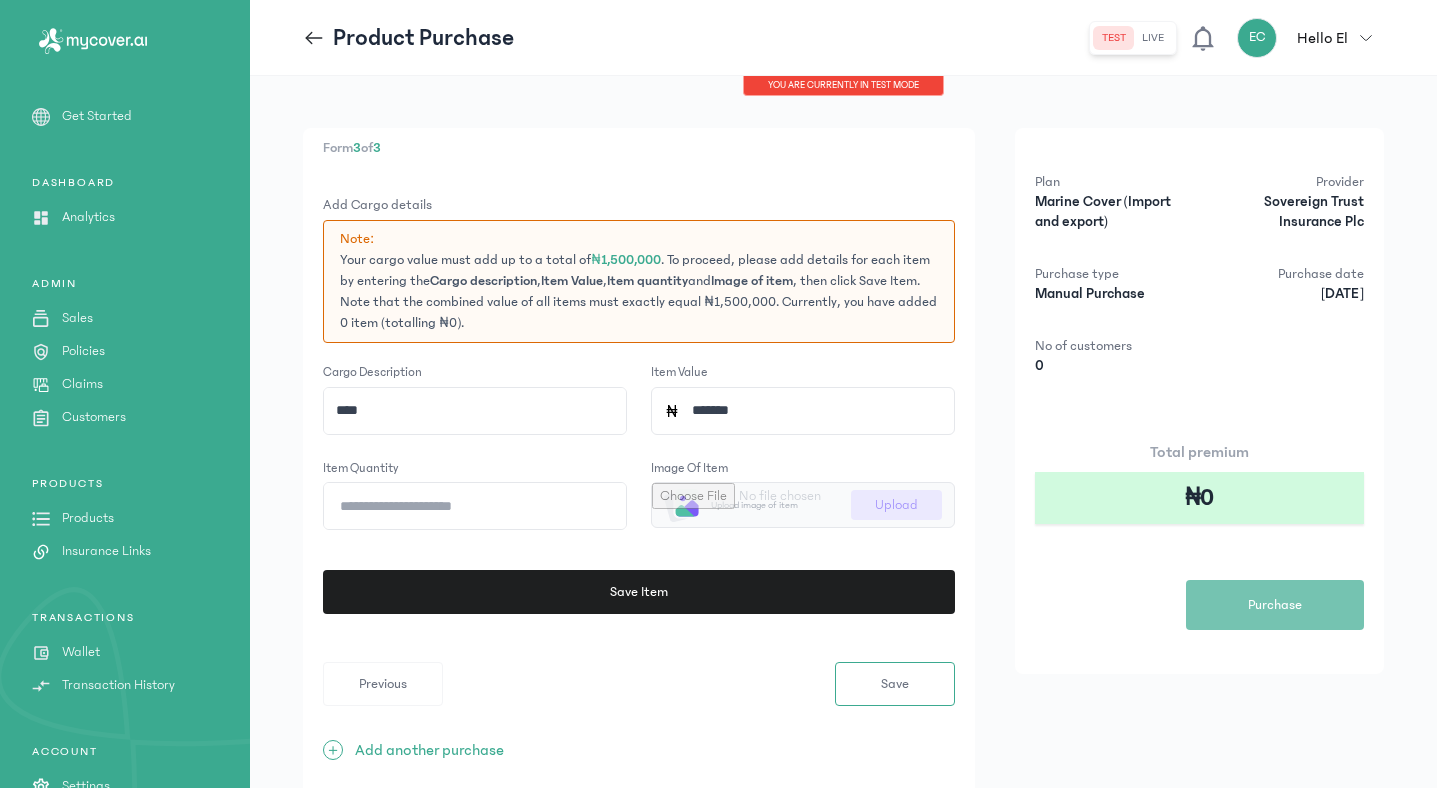 type on "*******" 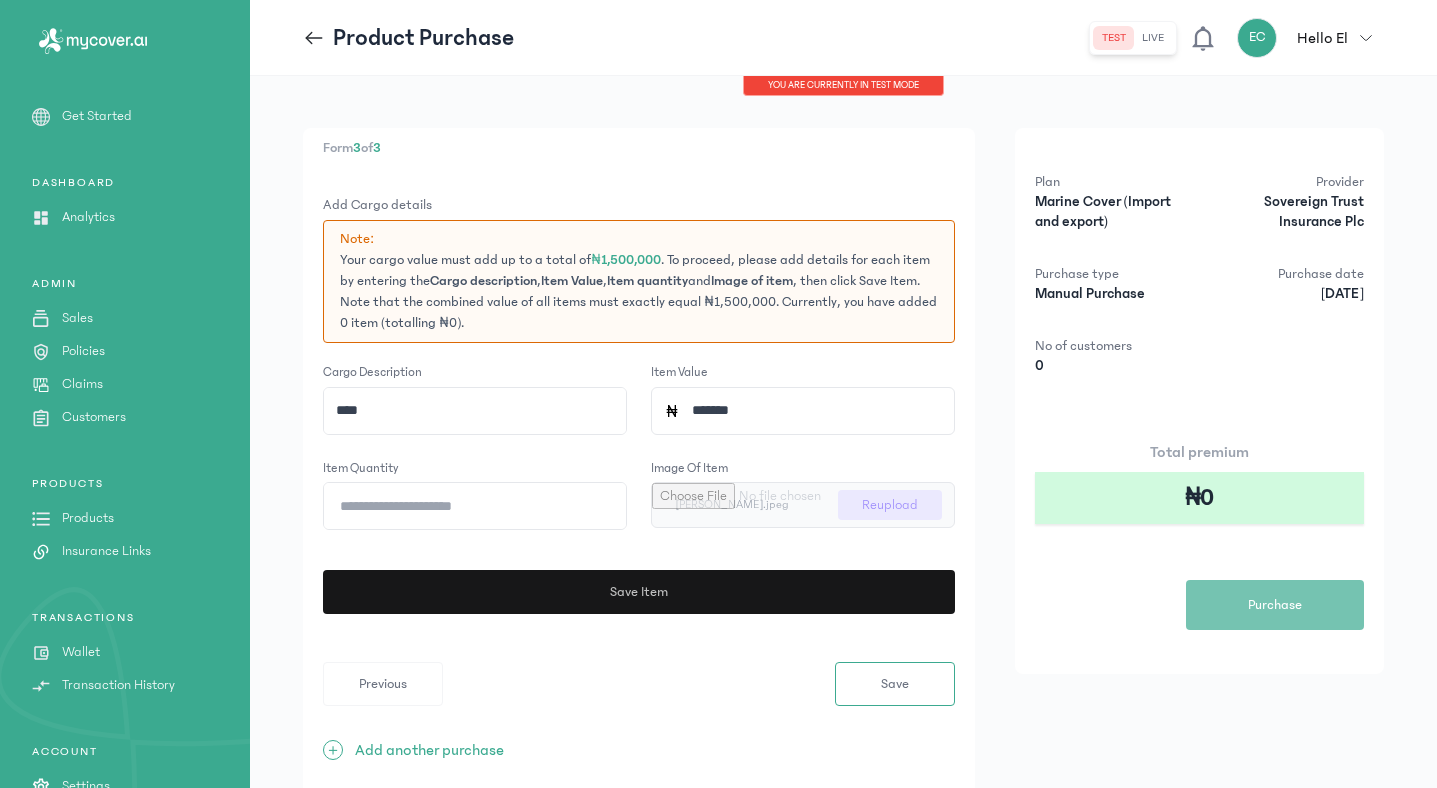 click on "Save Item" at bounding box center (635, 592) 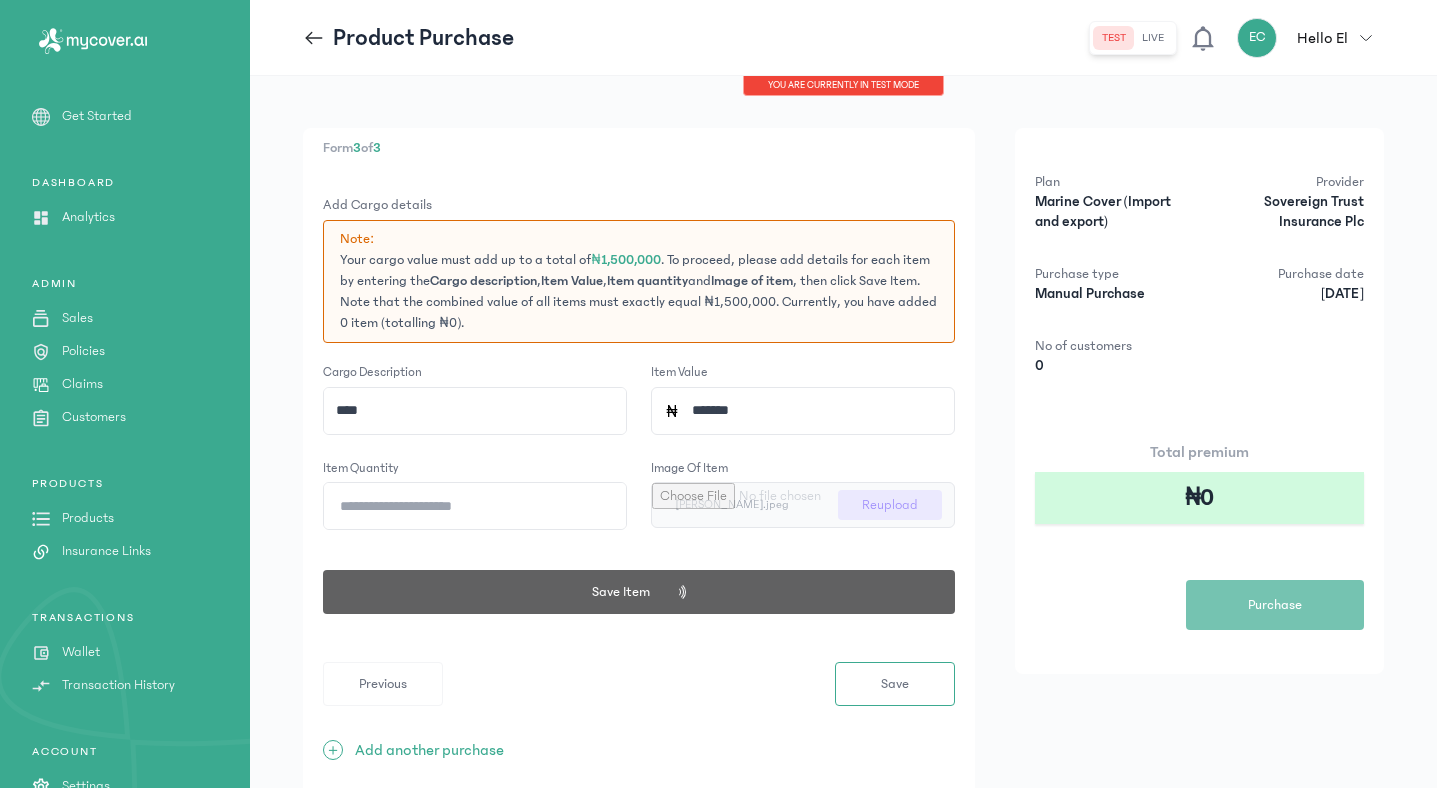 type 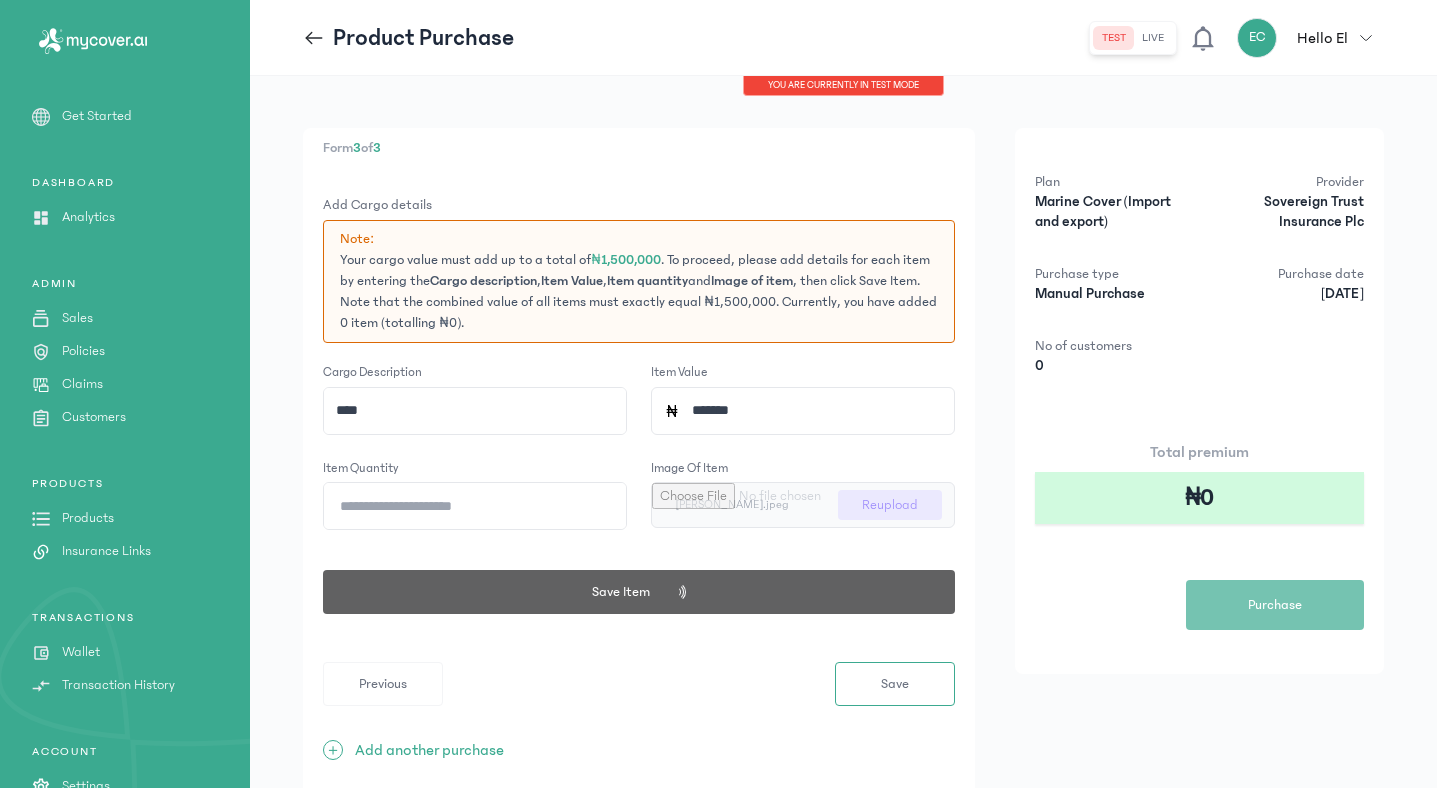 type 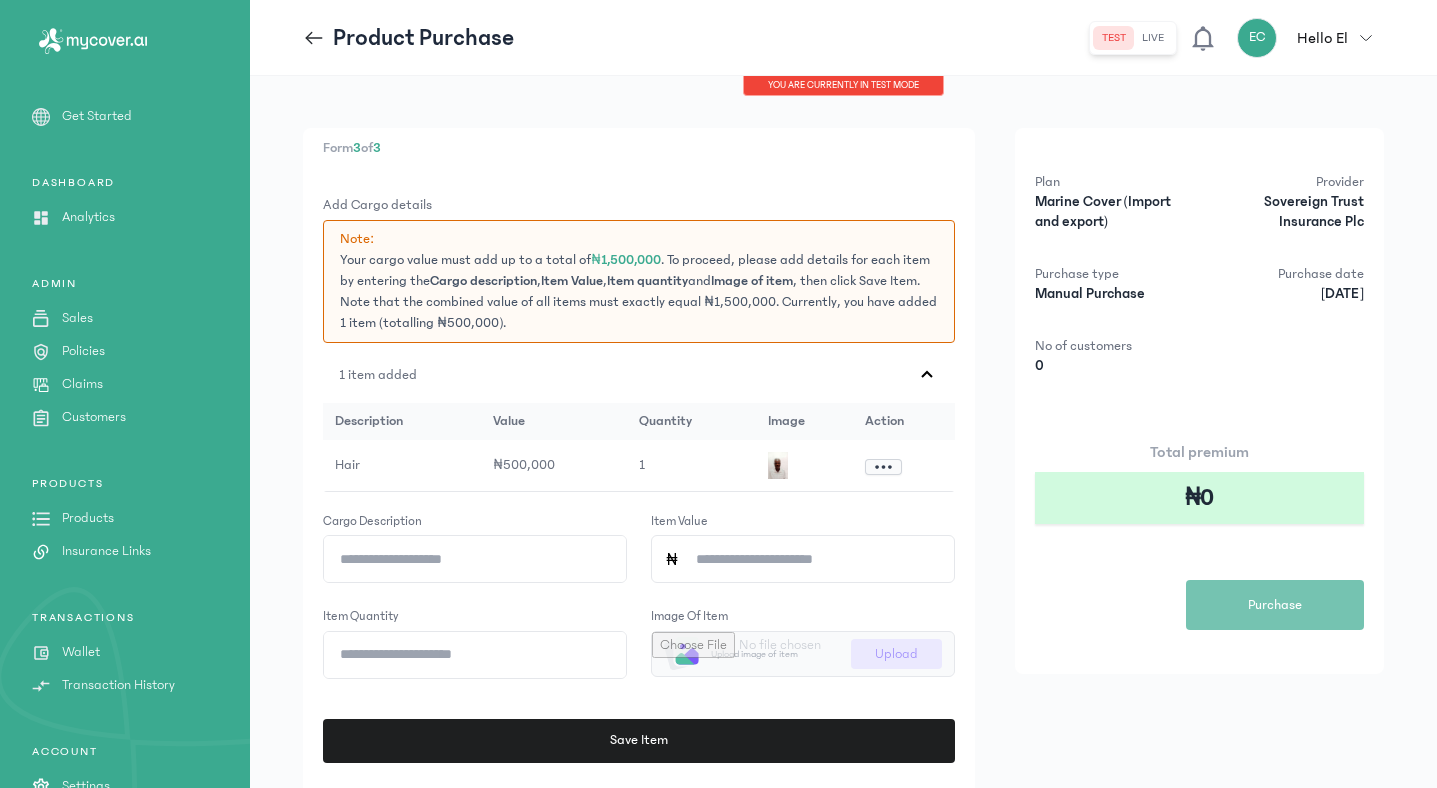 click on "Cargo description" 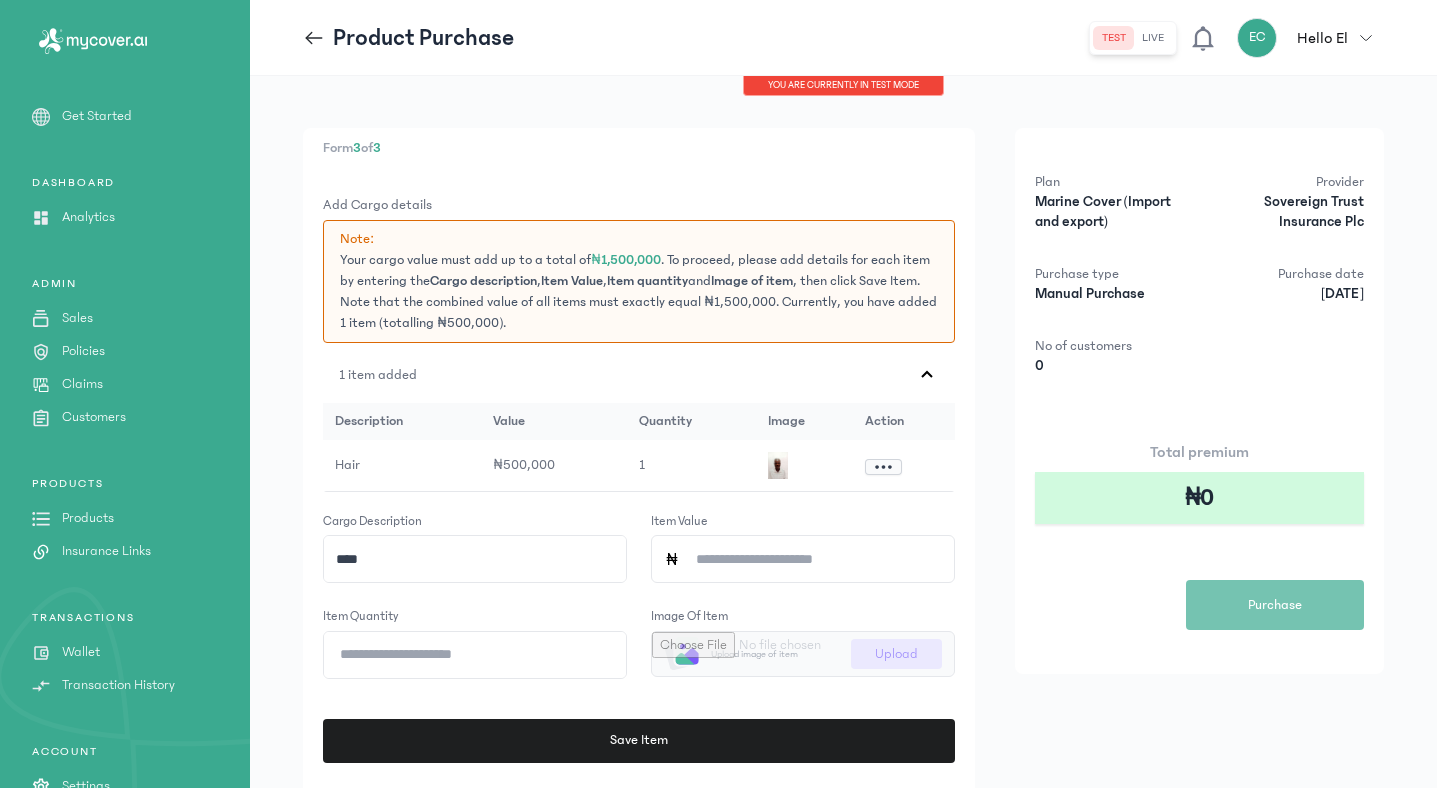 type on "****" 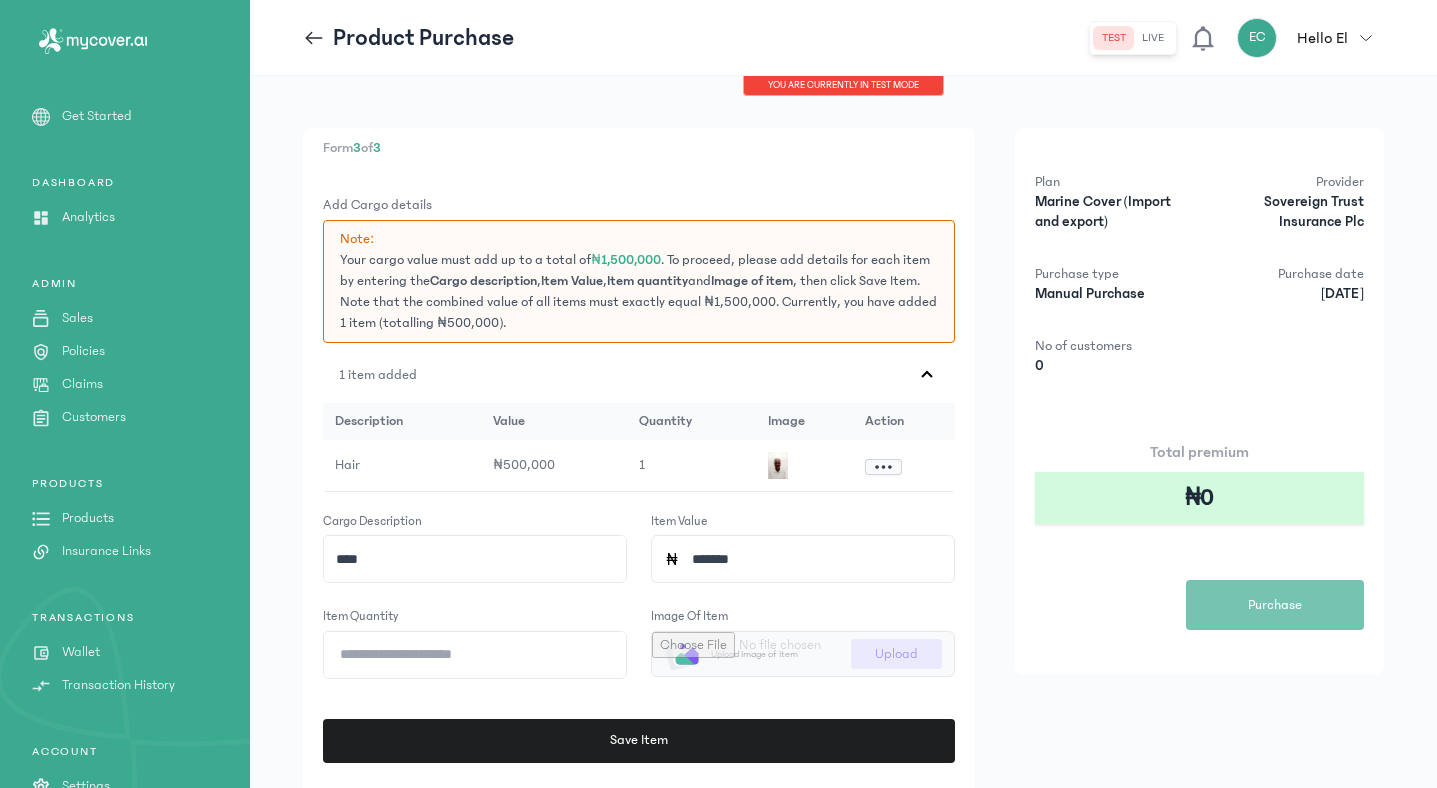 type on "*******" 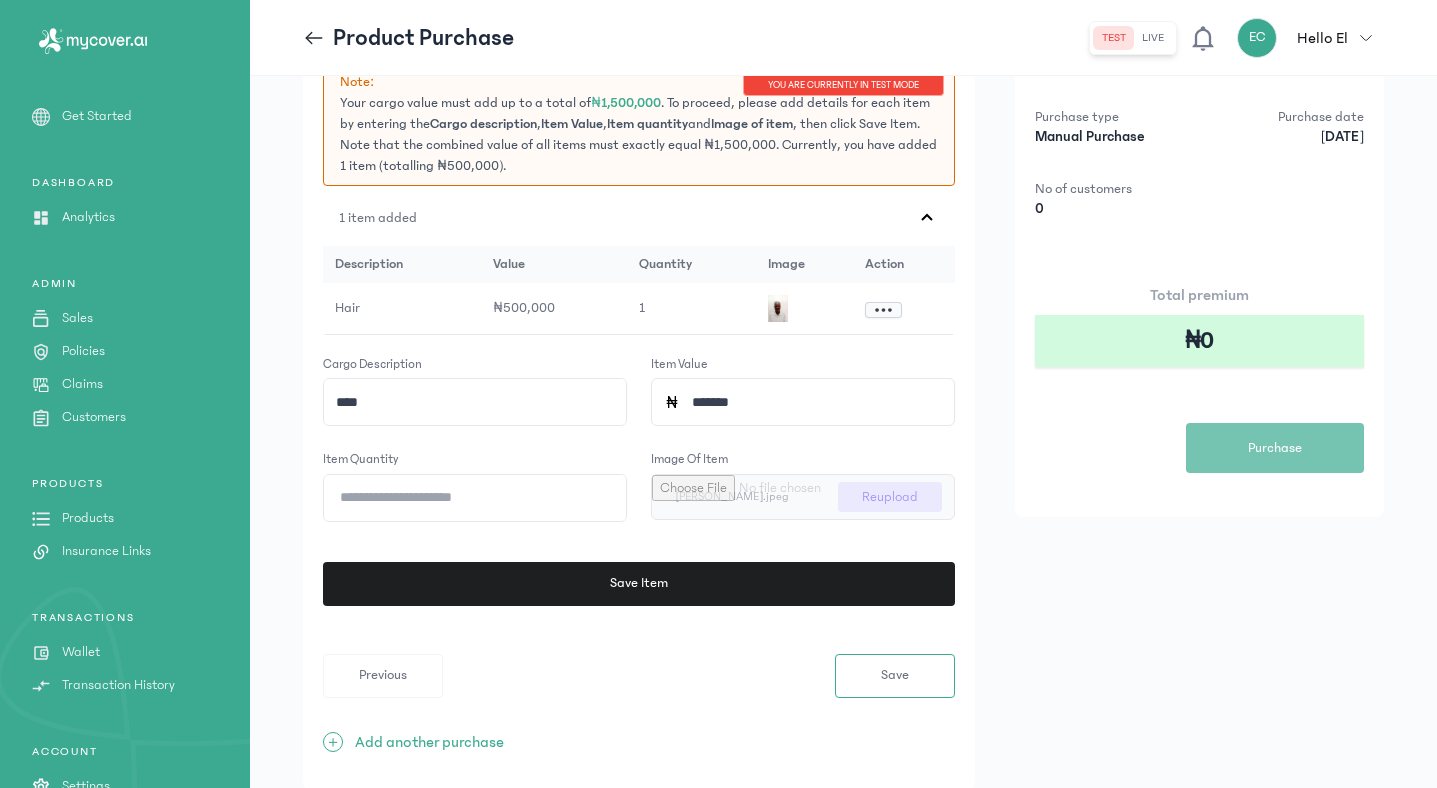 scroll, scrollTop: 214, scrollLeft: 0, axis: vertical 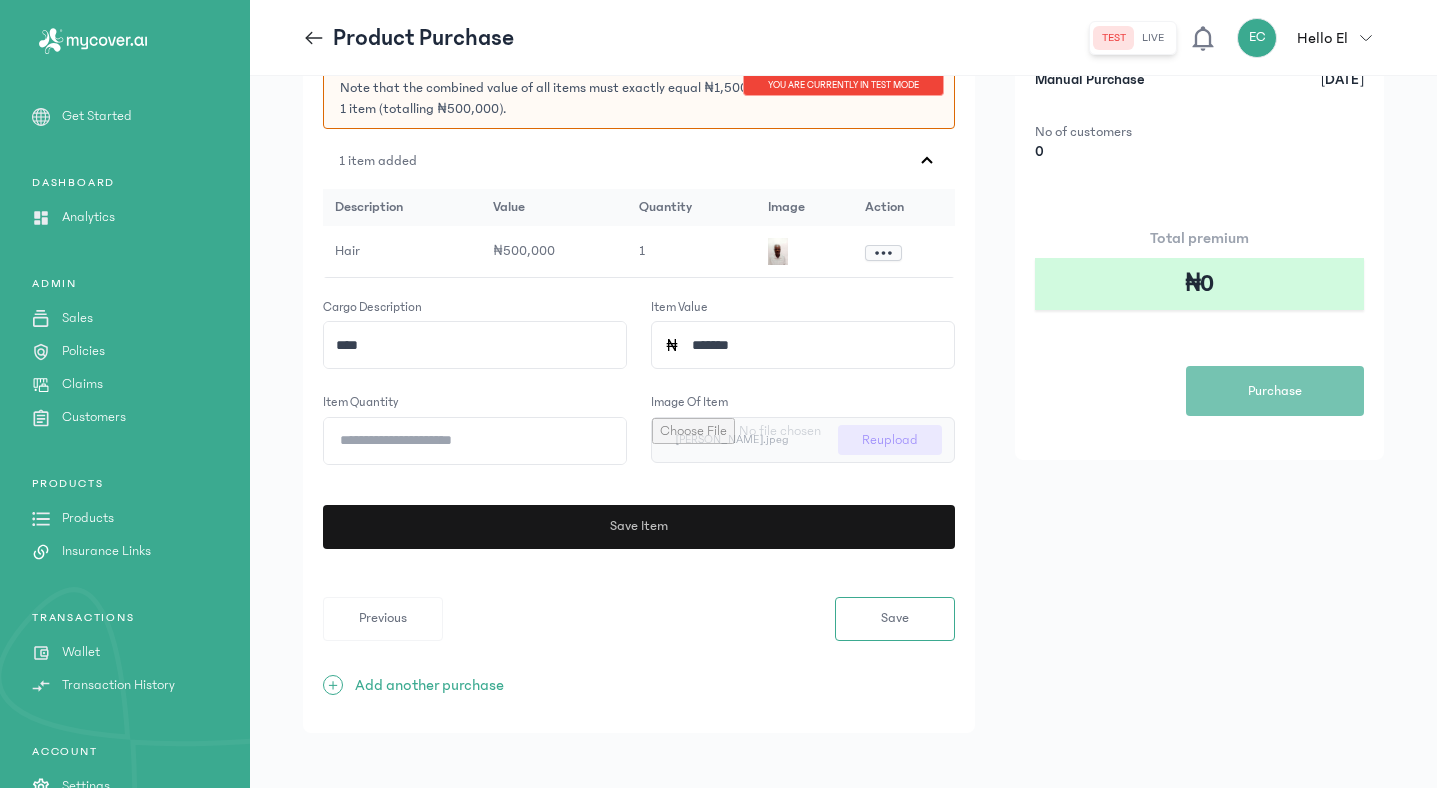 click on "Save Item" at bounding box center (636, 527) 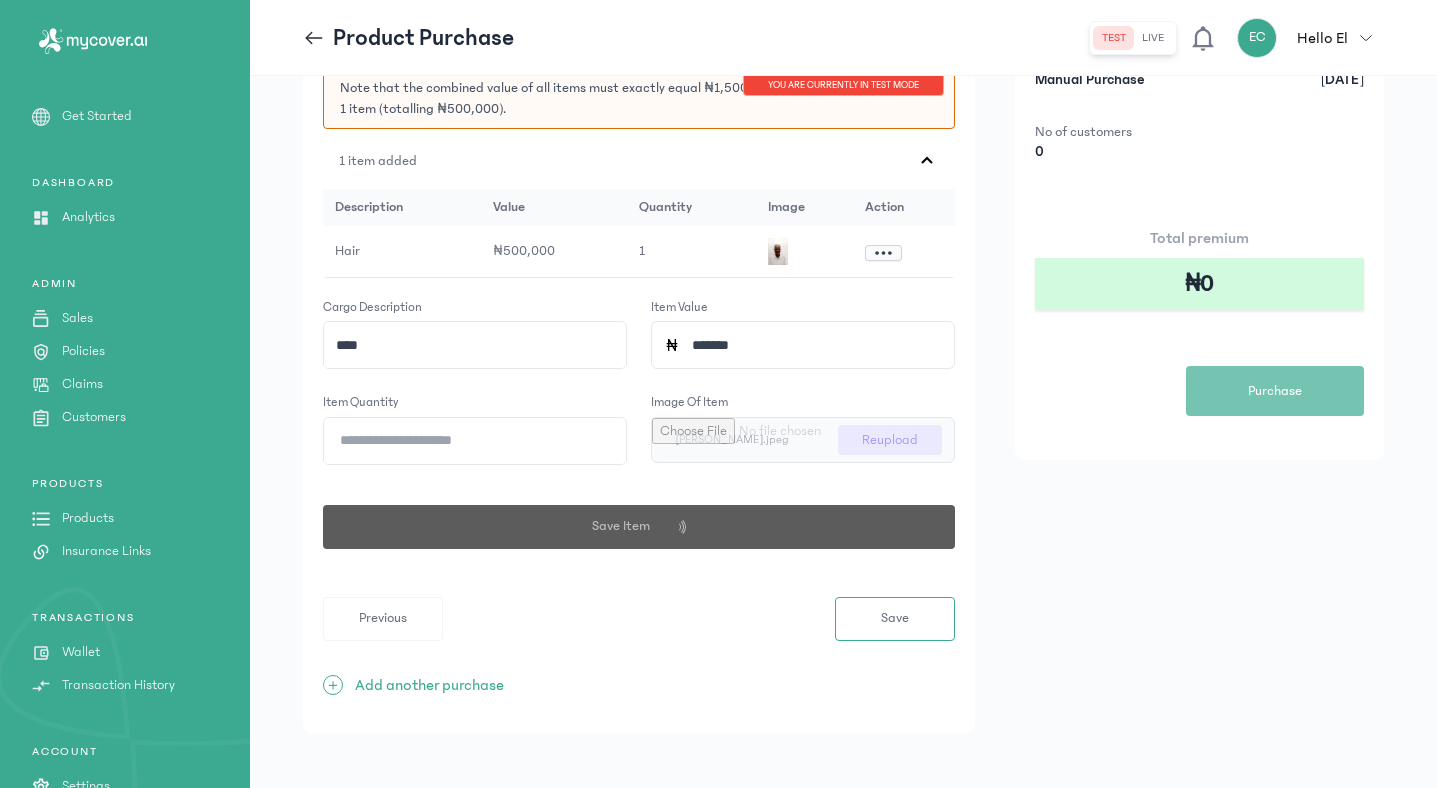 type 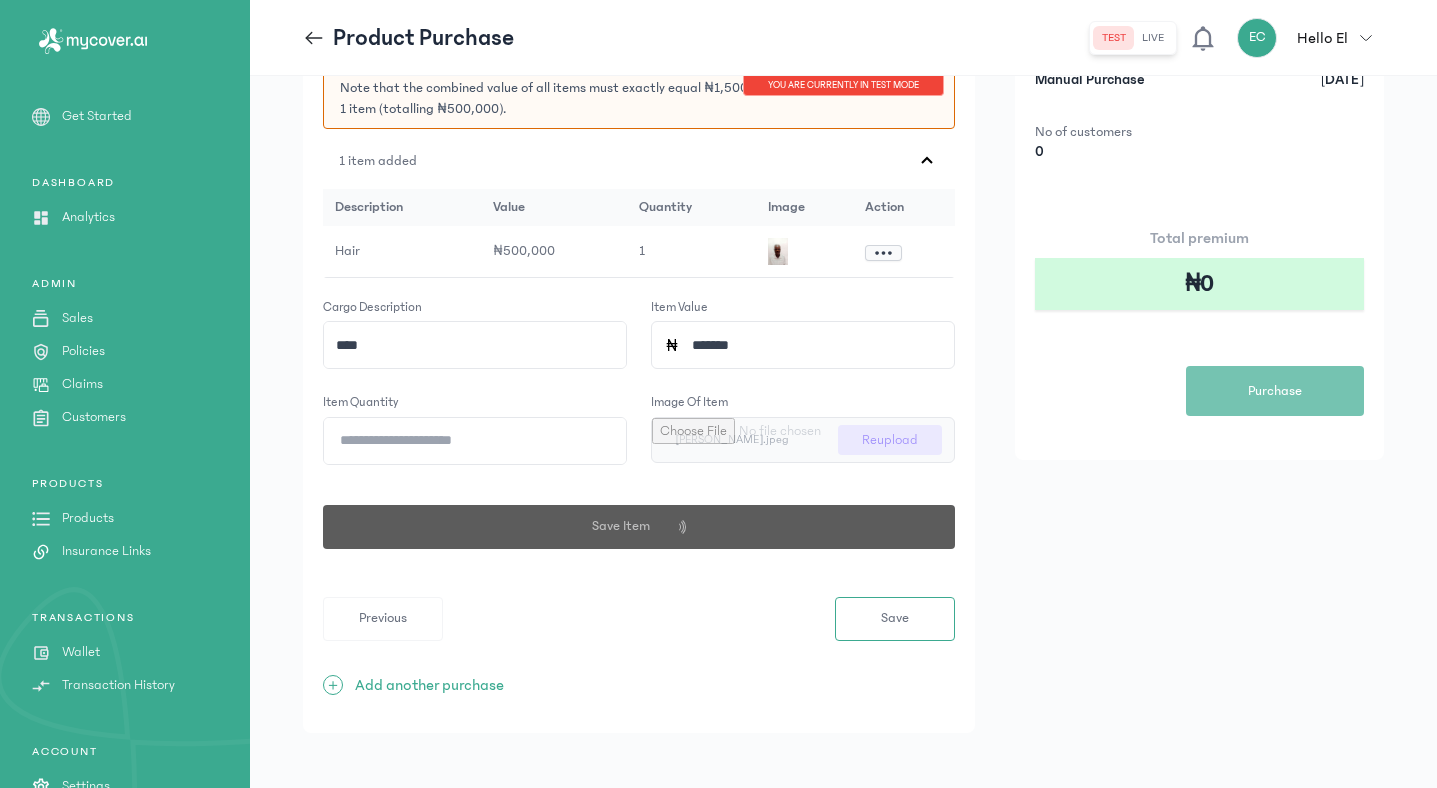 type 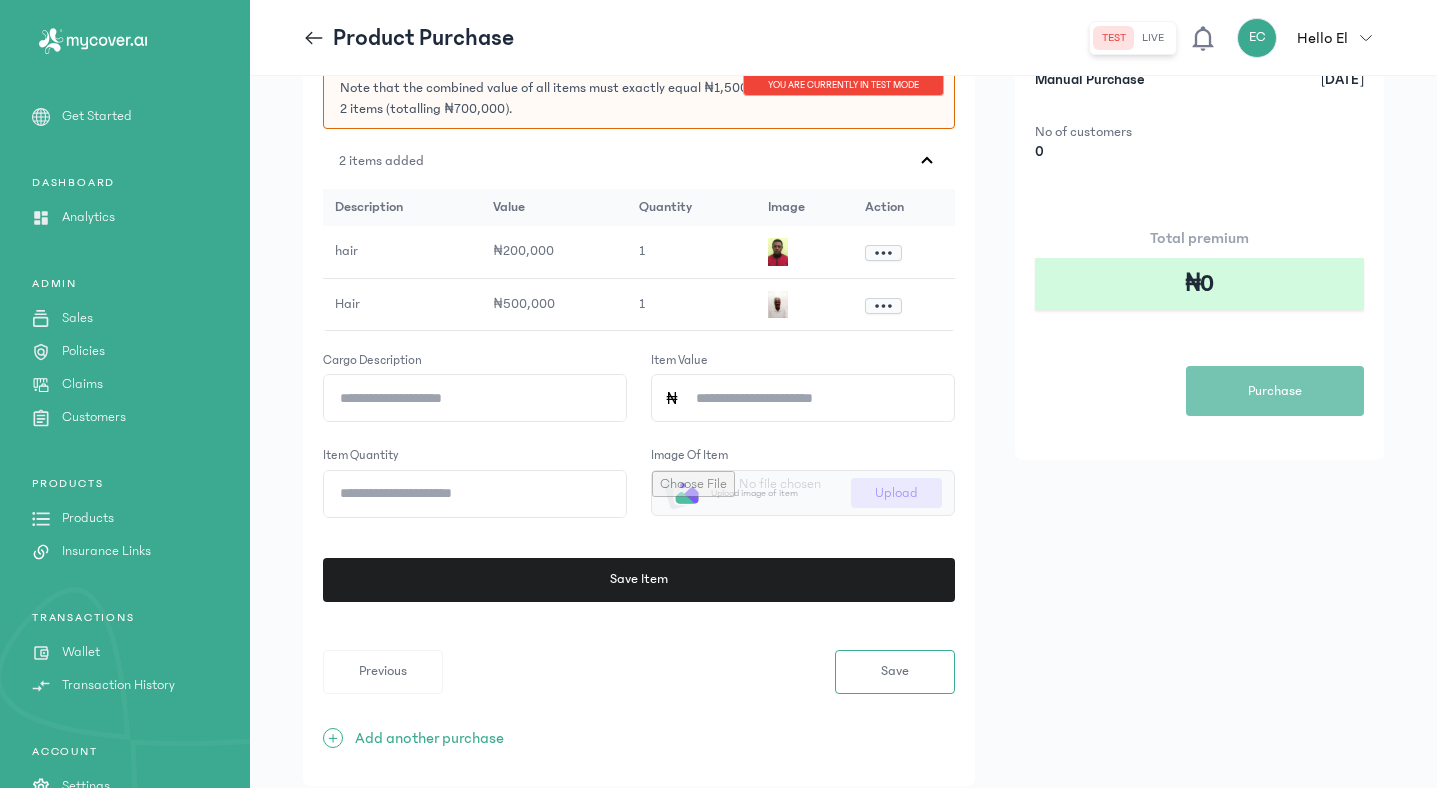 click on "Cargo description" 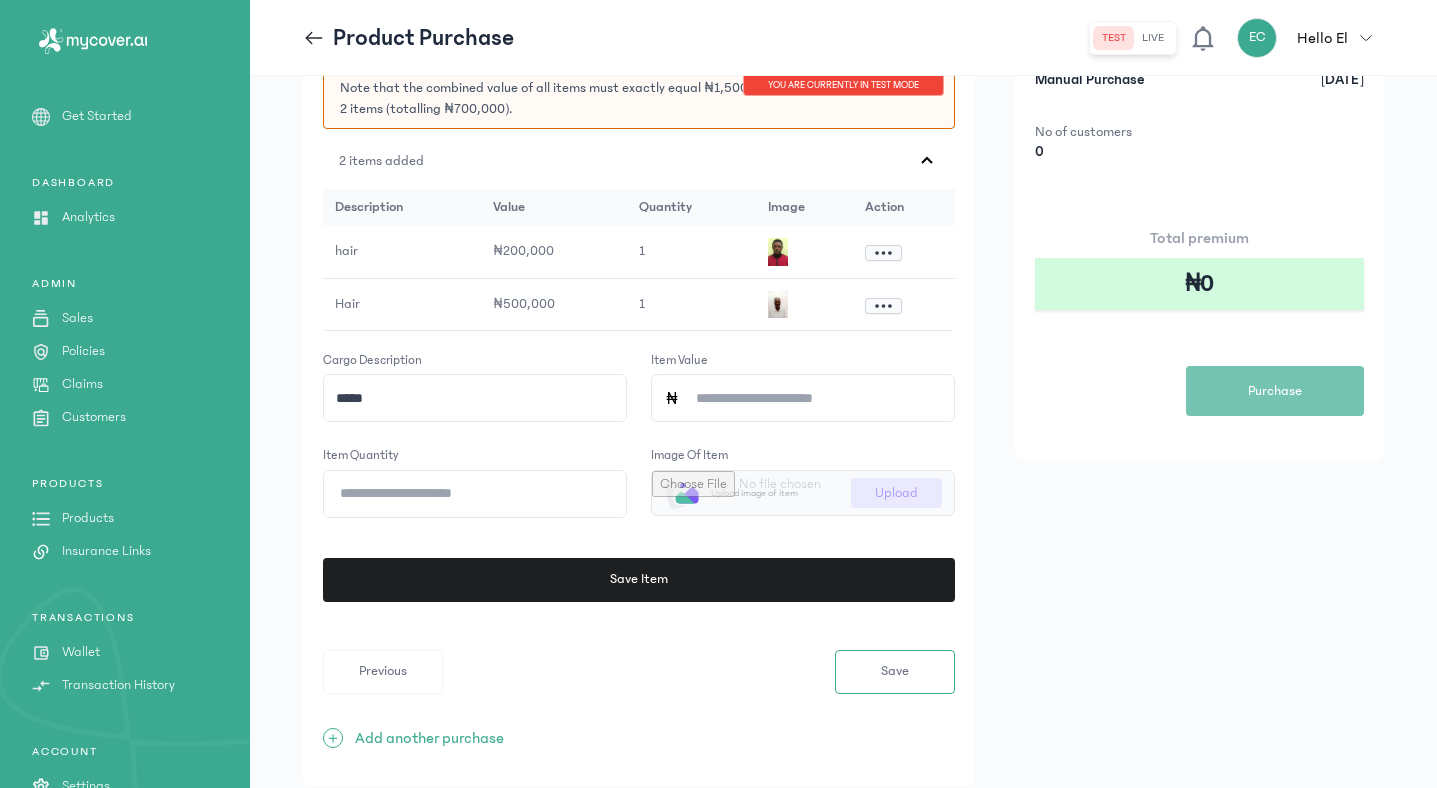 type on "*****" 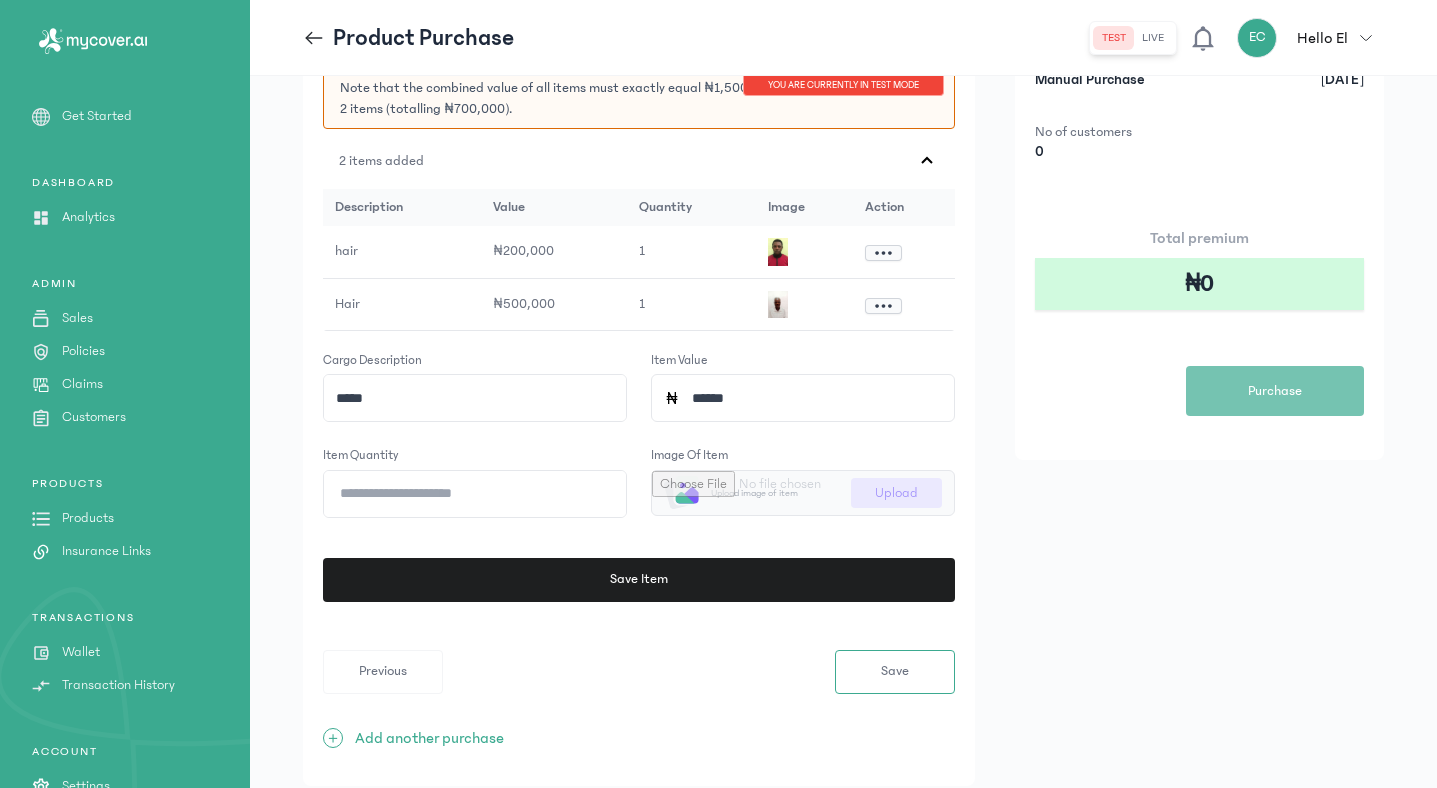 type on "******" 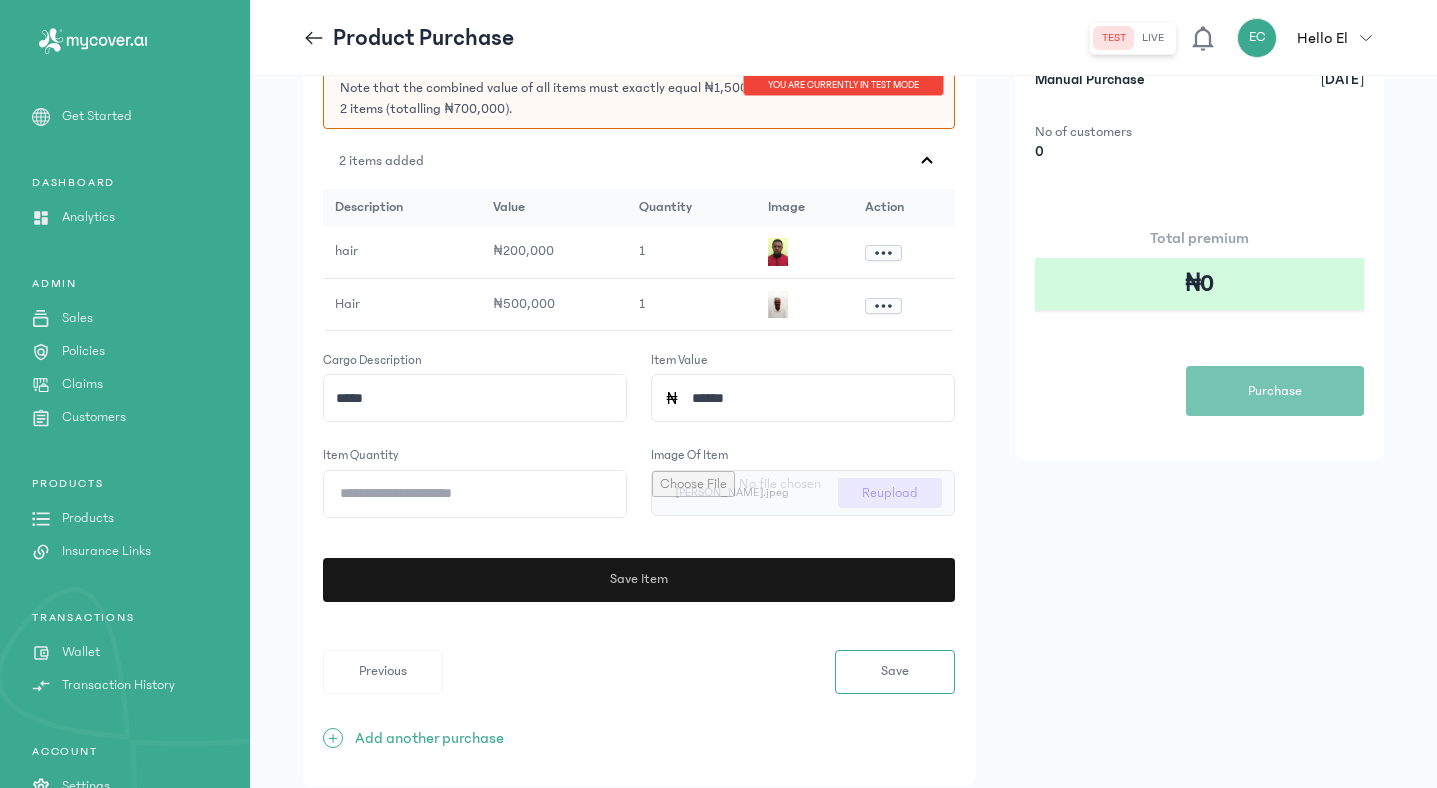 click on "Save Item" at bounding box center [636, 579] 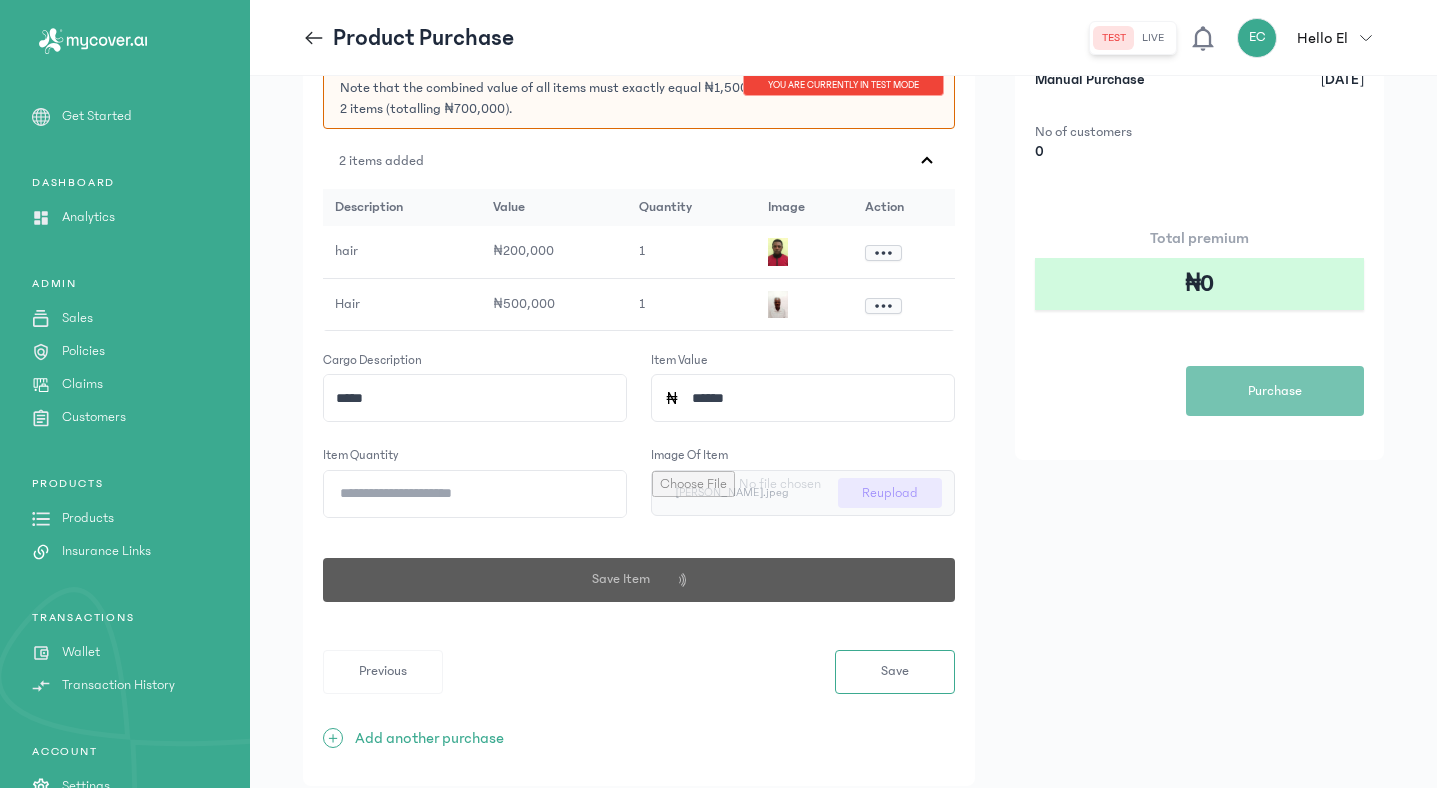 type 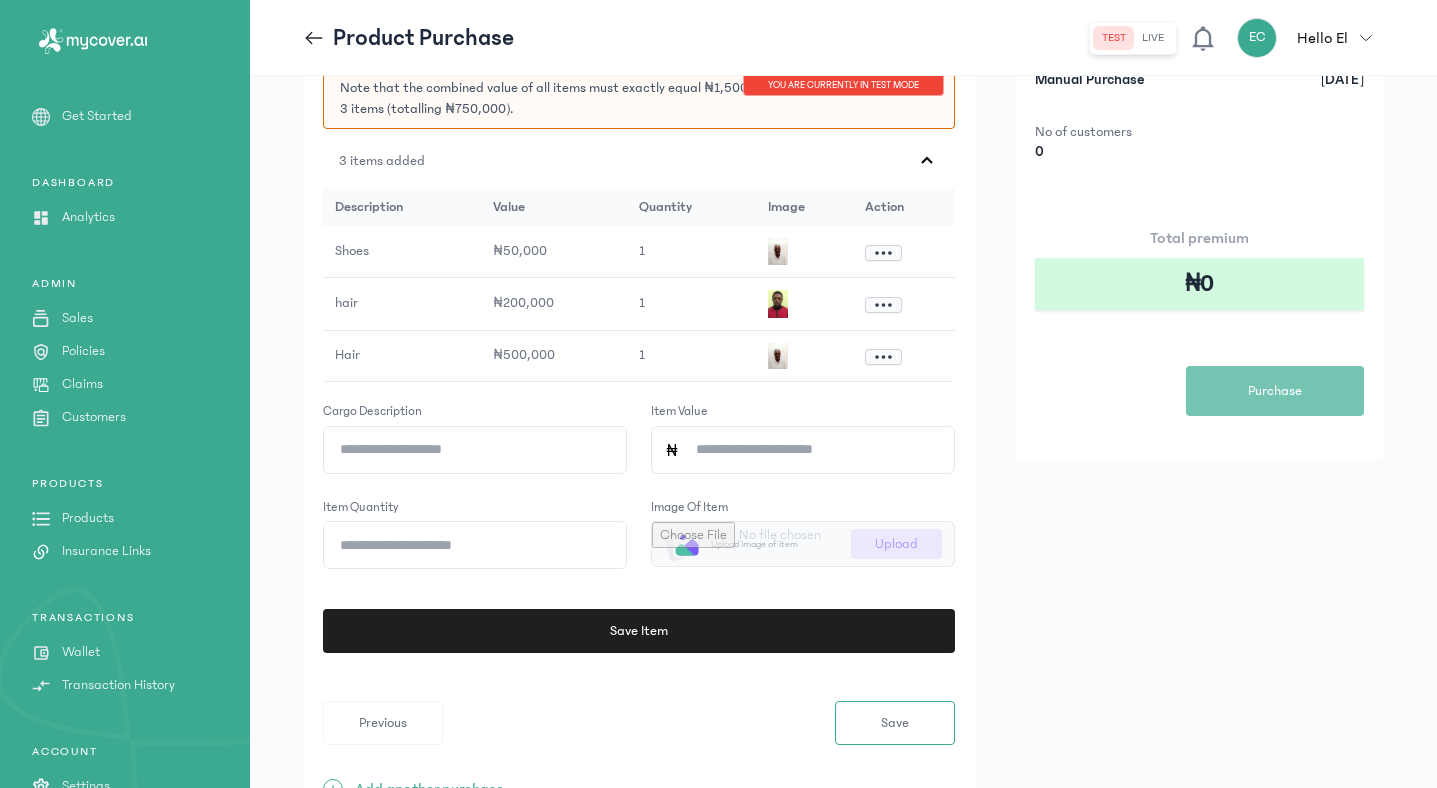 click on "Cargo description" 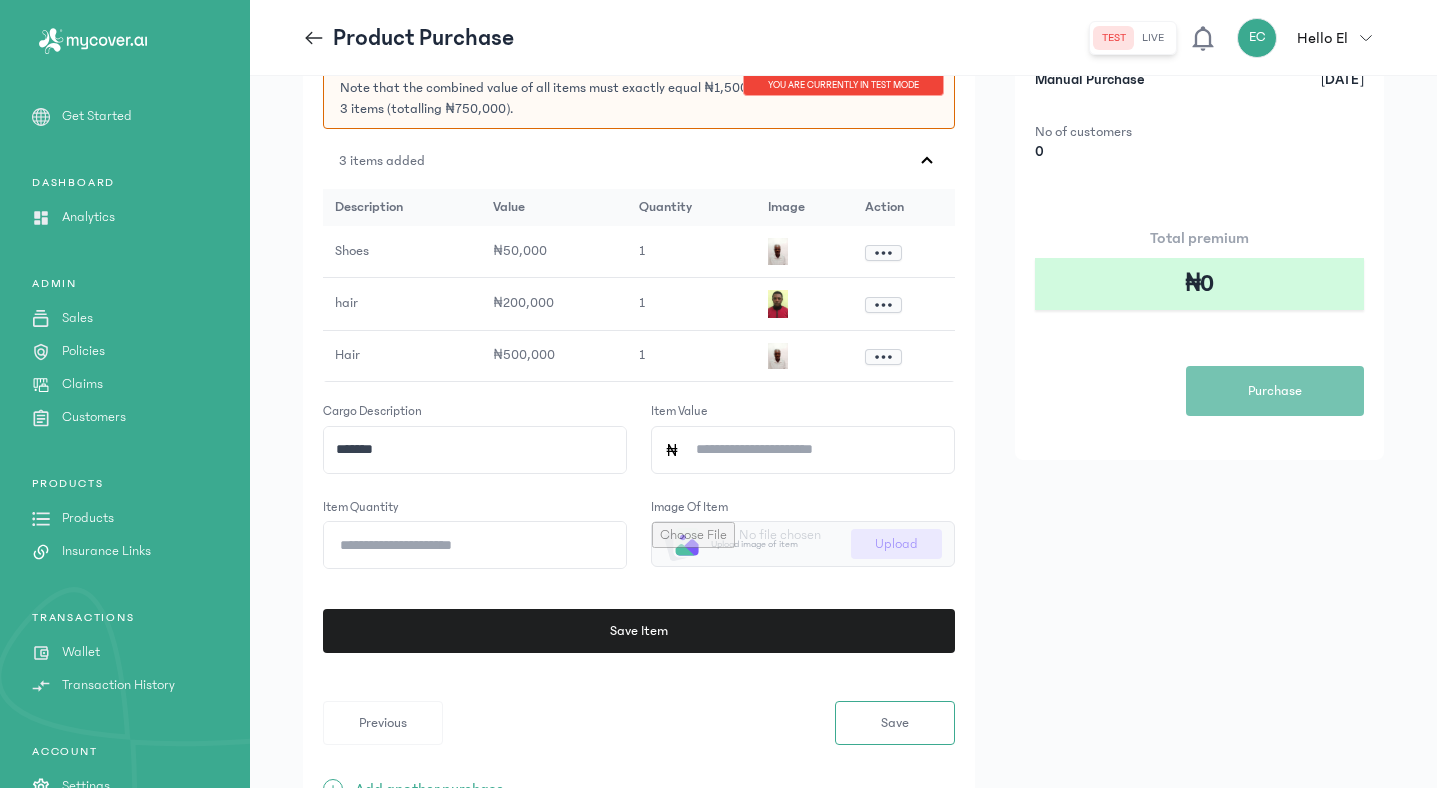 type on "*******" 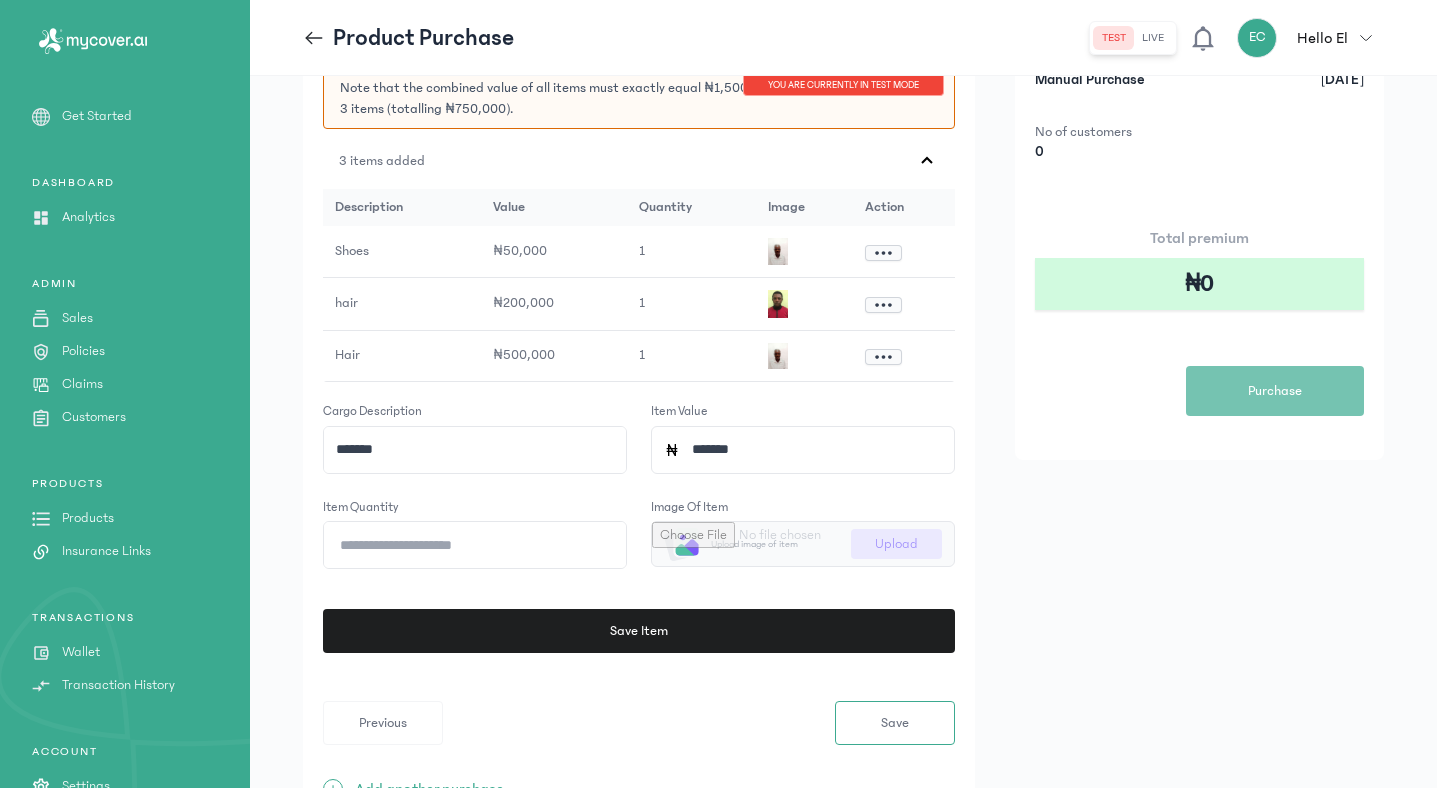 type on "*******" 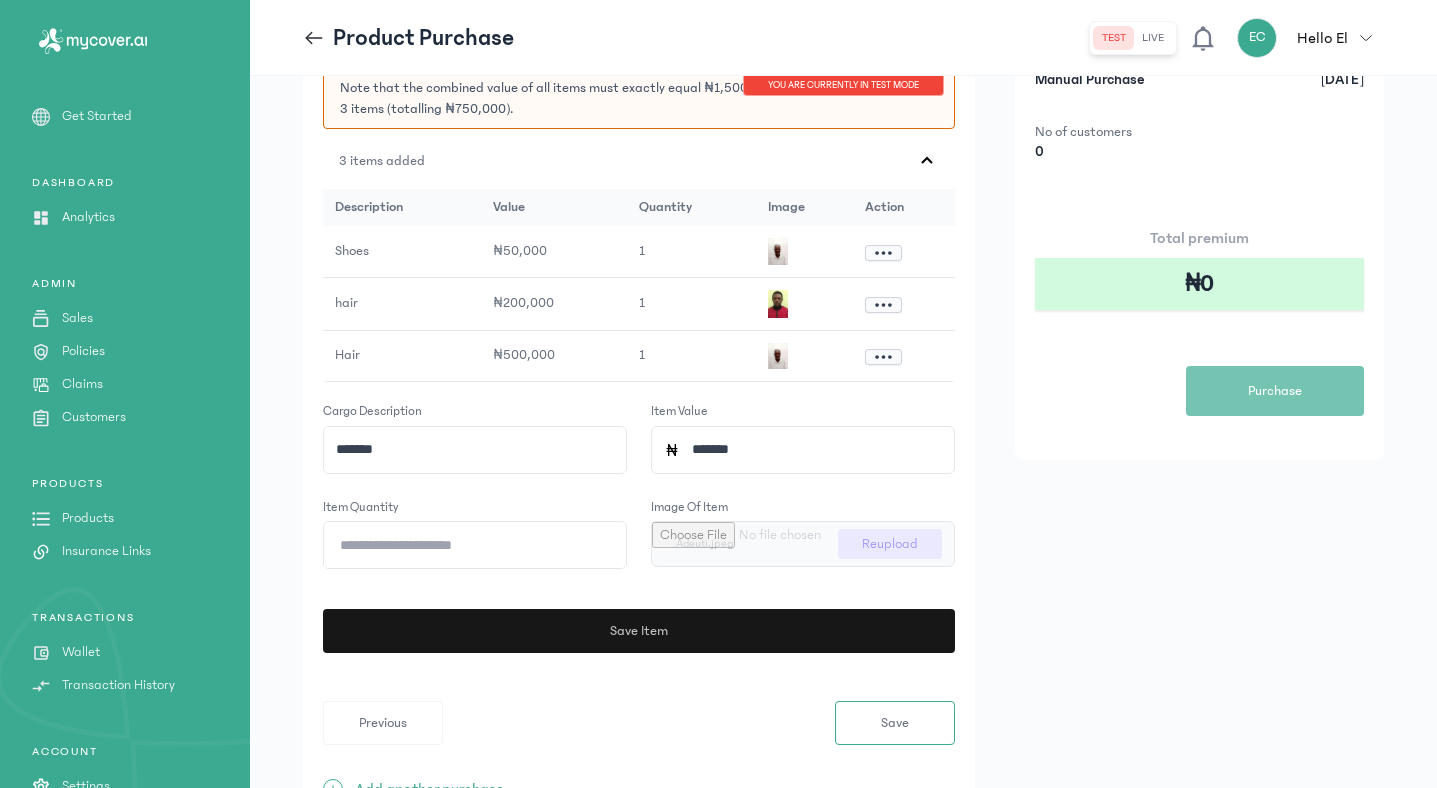 click on "Save Item" at bounding box center (637, 631) 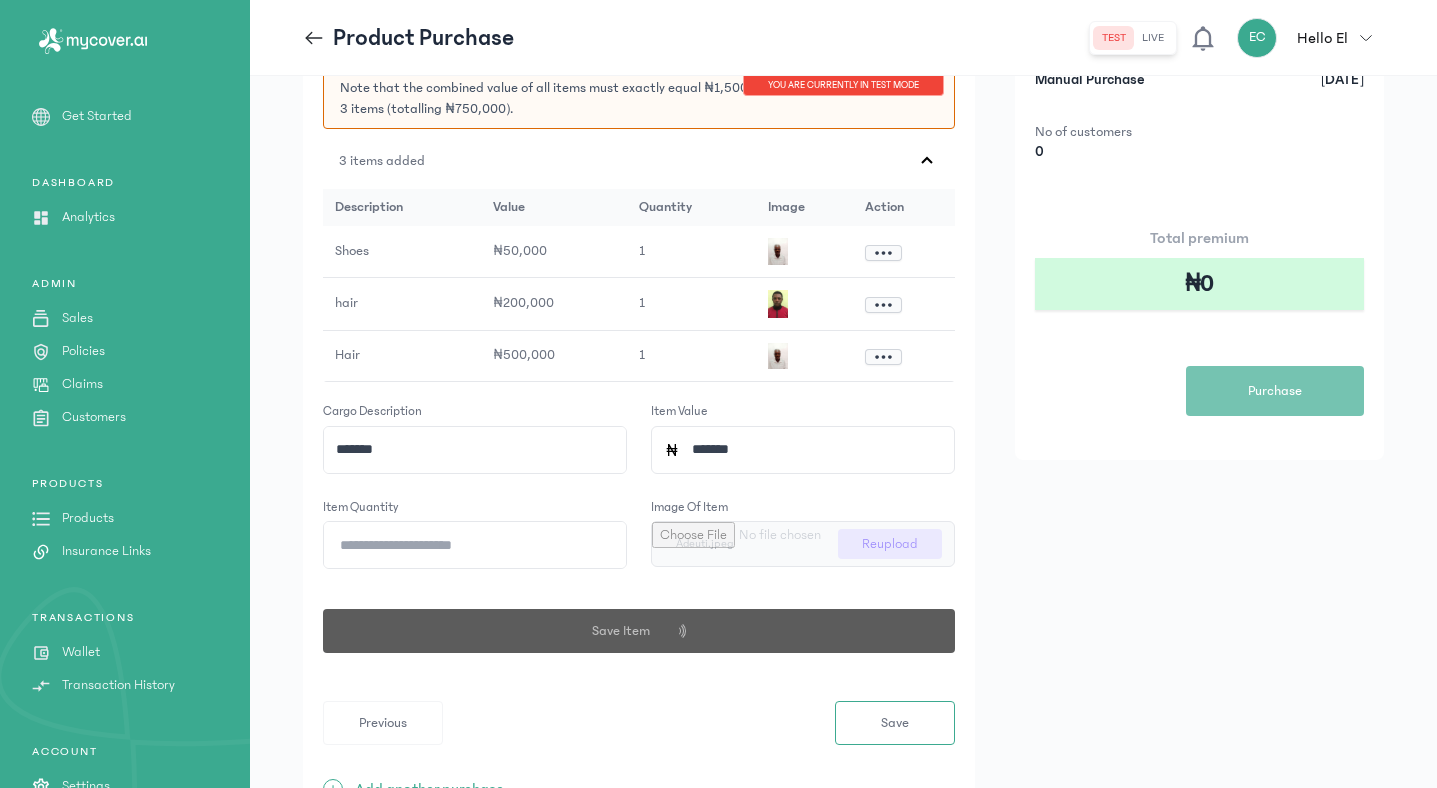 type 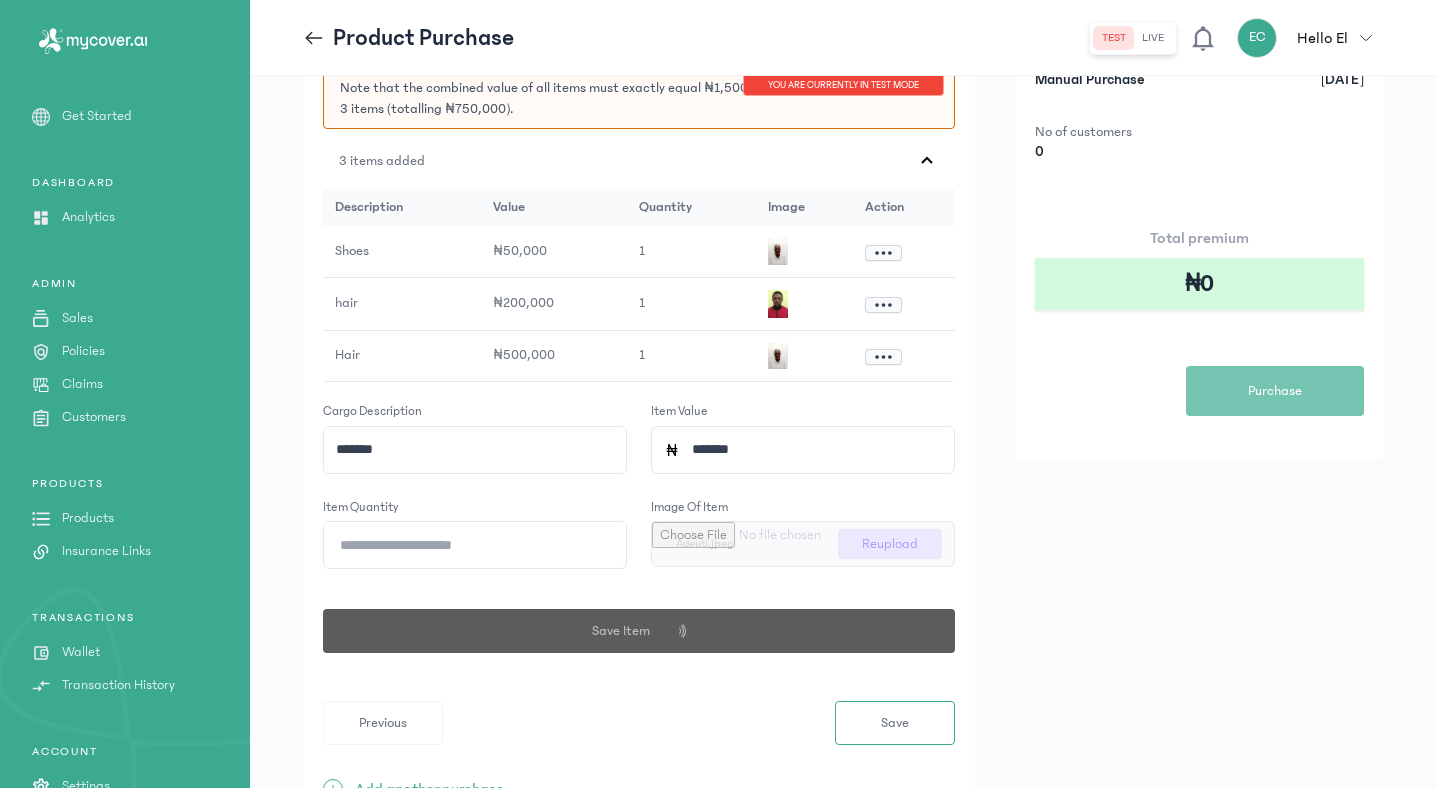 type 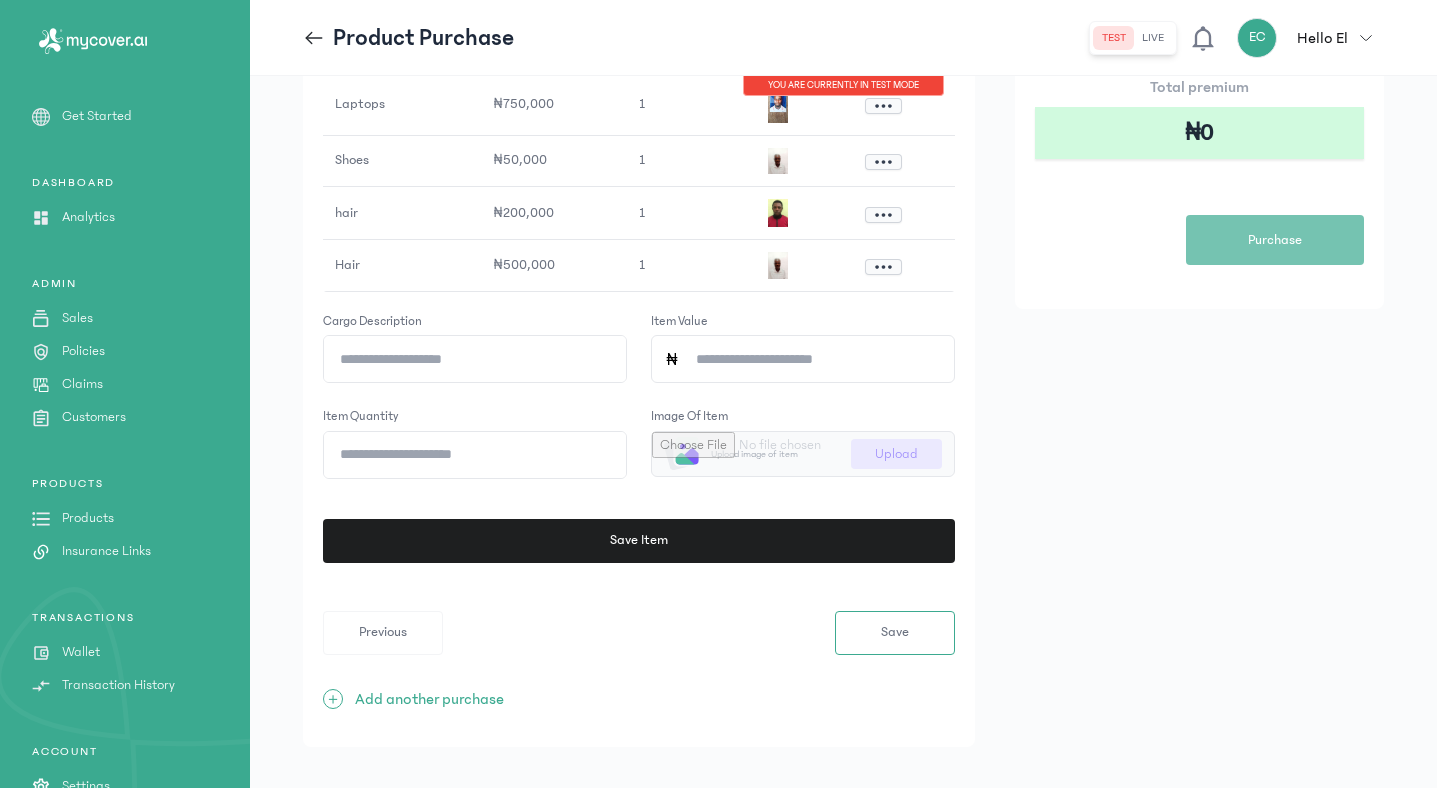 scroll, scrollTop: 378, scrollLeft: 0, axis: vertical 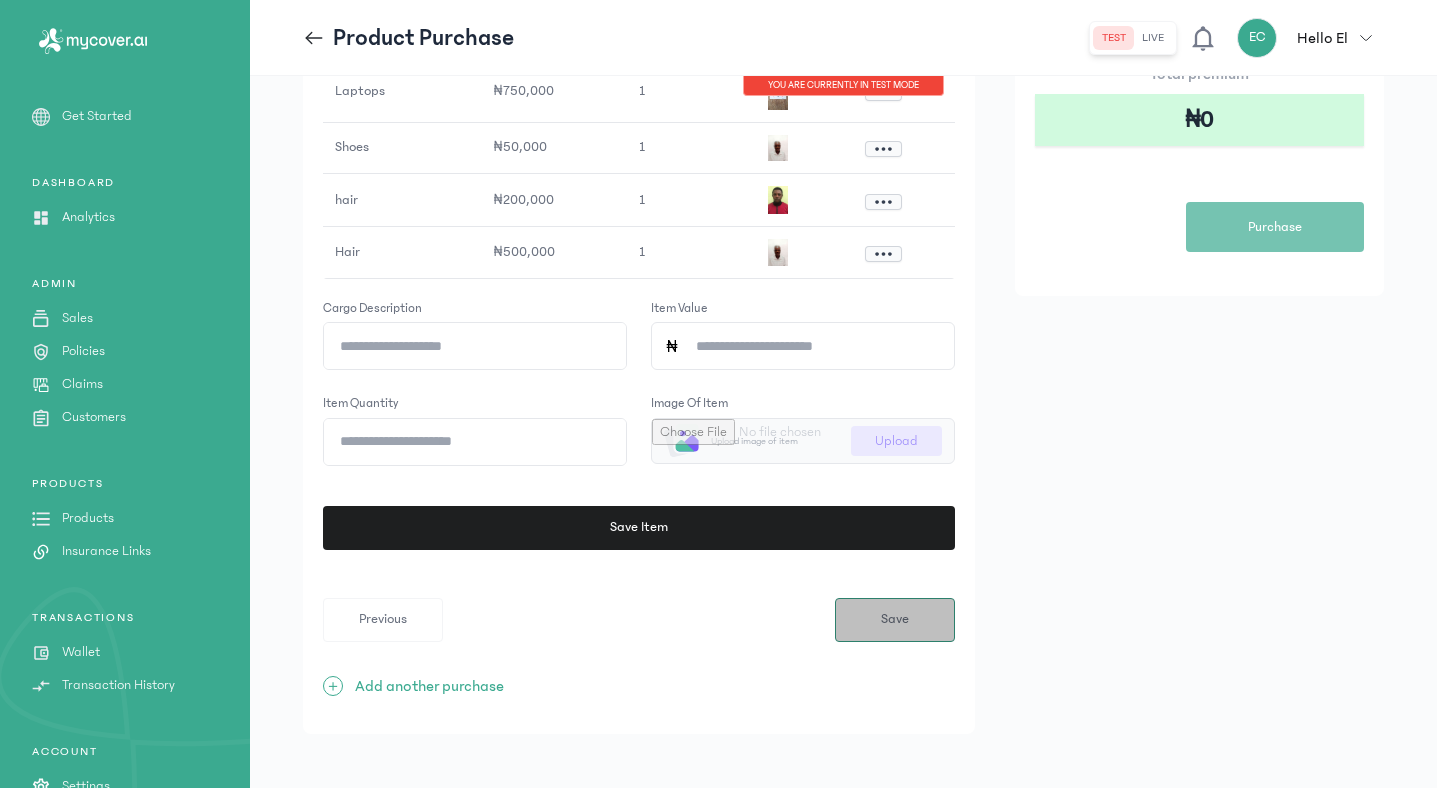 click on "Save" at bounding box center [895, 620] 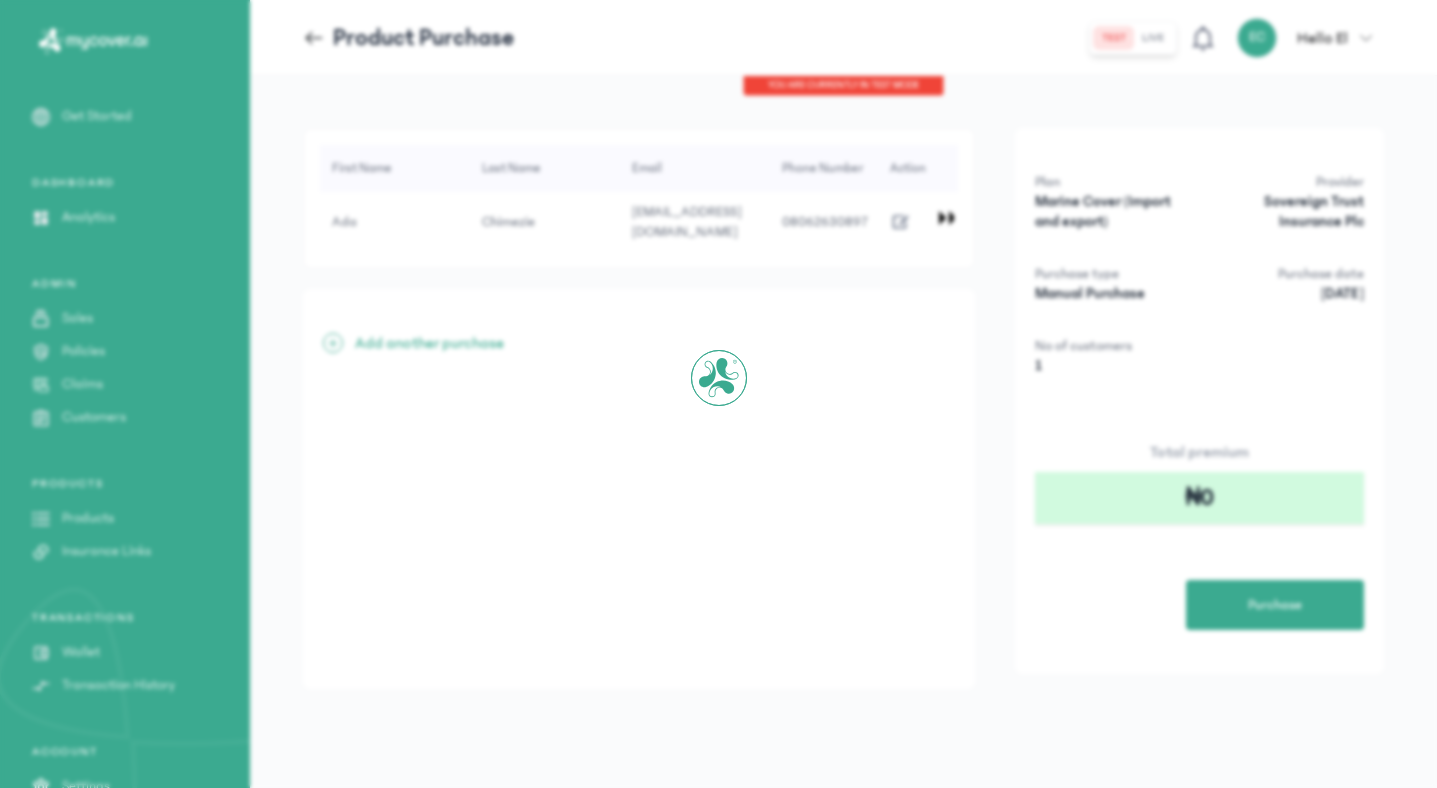 scroll, scrollTop: 0, scrollLeft: 0, axis: both 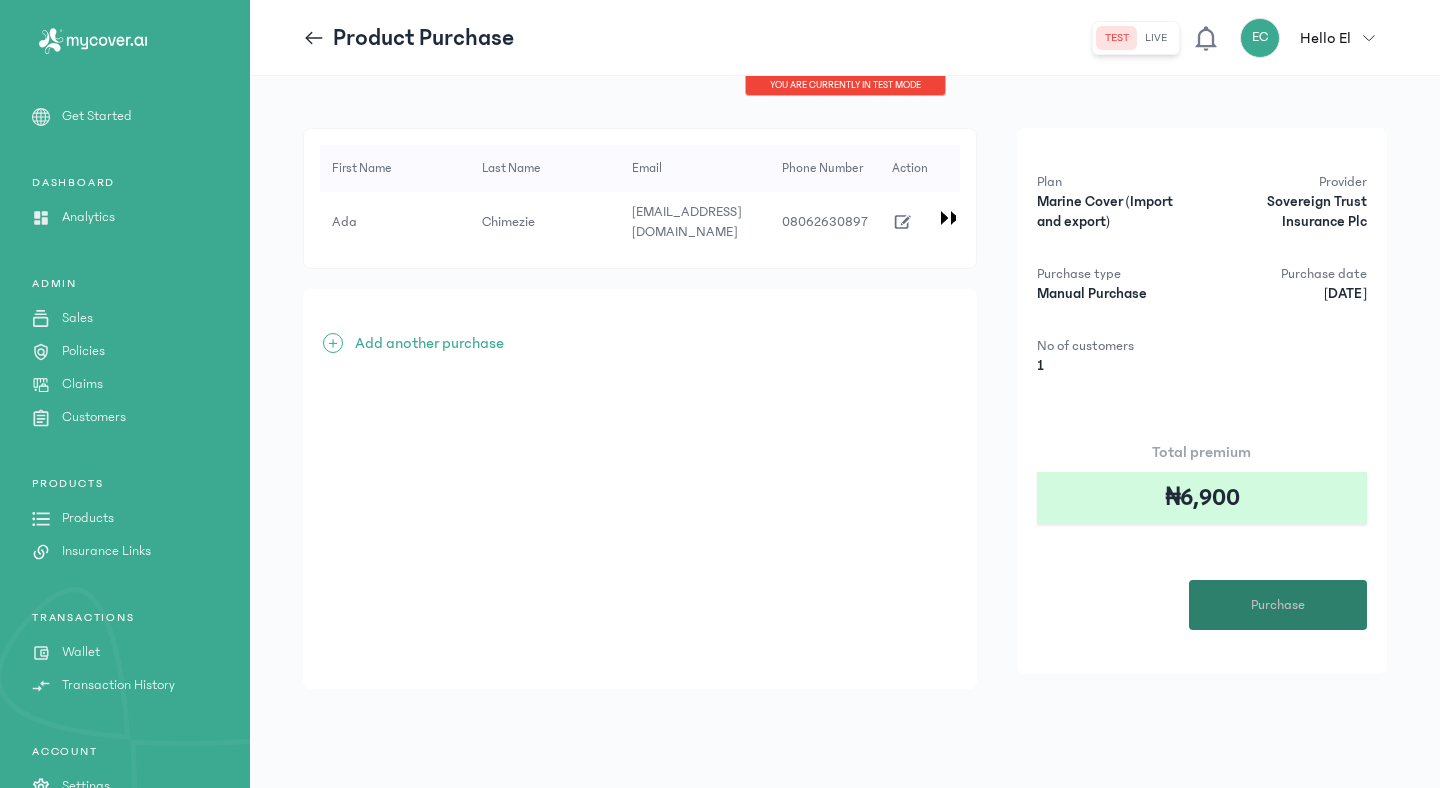 click on "Purchase" at bounding box center [1278, 605] 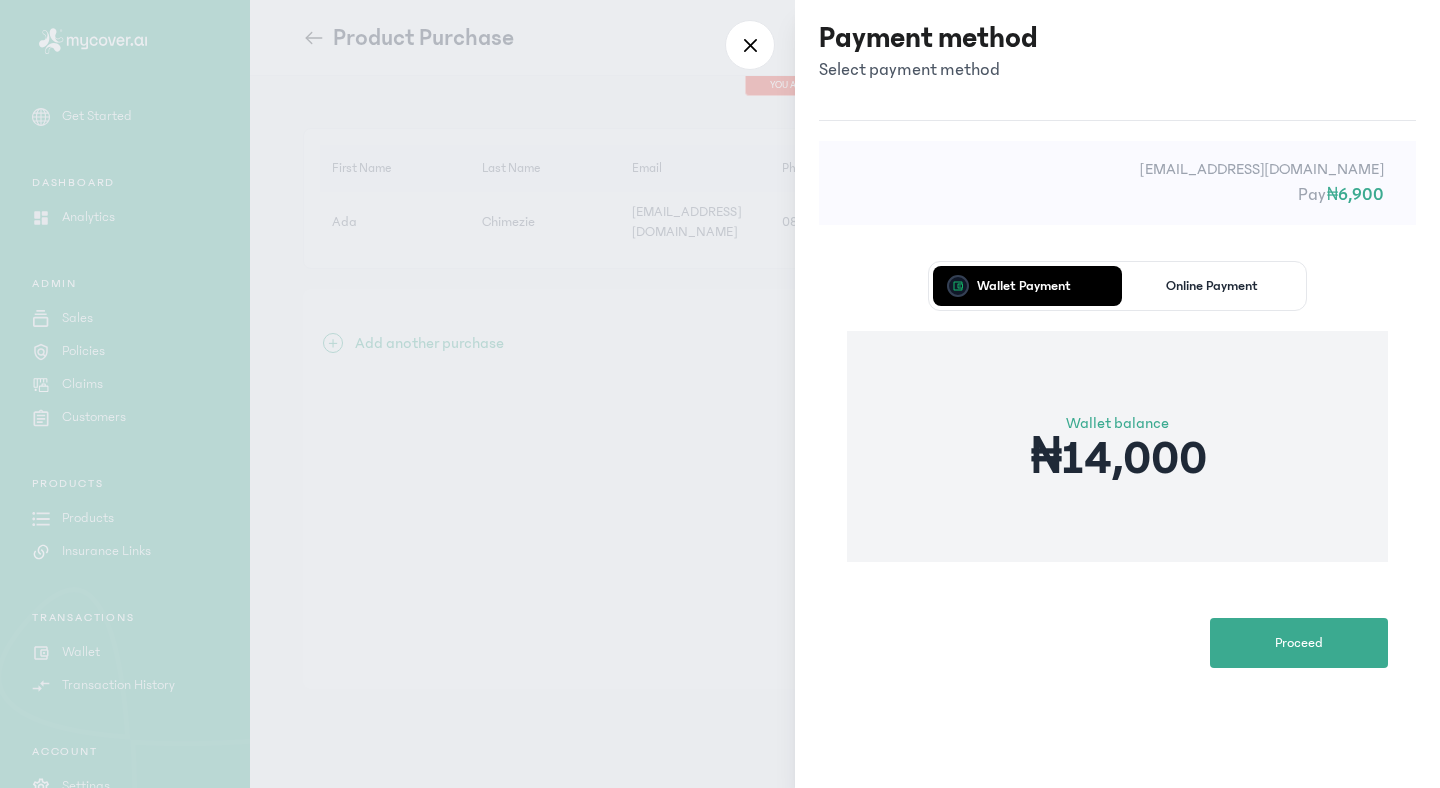 click on "Online Payment" at bounding box center (1212, 286) 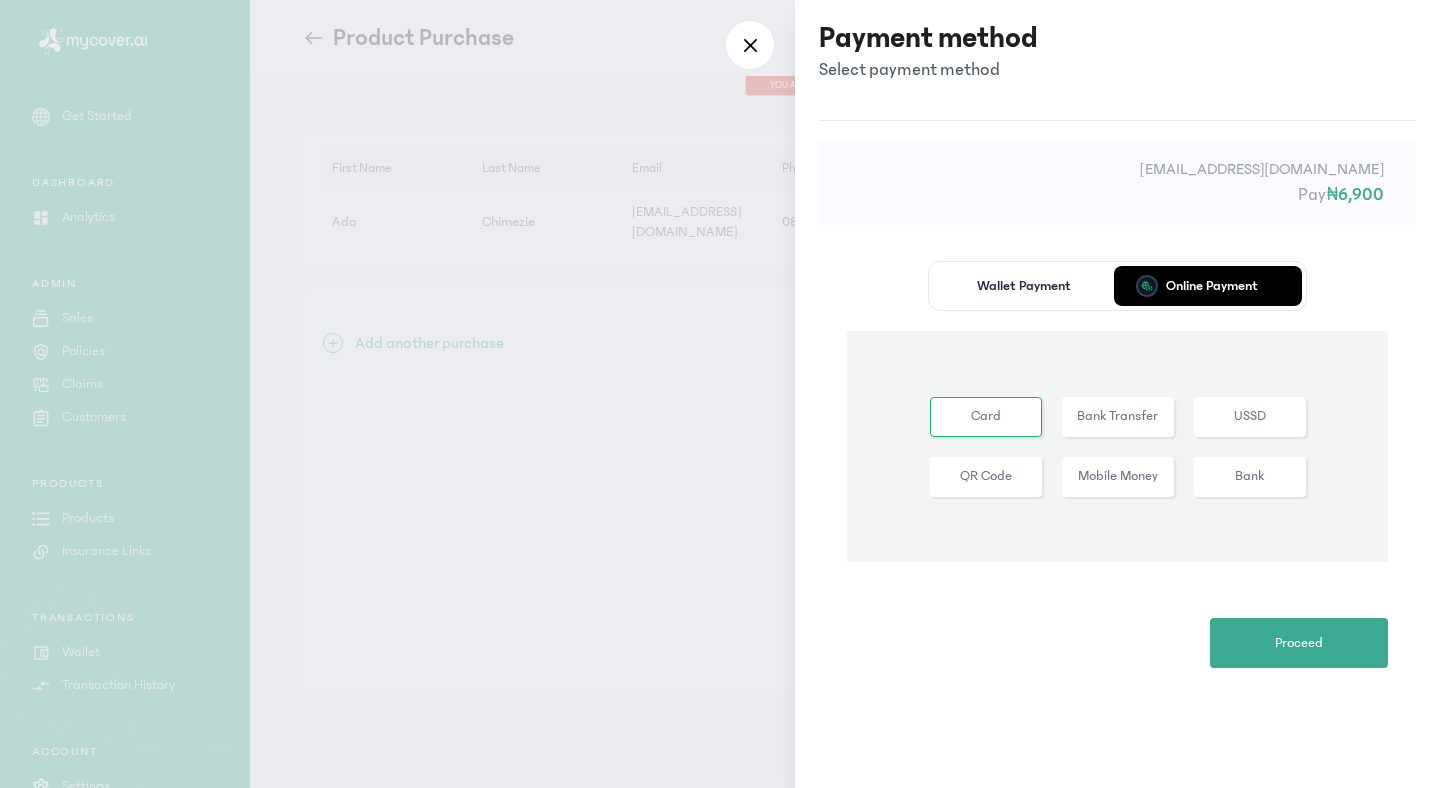 click on "Wallet Payment" at bounding box center [1024, 286] 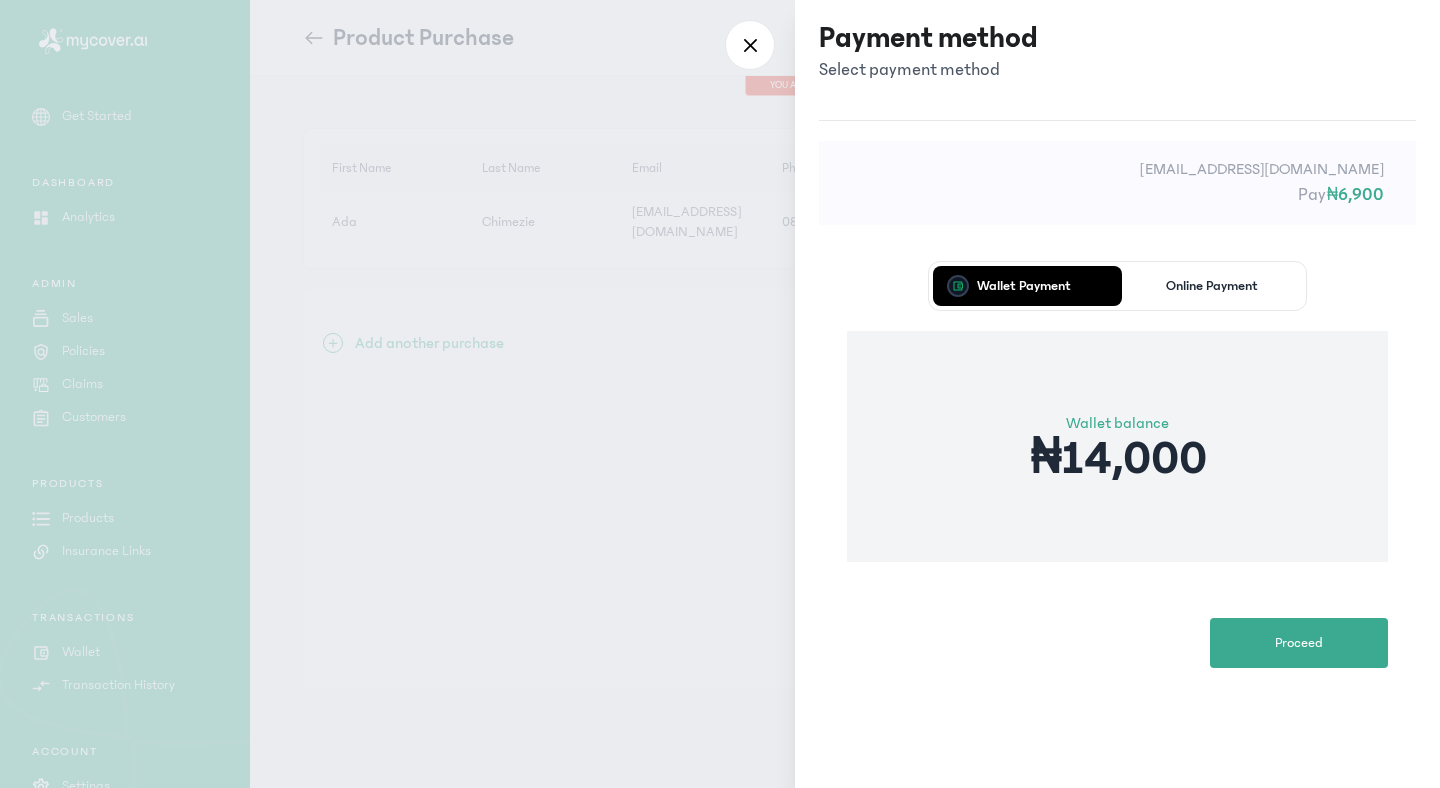 click on "Online Payment" at bounding box center [1212, 286] 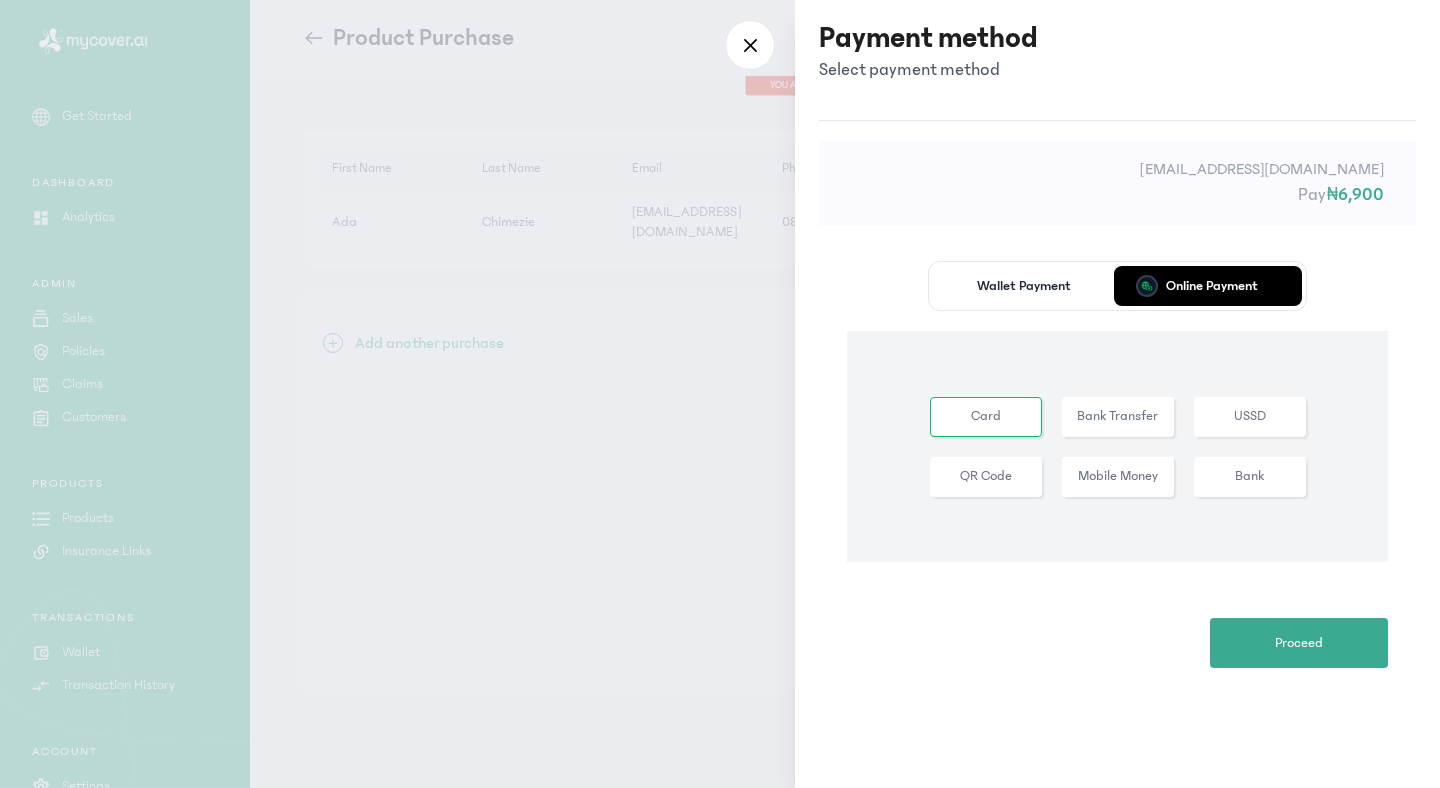 click on "Wallet Payment" at bounding box center [1024, 286] 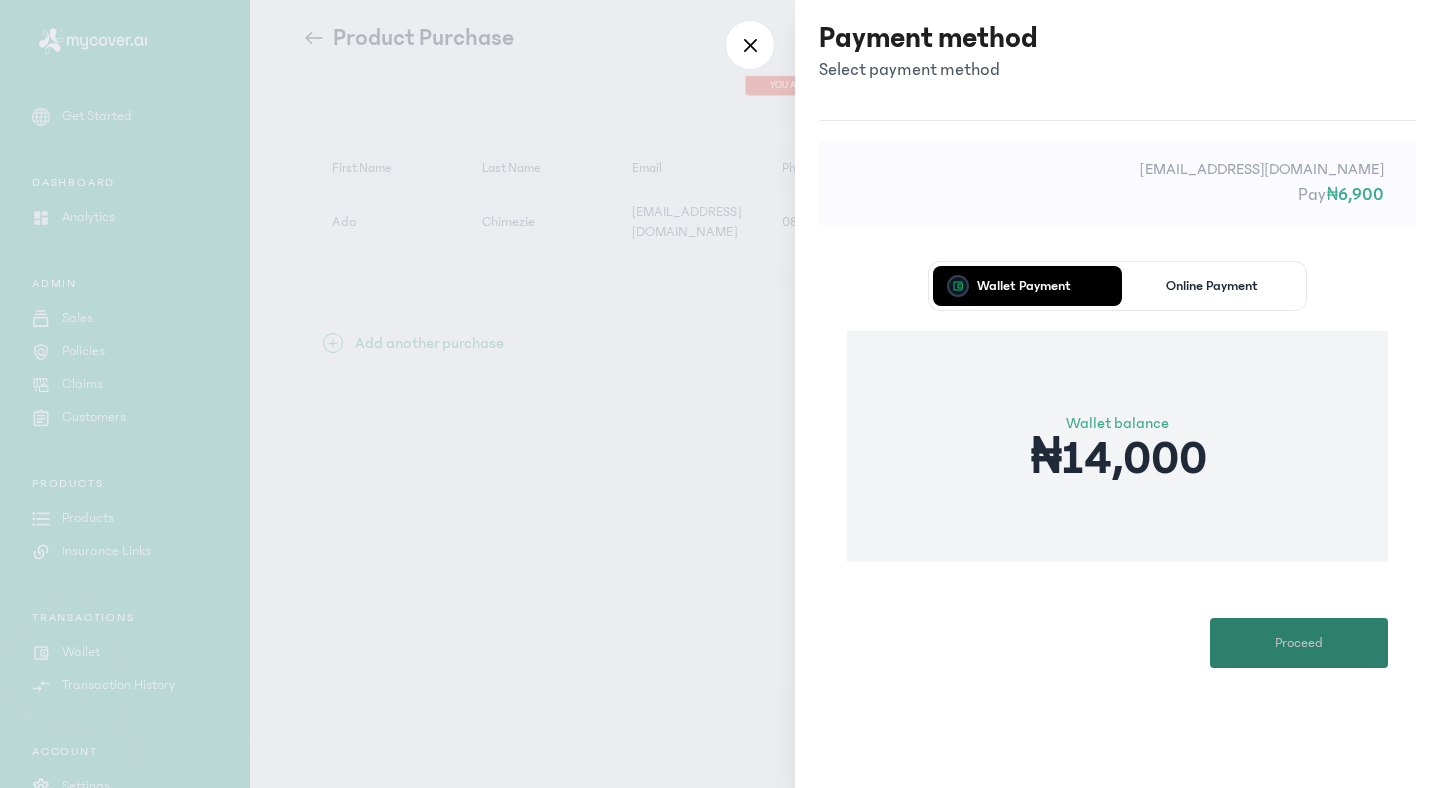 click on "Proceed" at bounding box center (1299, 643) 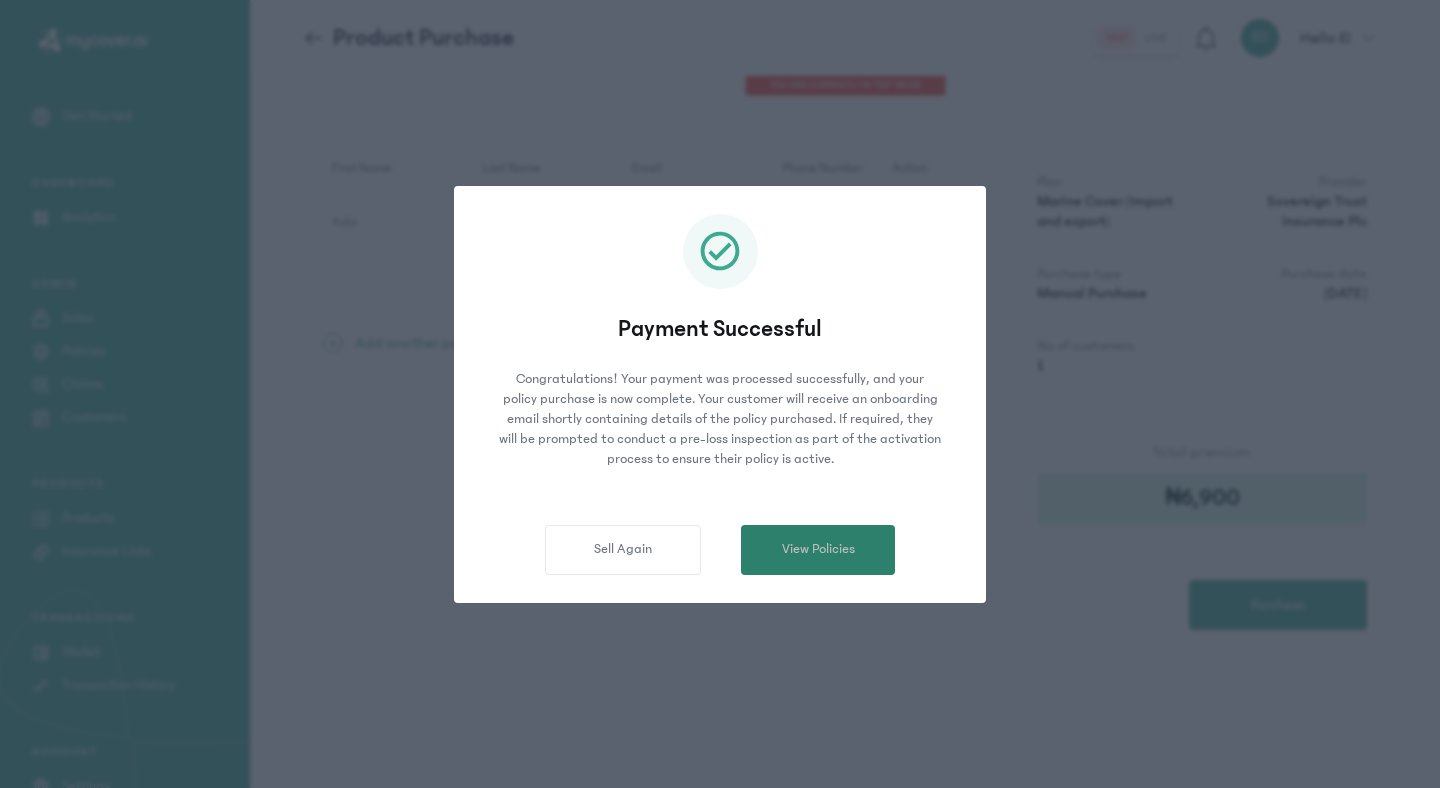 click on "View Policies" at bounding box center [818, 549] 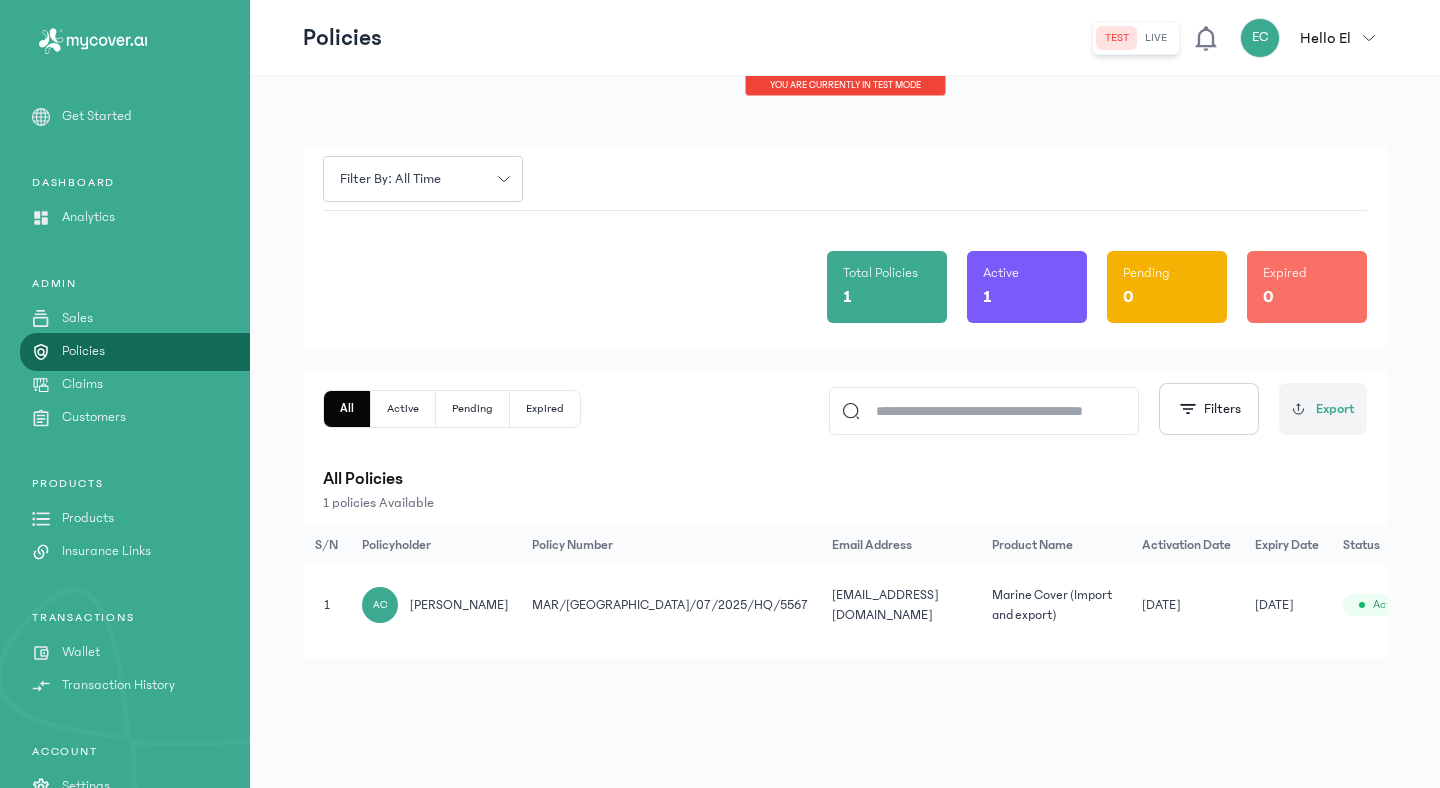 click on "Details" 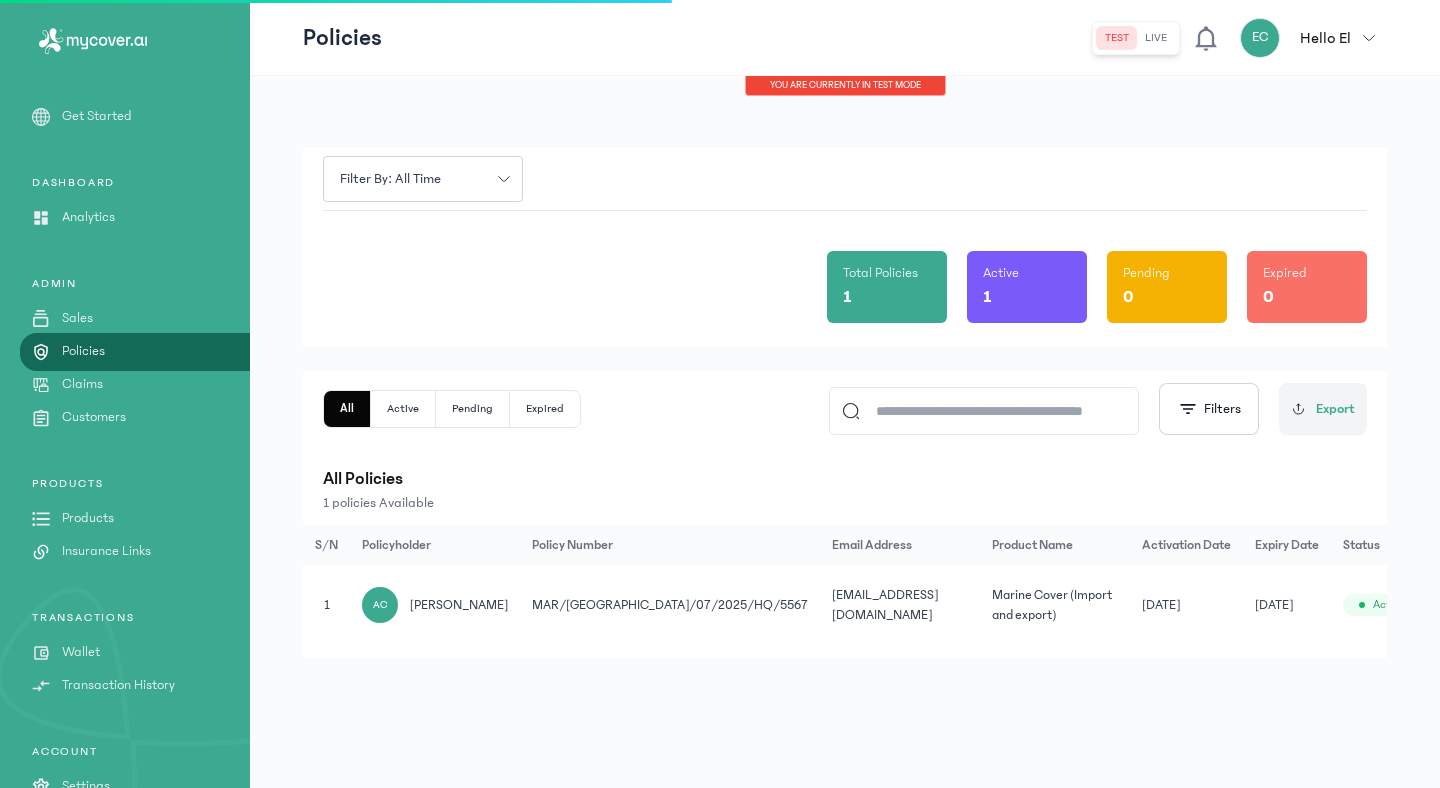 click on "Details" 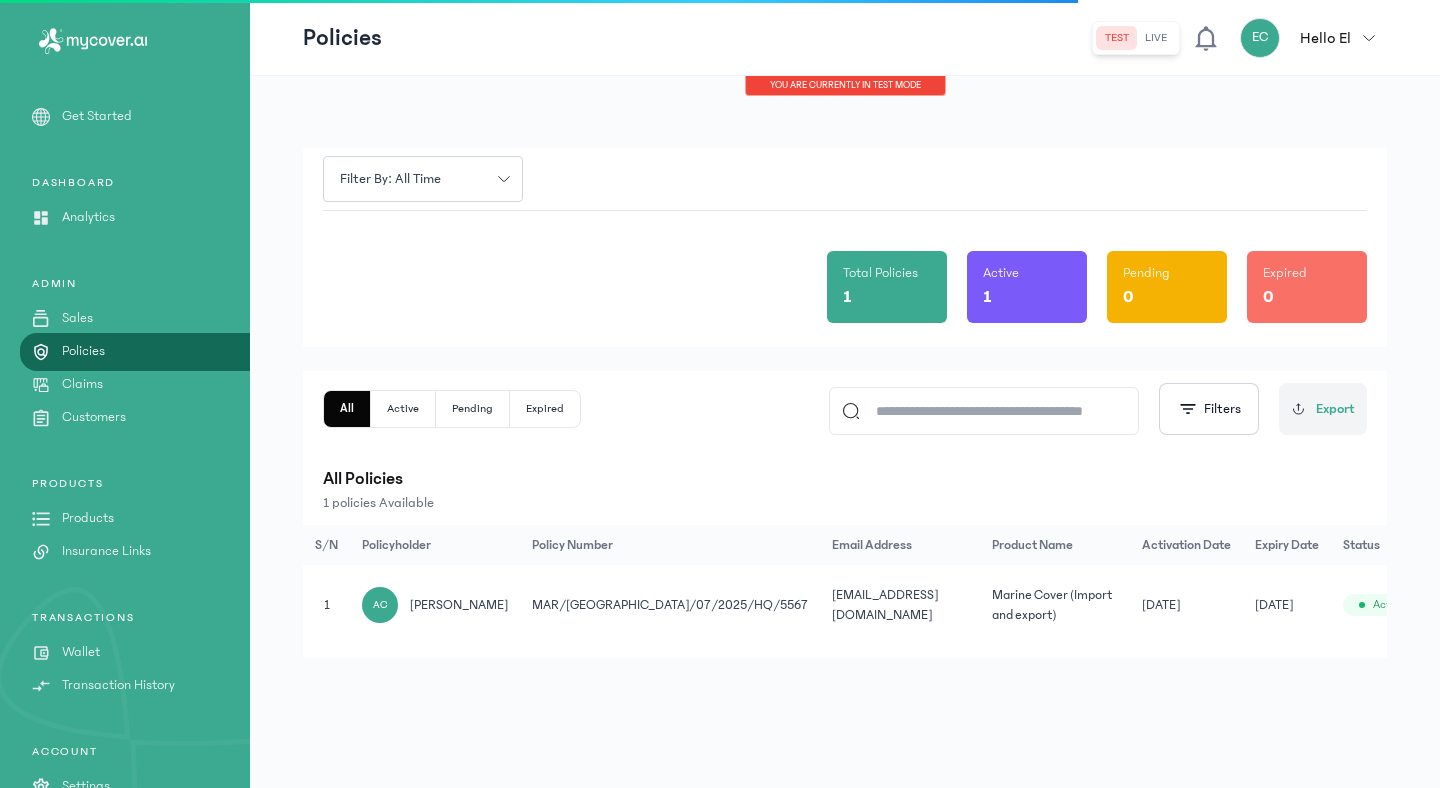 click on "Details" 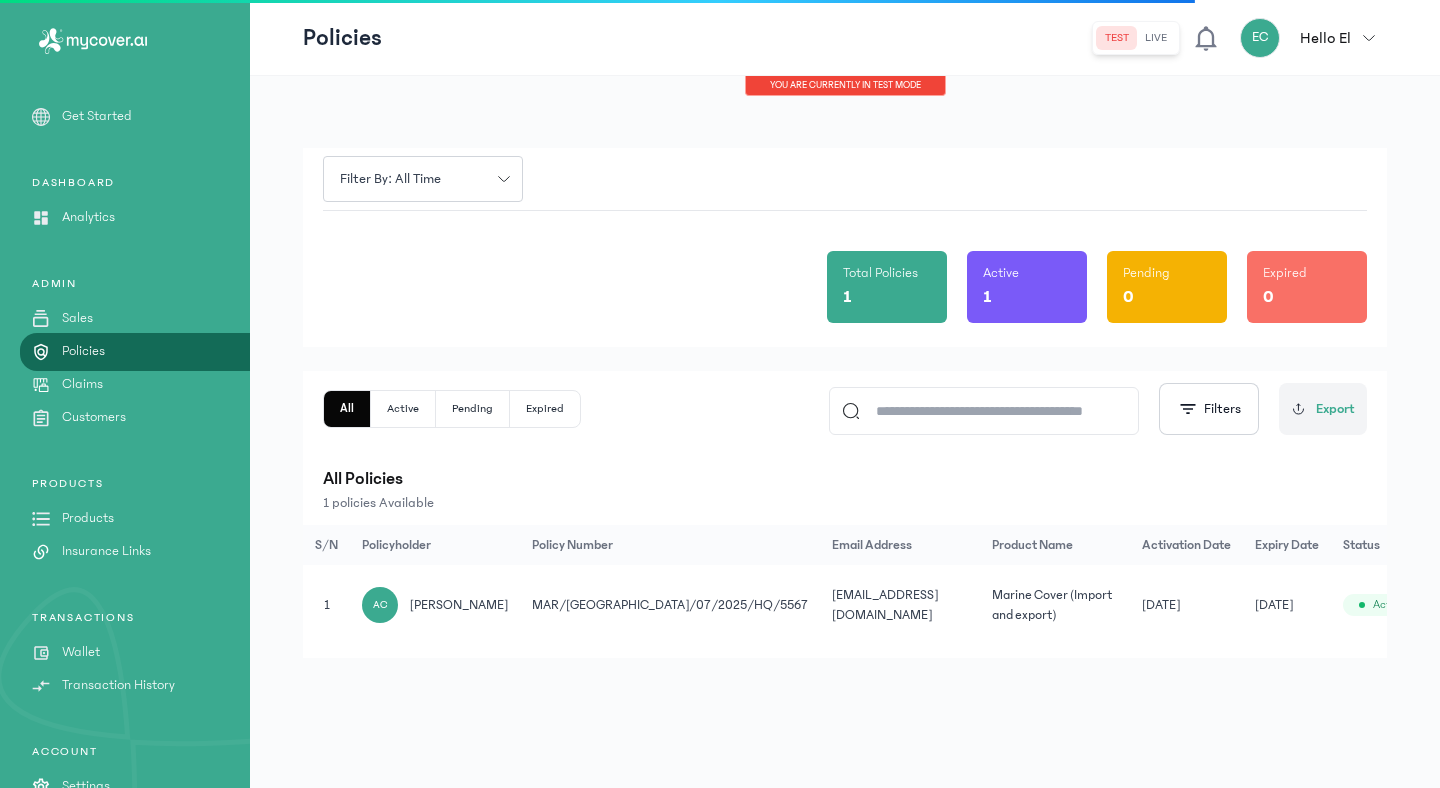 click on "Details" 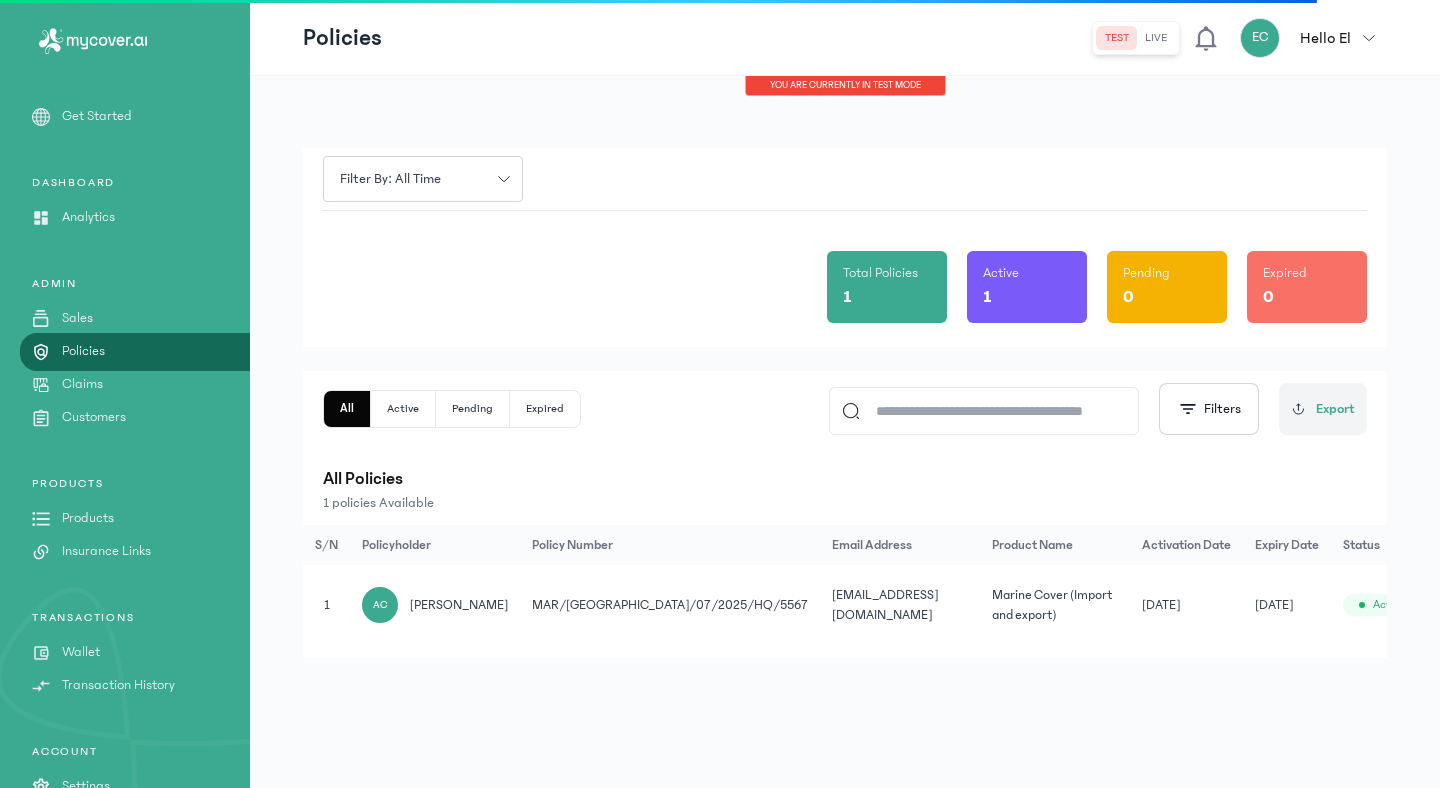 click on "Details" 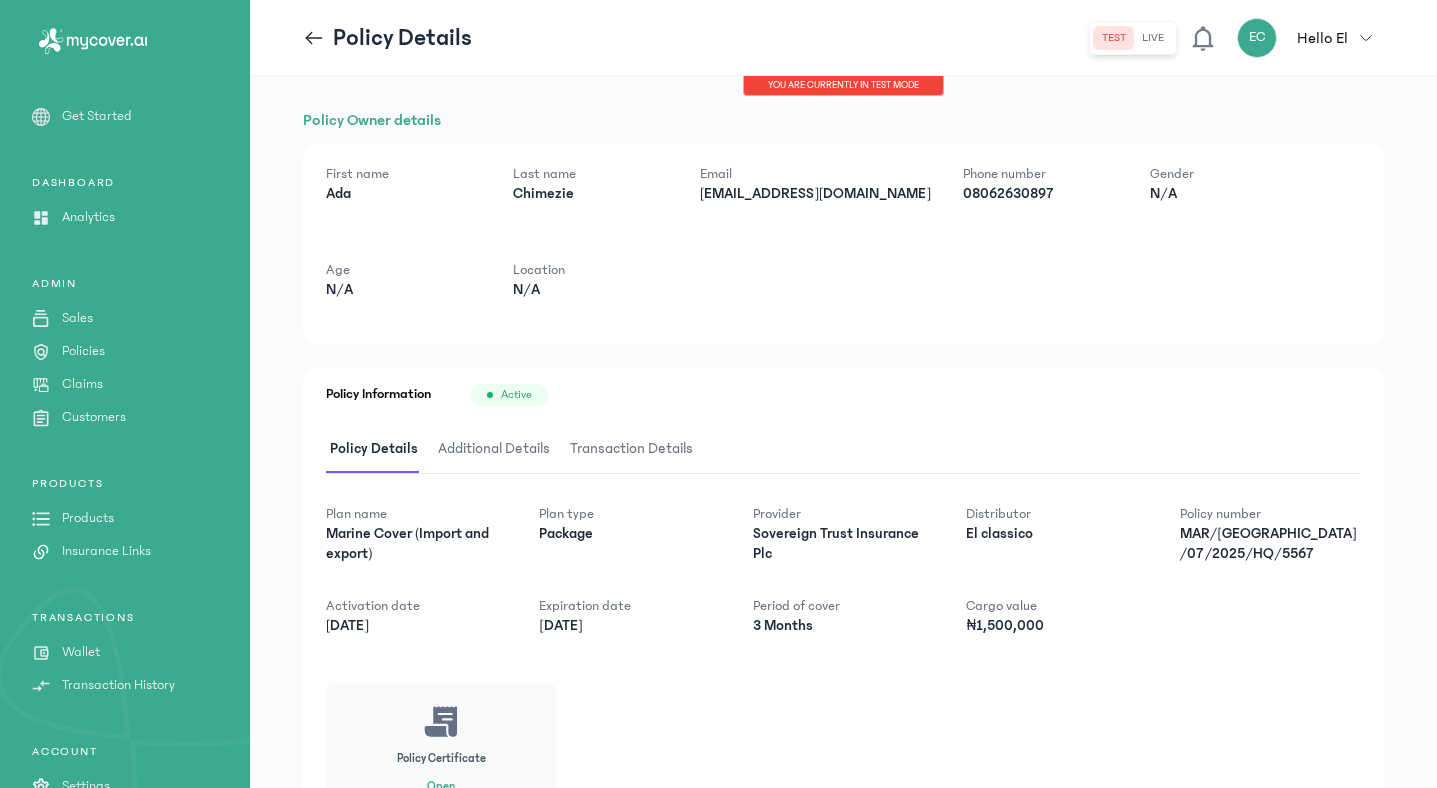 scroll, scrollTop: 106, scrollLeft: 0, axis: vertical 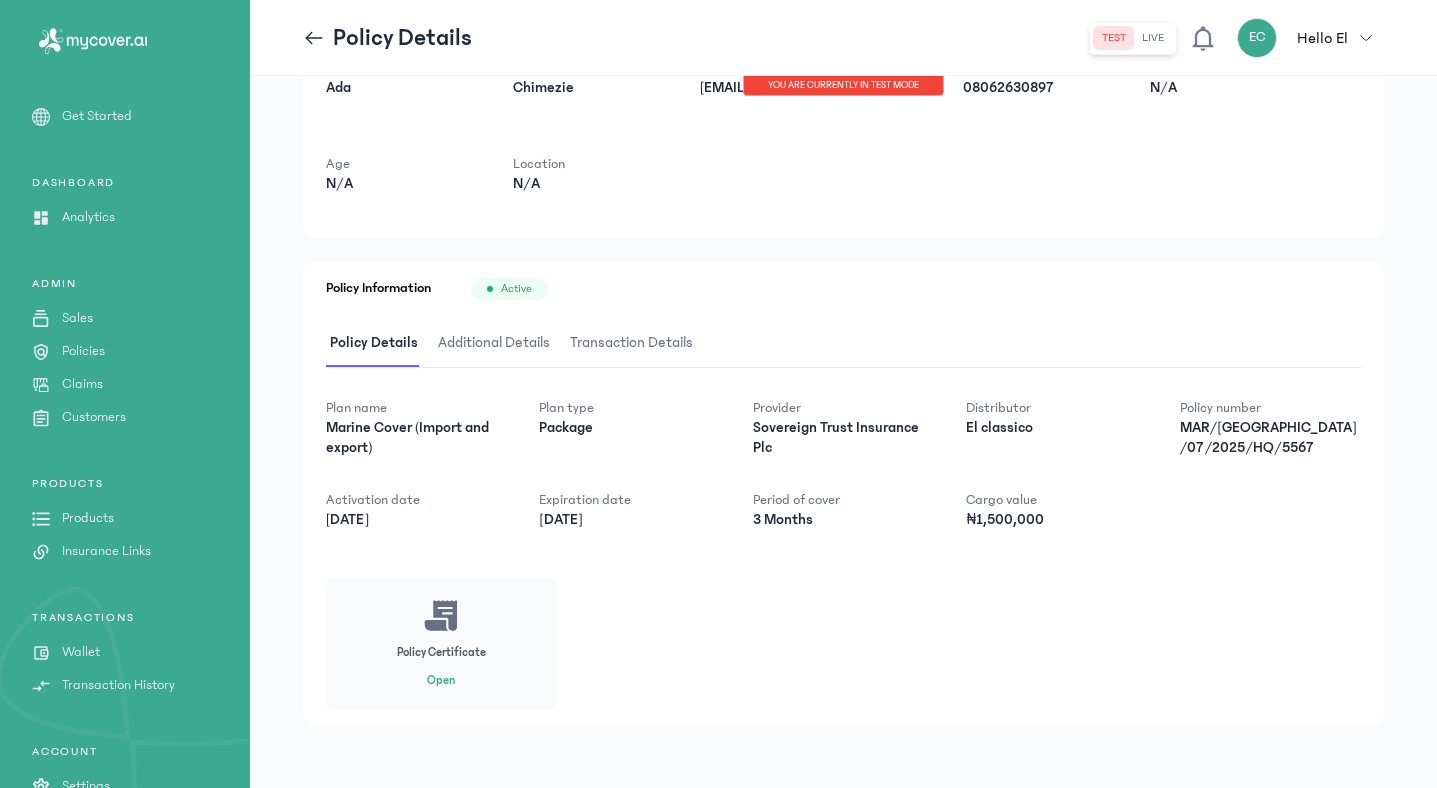 click on "Additional Details" at bounding box center (494, 343) 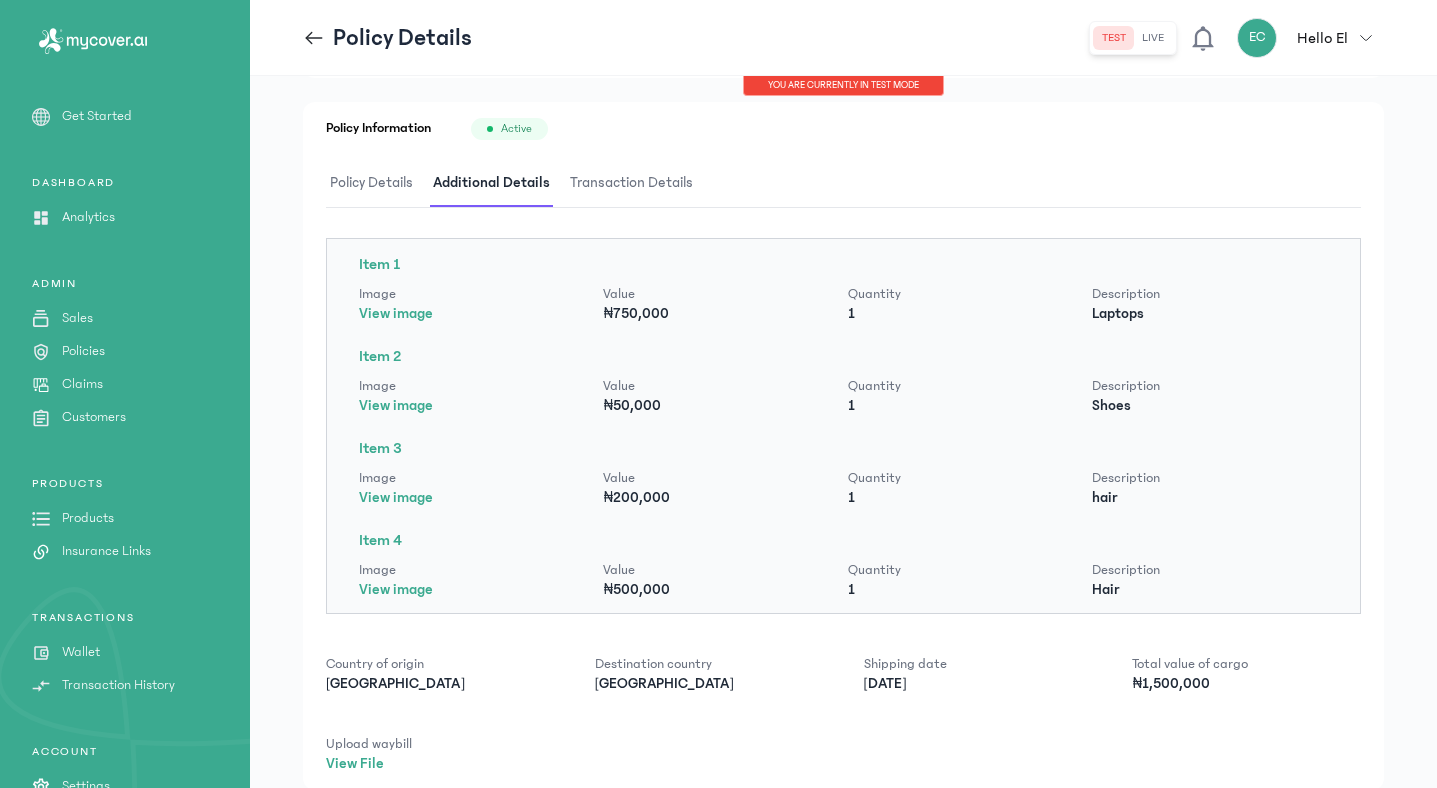 scroll, scrollTop: 330, scrollLeft: 0, axis: vertical 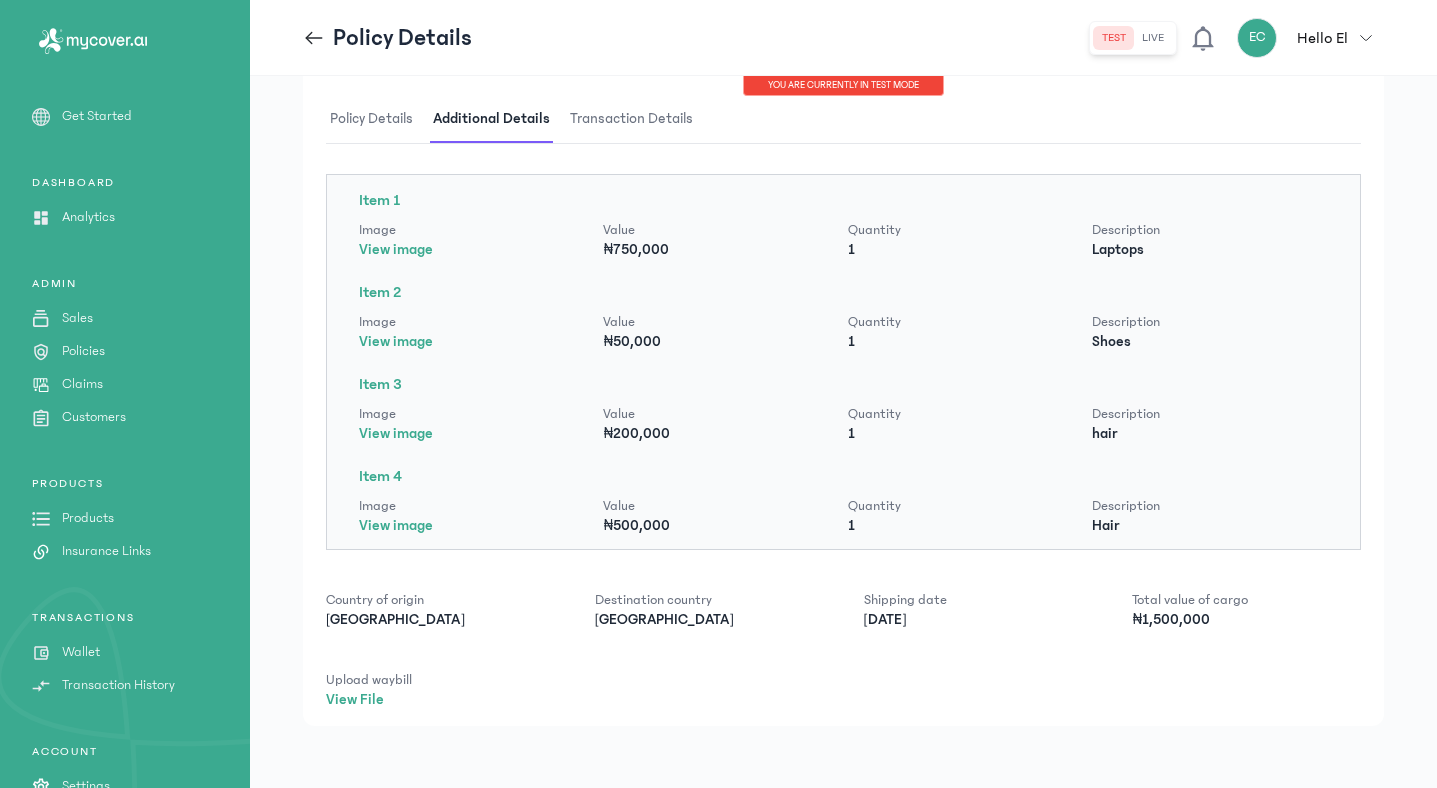 click on "View image" 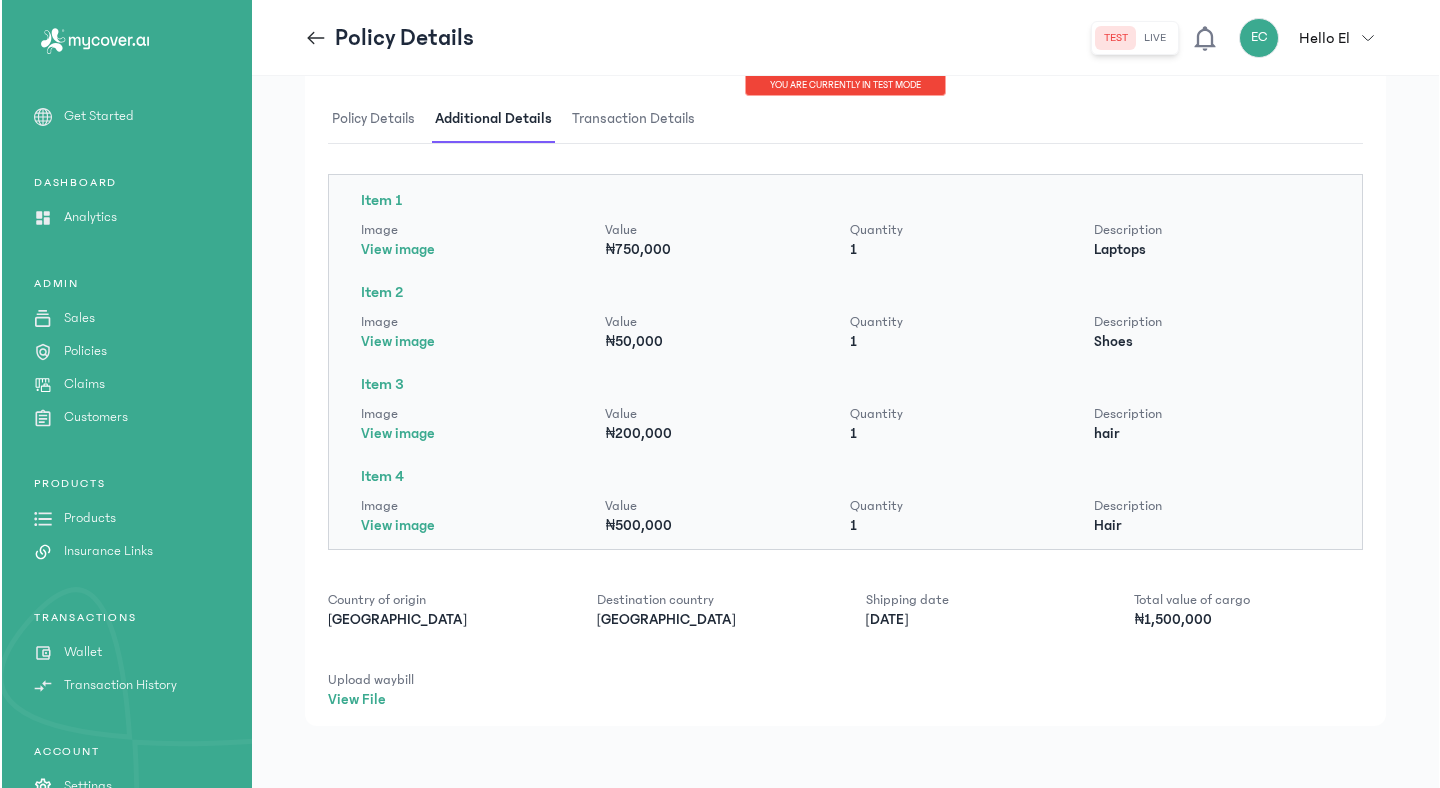 scroll, scrollTop: 0, scrollLeft: 0, axis: both 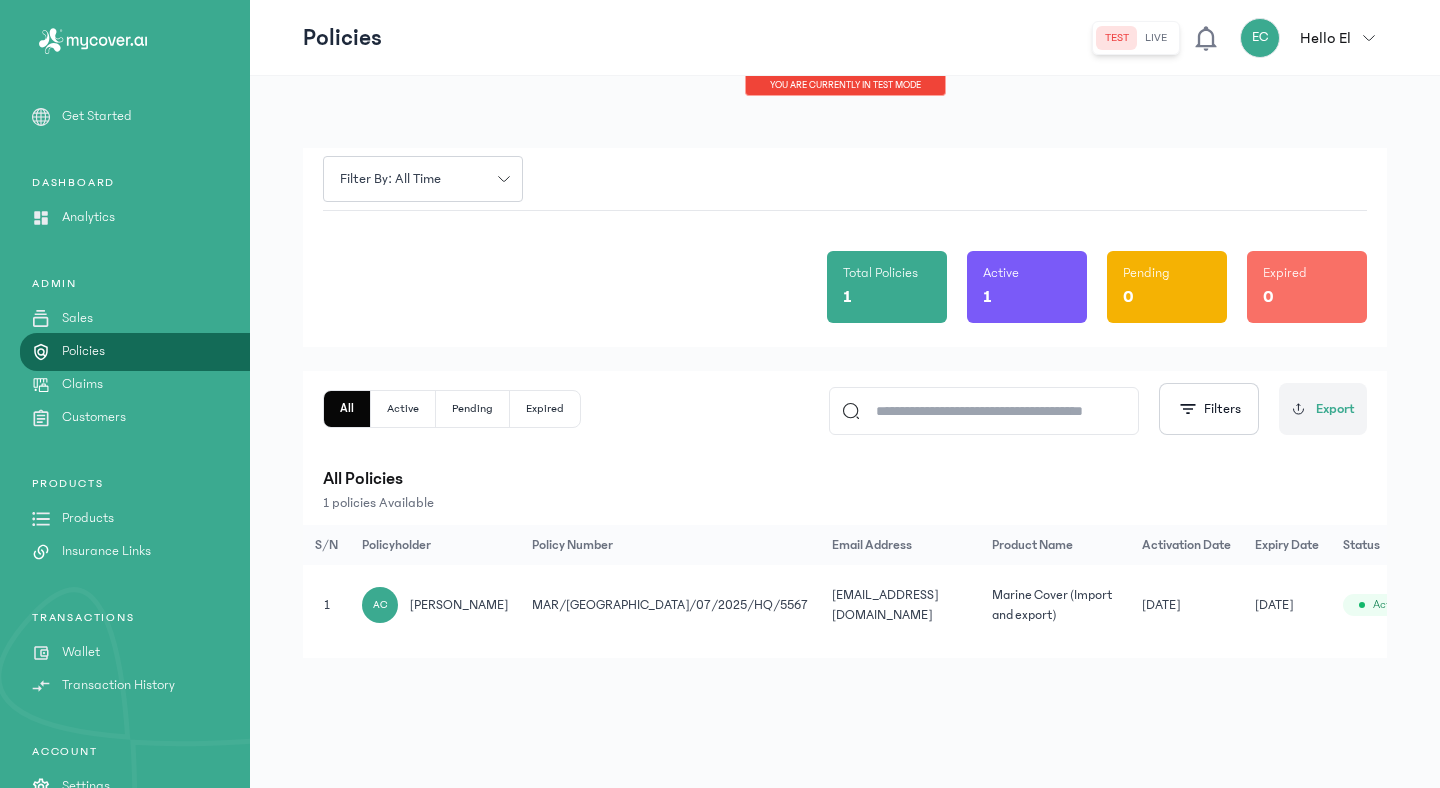 click 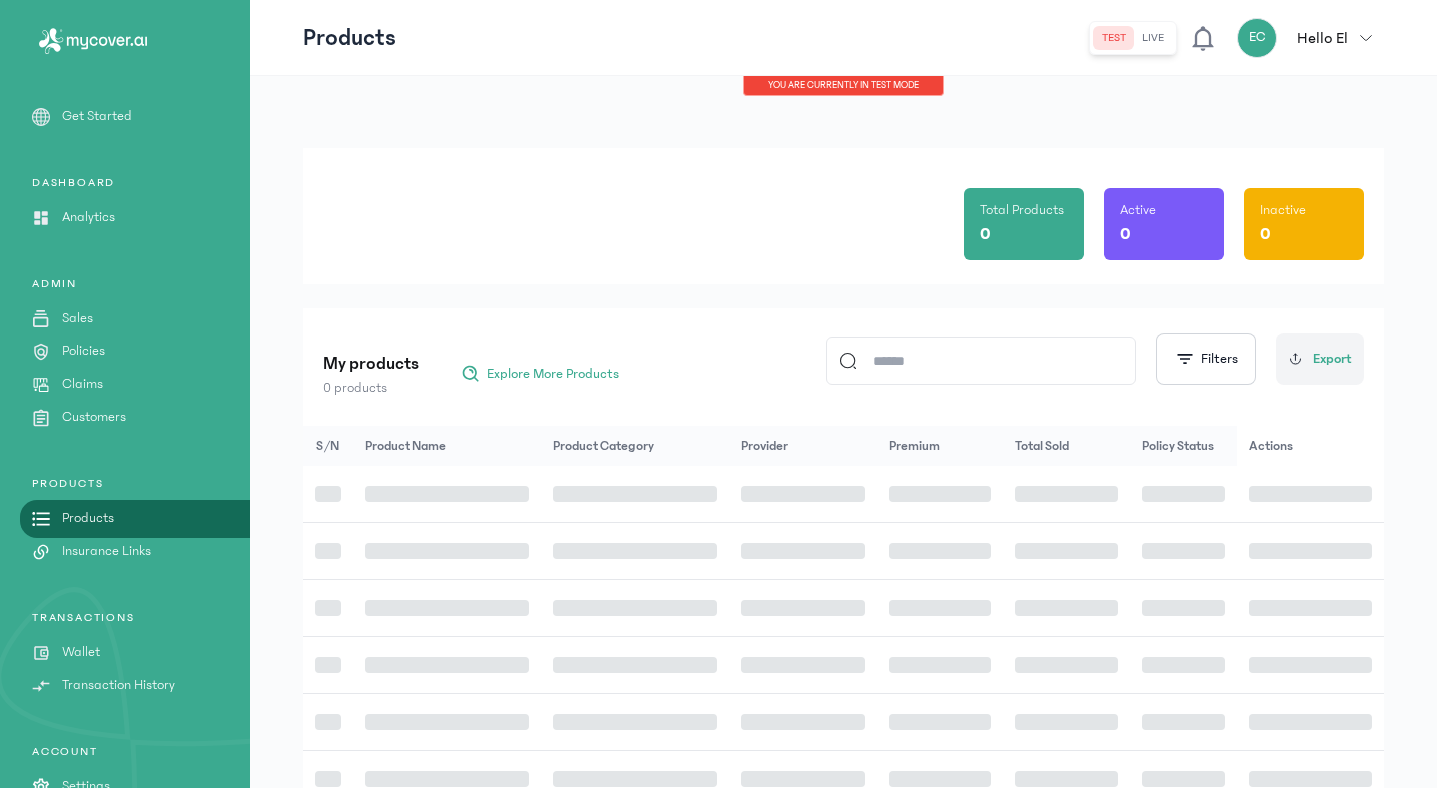 click 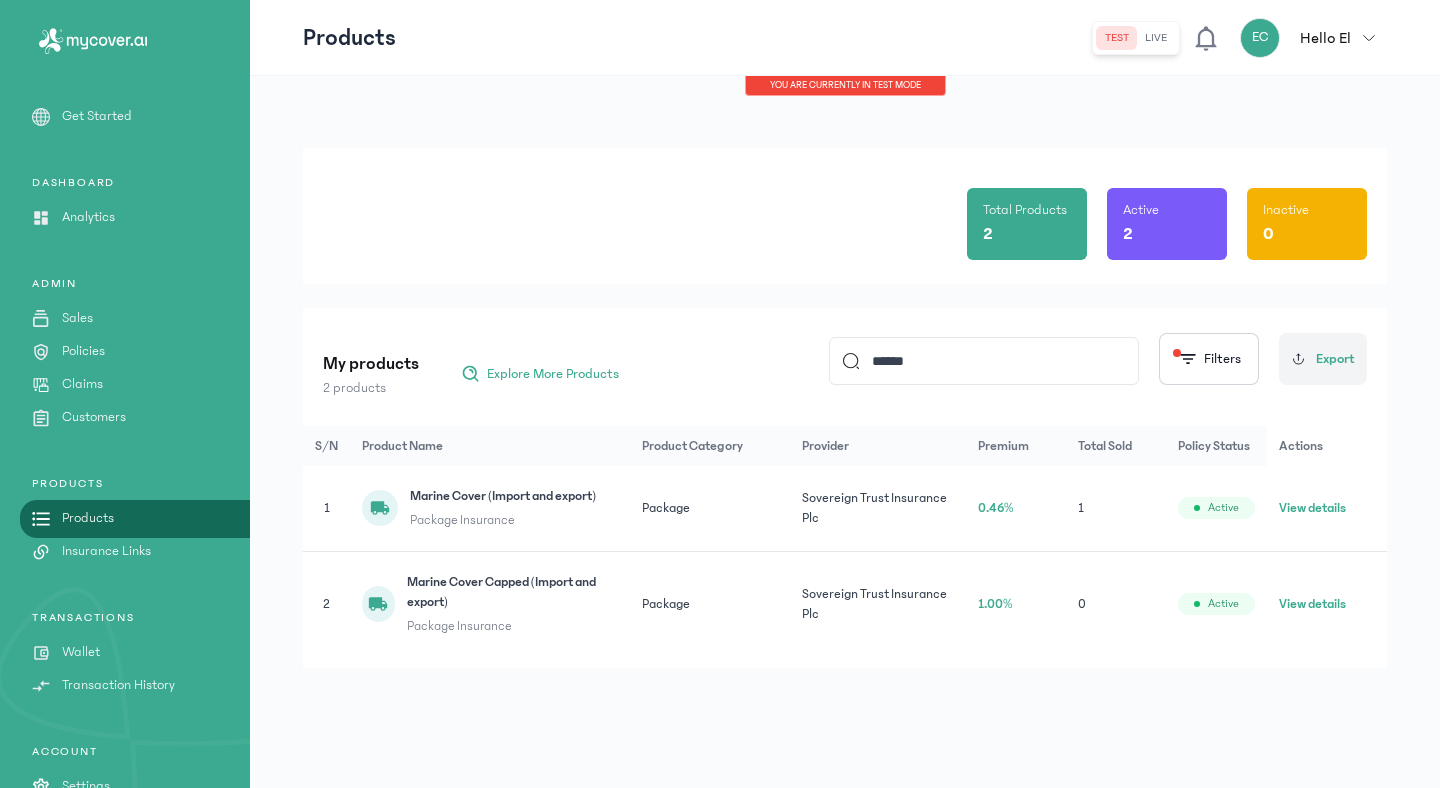 type on "******" 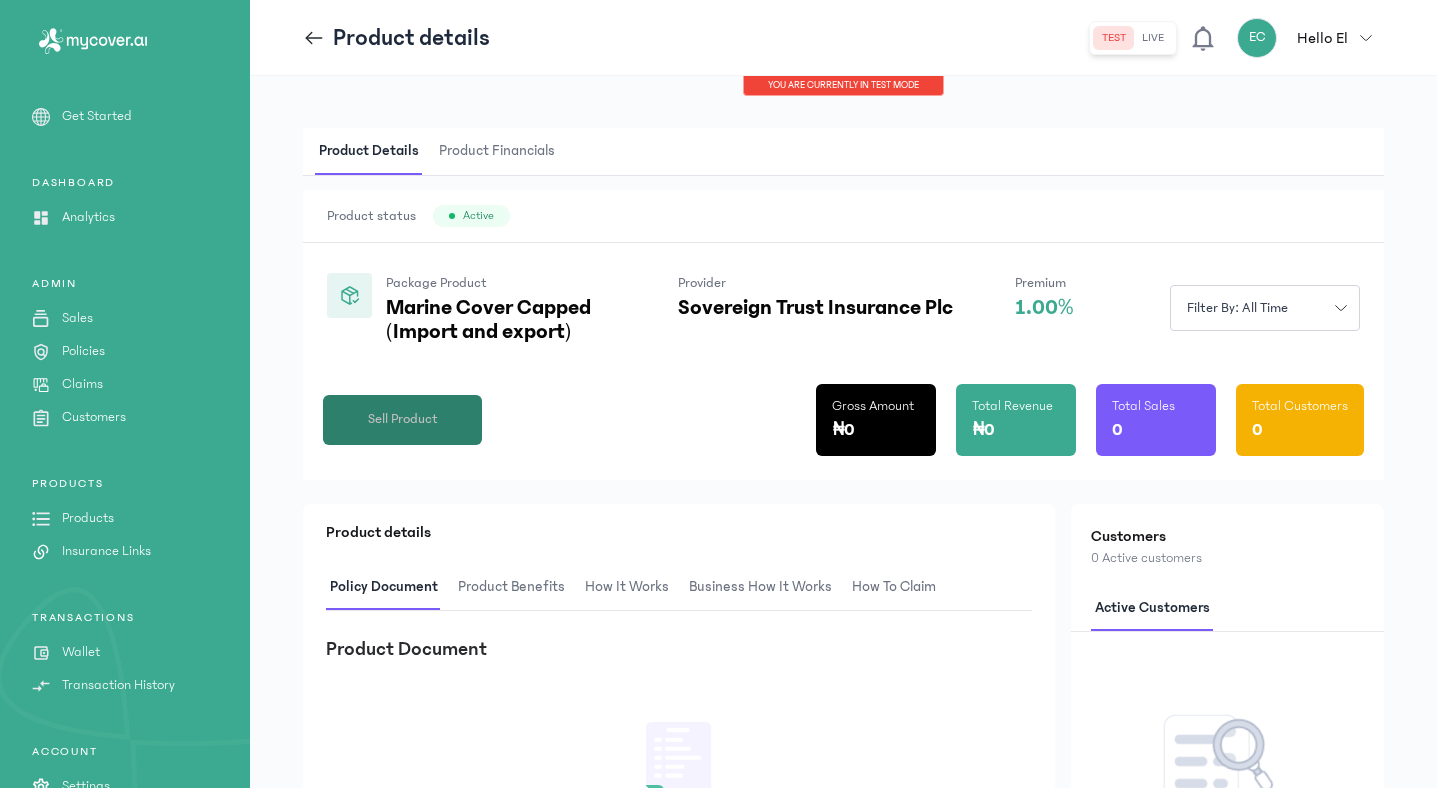 click on "Sell Product" 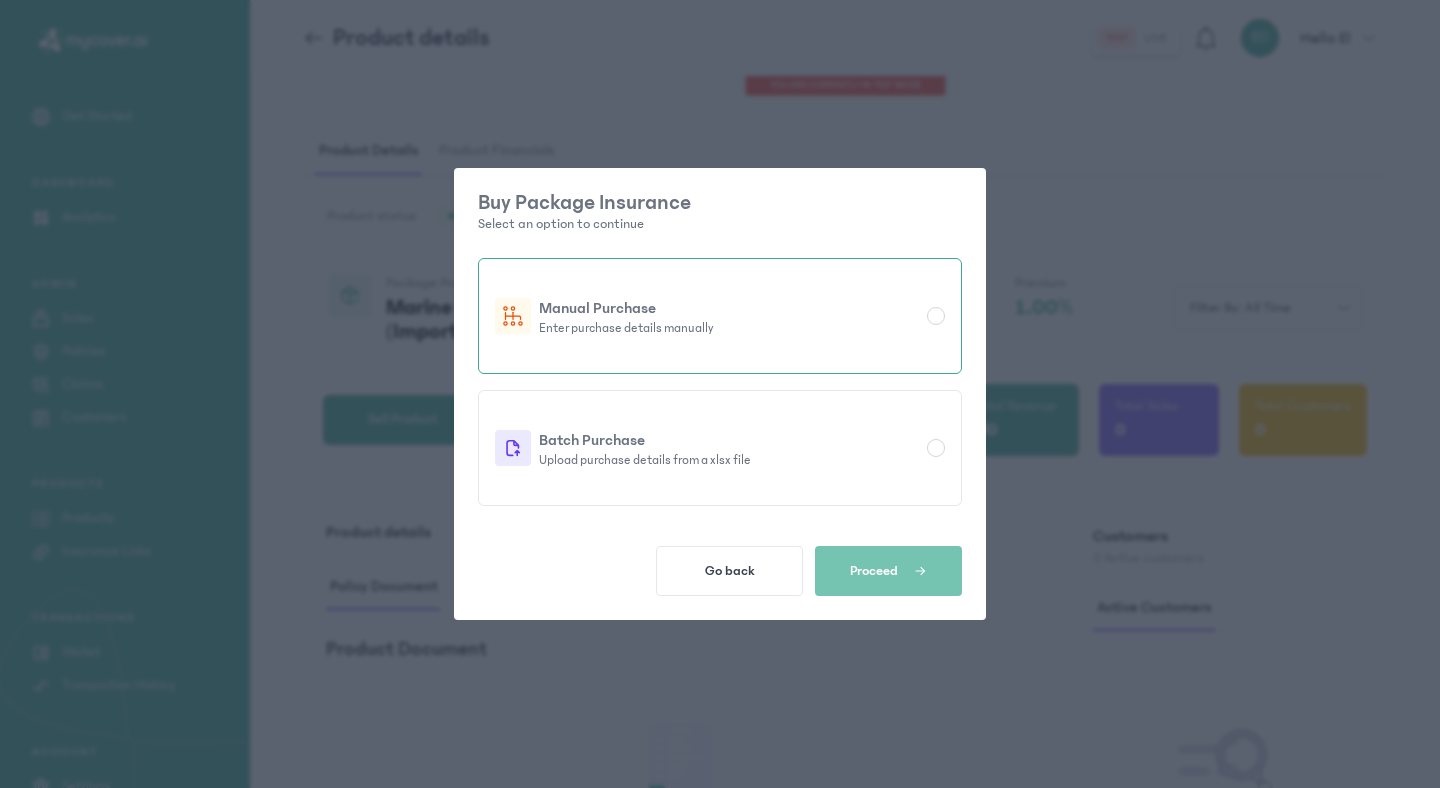 click on "Manual Purchase Enter purchase details manually" at bounding box center [720, 316] 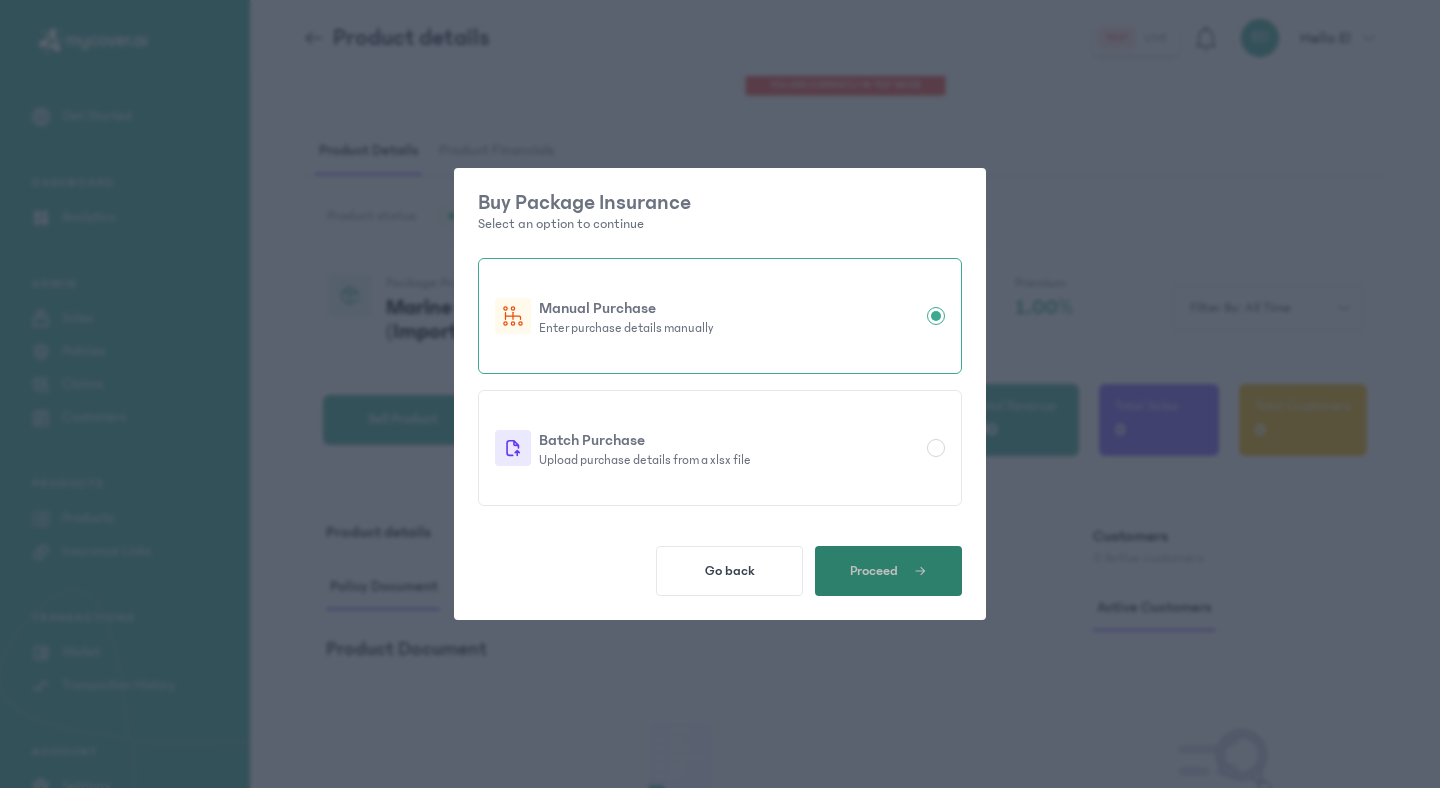 click at bounding box center (912, 571) 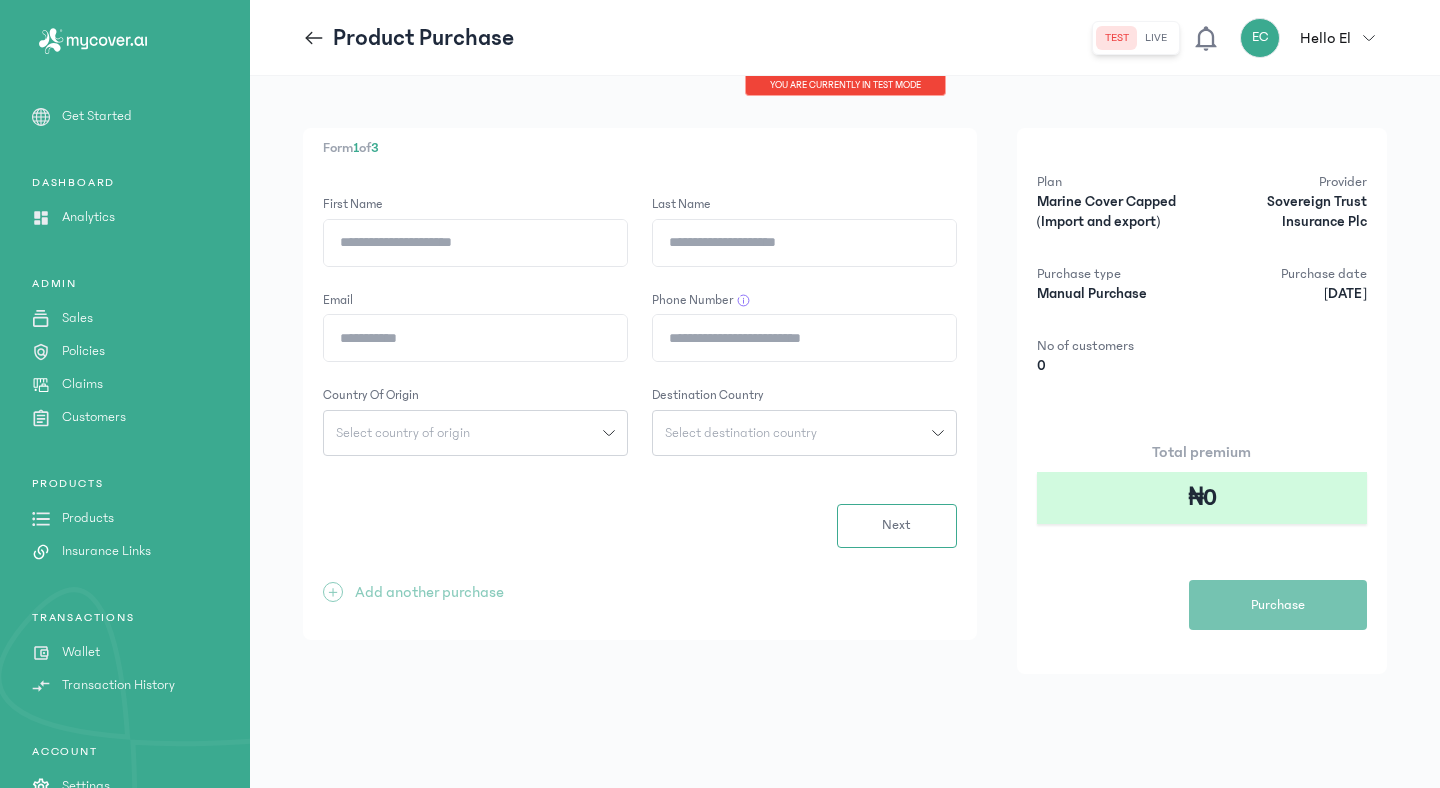 click on "First Name" 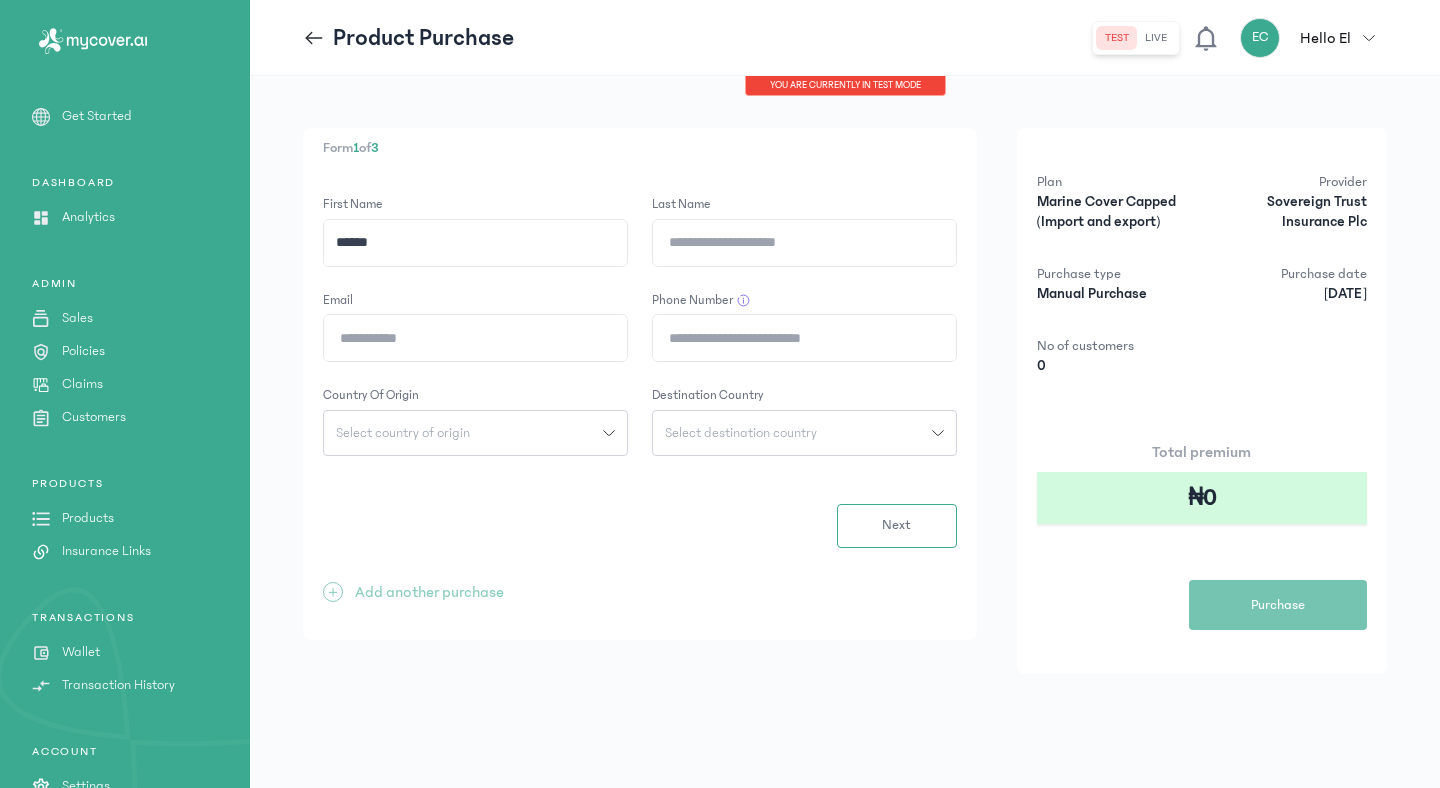click on "Last Name" 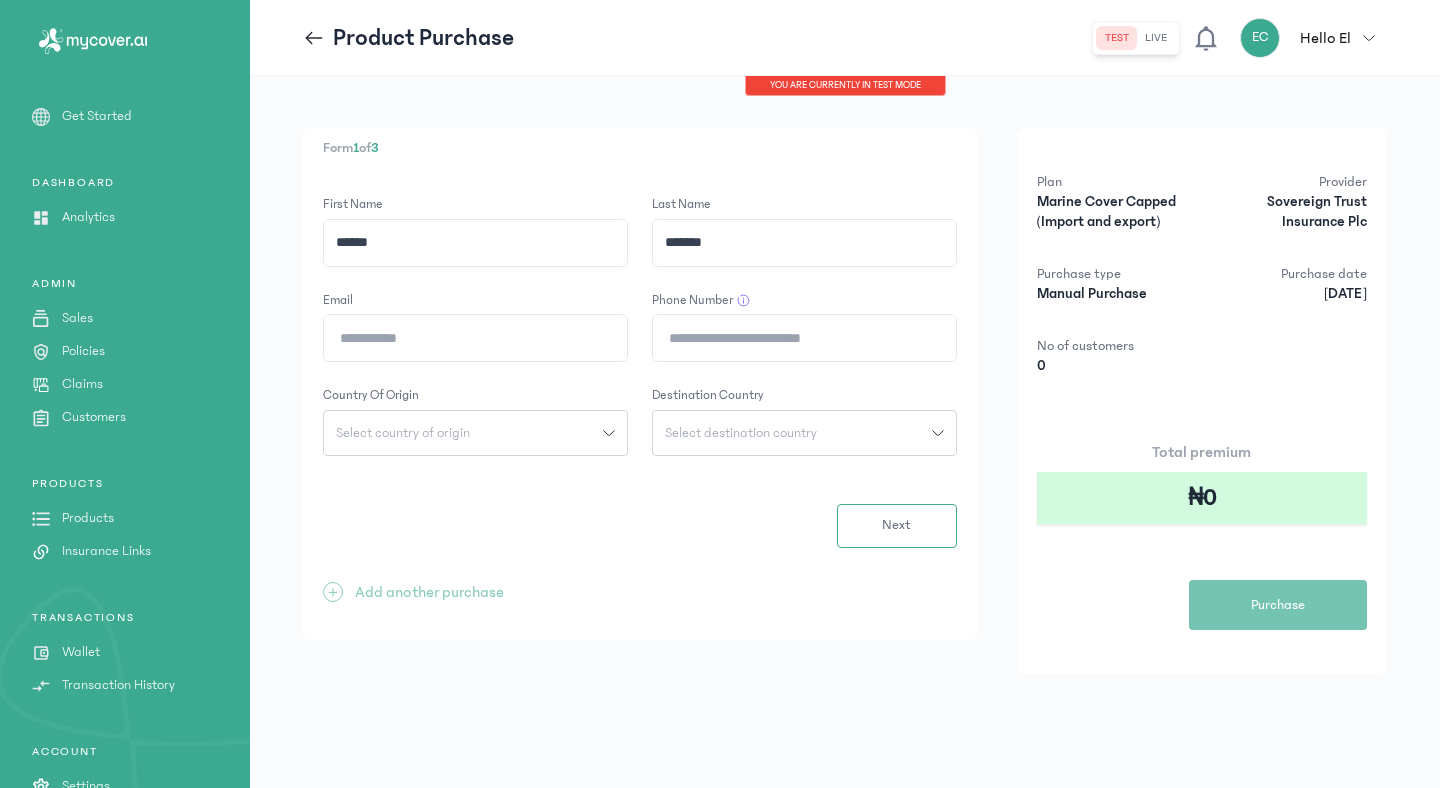 click on "Email" 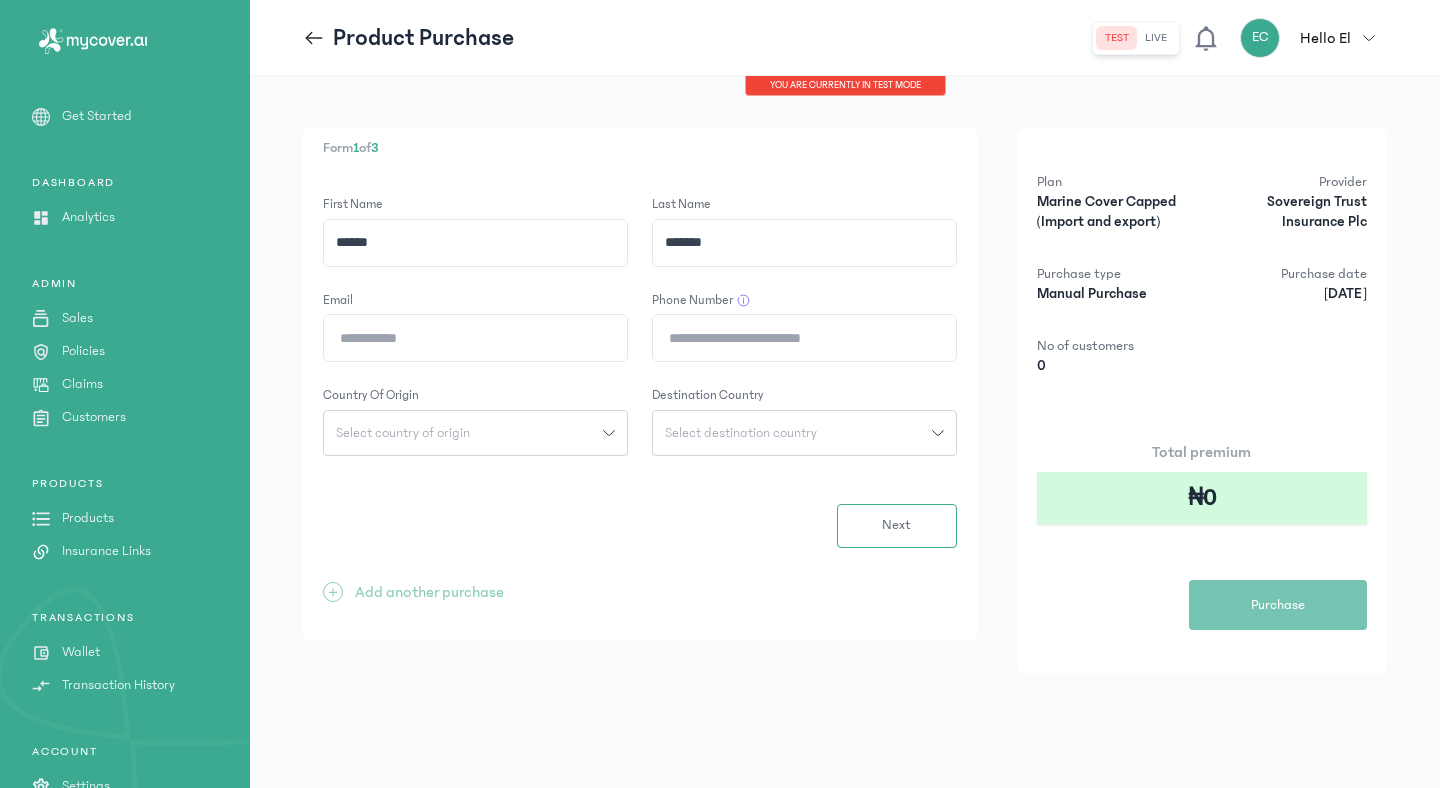 type on "**********" 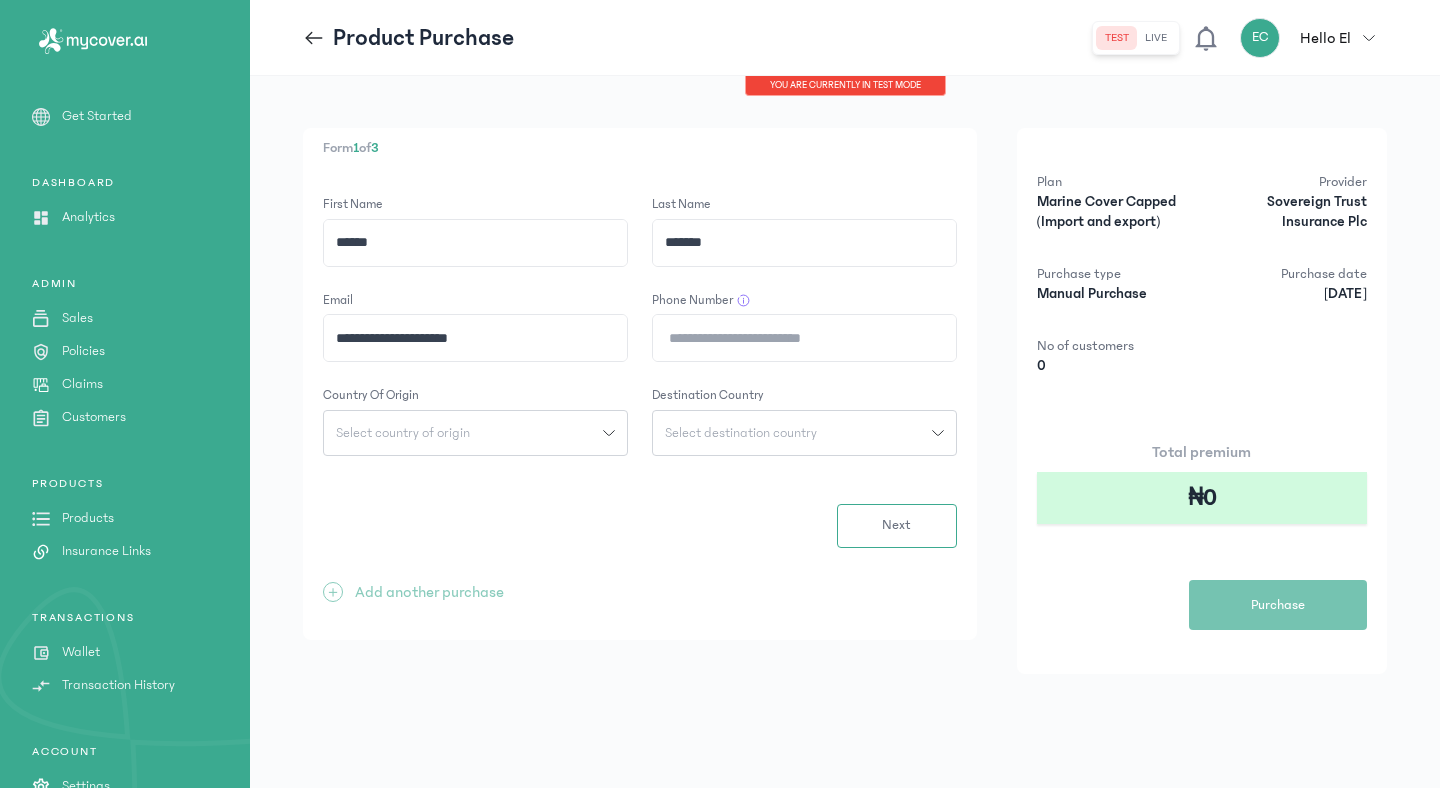 click on "Phone Number" 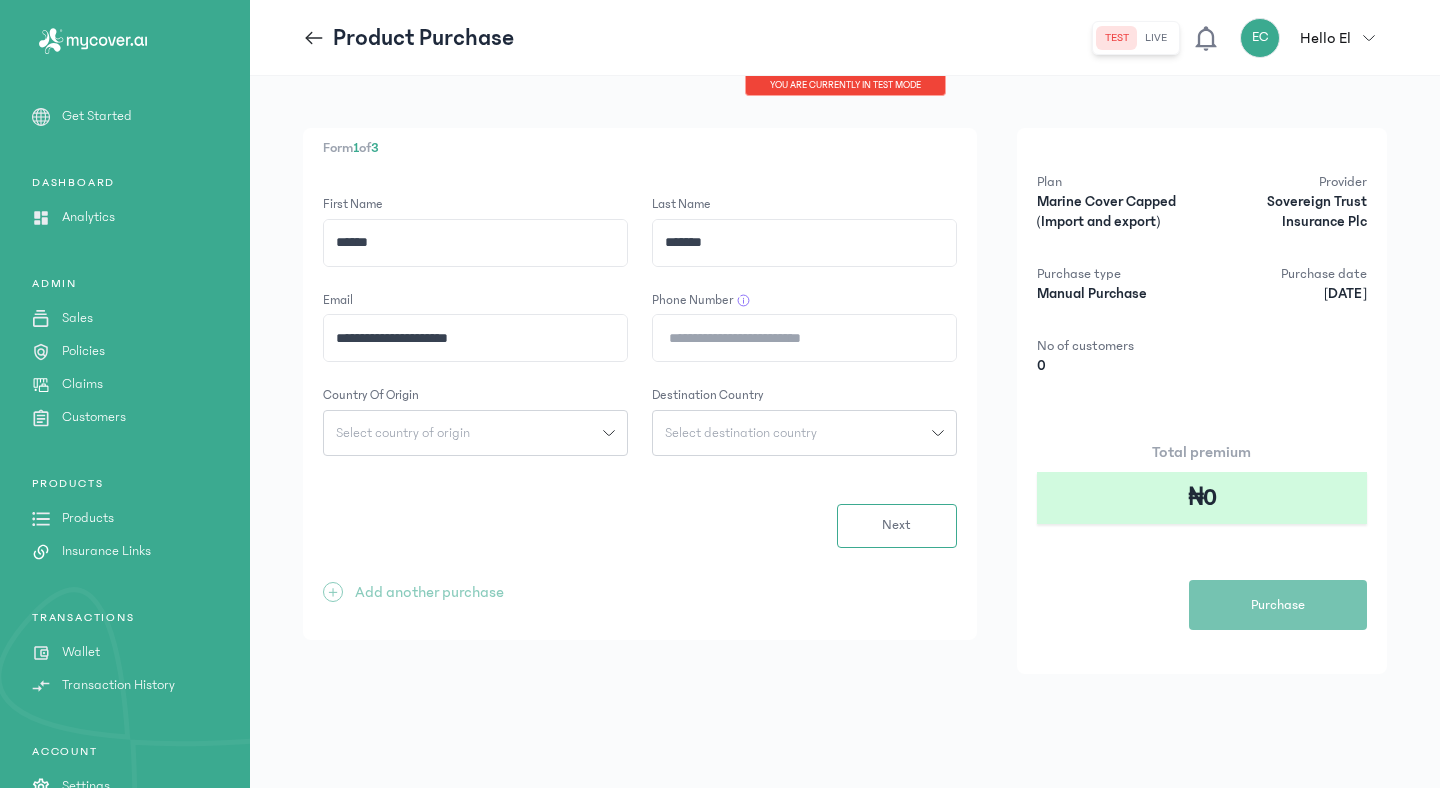 type on "**********" 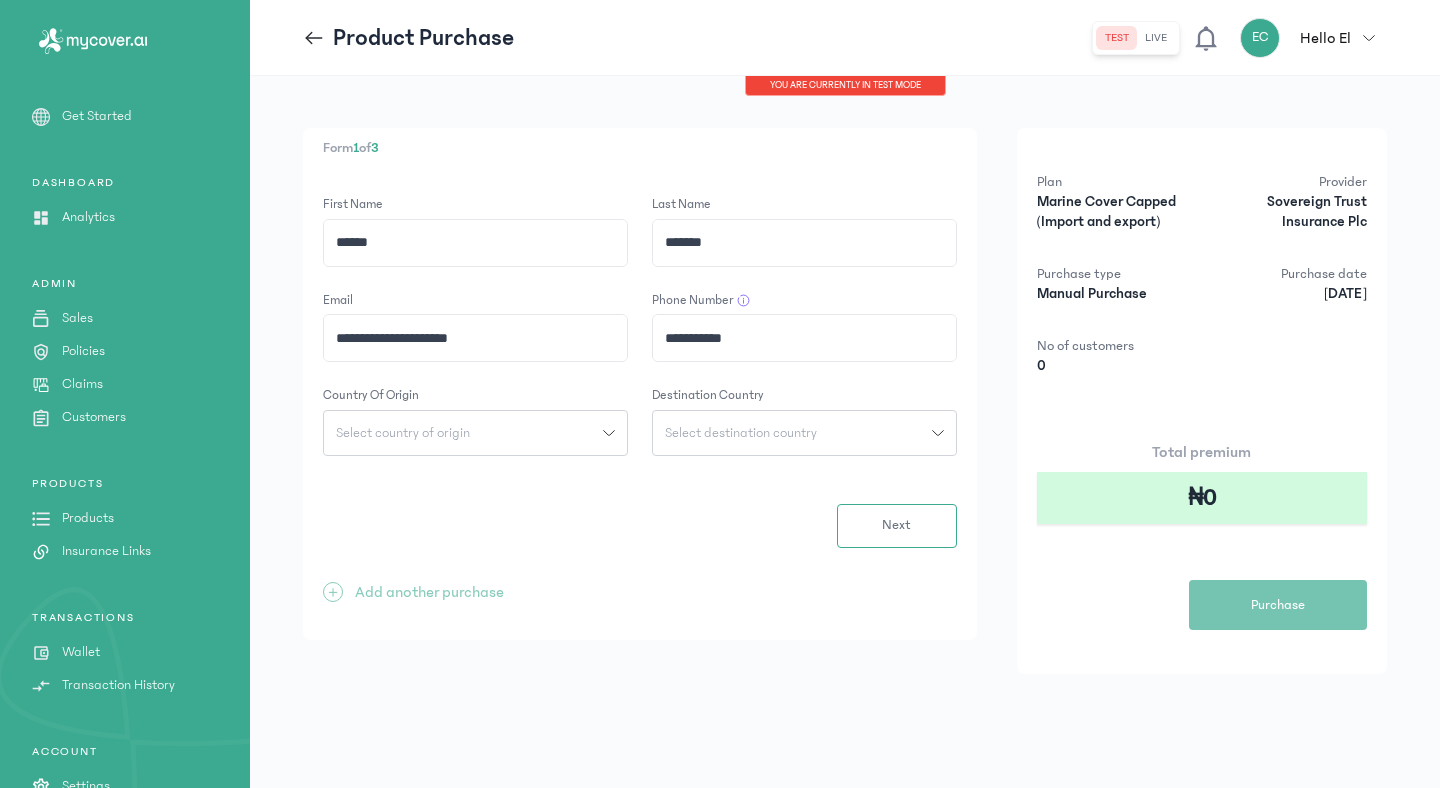 click 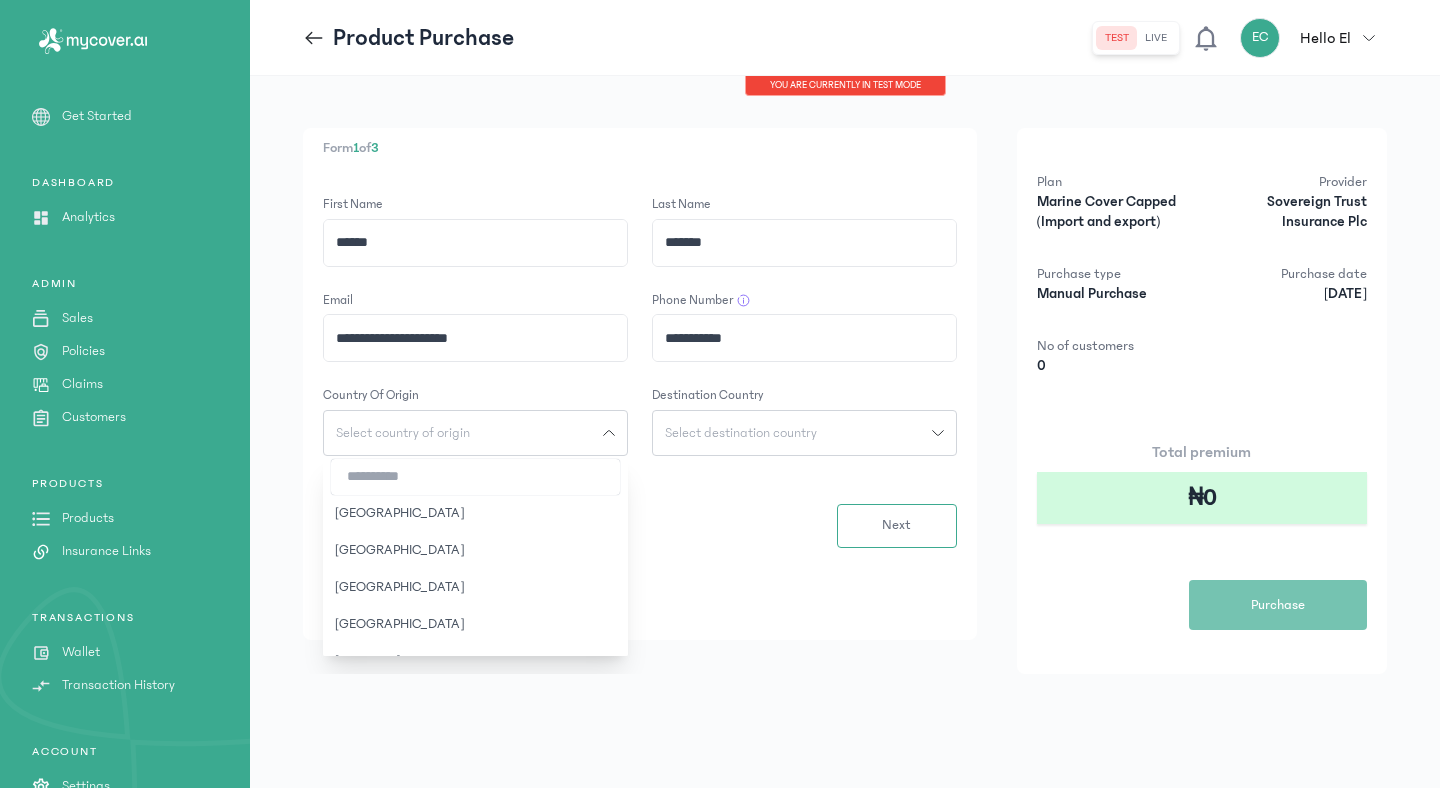 click at bounding box center [475, 477] 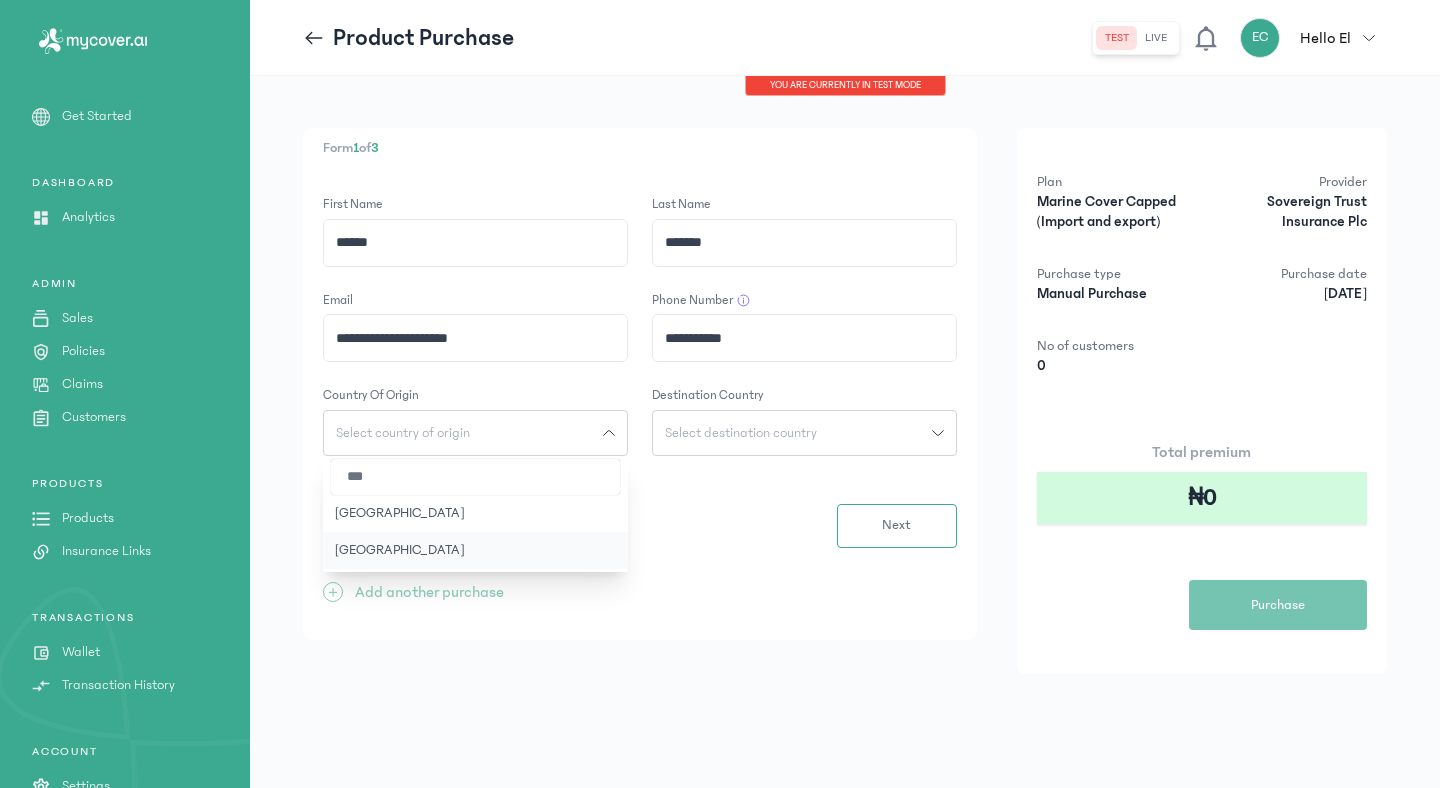 type on "***" 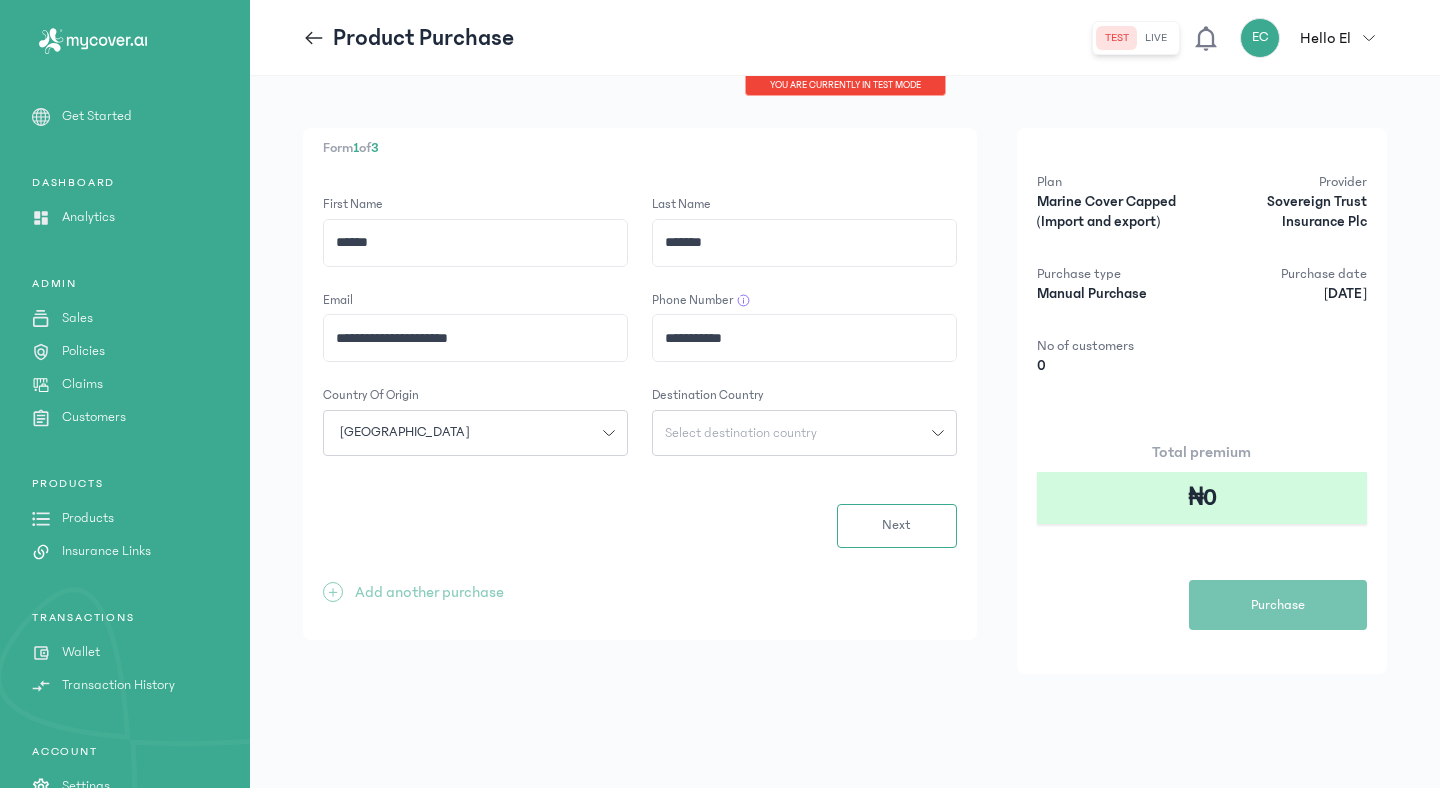 click on "Select destination country" at bounding box center [792, 433] 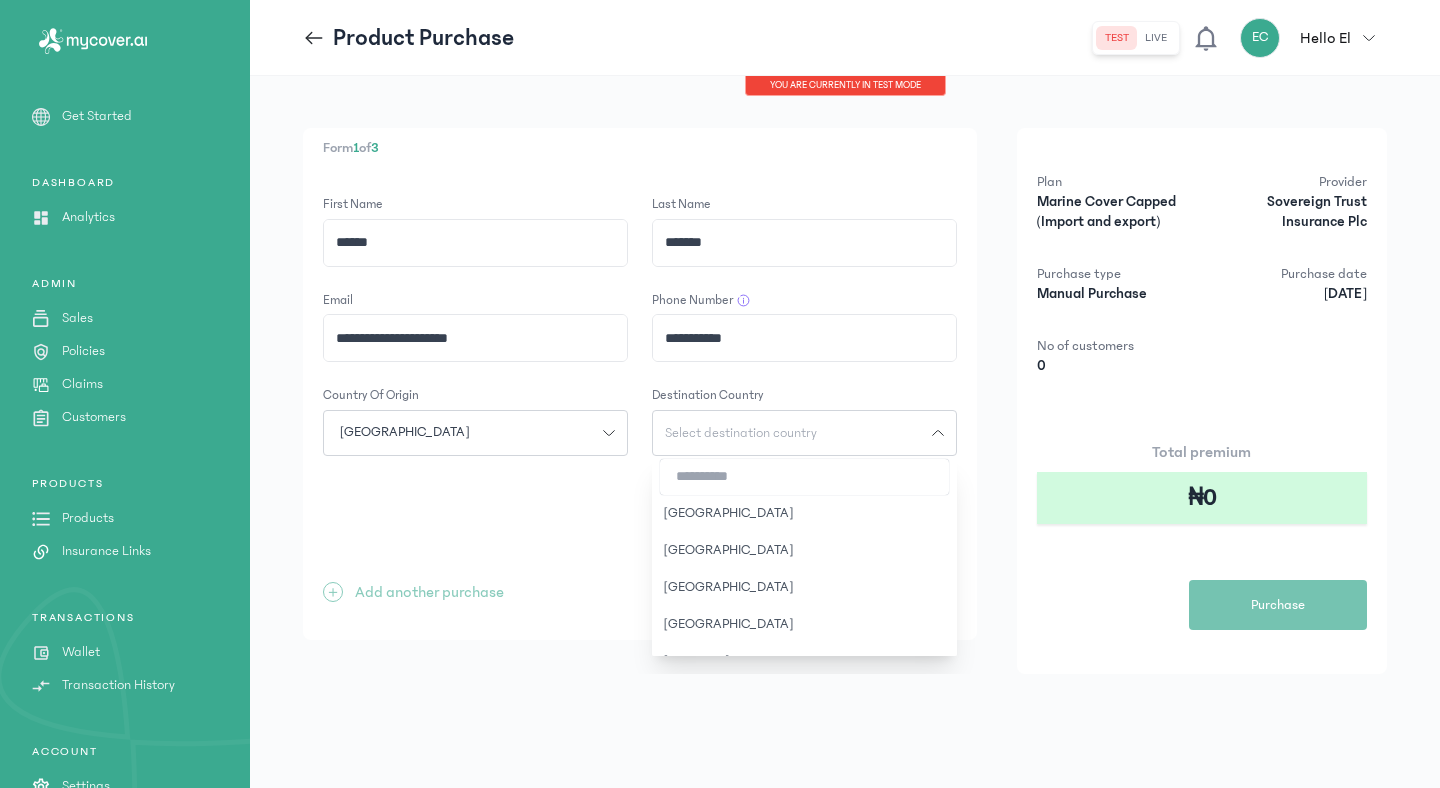 click at bounding box center (804, 477) 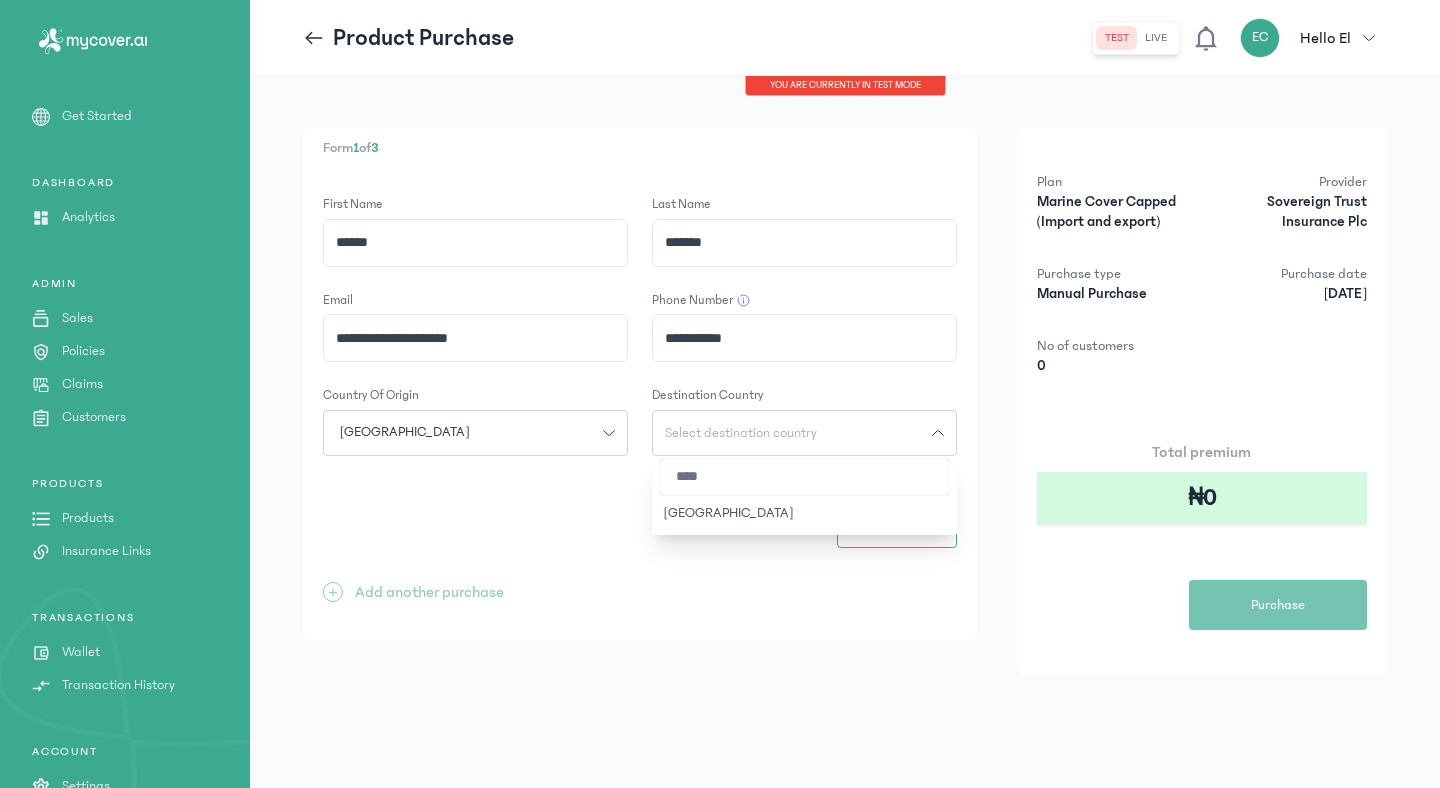 scroll, scrollTop: 0, scrollLeft: 0, axis: both 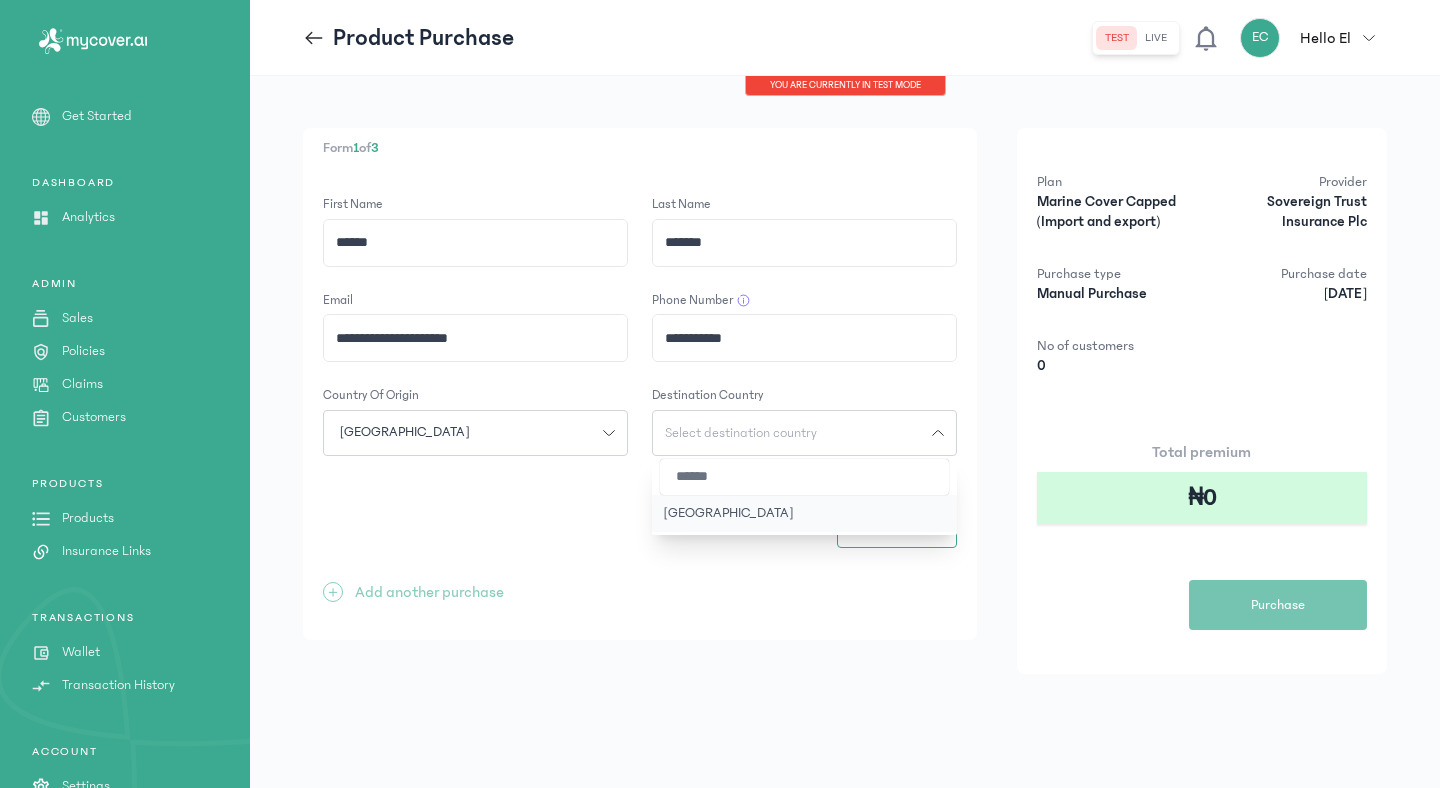 type on "******" 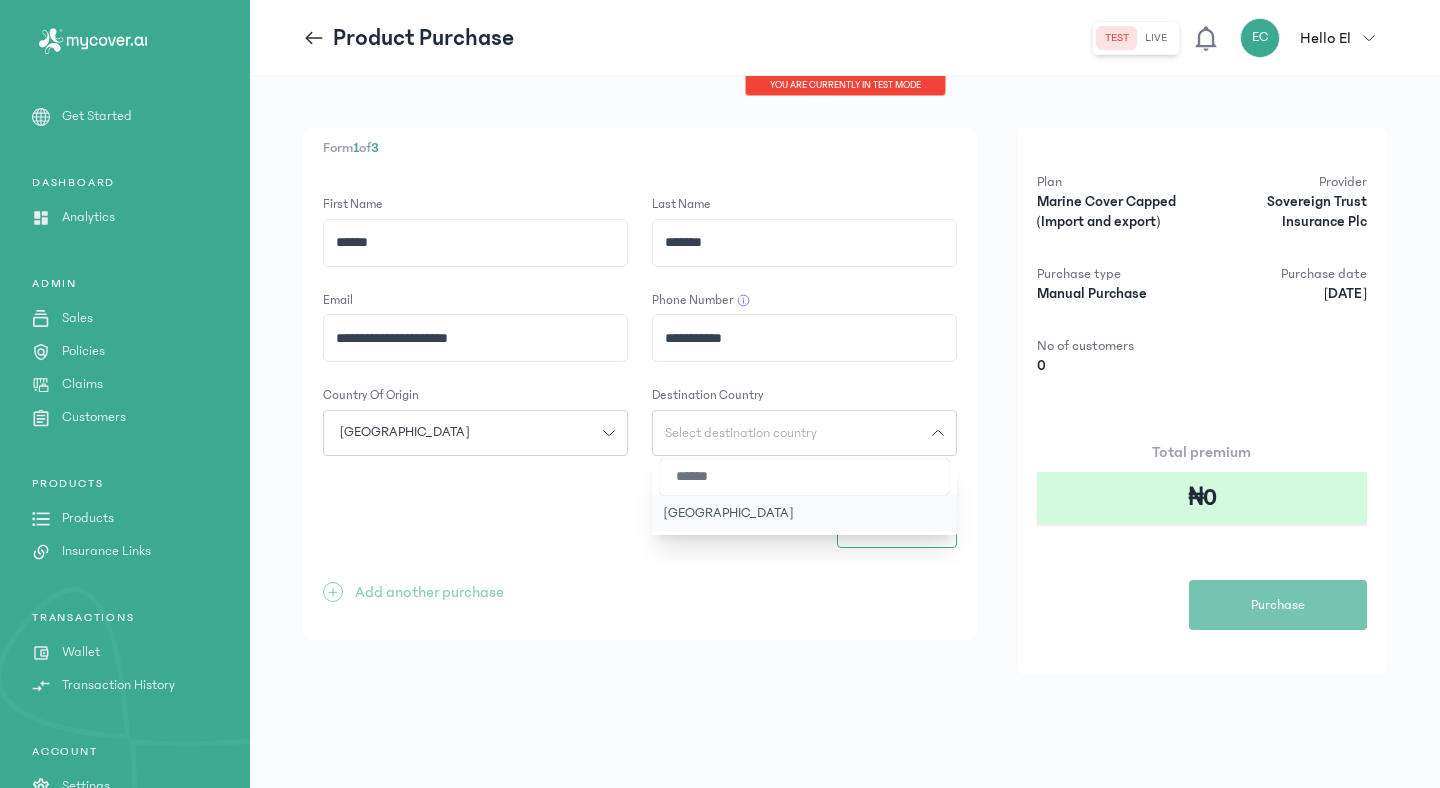 click on "Canada" 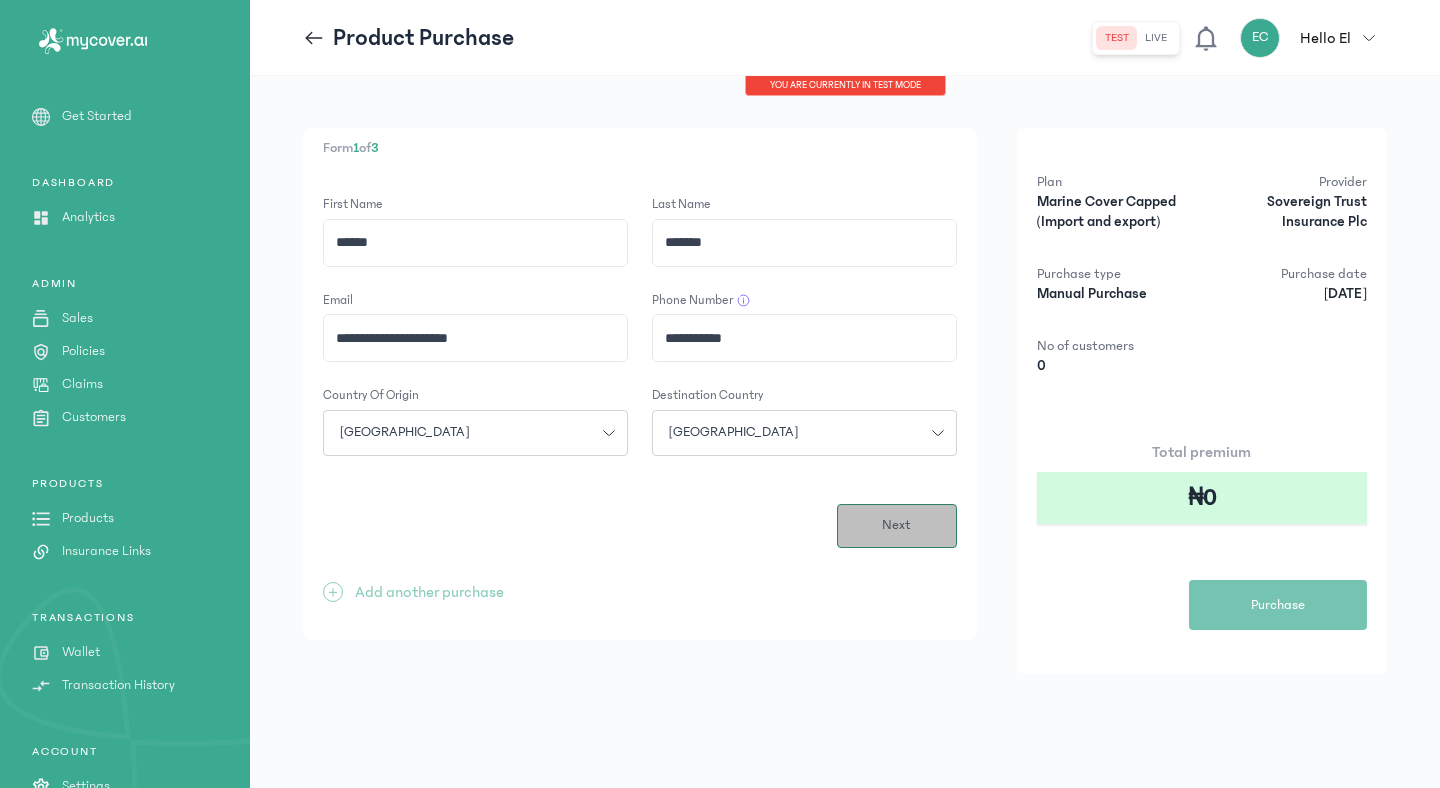 click on "Next" at bounding box center (896, 525) 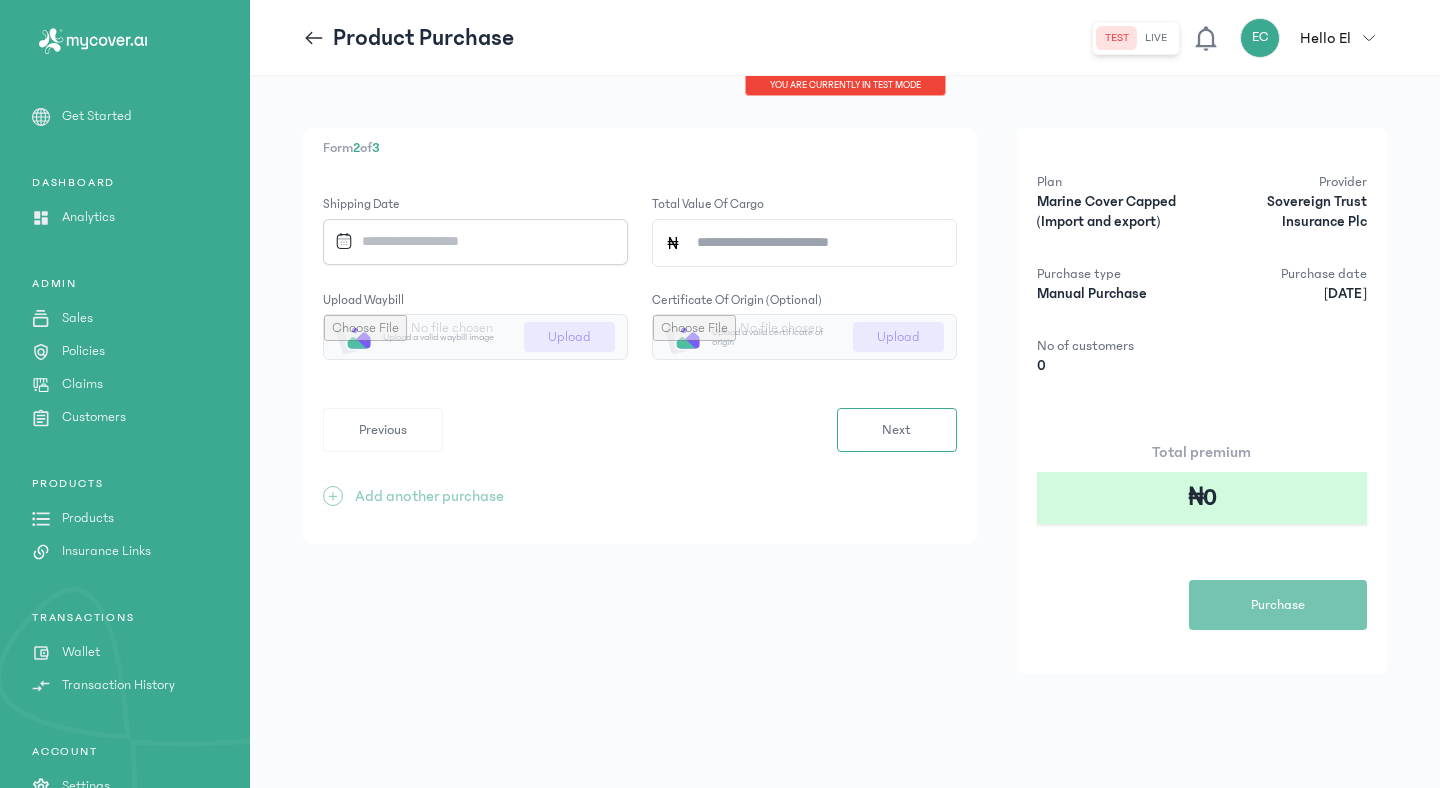 click at bounding box center [467, 241] 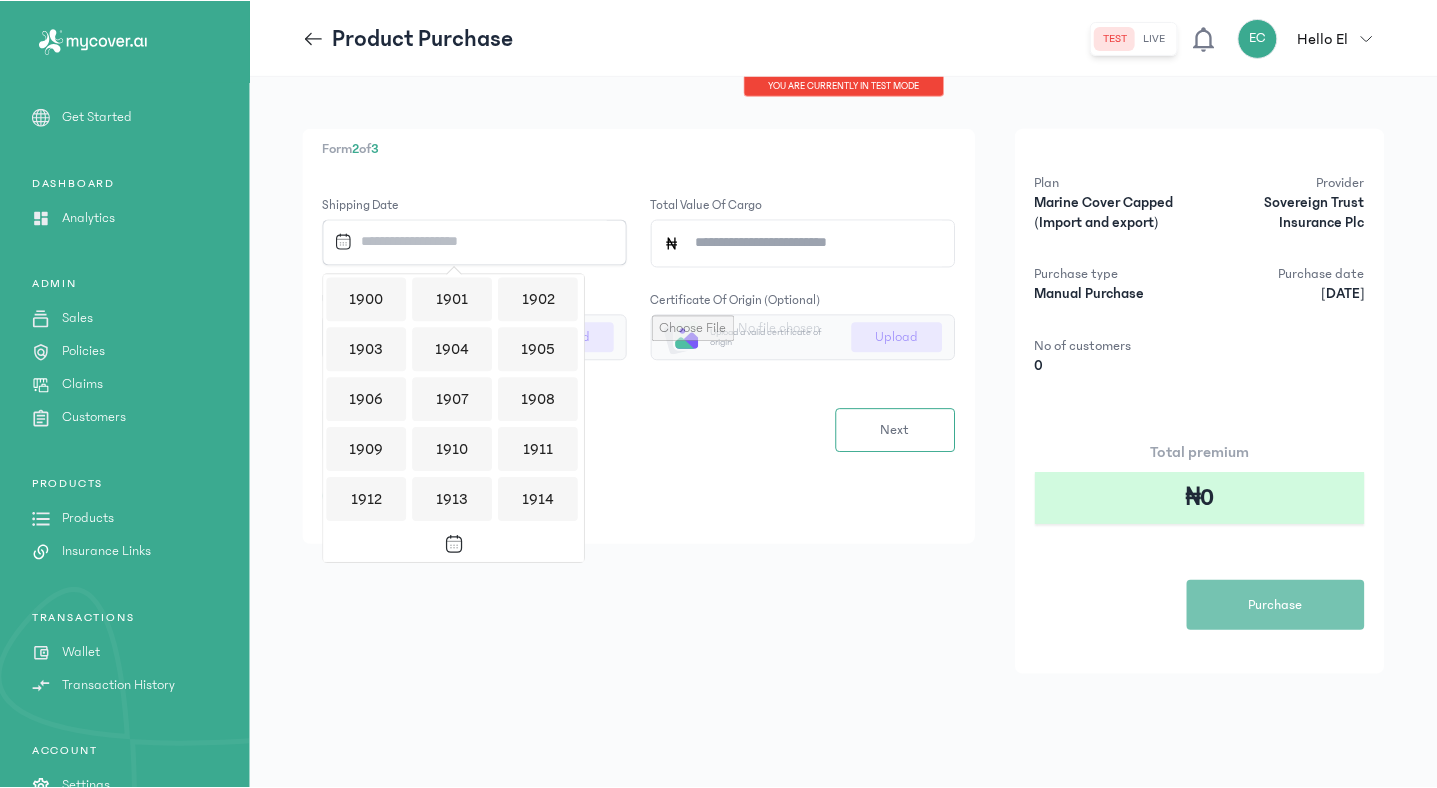 scroll, scrollTop: 1938, scrollLeft: 0, axis: vertical 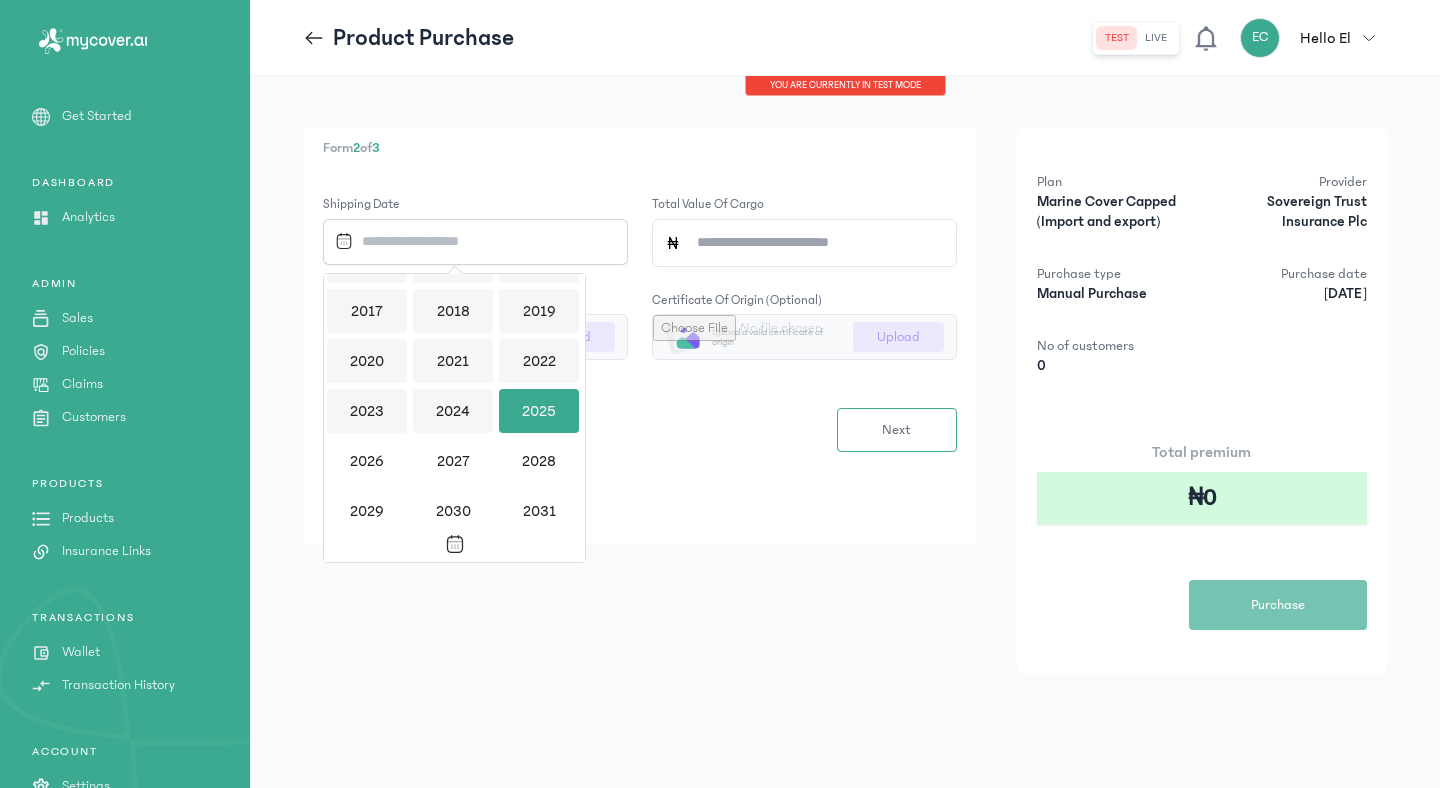 click on "2025" at bounding box center (539, 411) 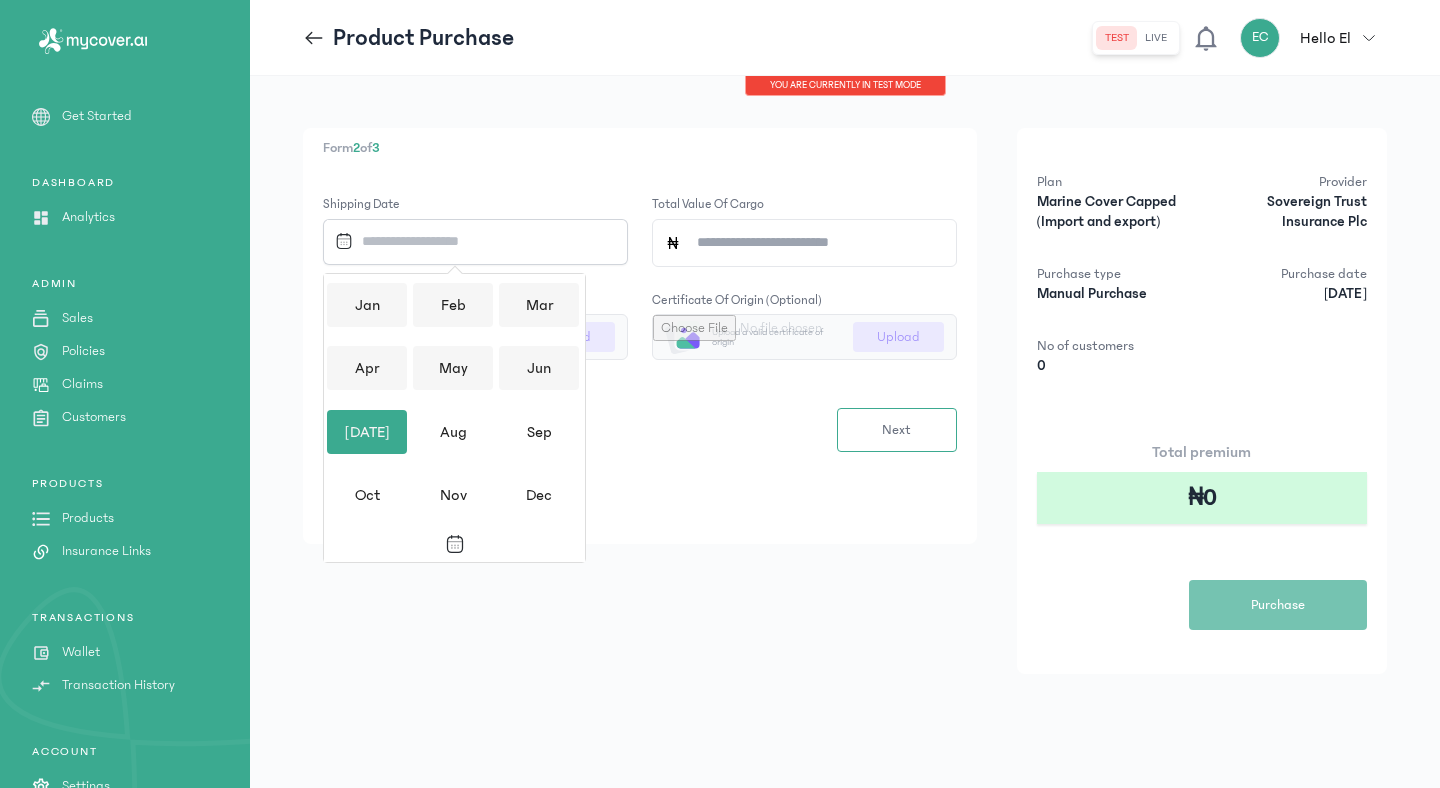 click on "Jul" at bounding box center [367, 432] 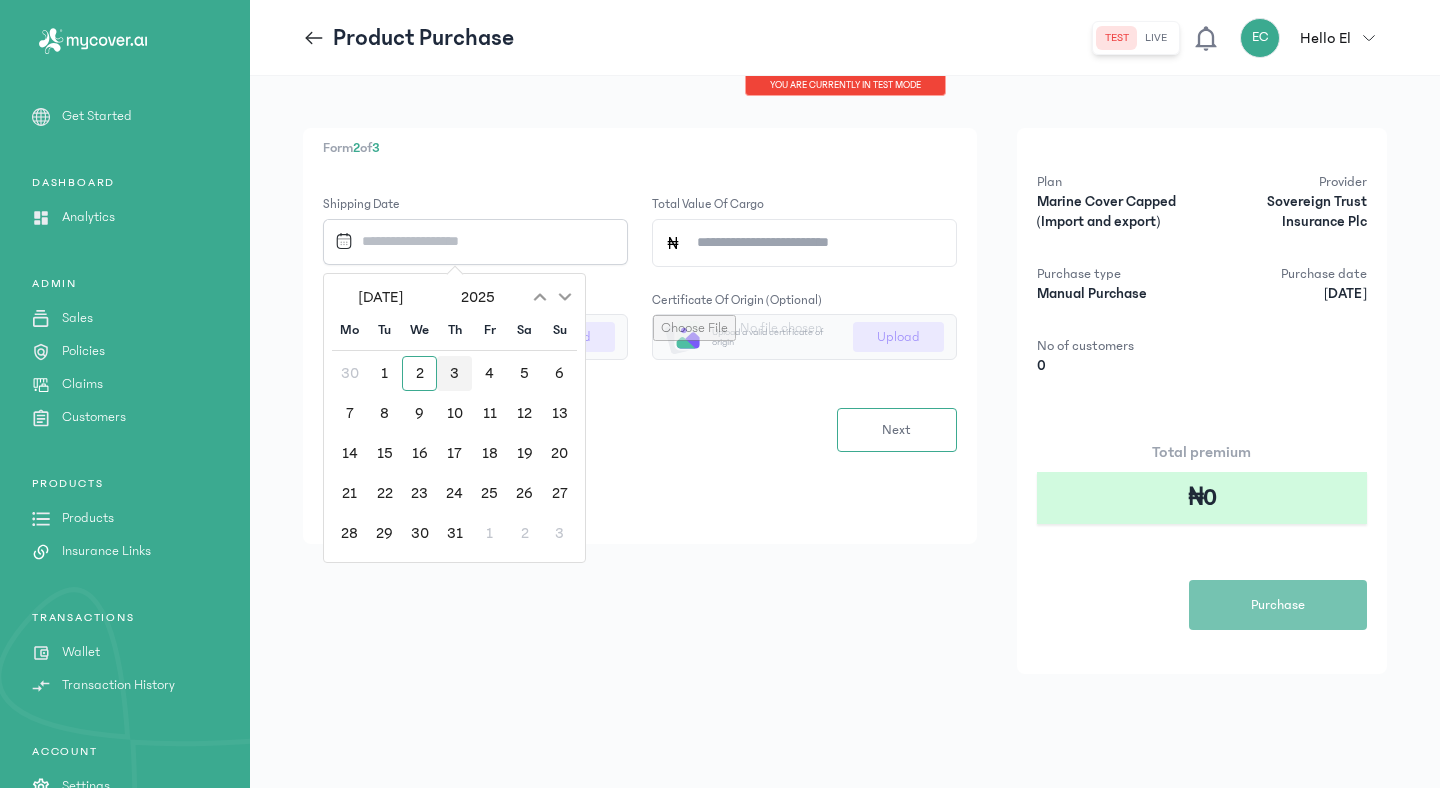 click on "3" at bounding box center [454, 373] 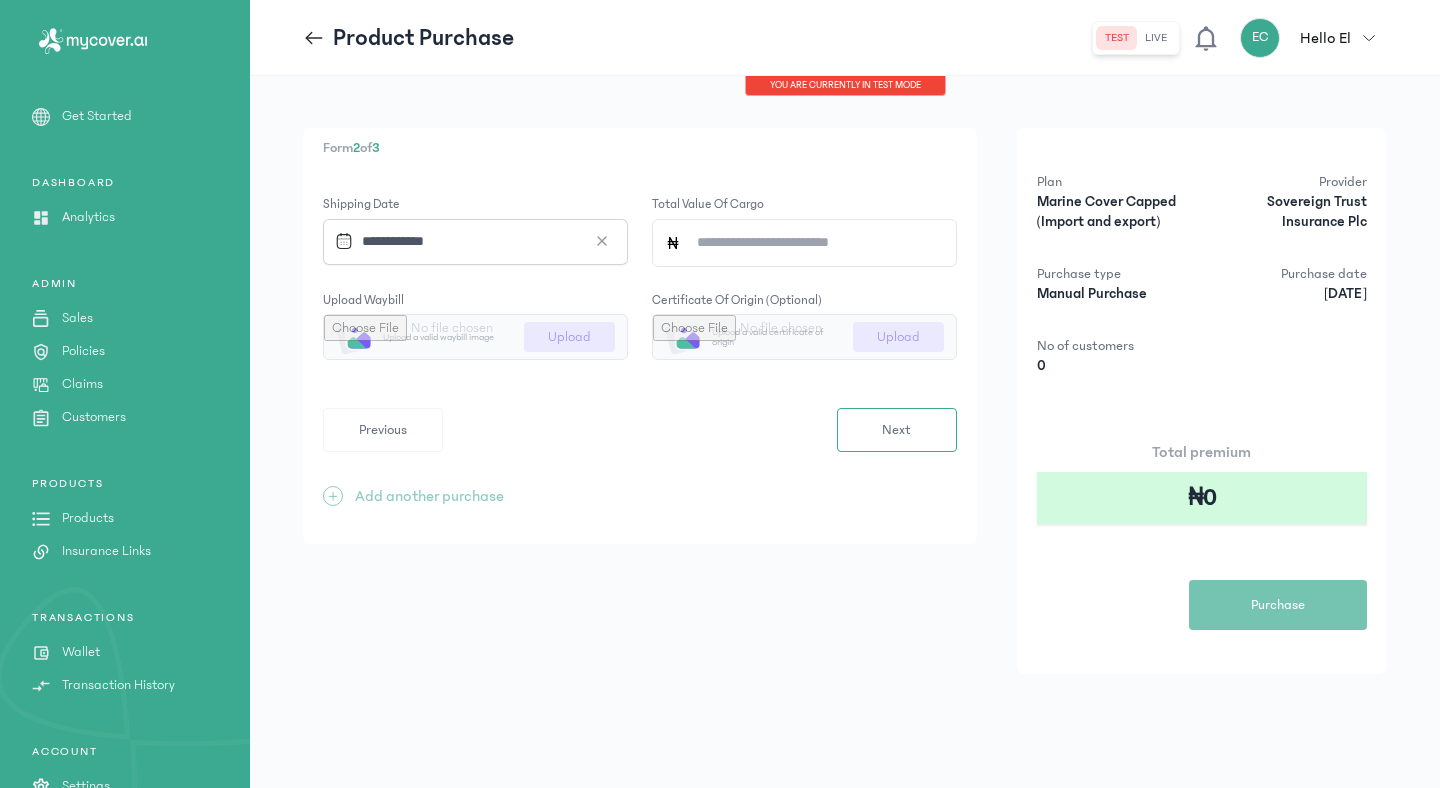 click at bounding box center (475, 337) 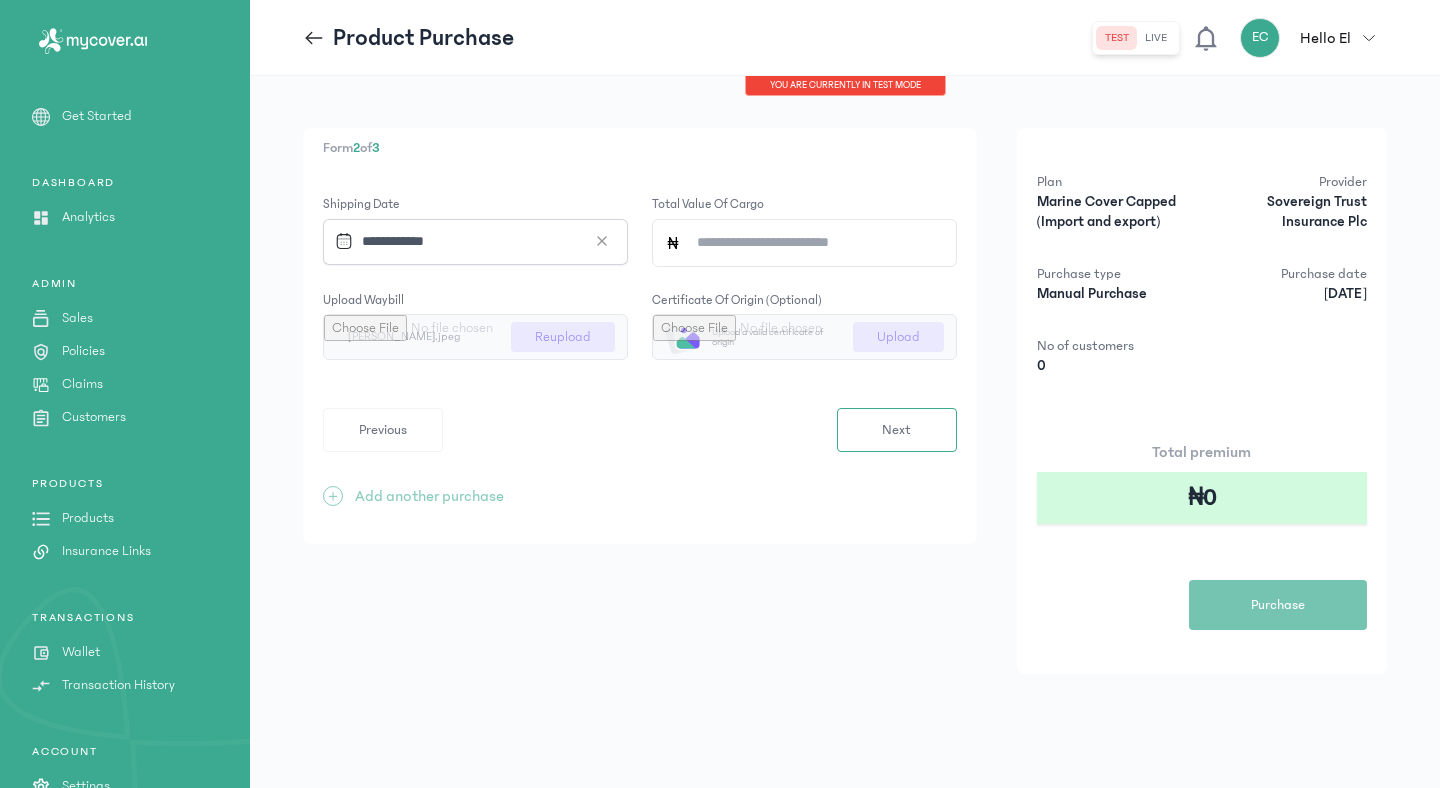 click on "Total value of cargo" 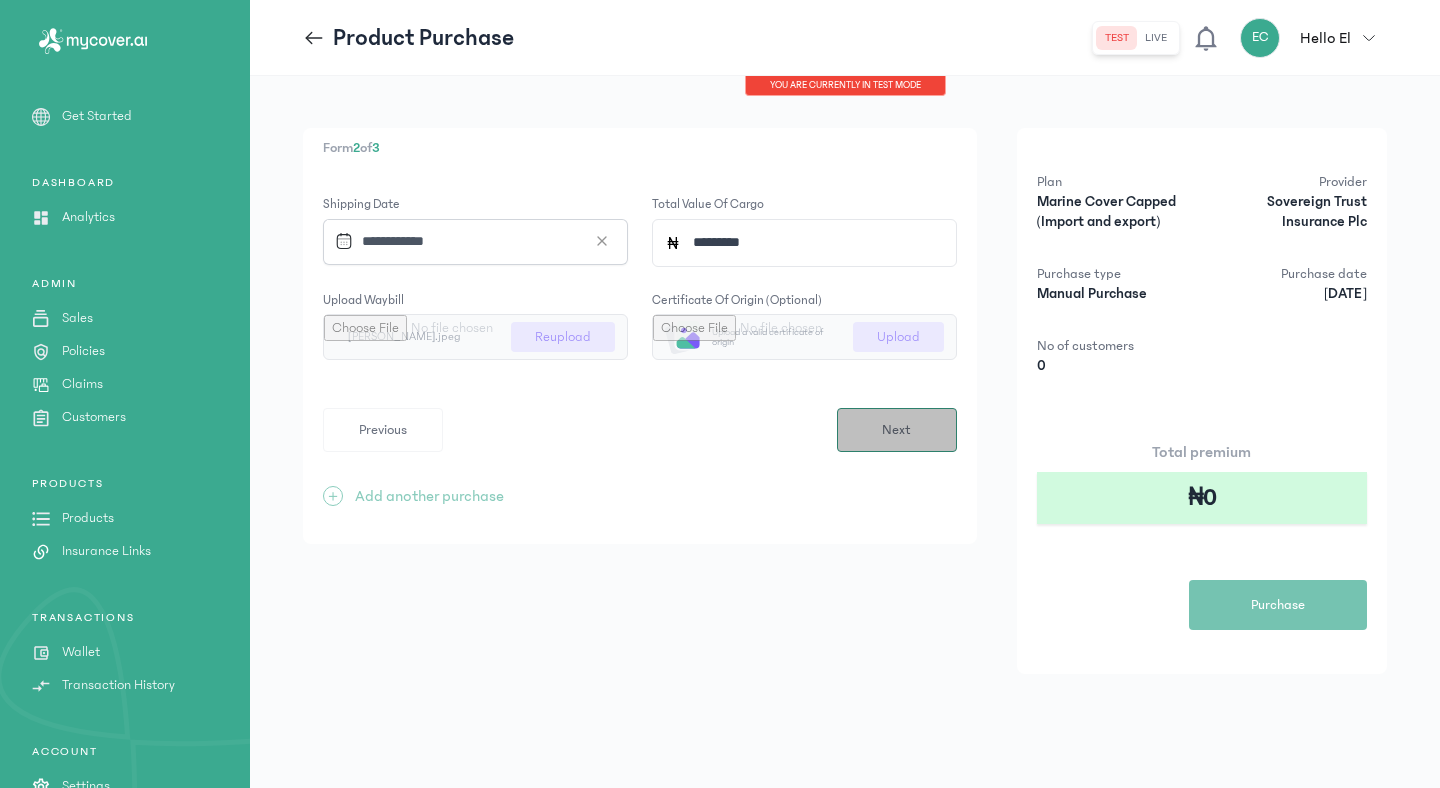 type on "*********" 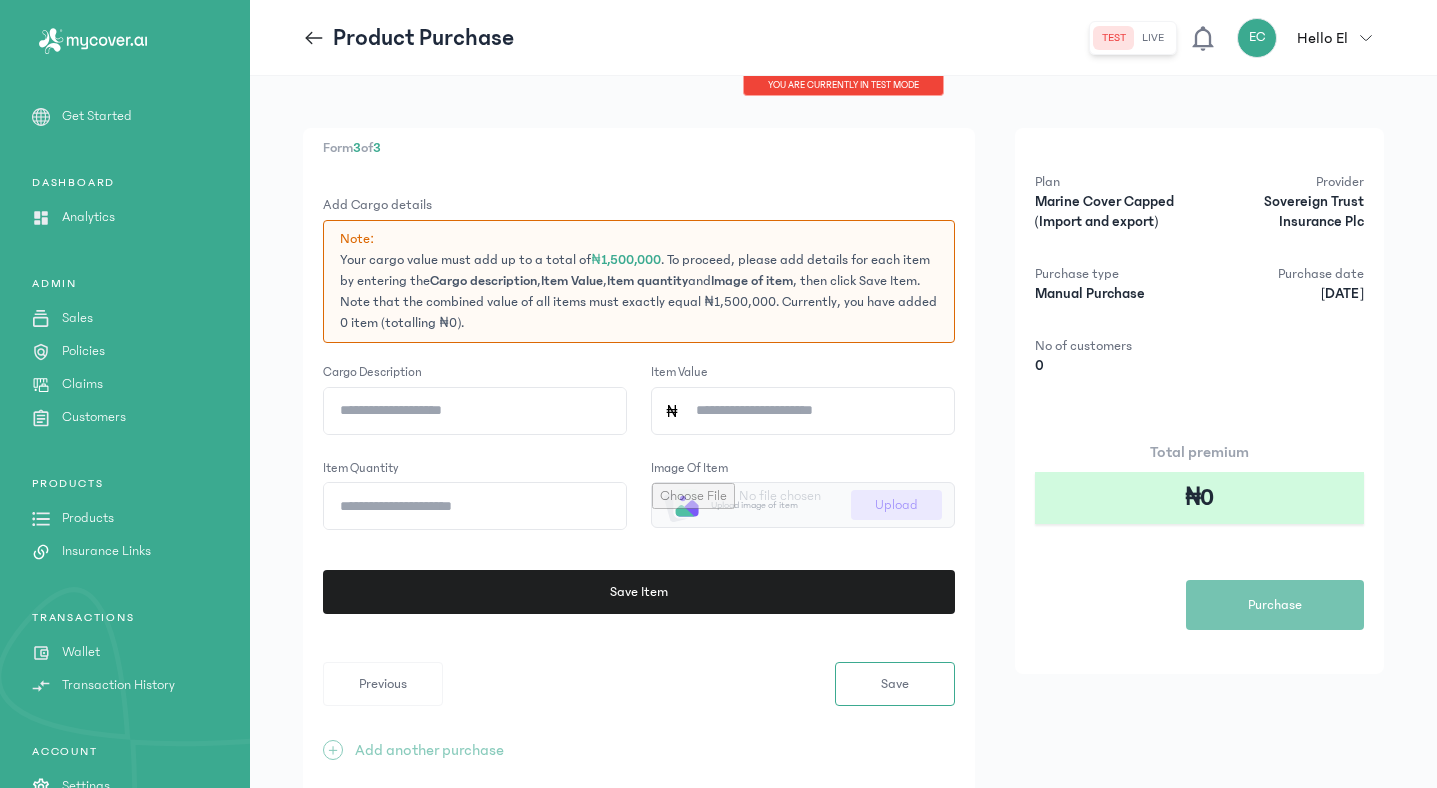 type 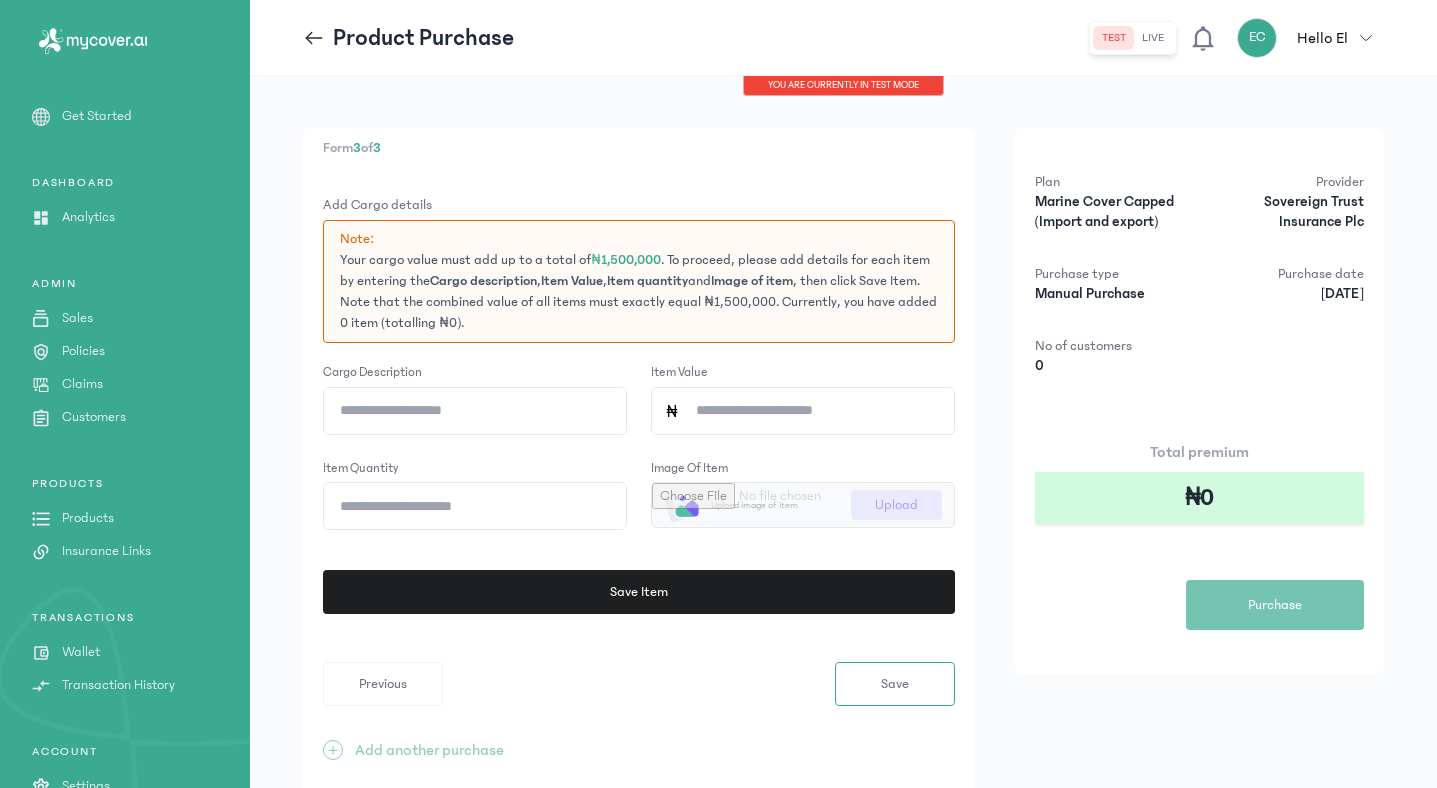 click on "Cargo description" 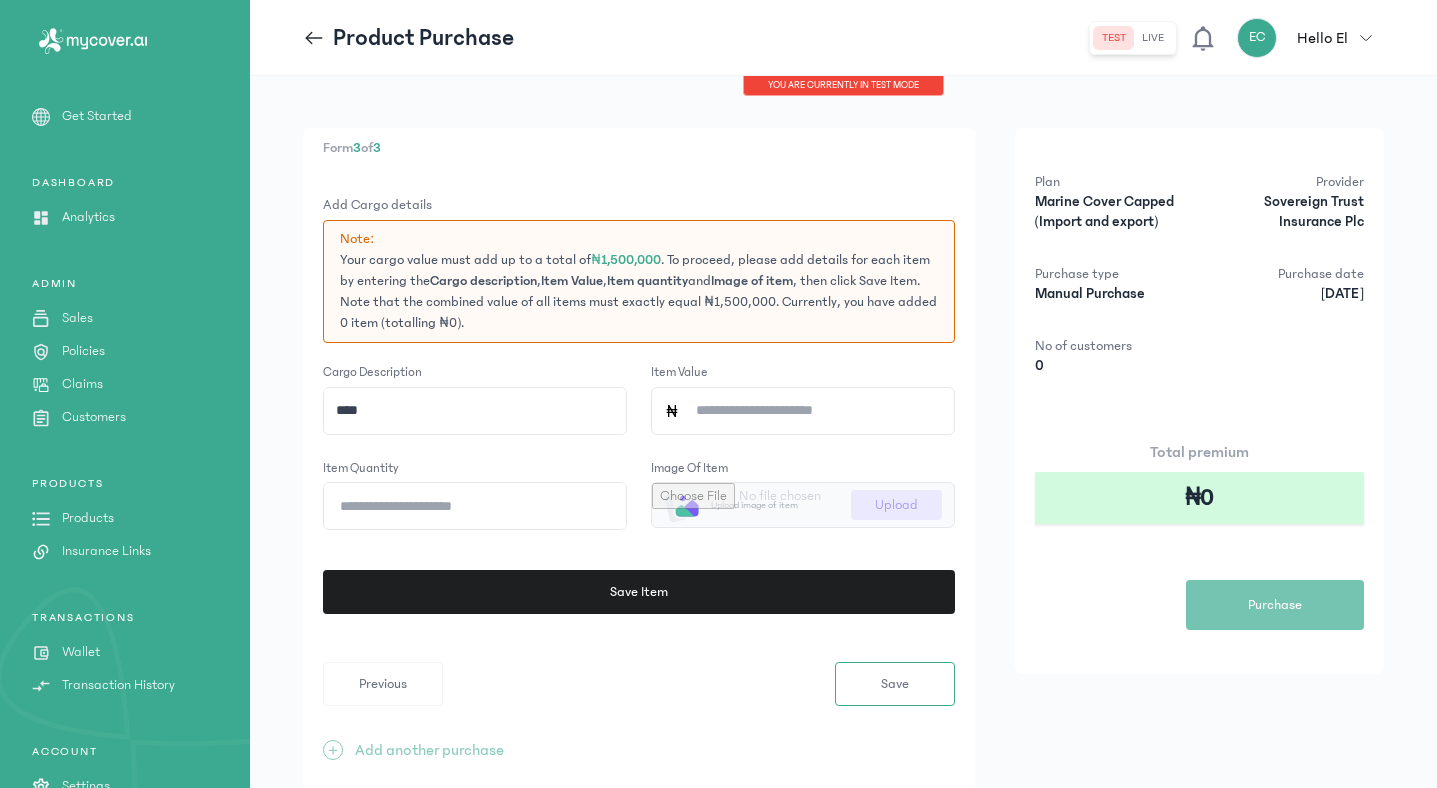 type on "****" 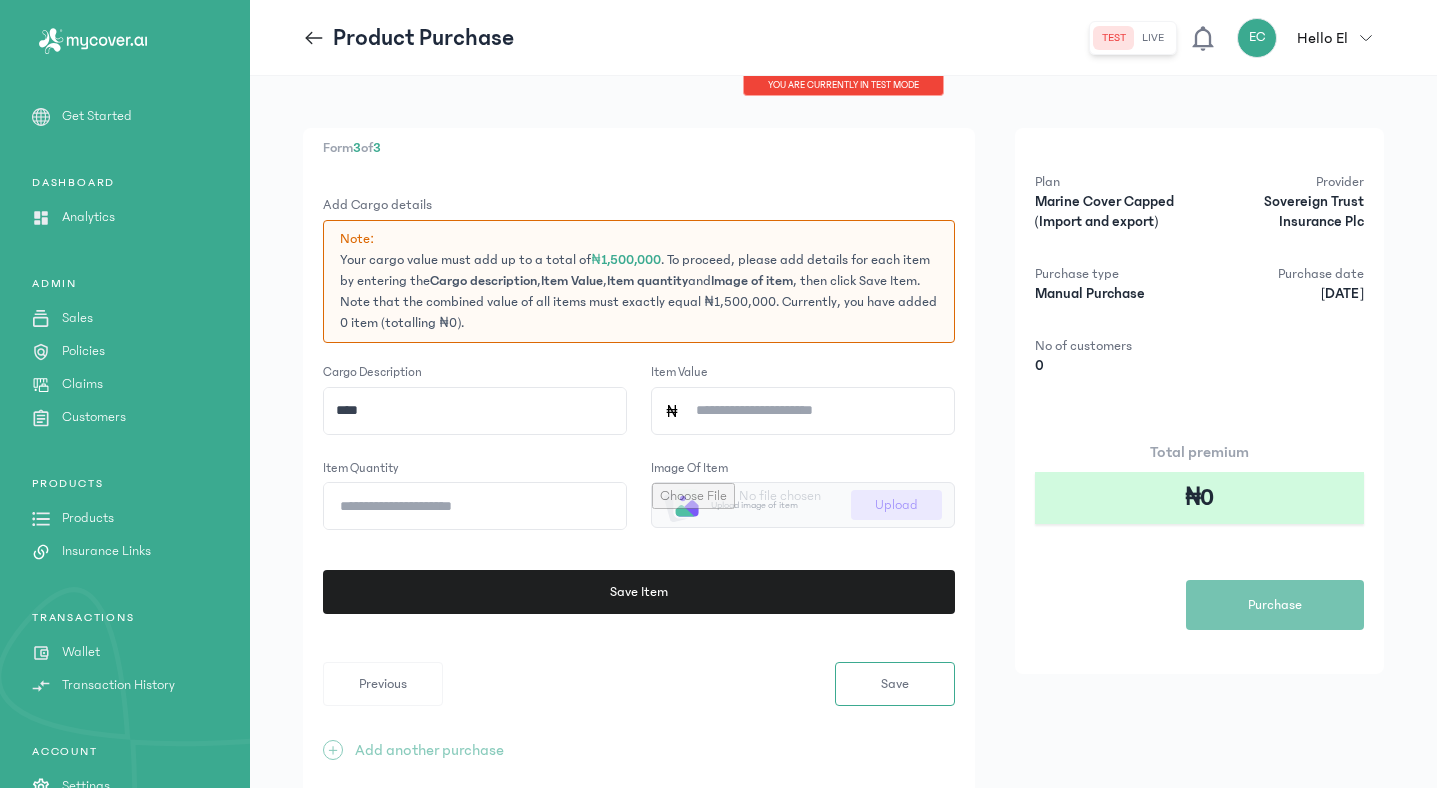 click on "Item Value" 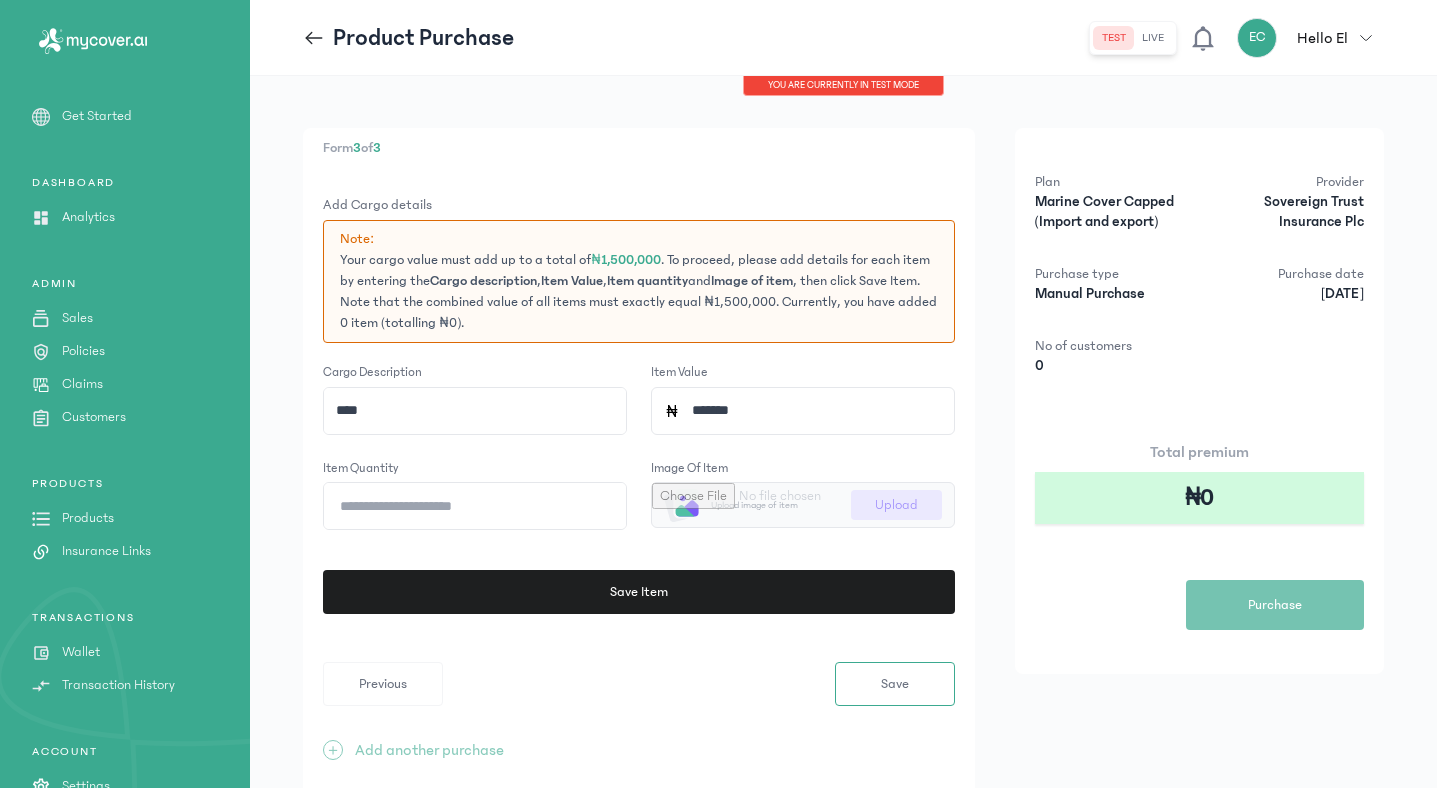 type on "*******" 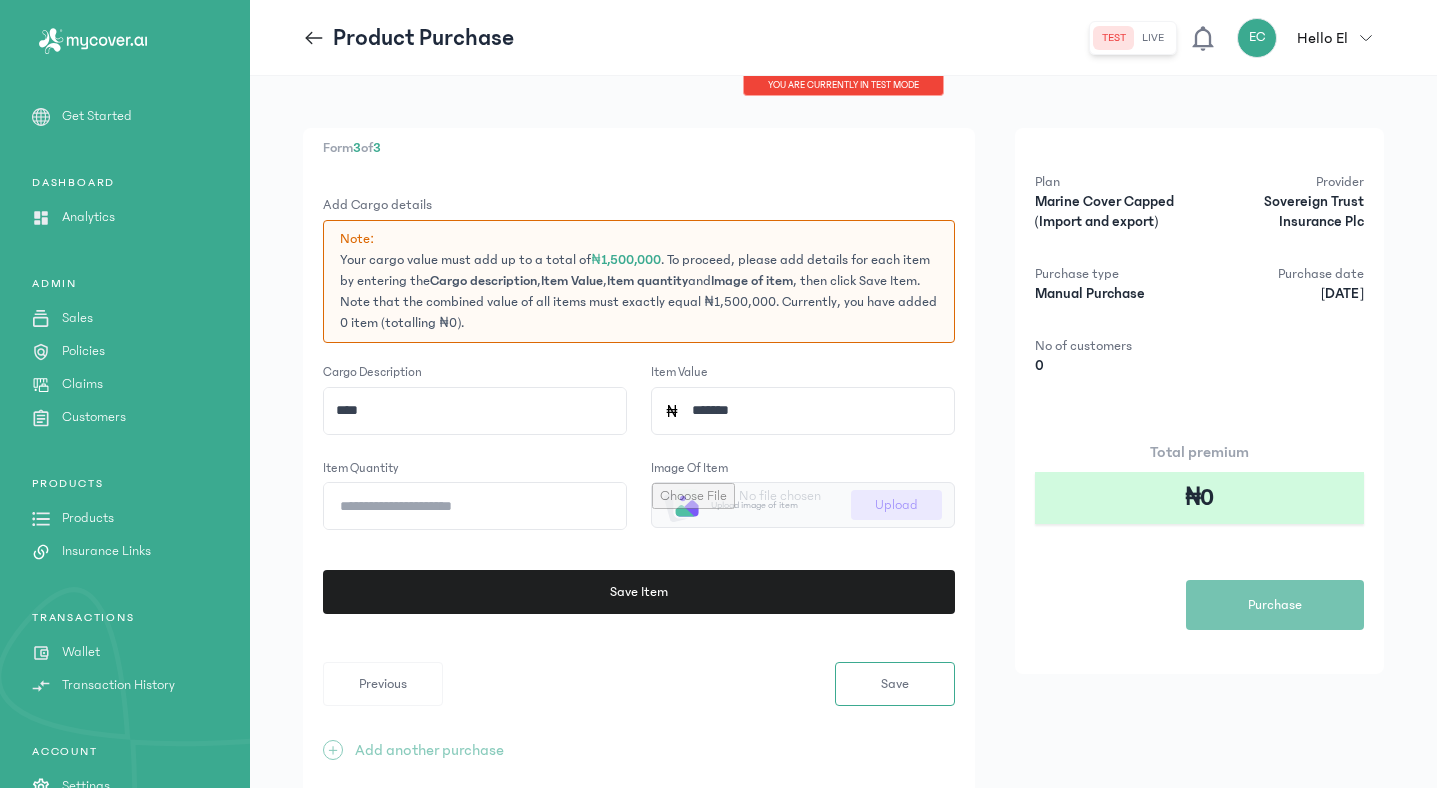 click on "Item quantity" 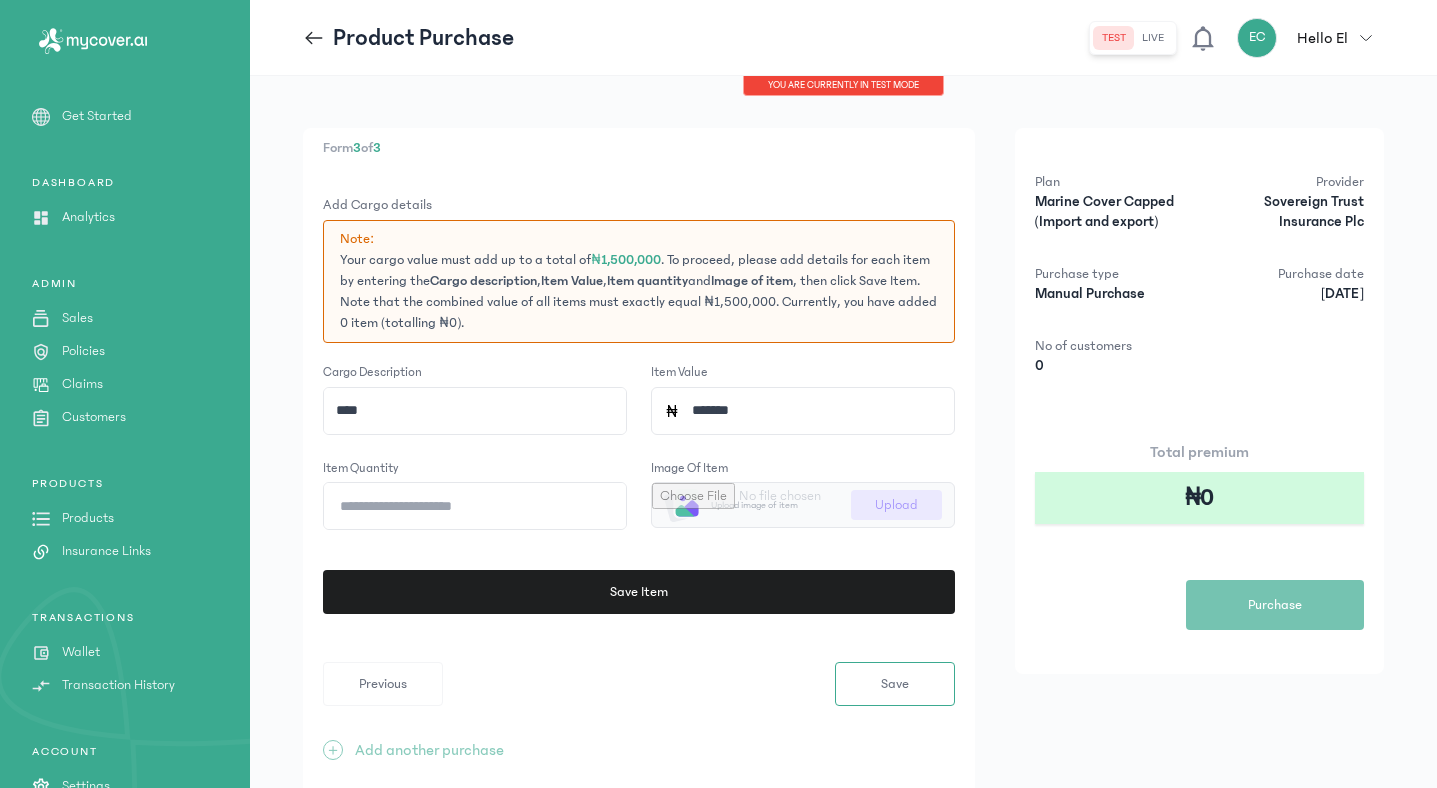 type on "*" 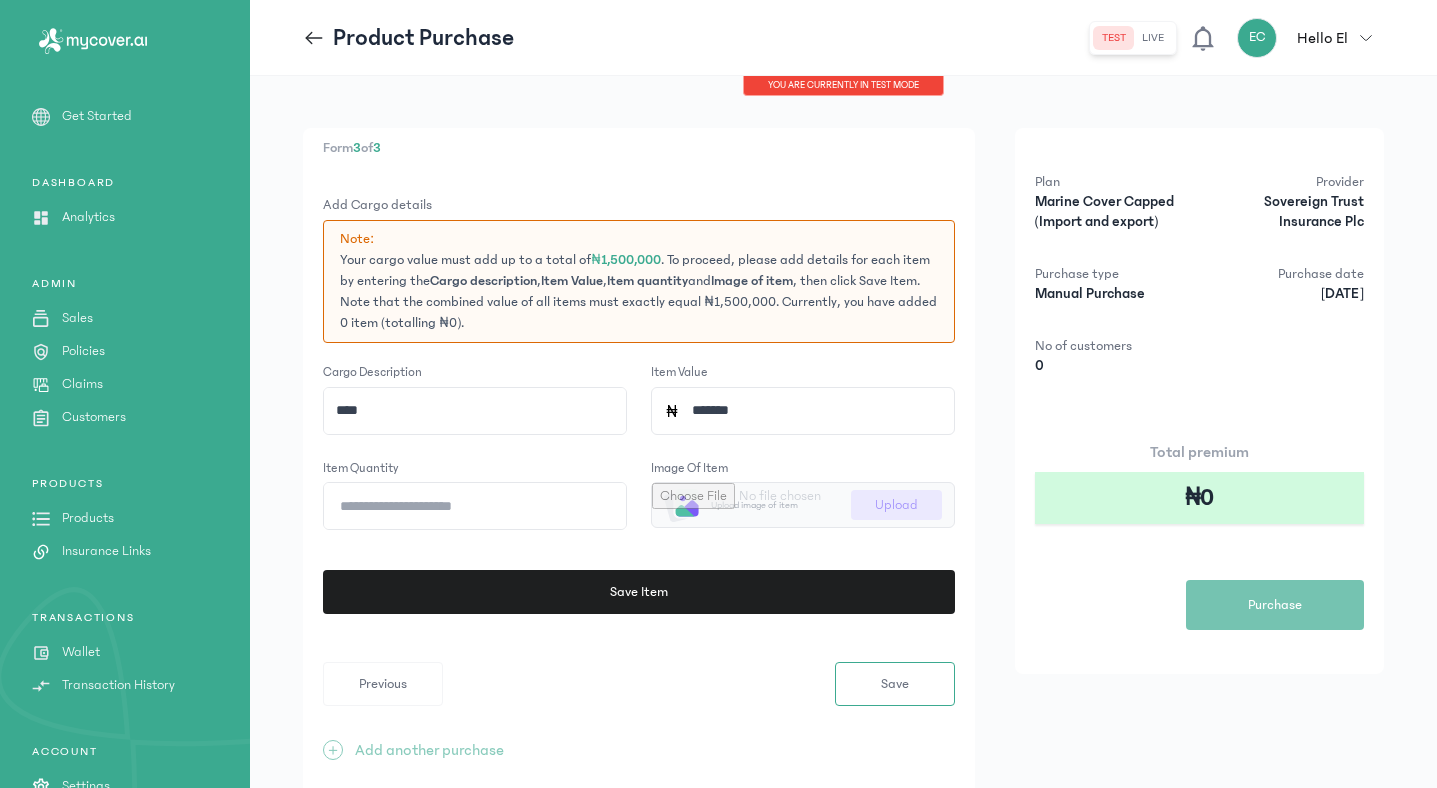 click at bounding box center [803, 505] 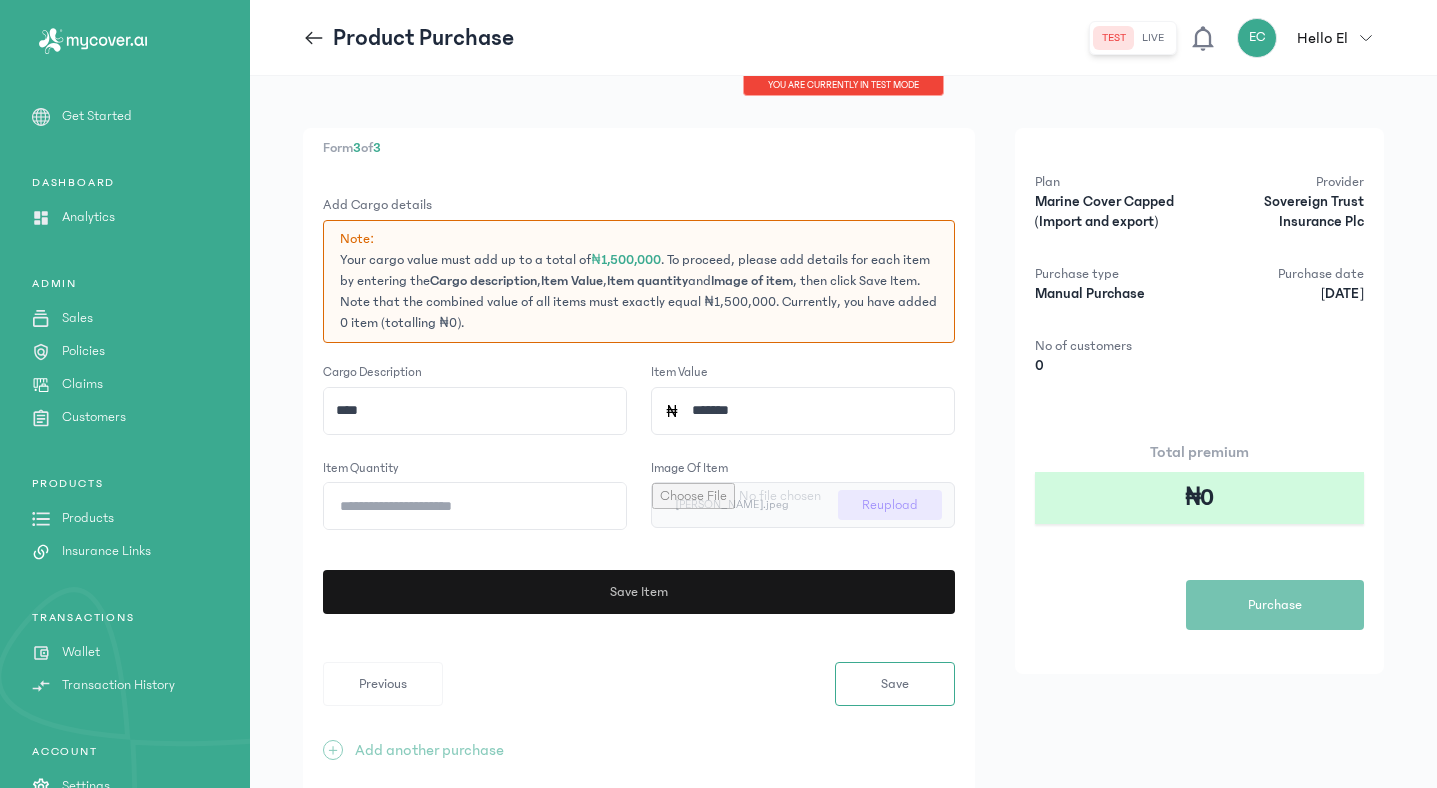 click on "Save Item" at bounding box center (635, 592) 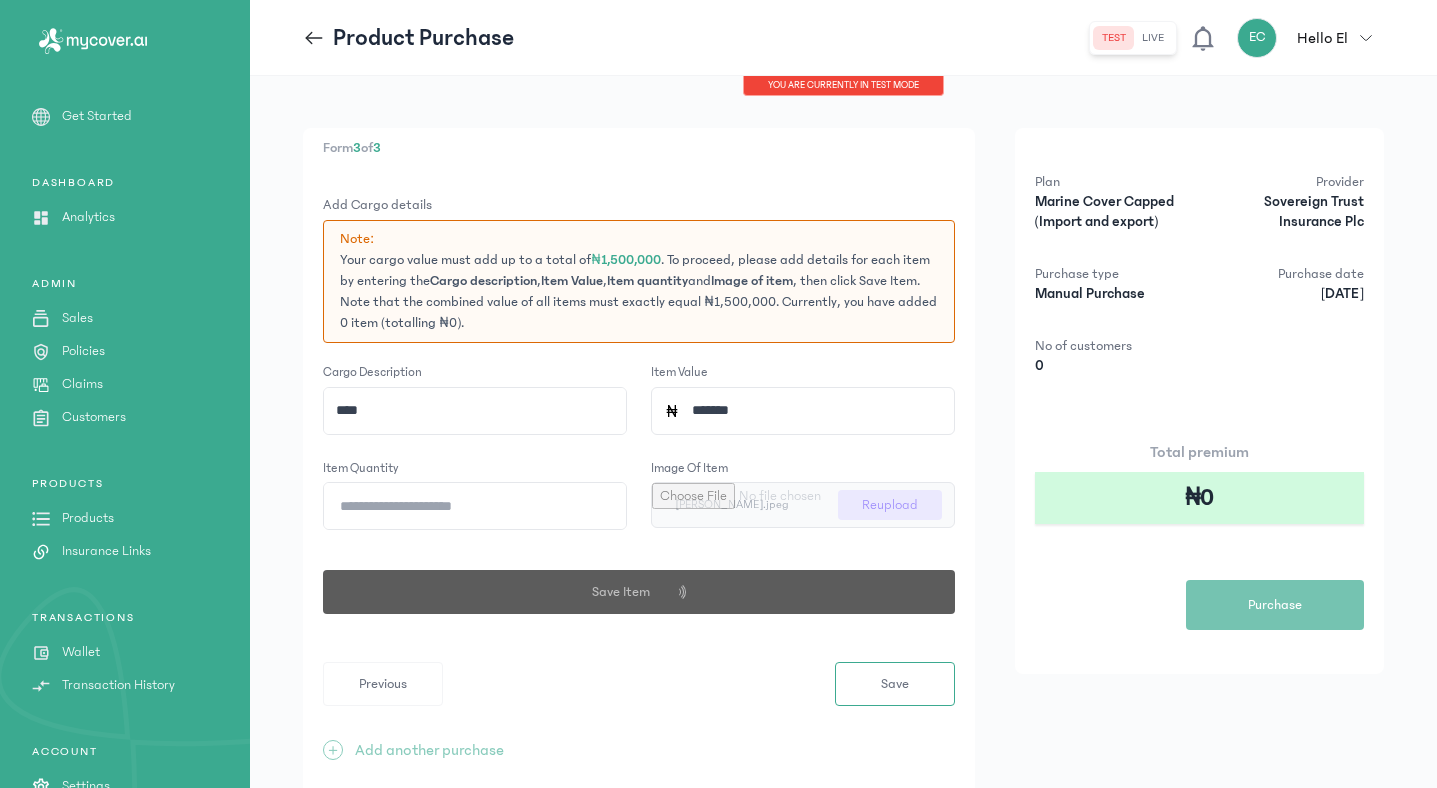 type 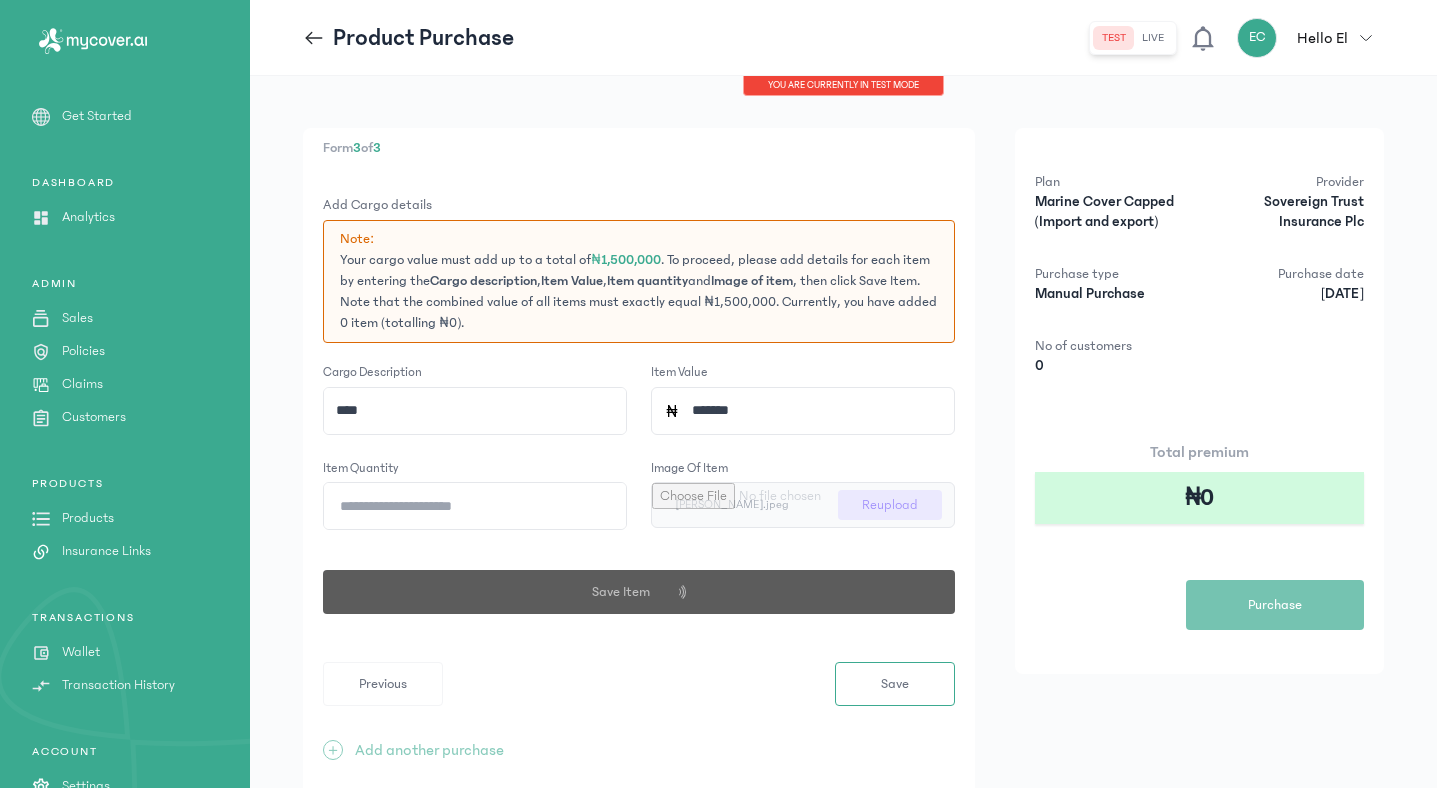 type 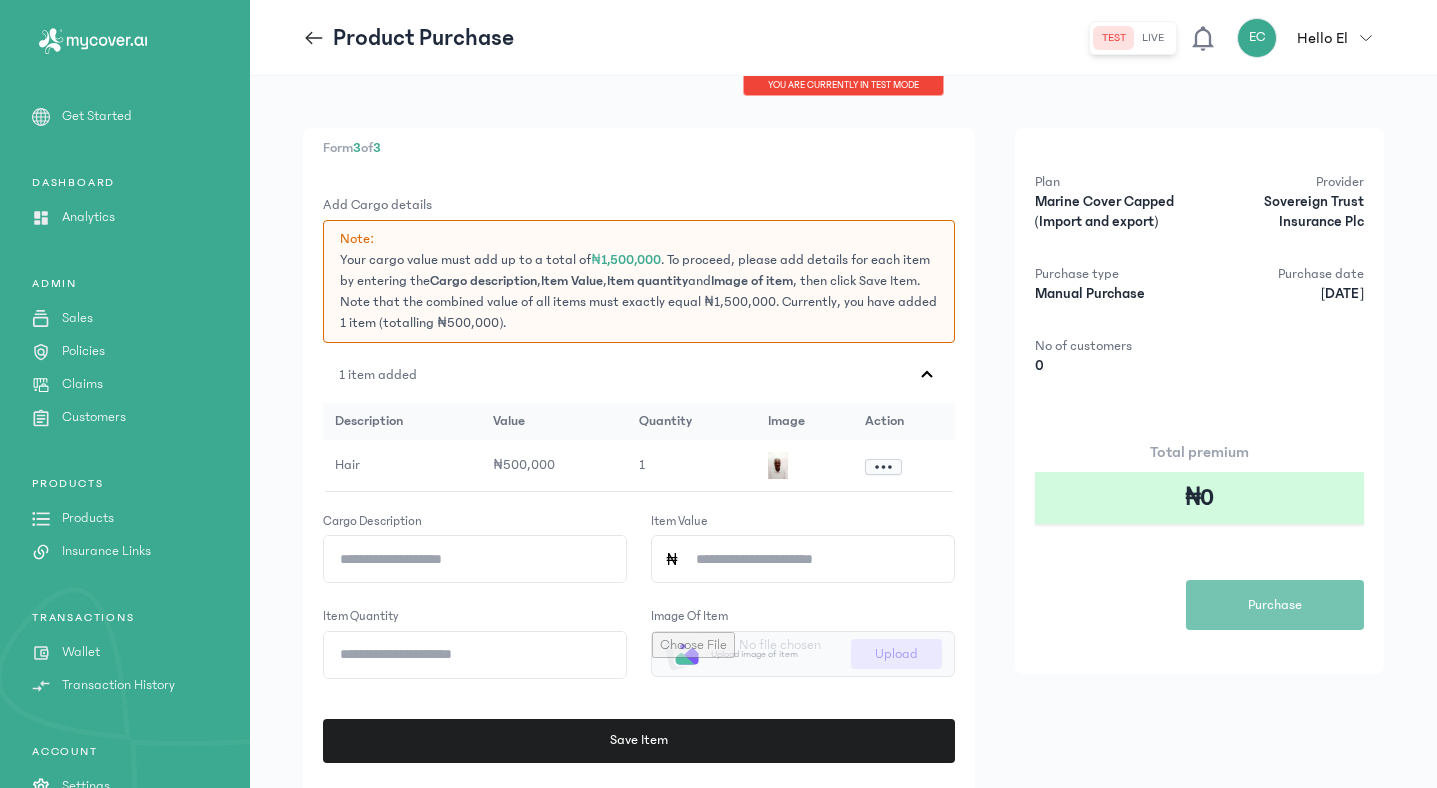 click on "Cargo description" 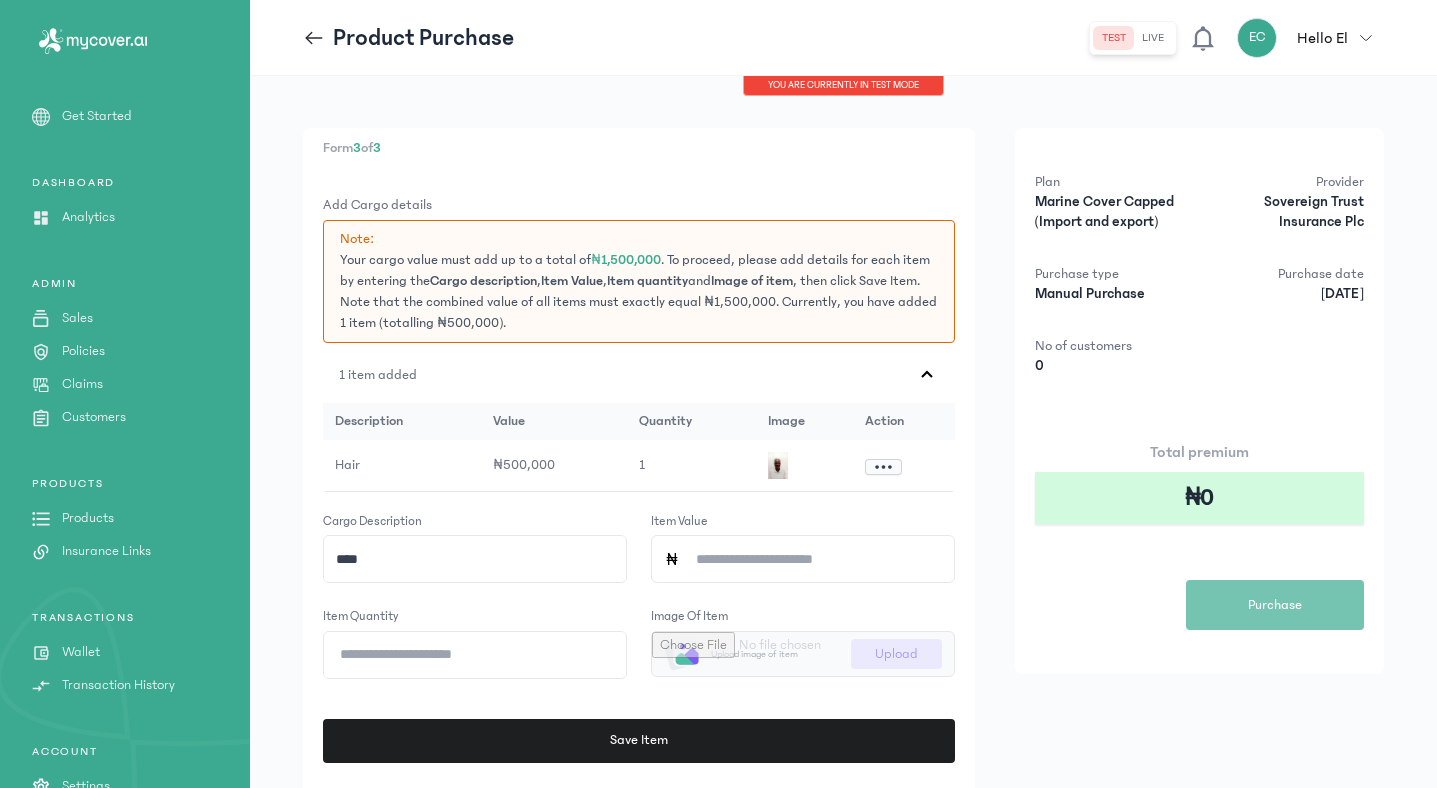 type on "****" 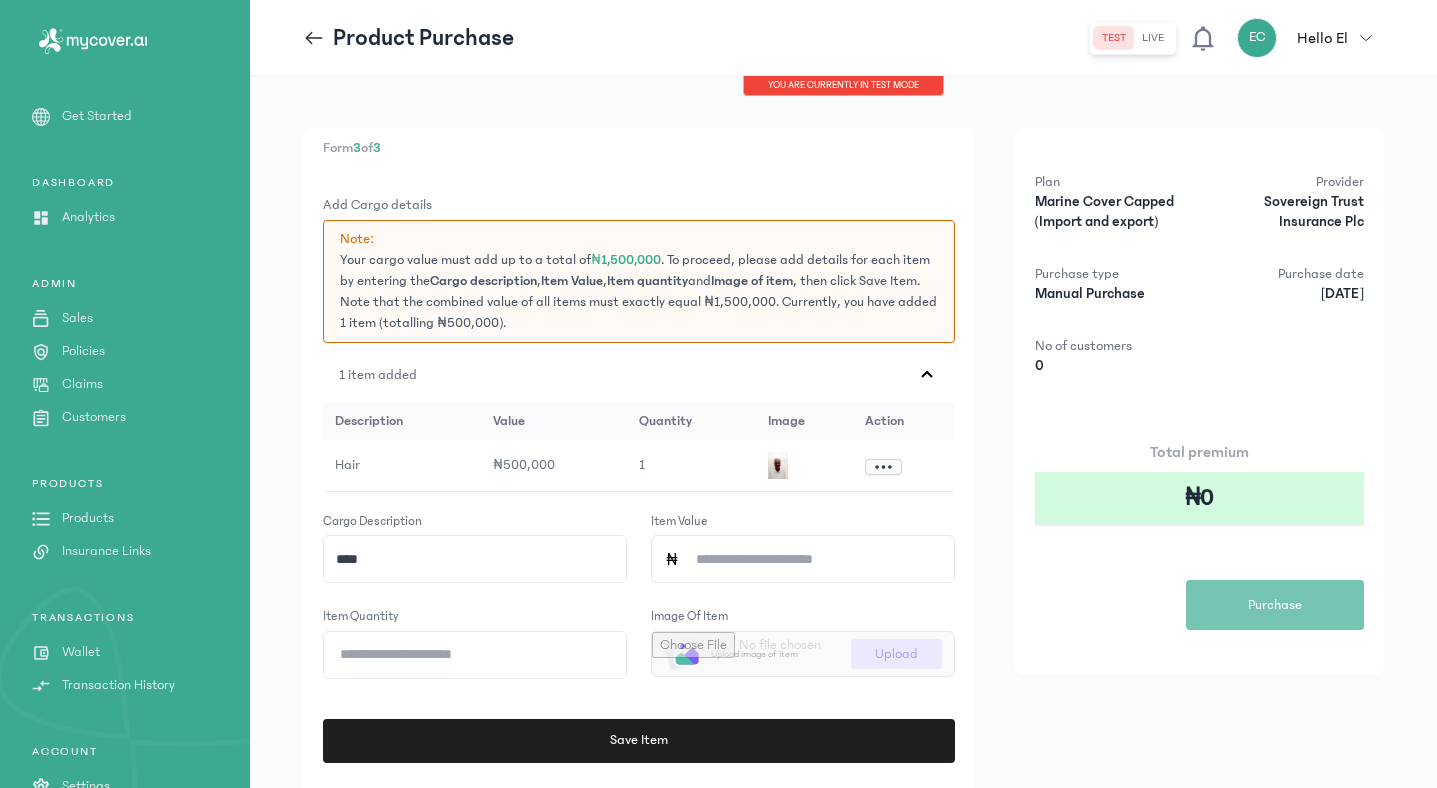 click on "Item quantity" 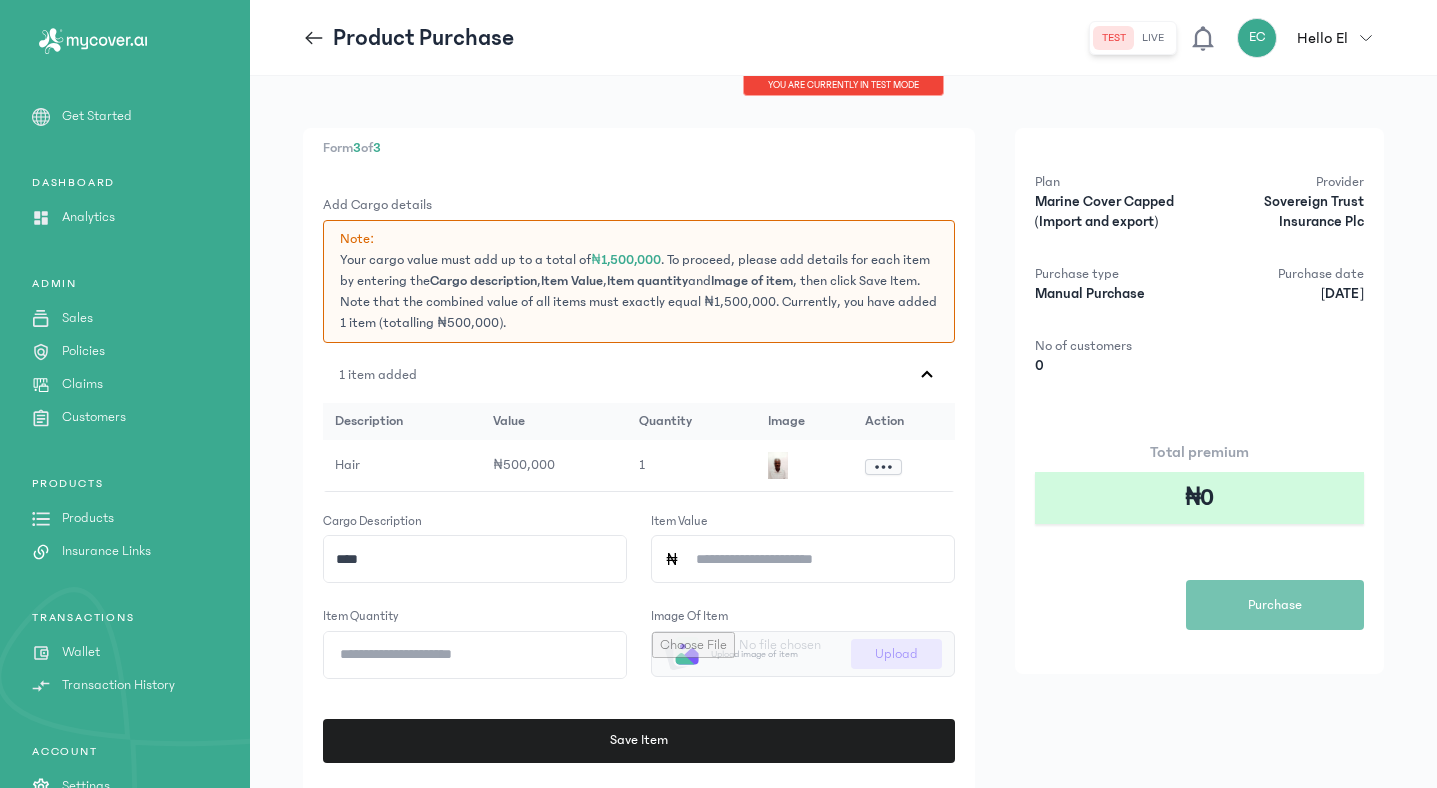type on "*" 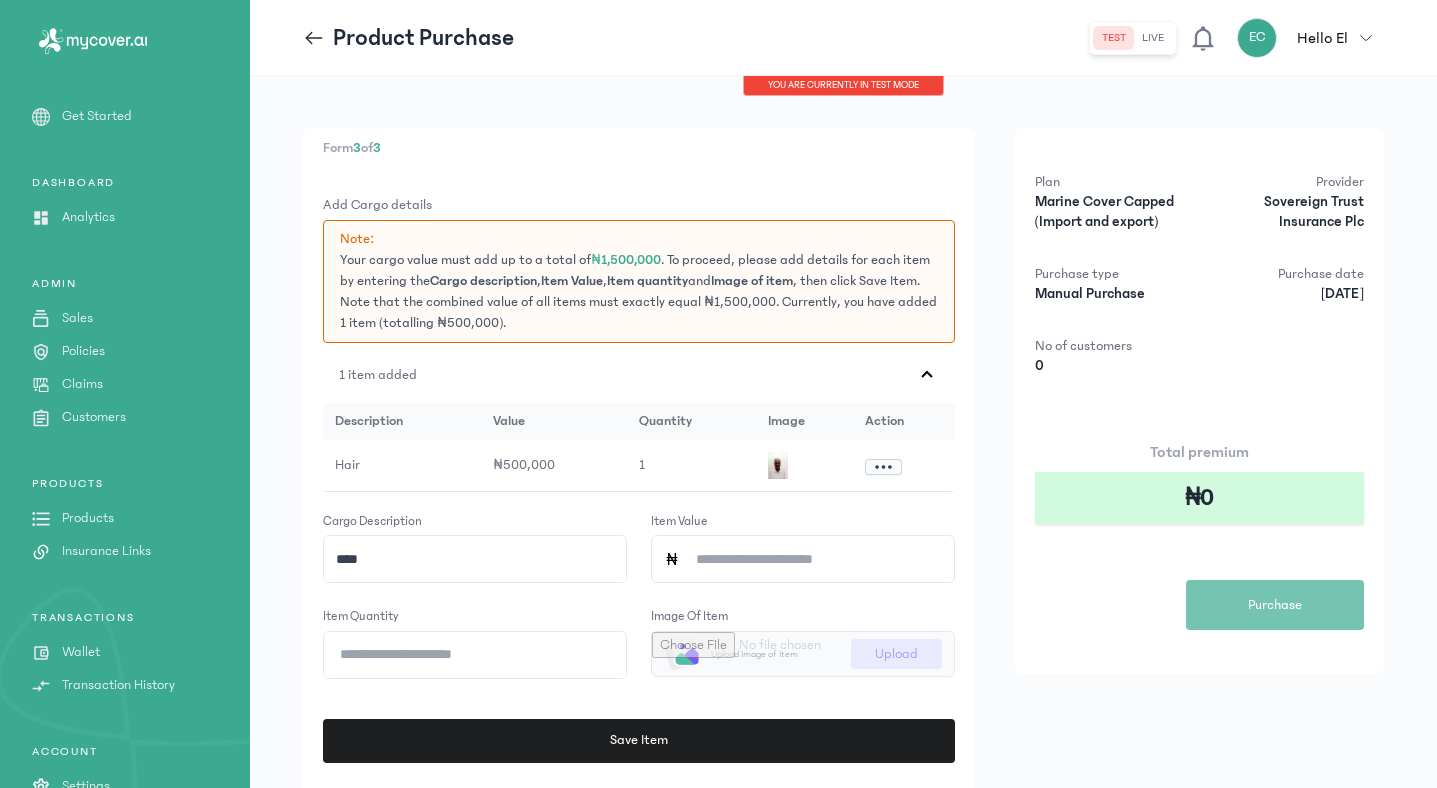click on "Item Value" 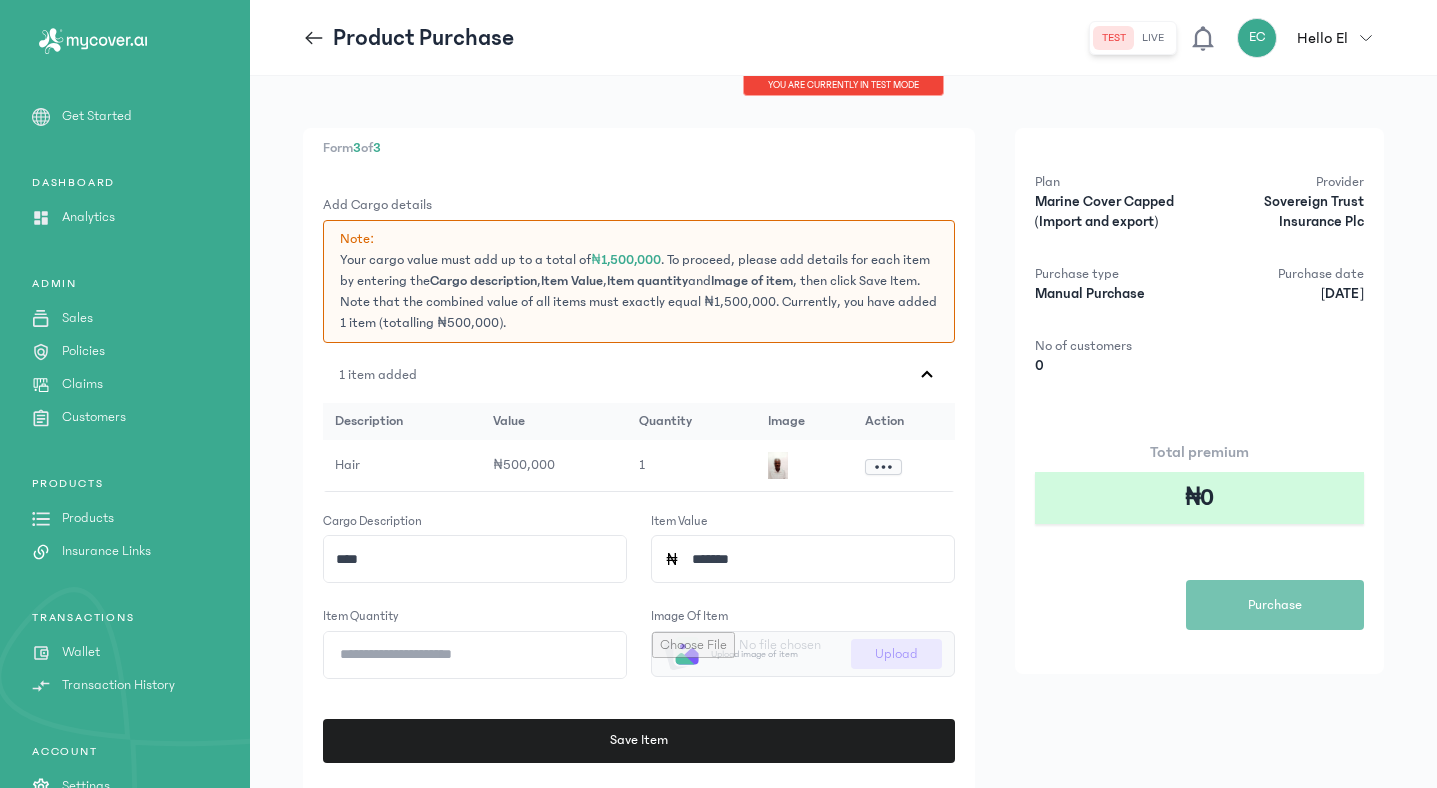 type on "*******" 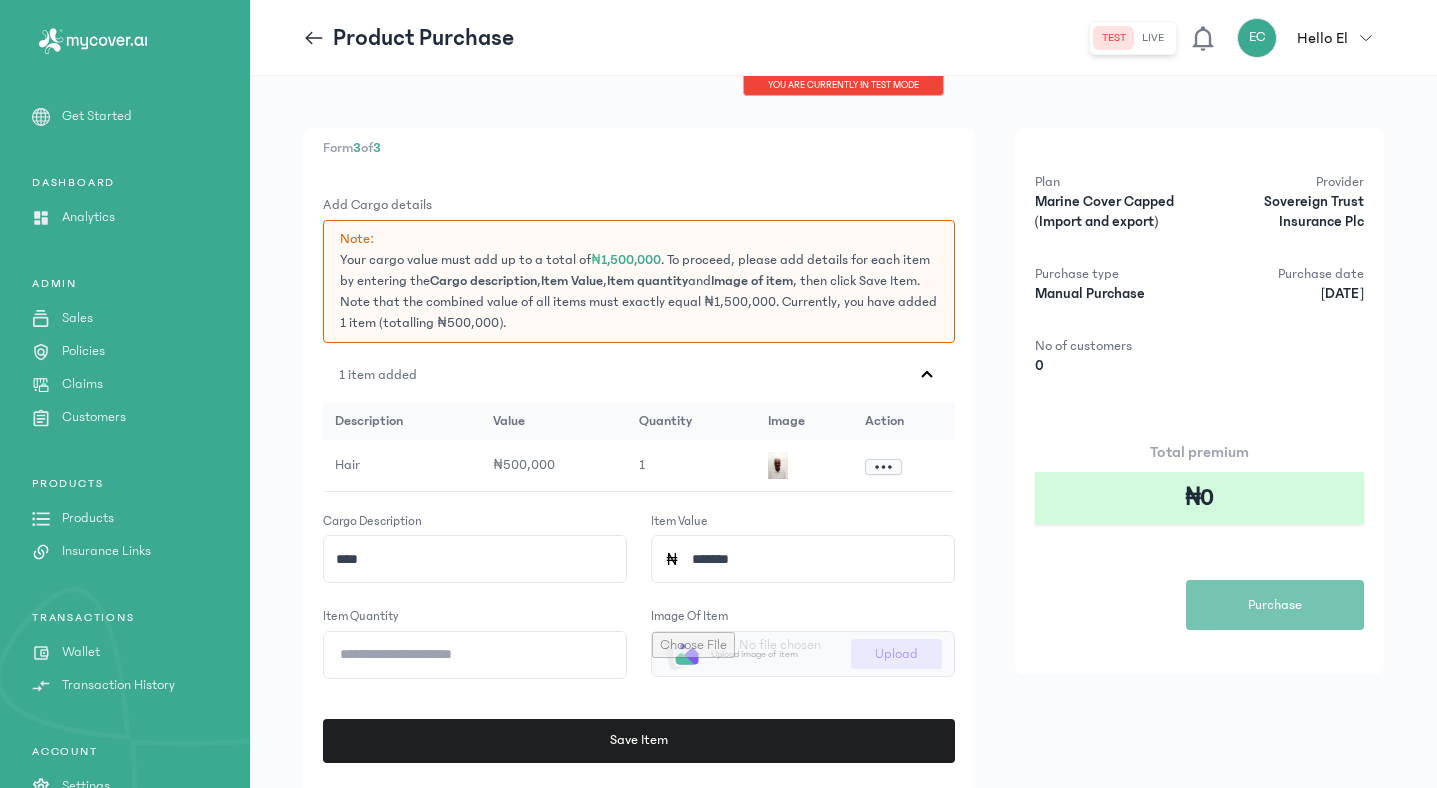 click at bounding box center [803, 654] 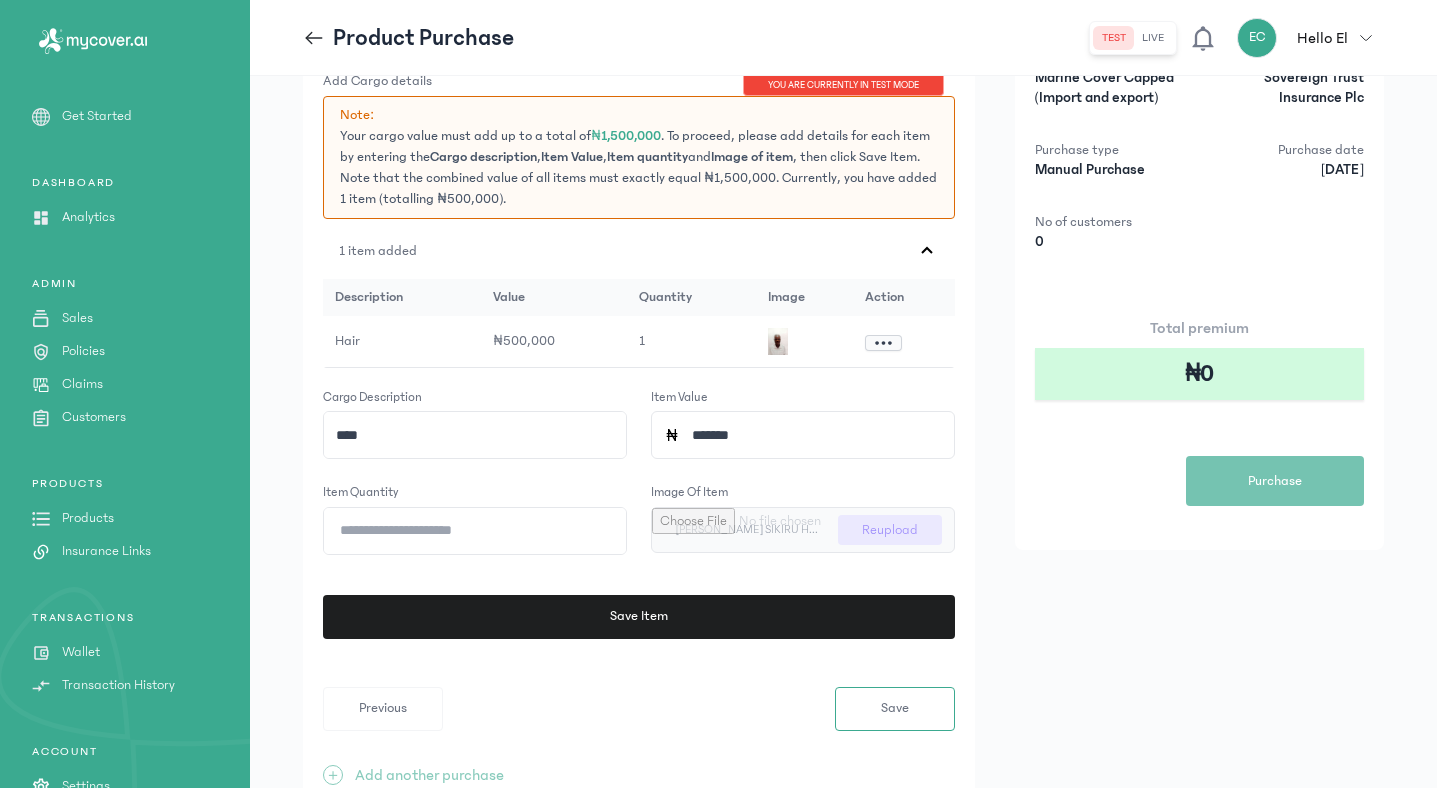scroll, scrollTop: 139, scrollLeft: 0, axis: vertical 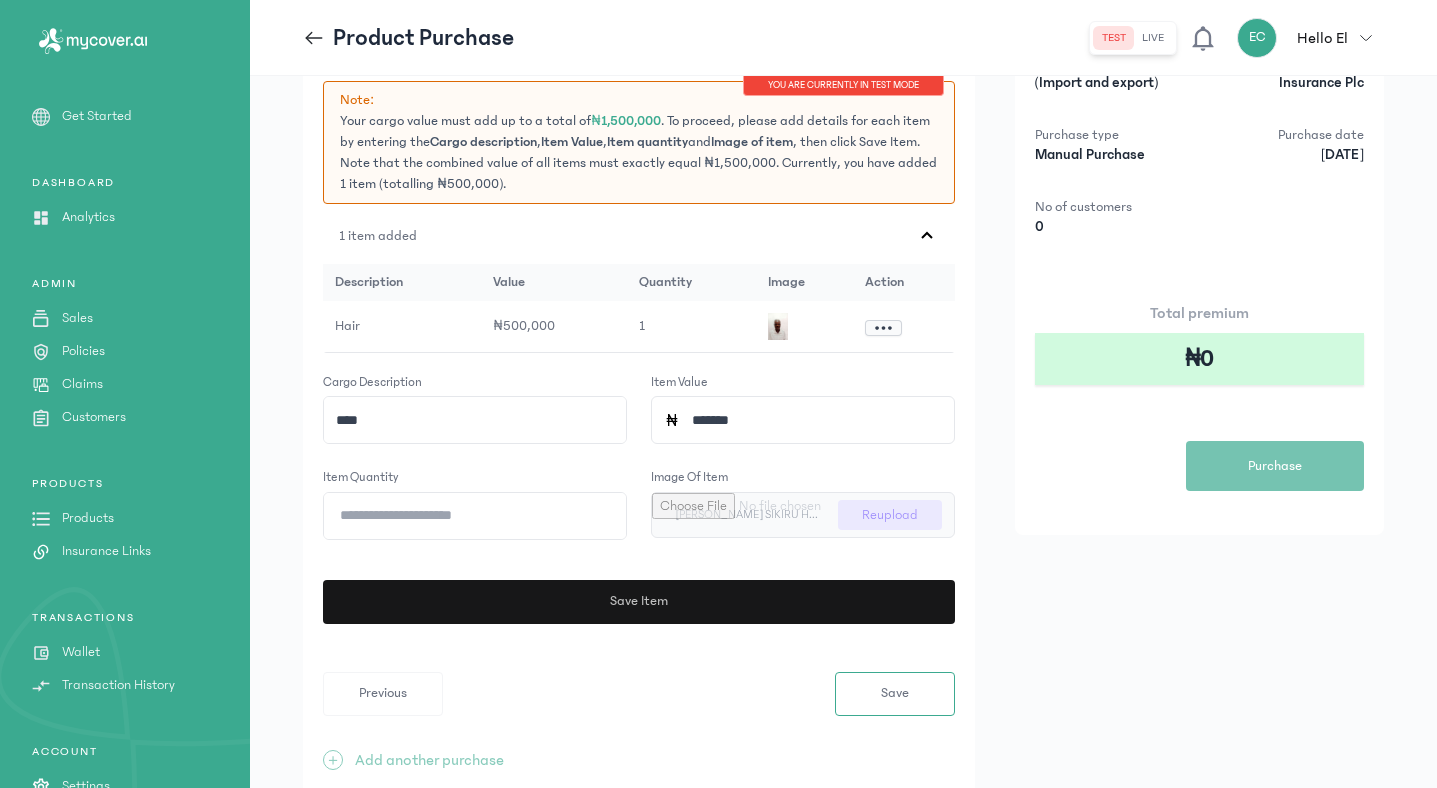 click on "Save Item" at bounding box center [643, 602] 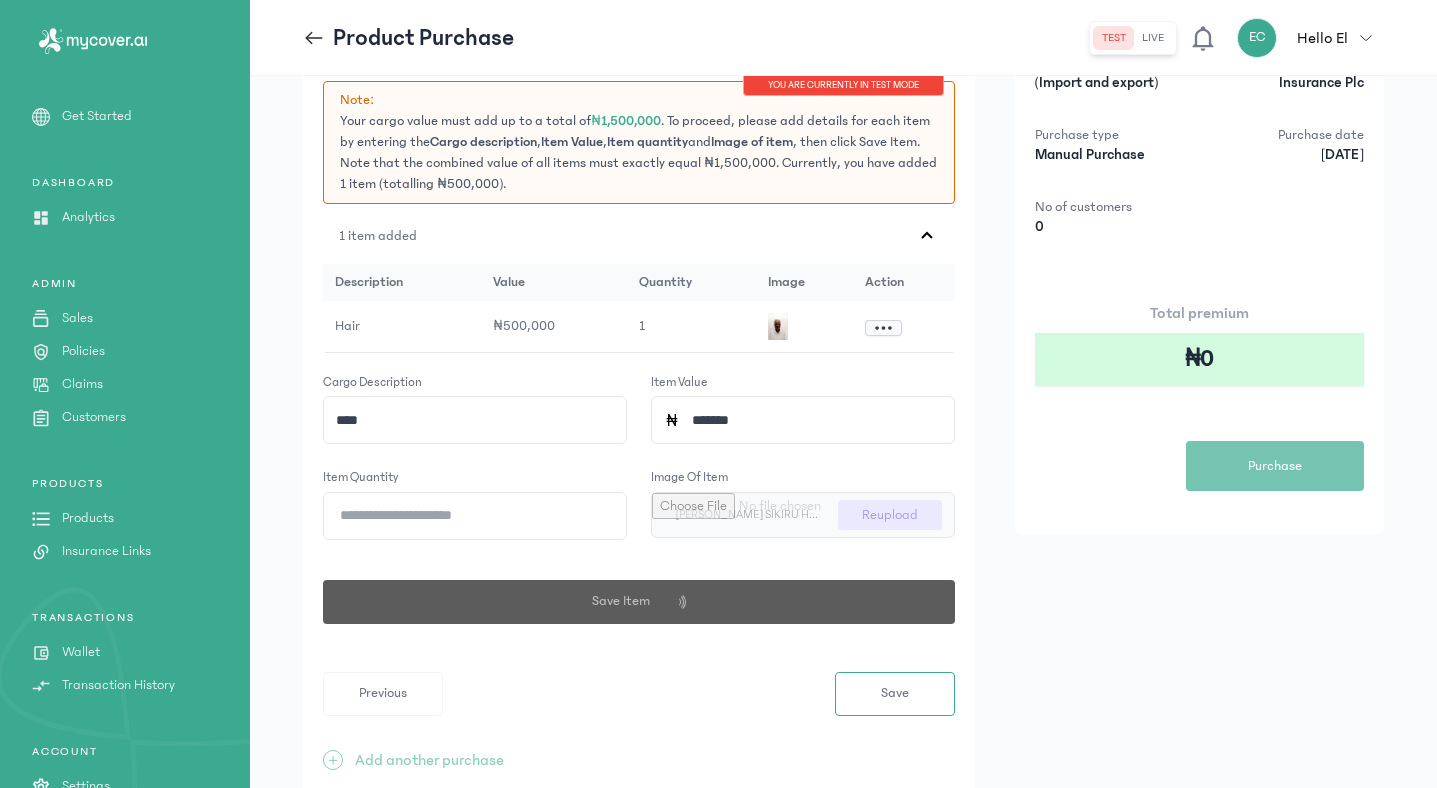 type 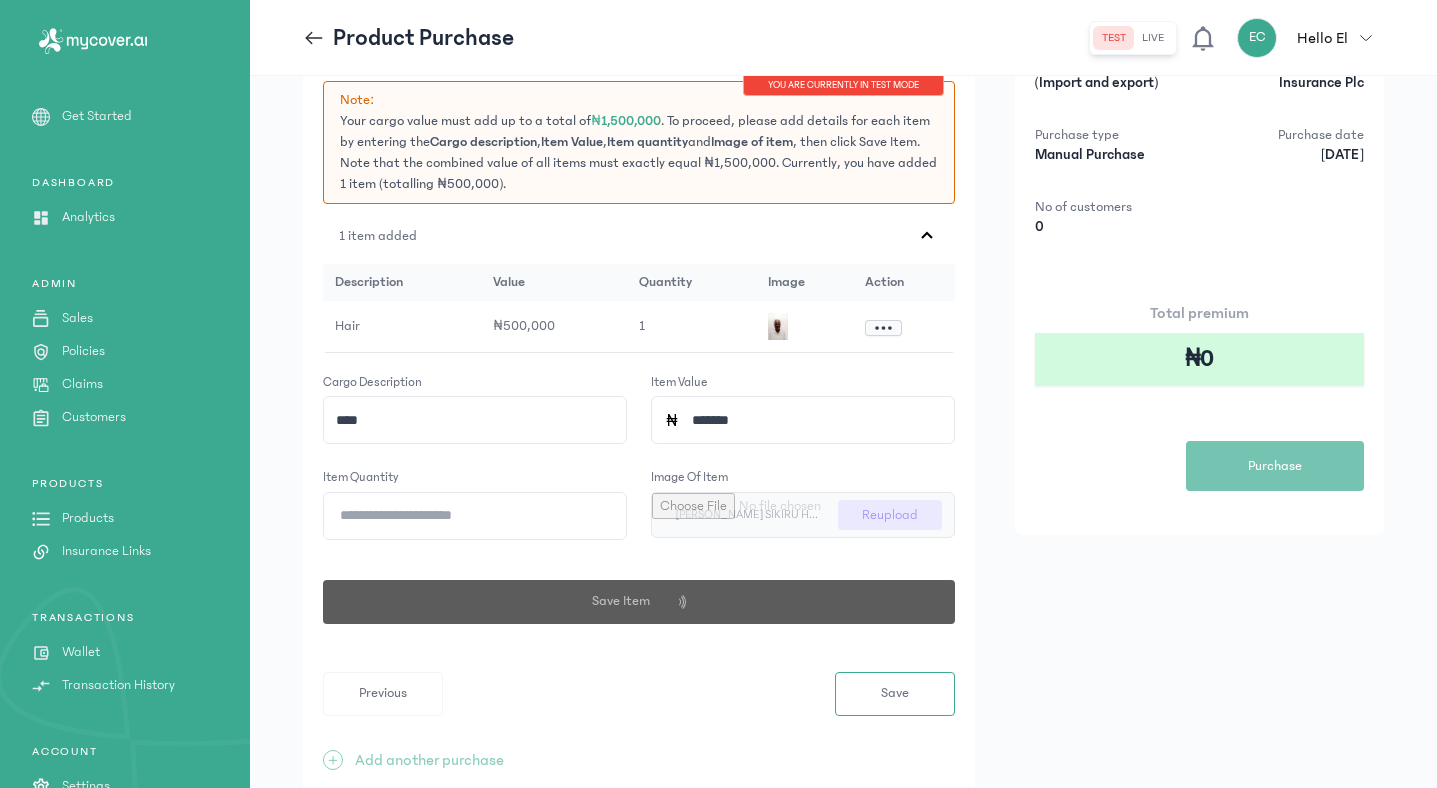 type 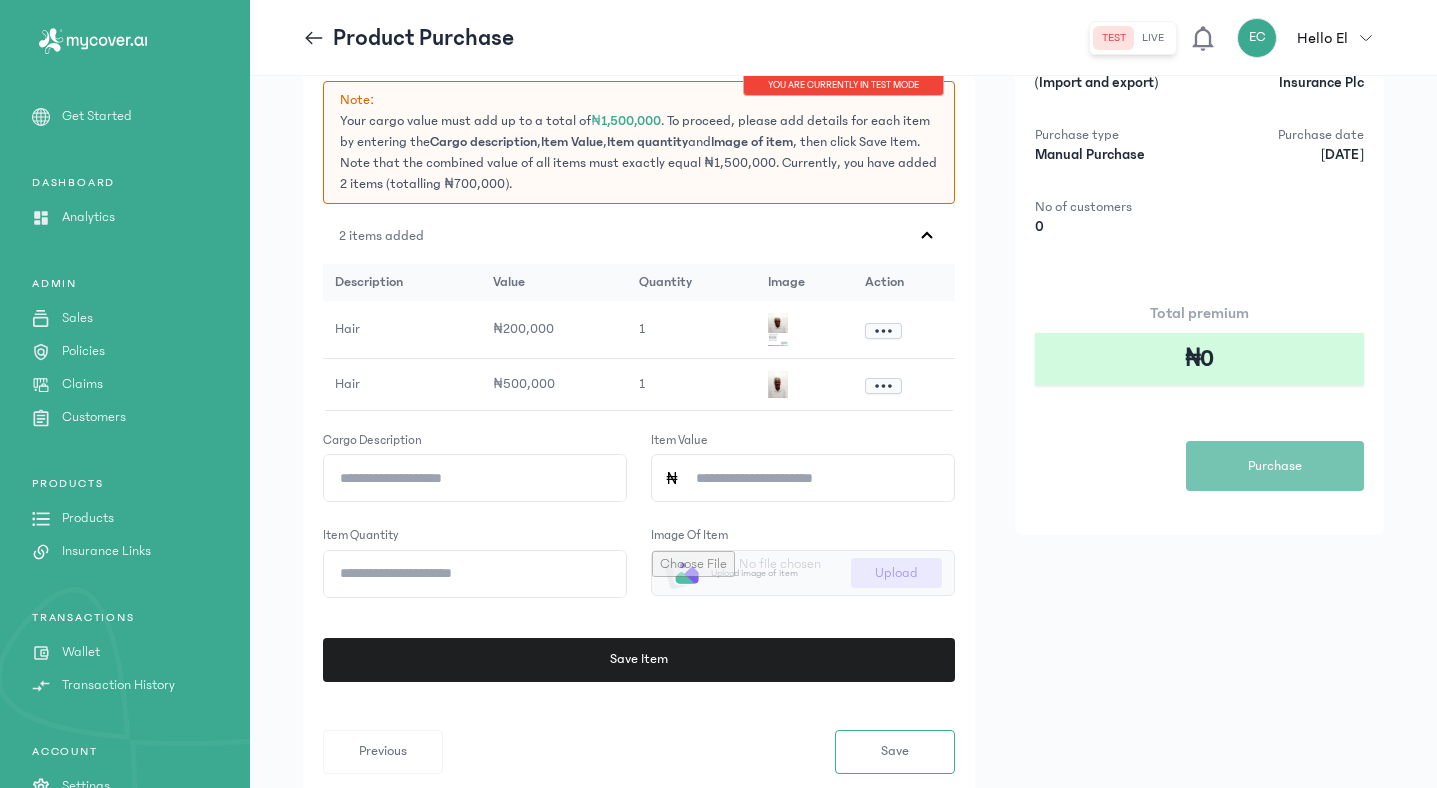 click on "Cargo description" 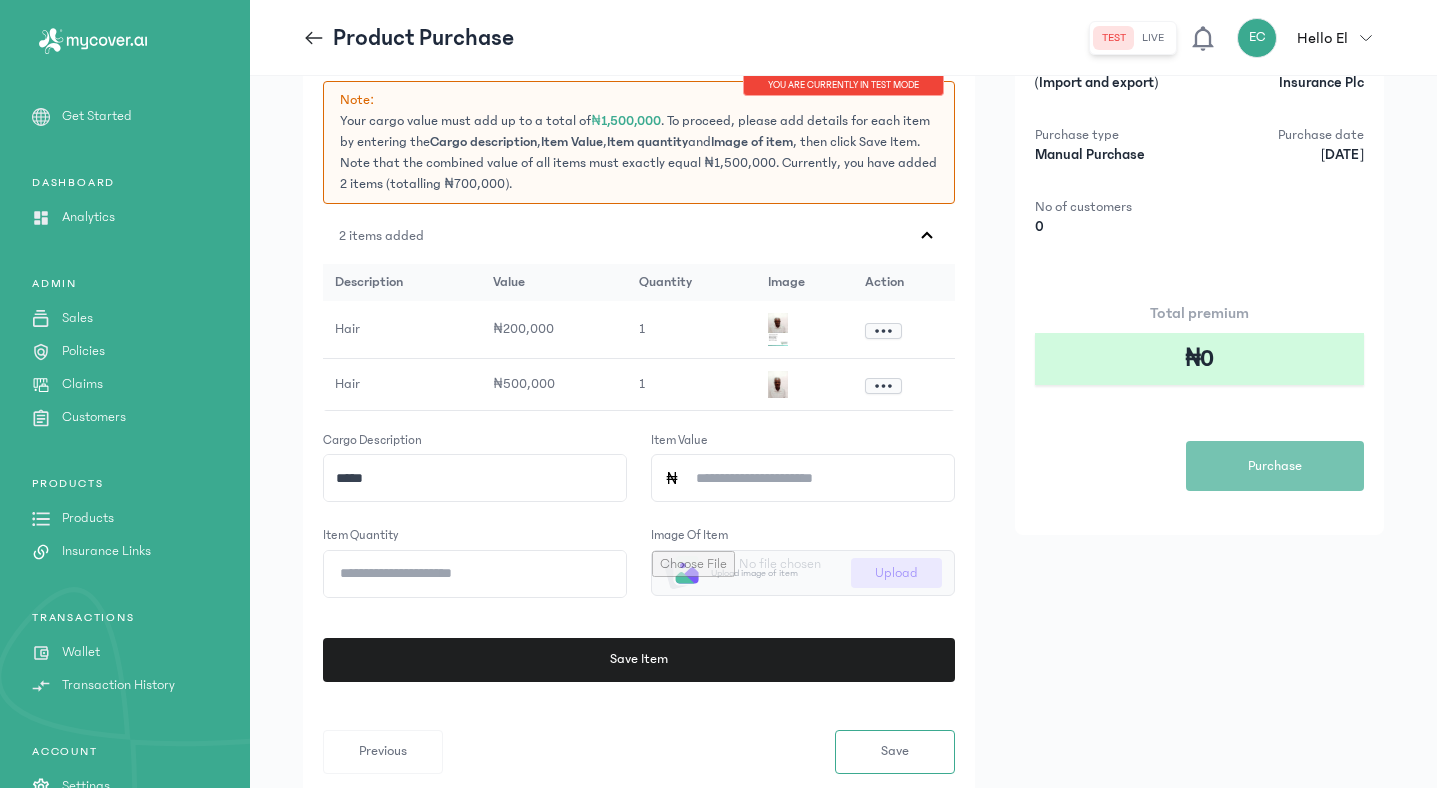 type on "*****" 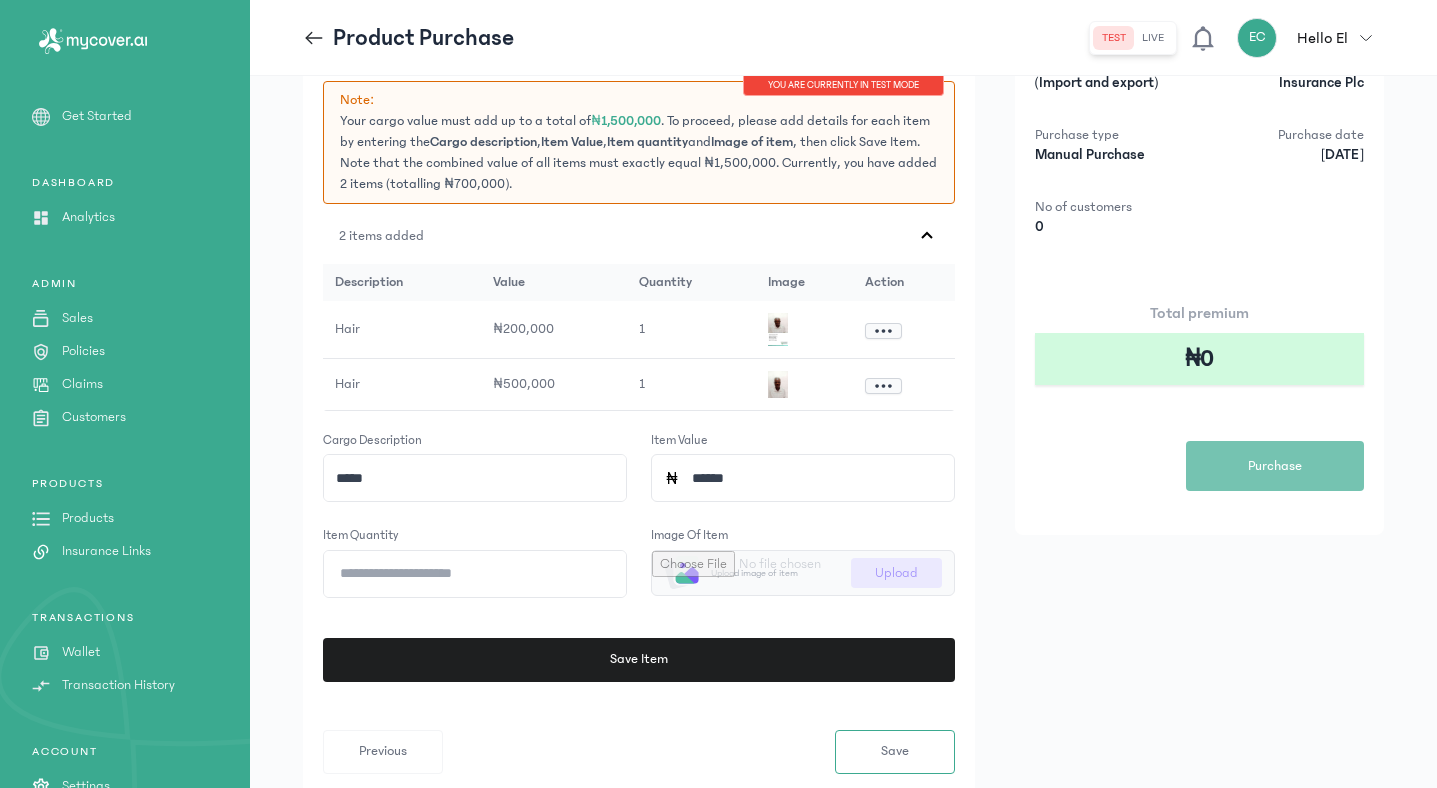 type on "******" 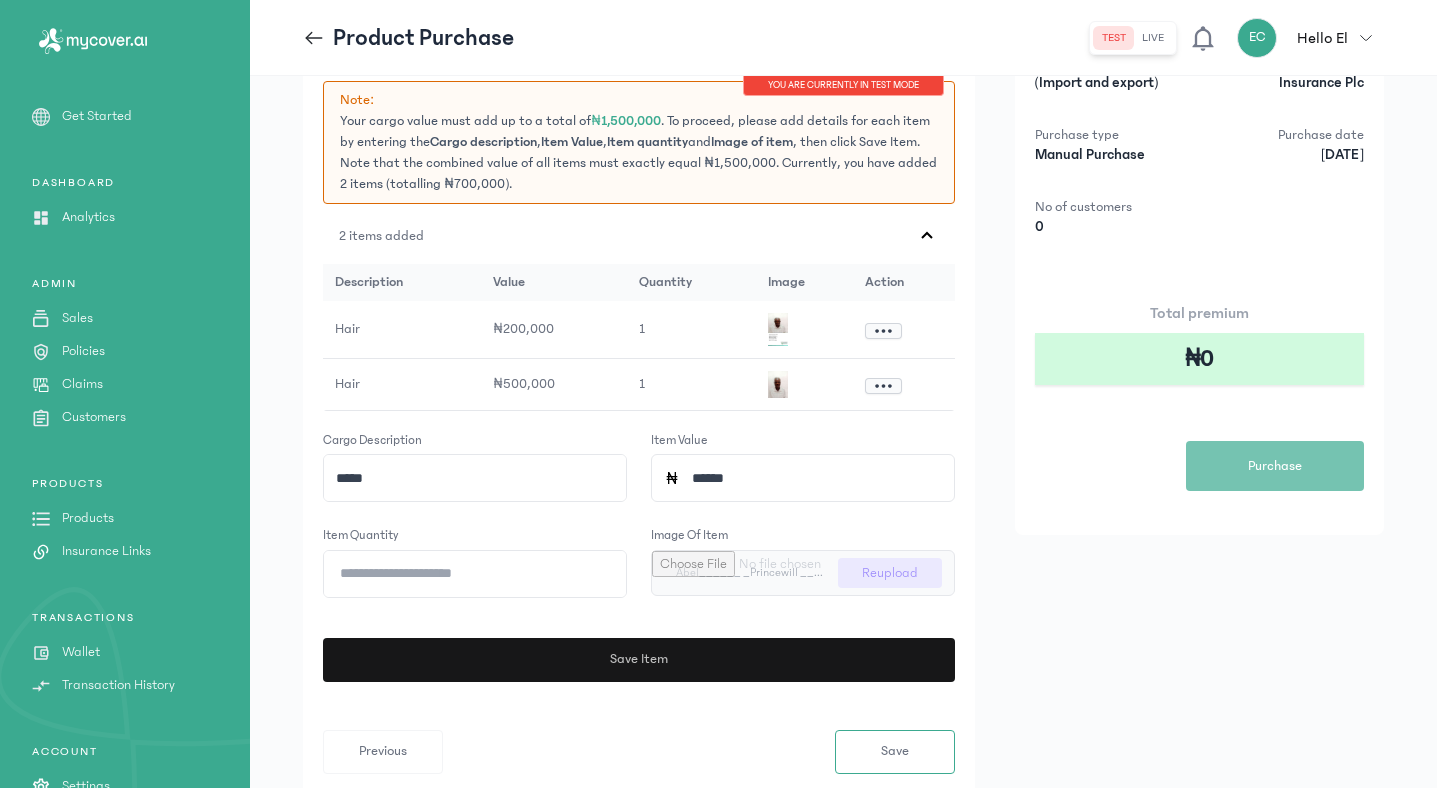 click on "Save Item" at bounding box center (633, 660) 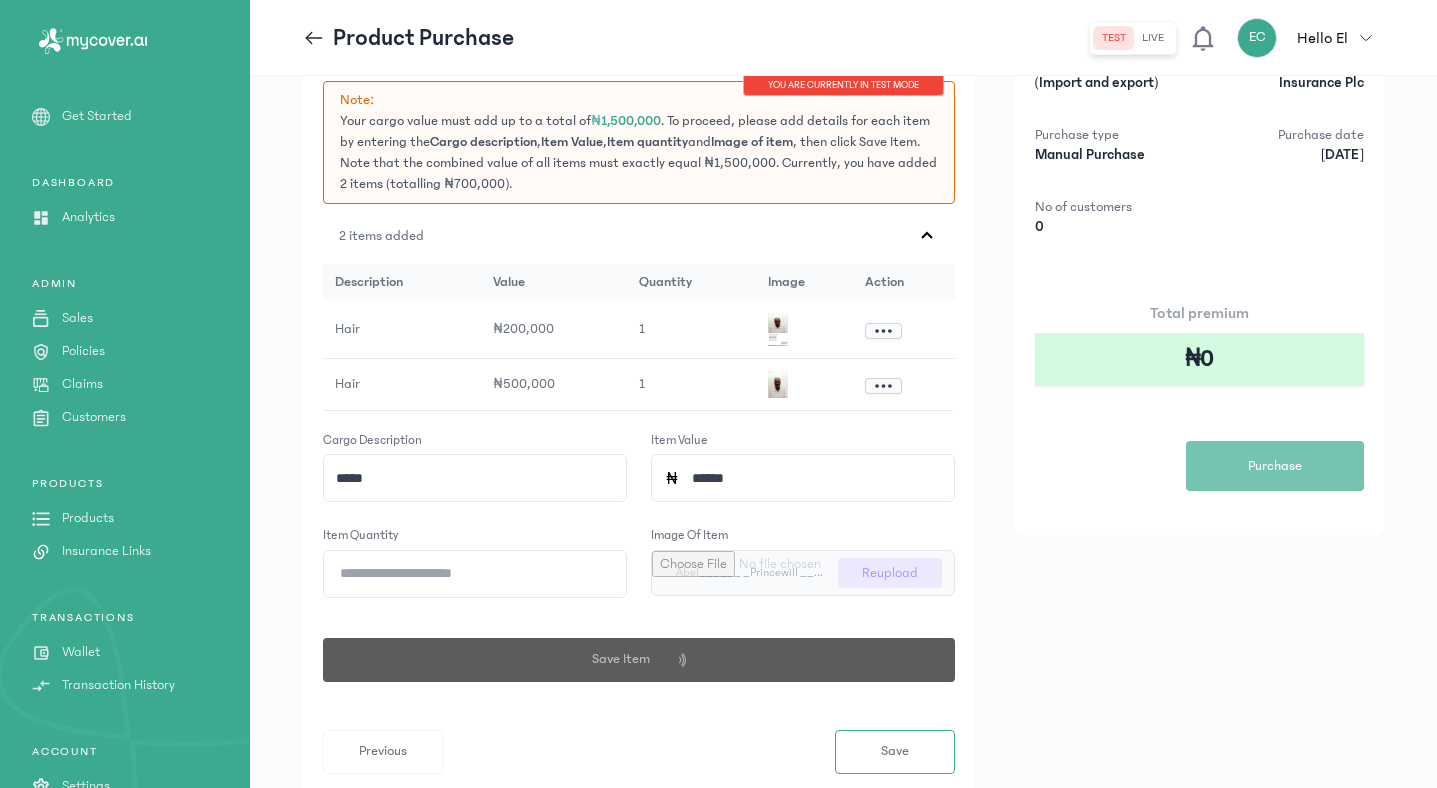 type 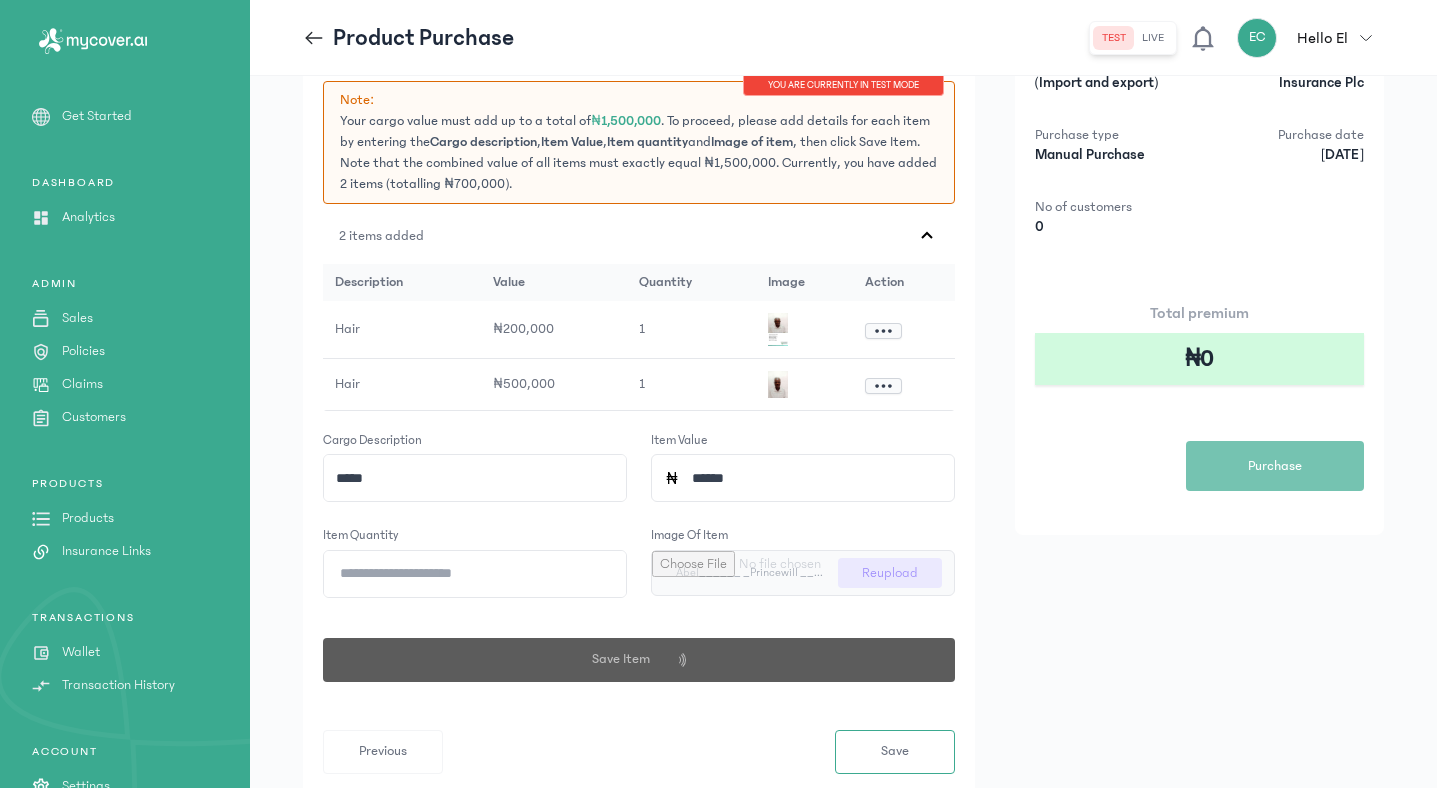 type 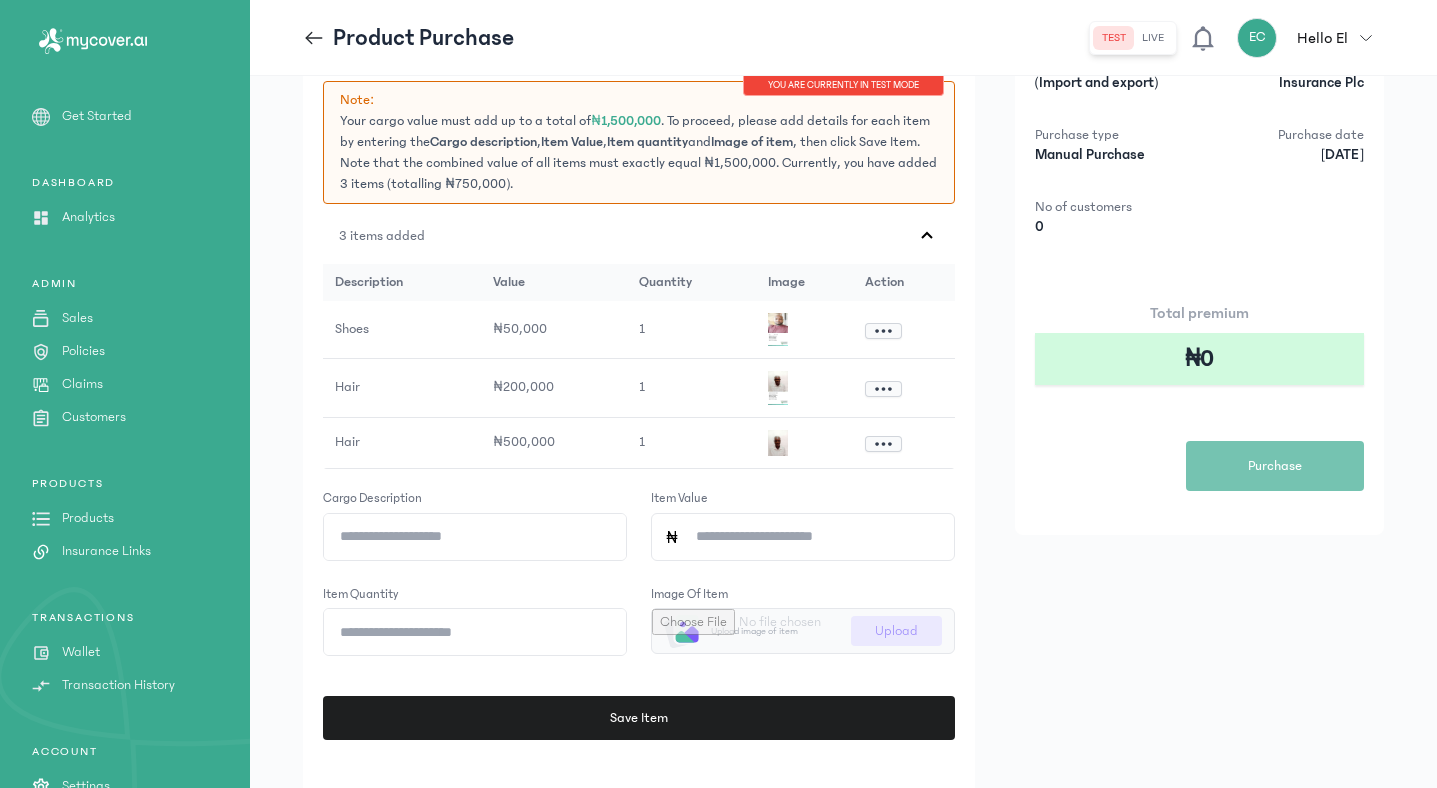 click on "Cargo description" 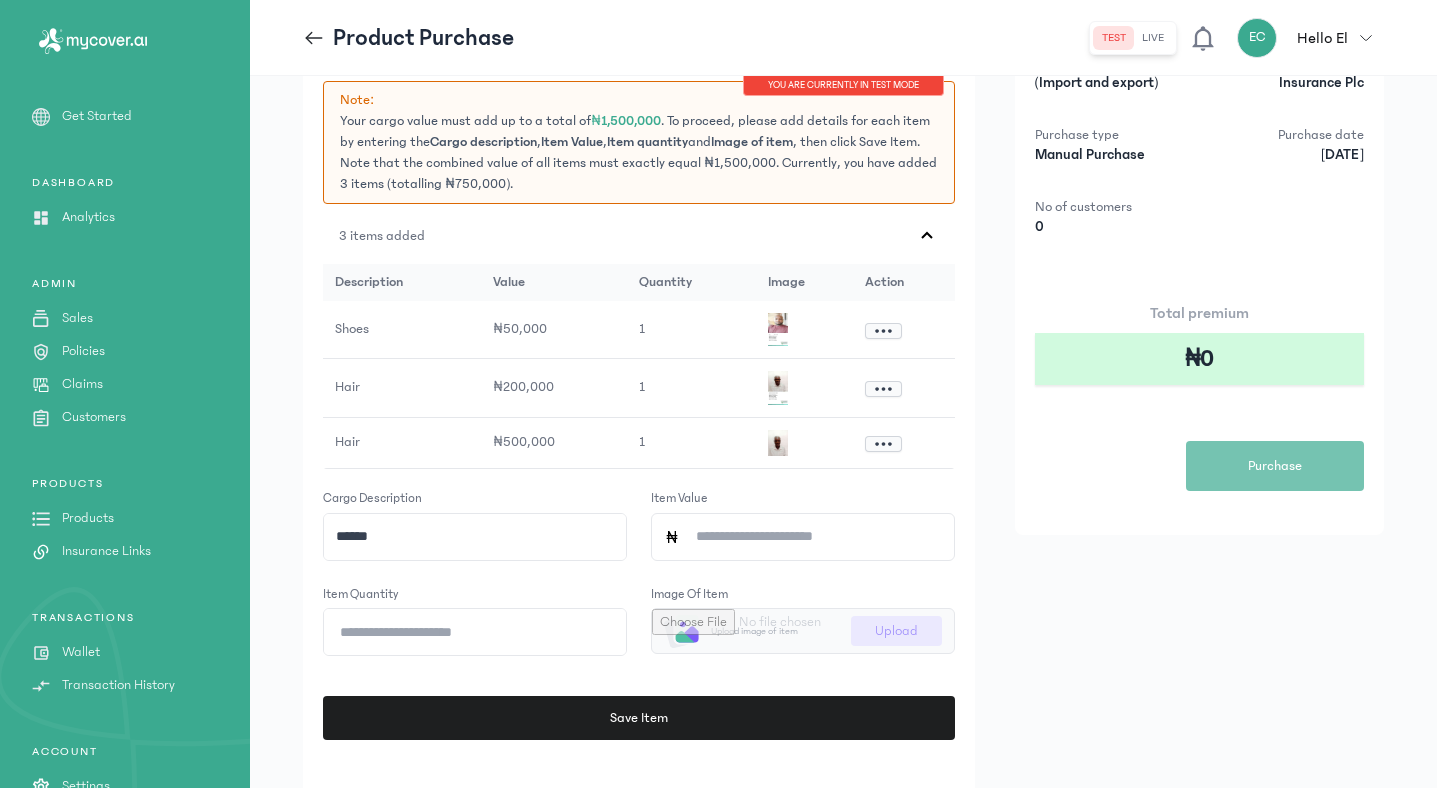 type on "******" 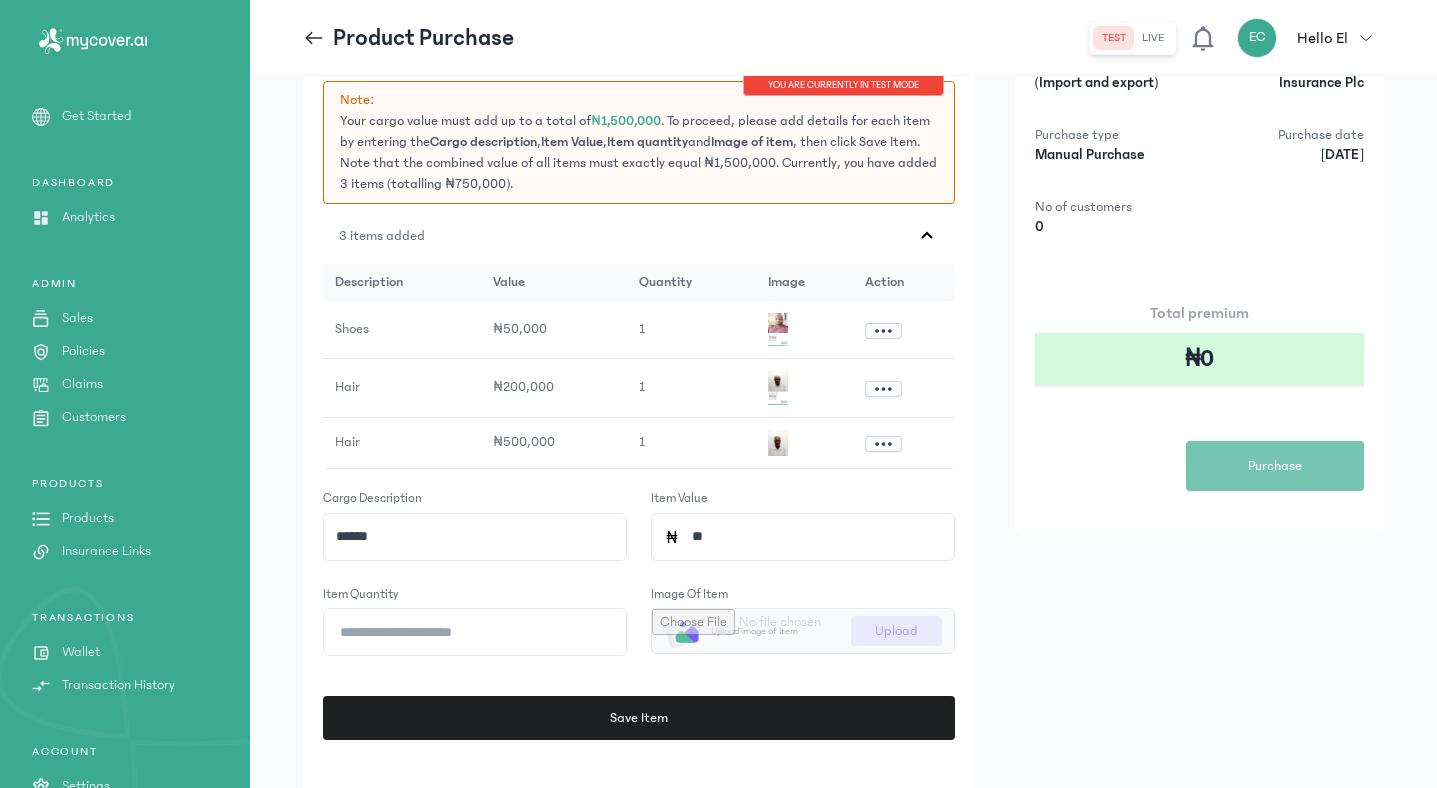 type on "*" 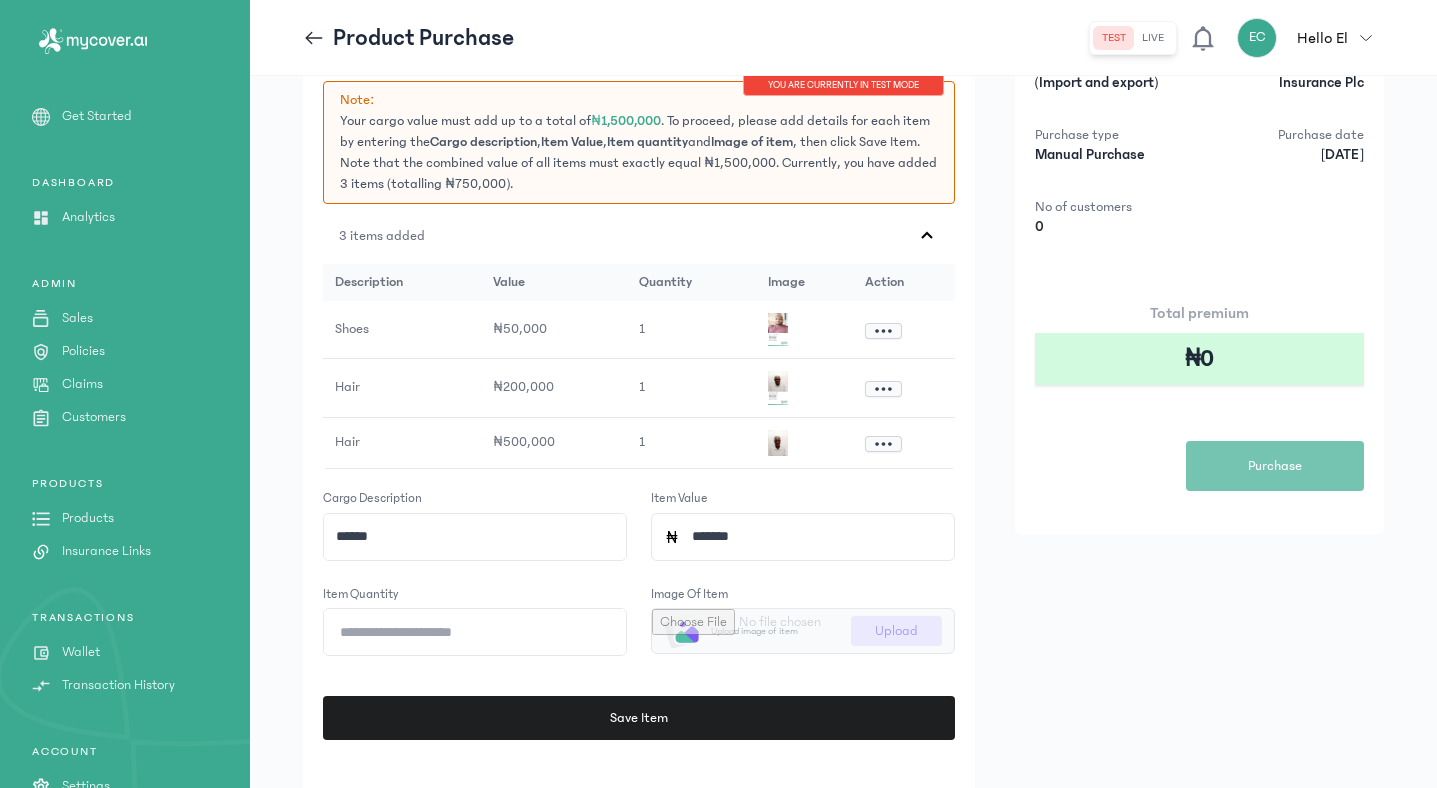 type on "*******" 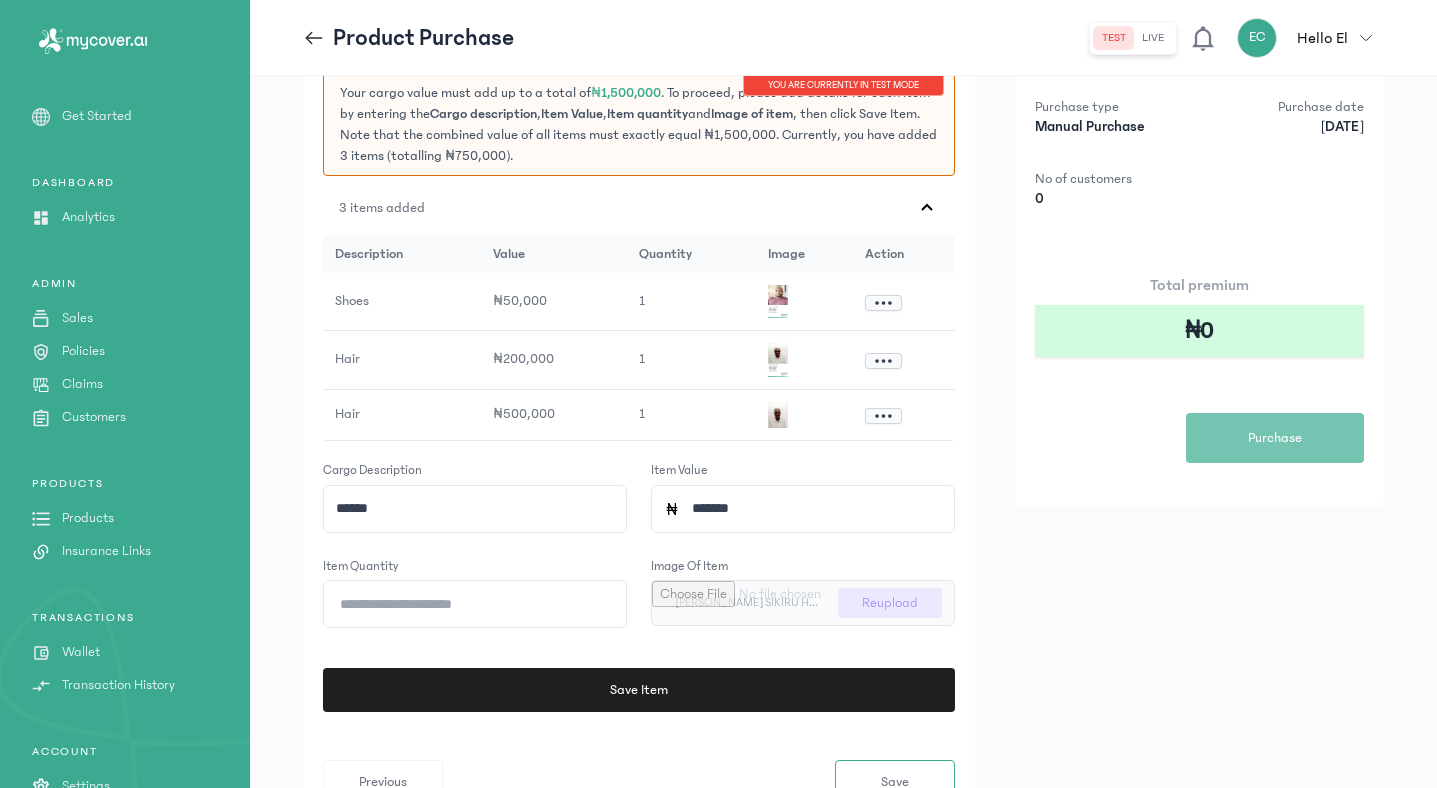 scroll, scrollTop: 245, scrollLeft: 0, axis: vertical 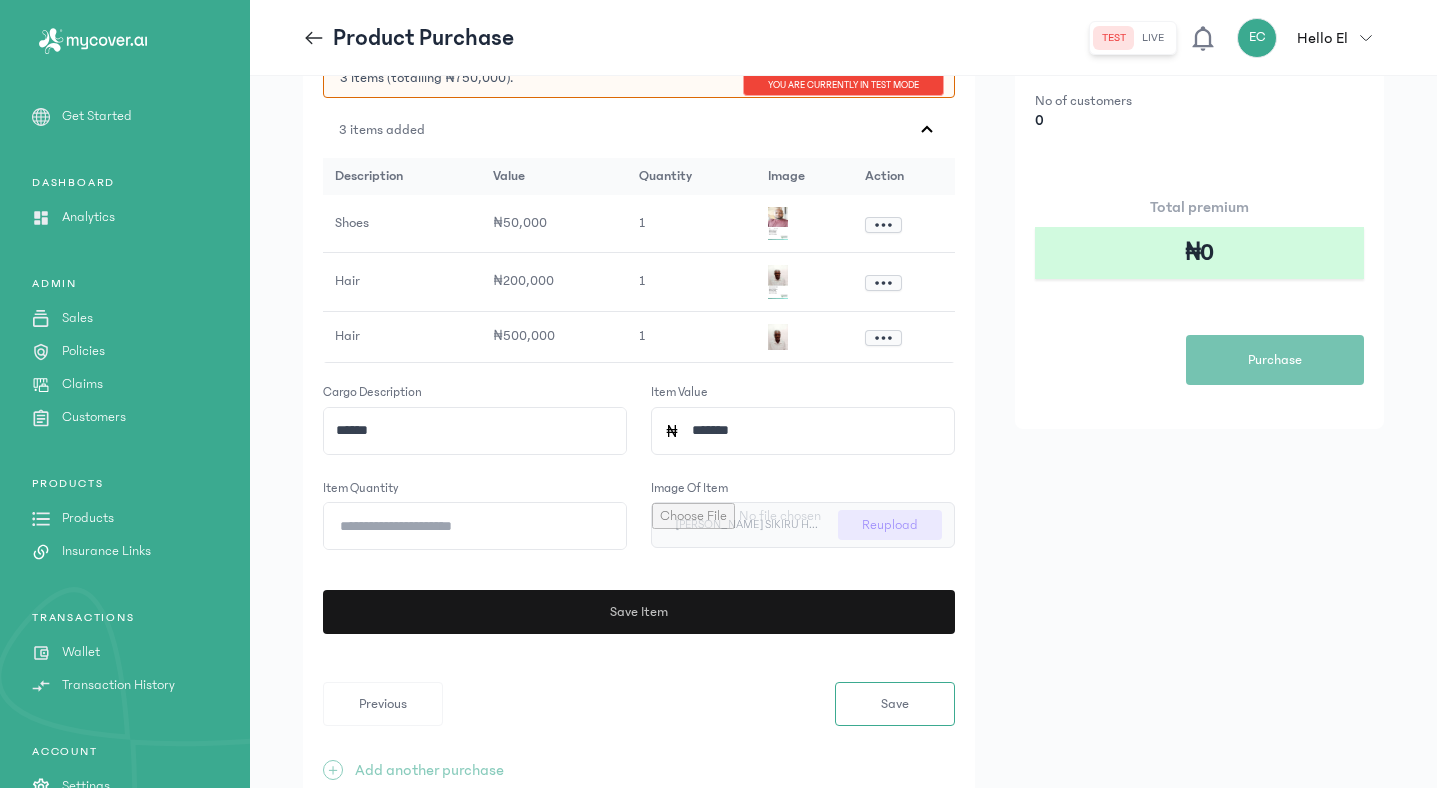 click on "Save Item" at bounding box center [633, 612] 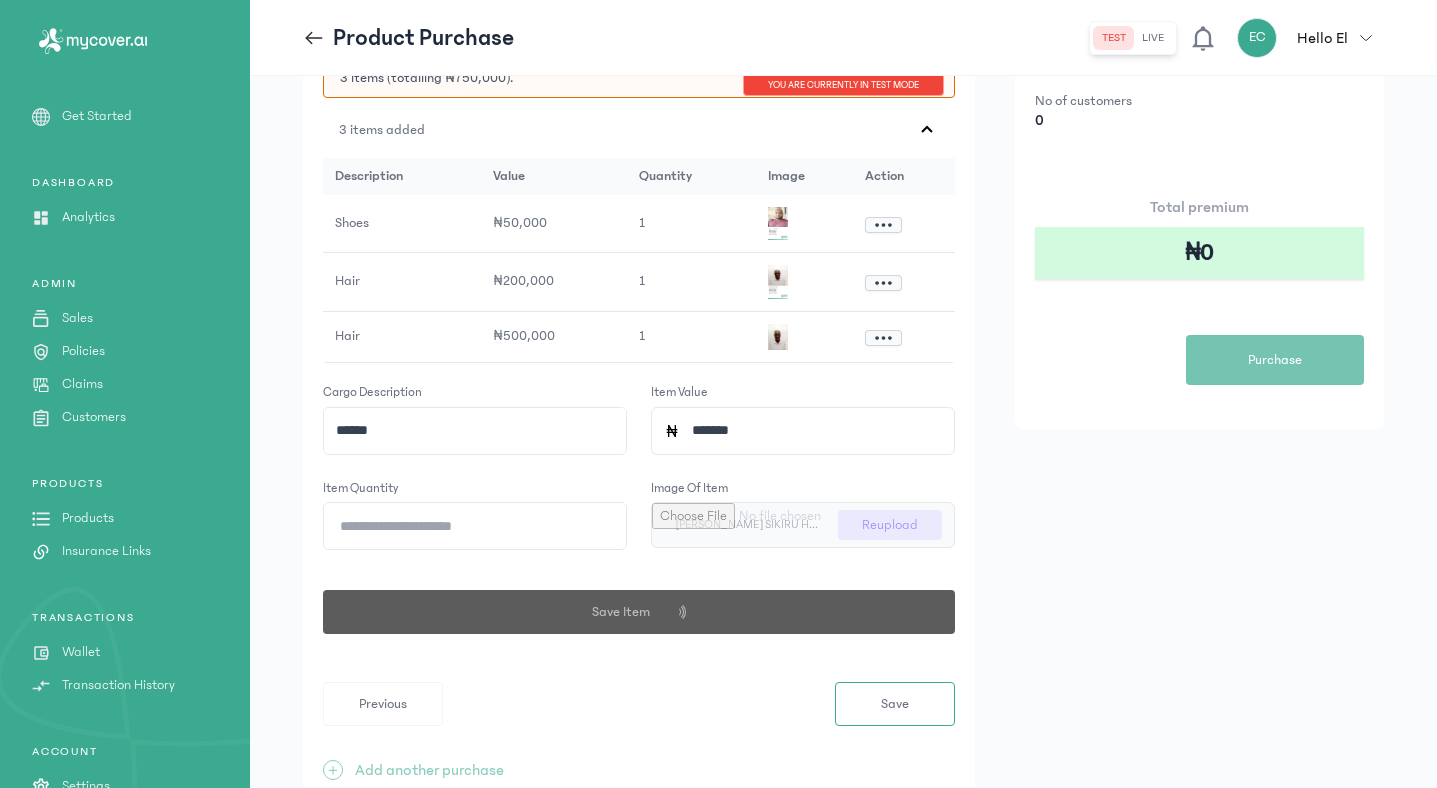 type 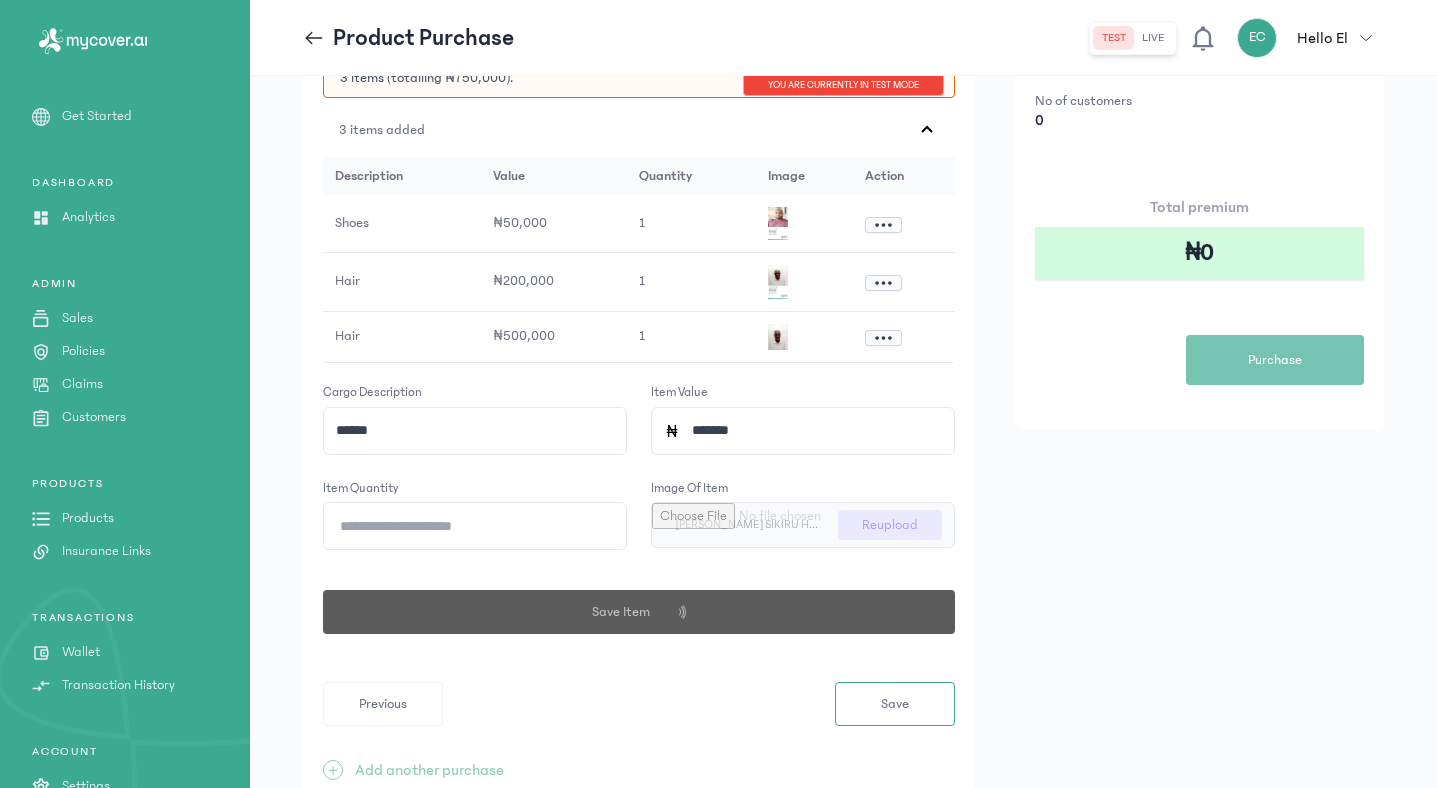 type 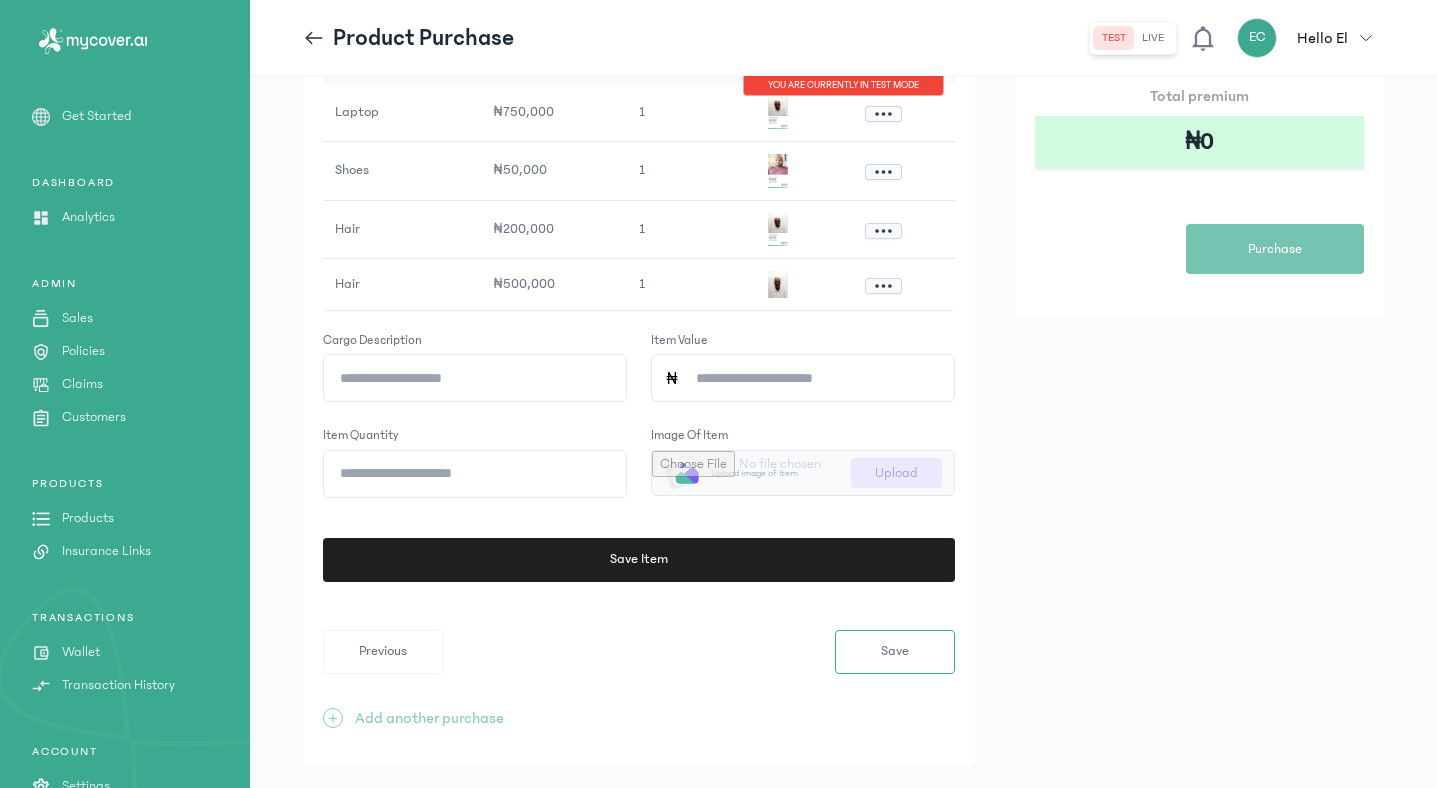 scroll, scrollTop: 394, scrollLeft: 0, axis: vertical 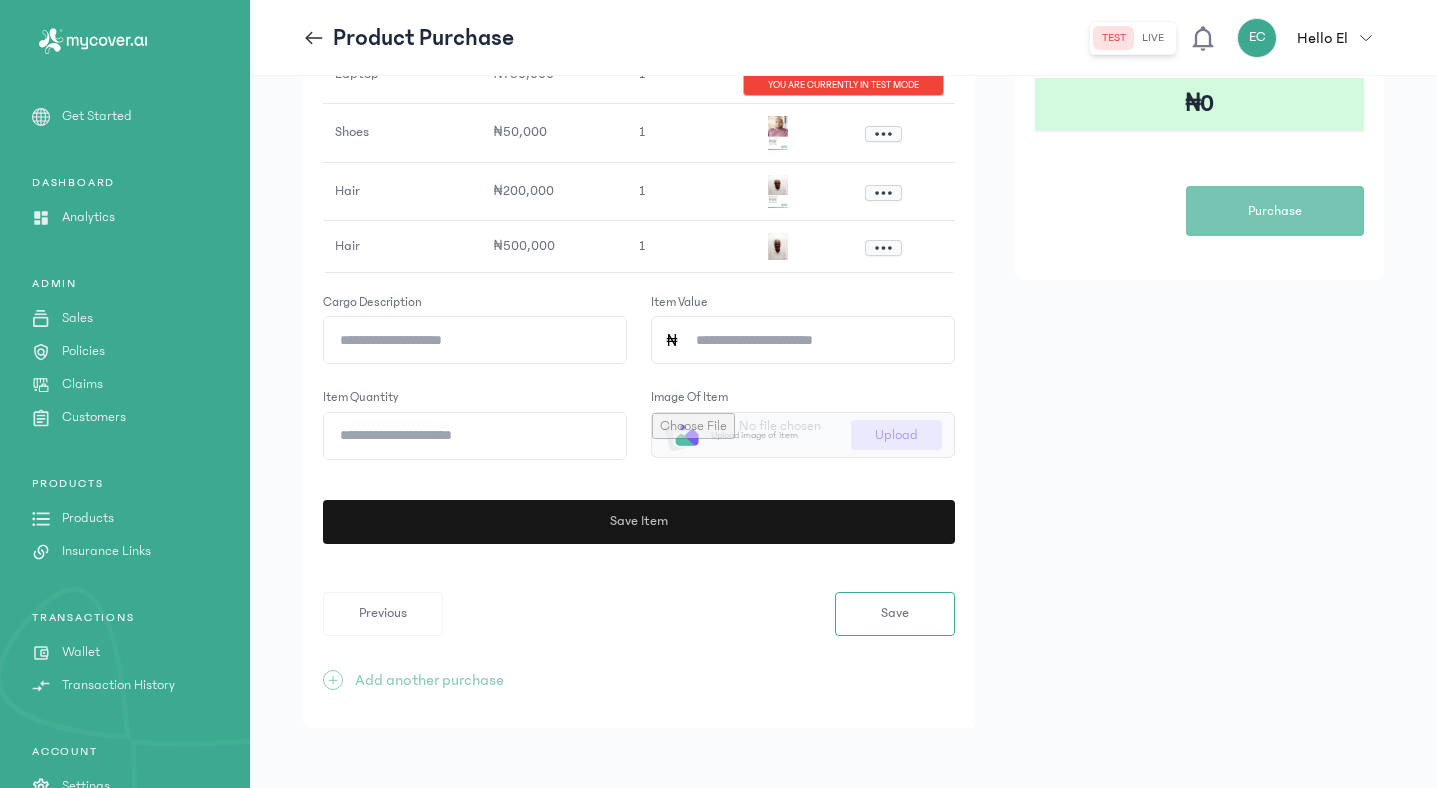 click on "Save Item" at bounding box center [639, 522] 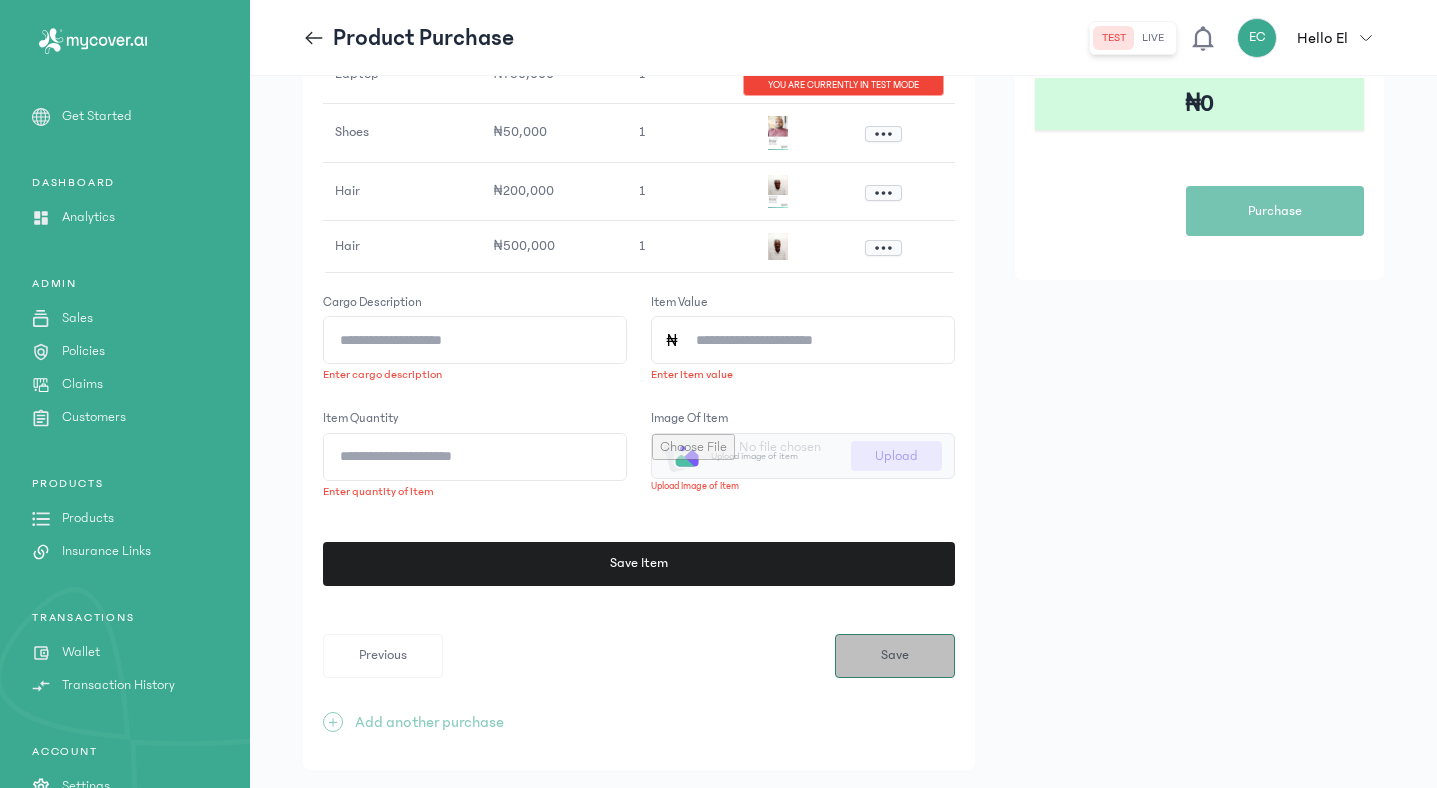 click on "Save" at bounding box center (895, 655) 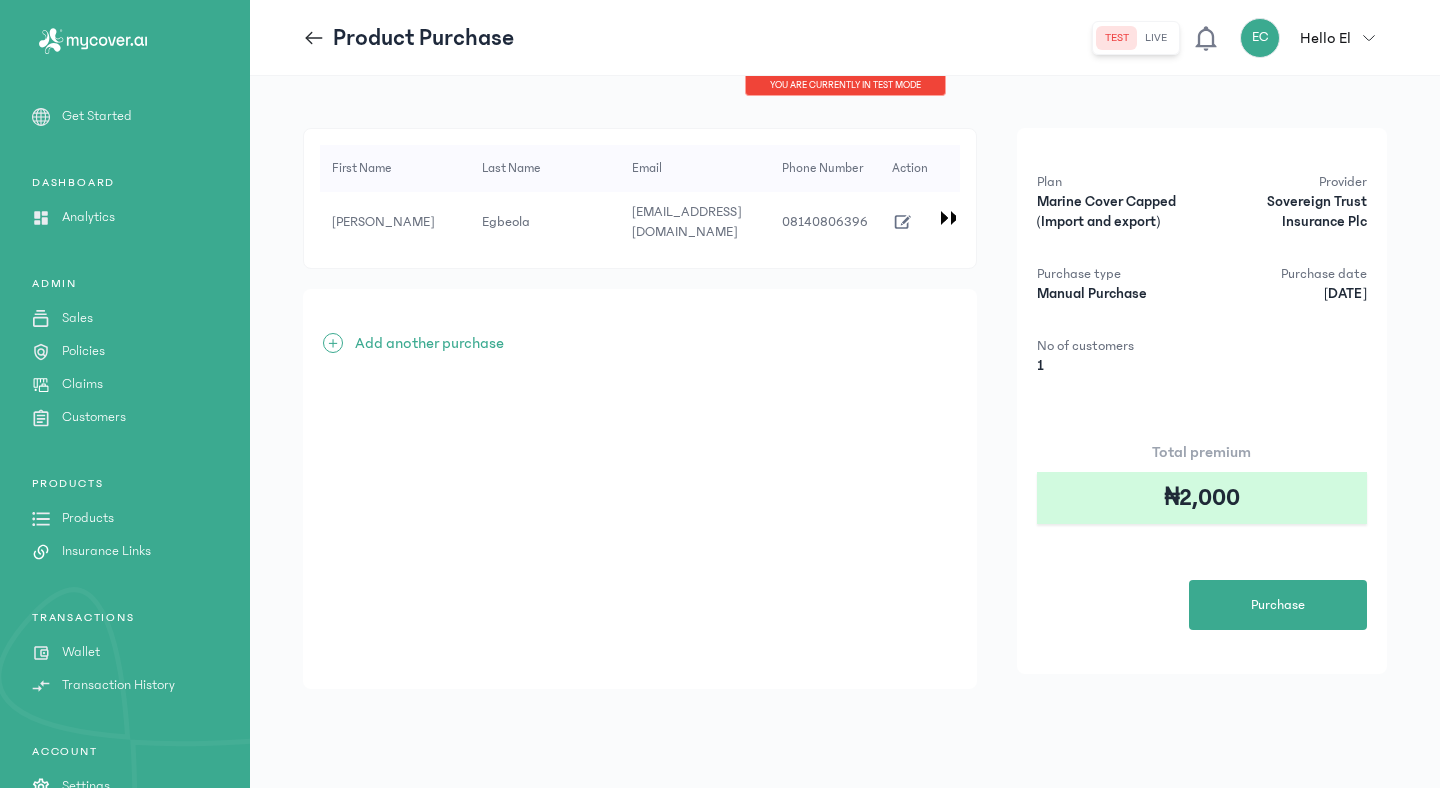 click 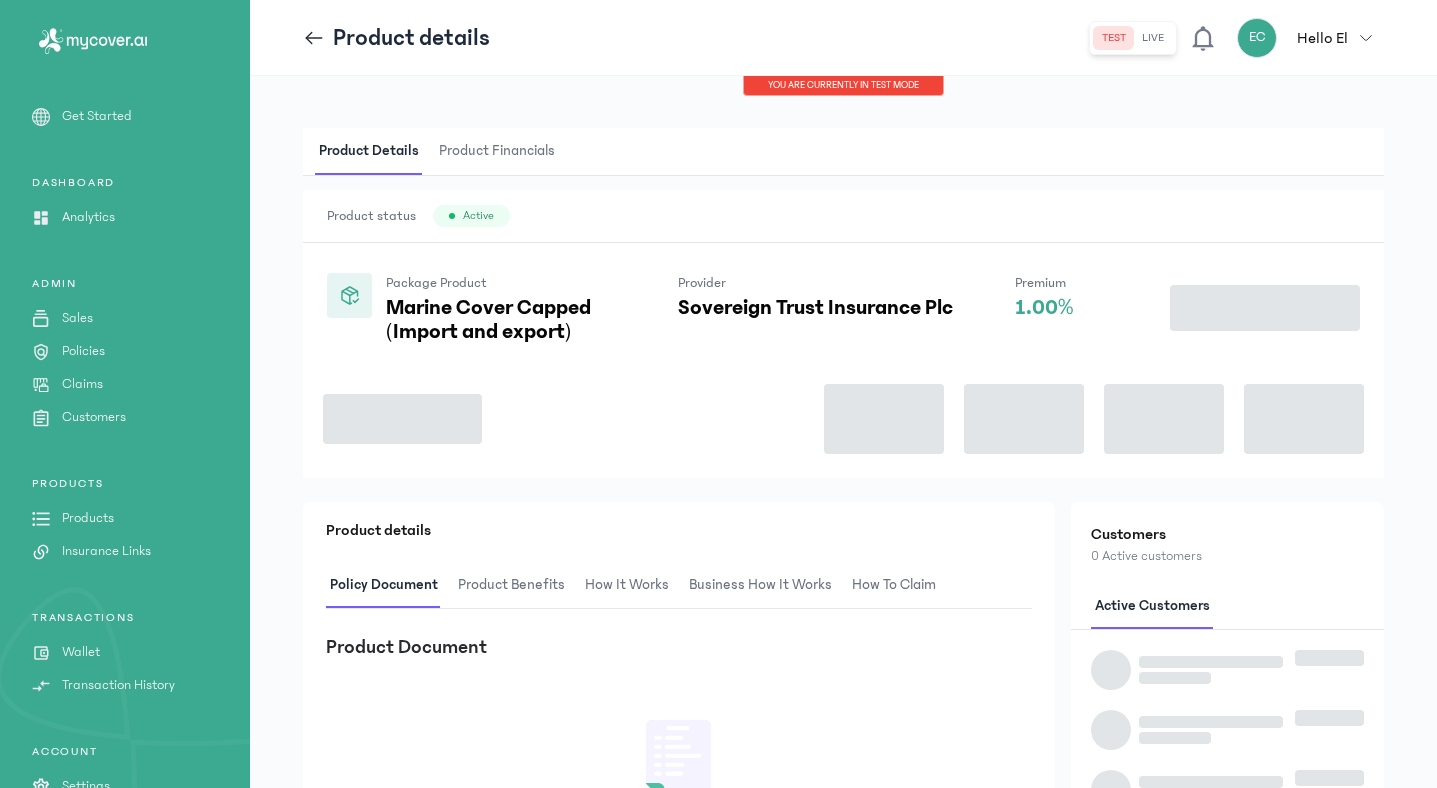click 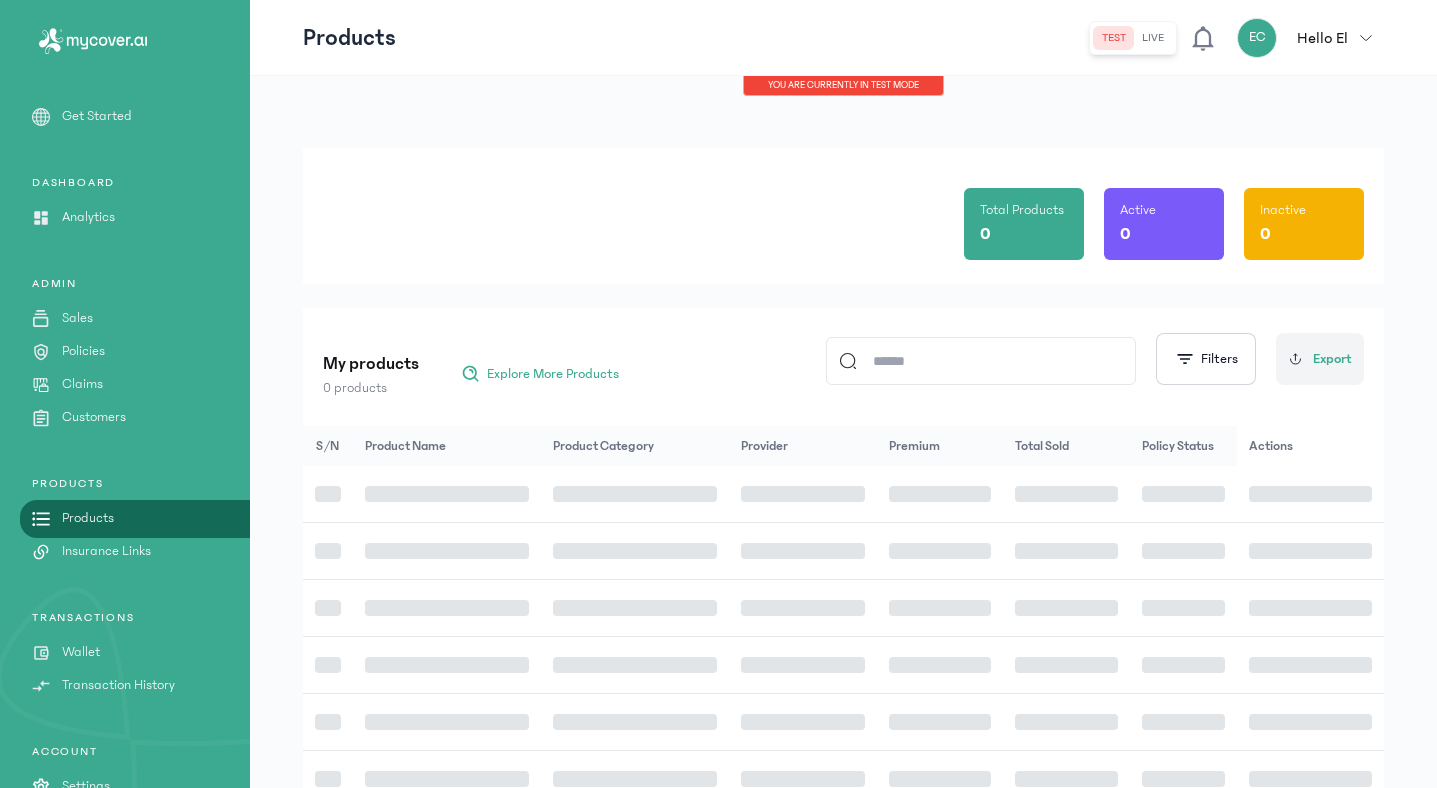click 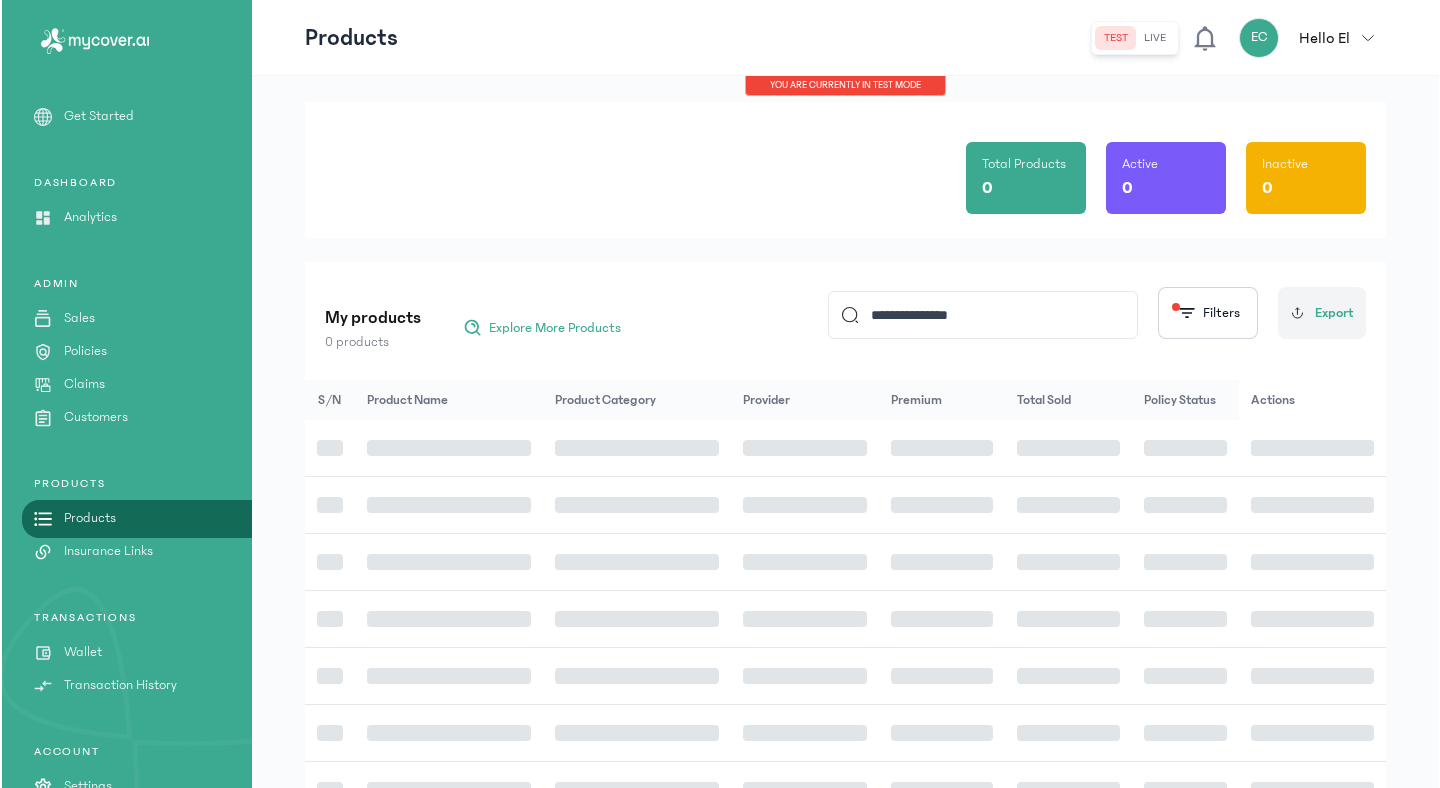 scroll, scrollTop: 0, scrollLeft: 0, axis: both 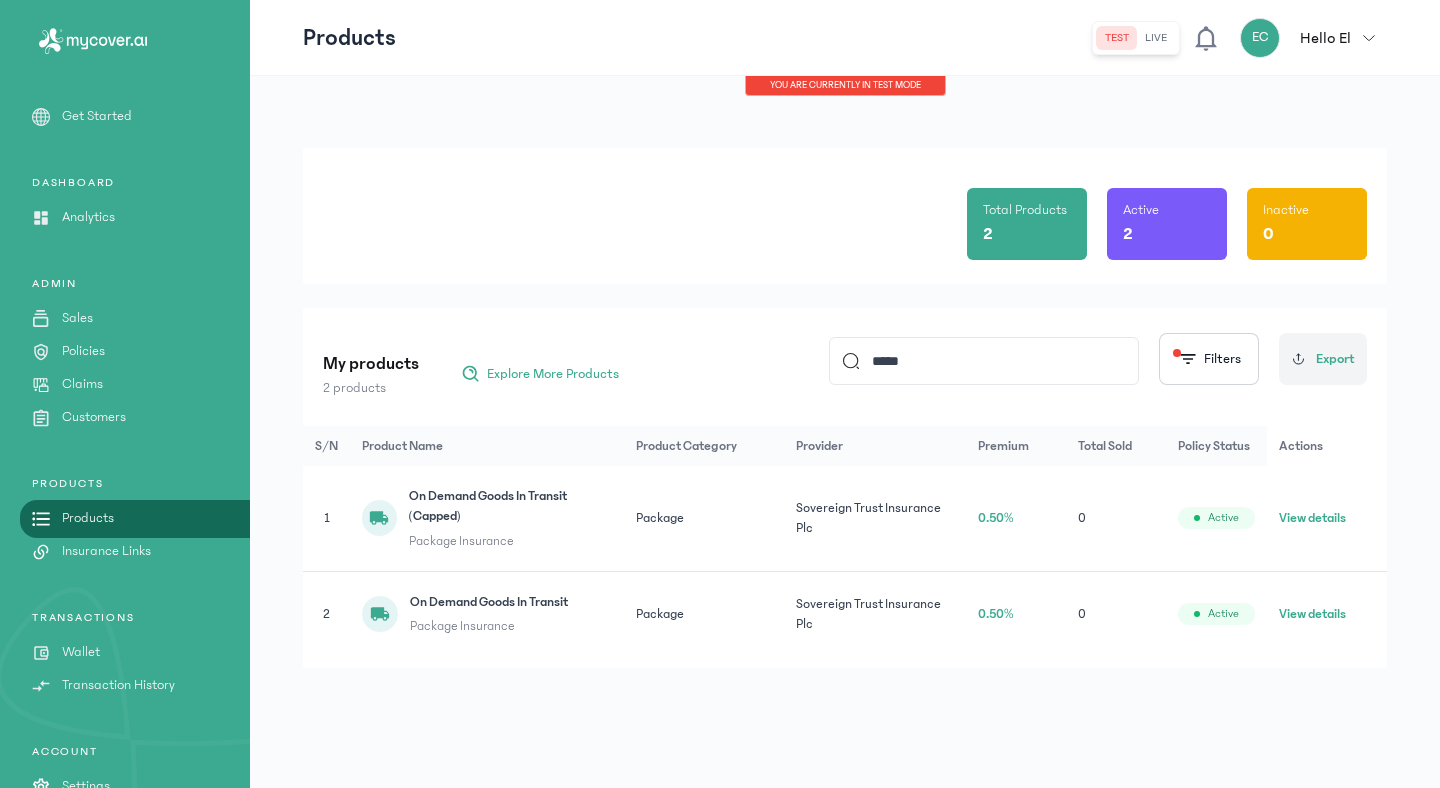type on "*****" 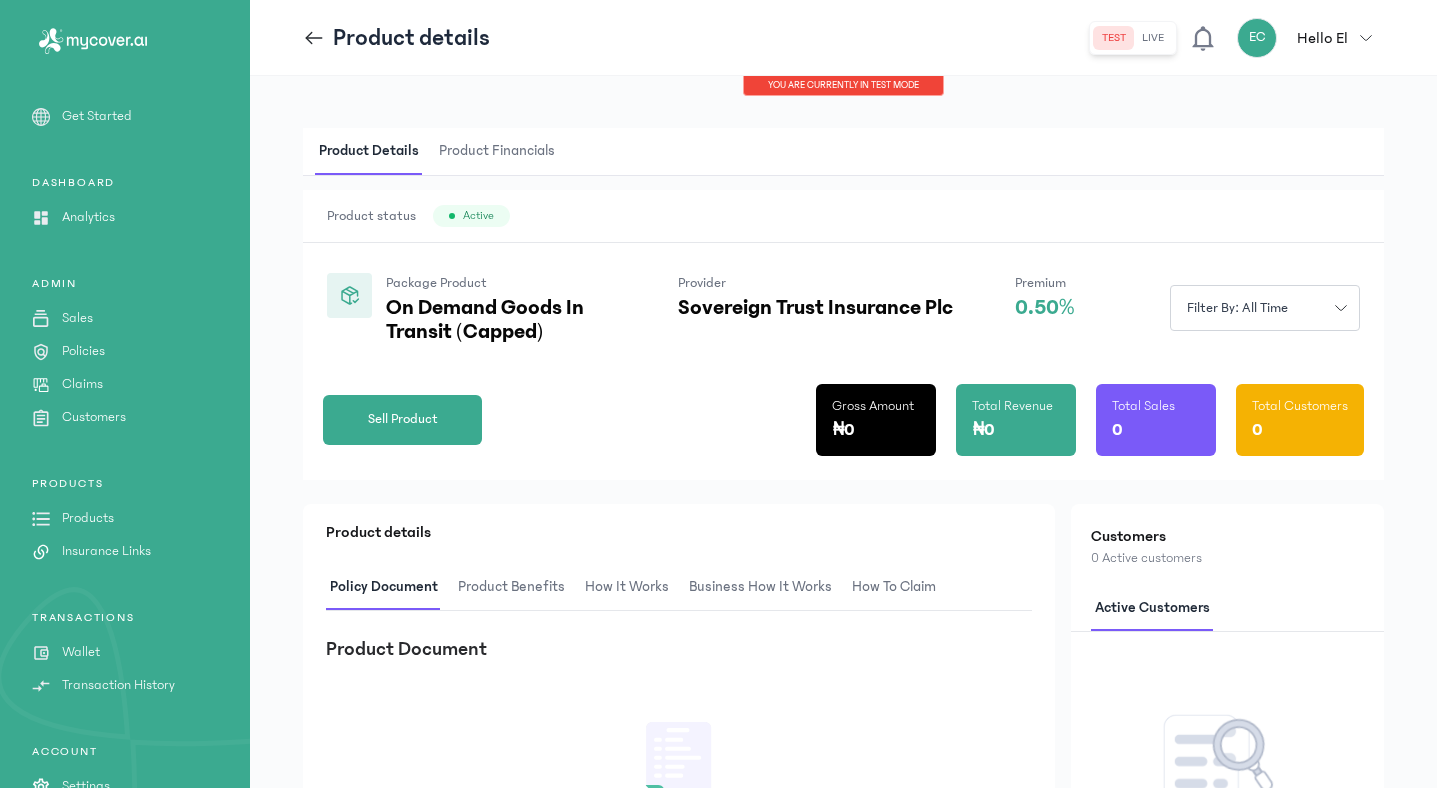 click on "Sell Product" 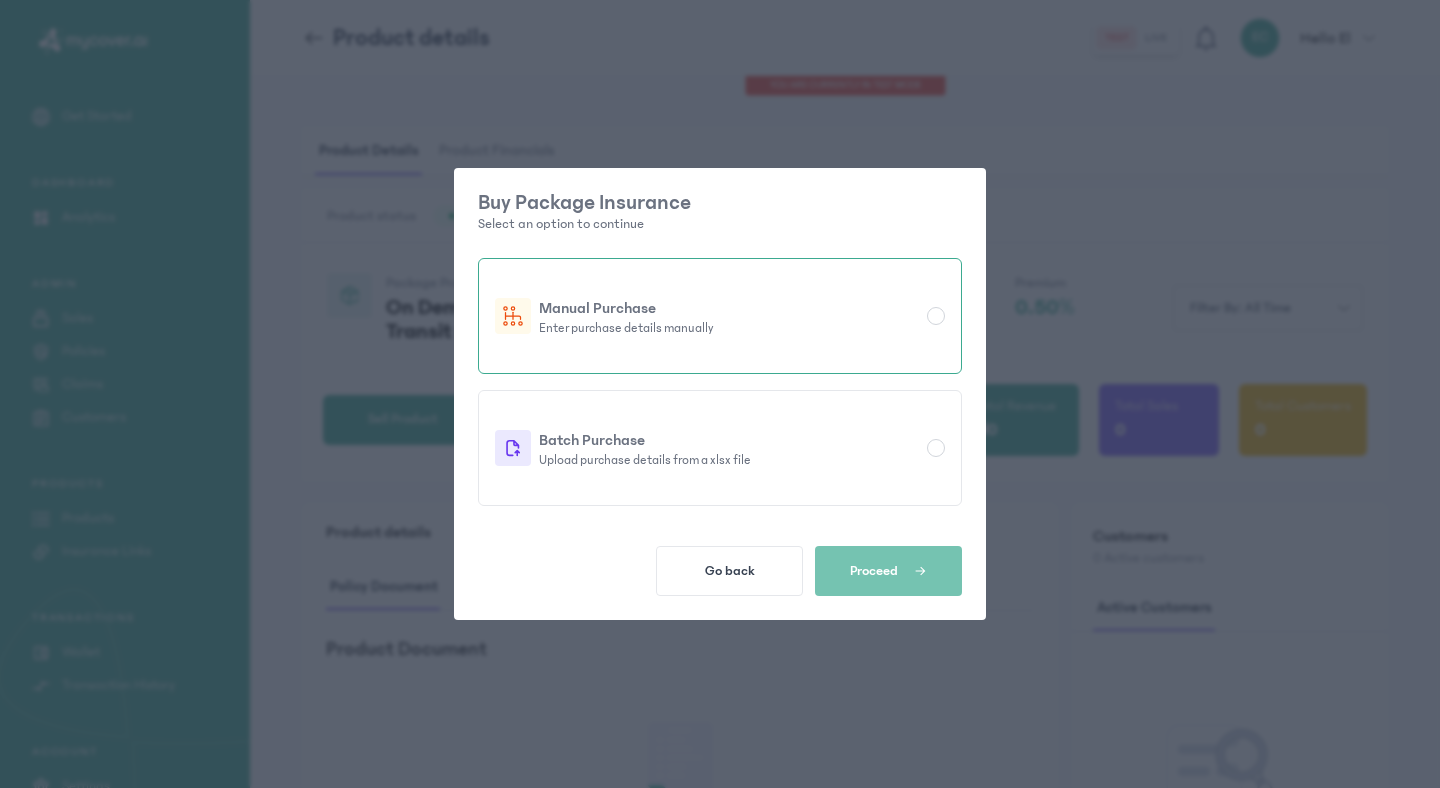 click on "Manual Purchase" at bounding box center (729, 308) 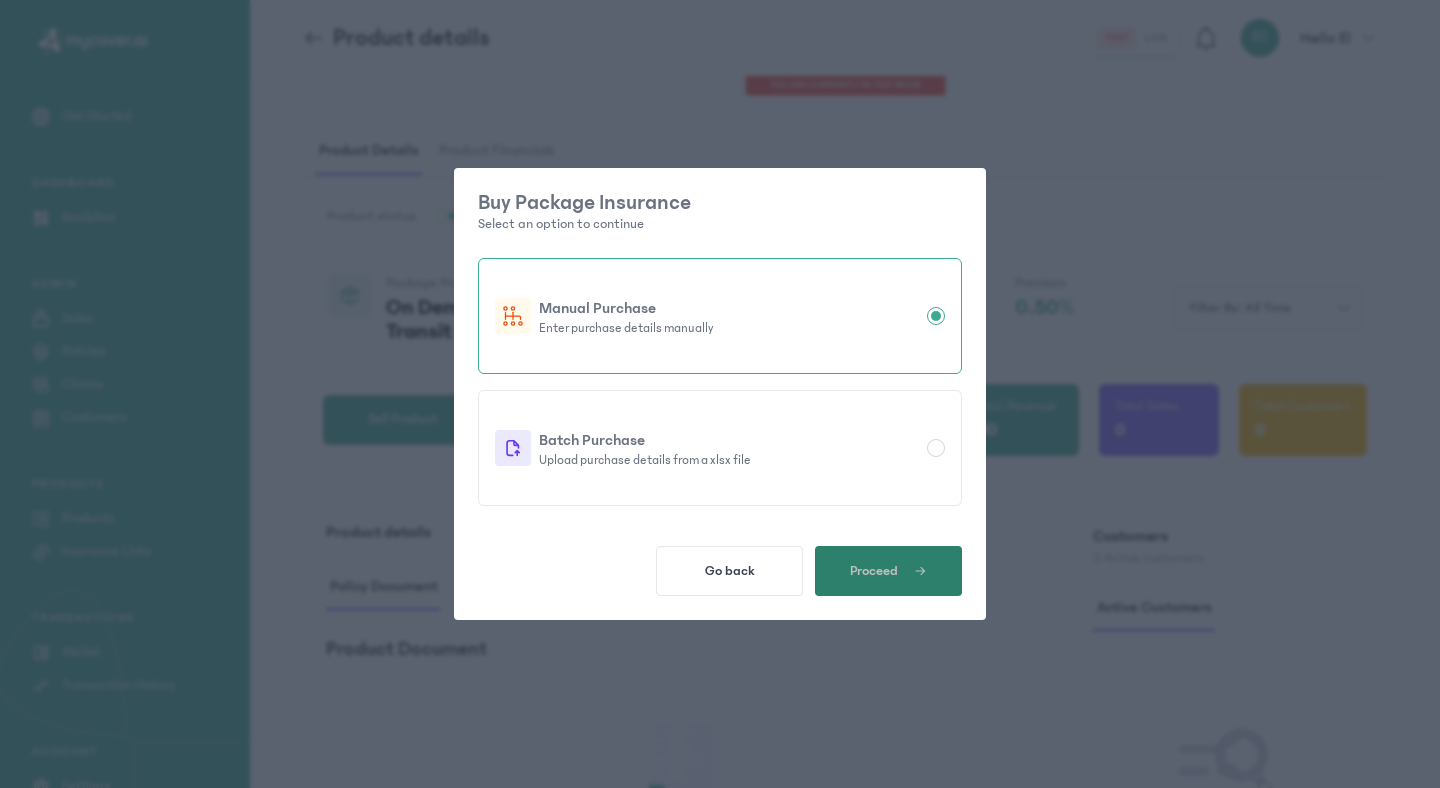 click on "Proceed" at bounding box center [874, 571] 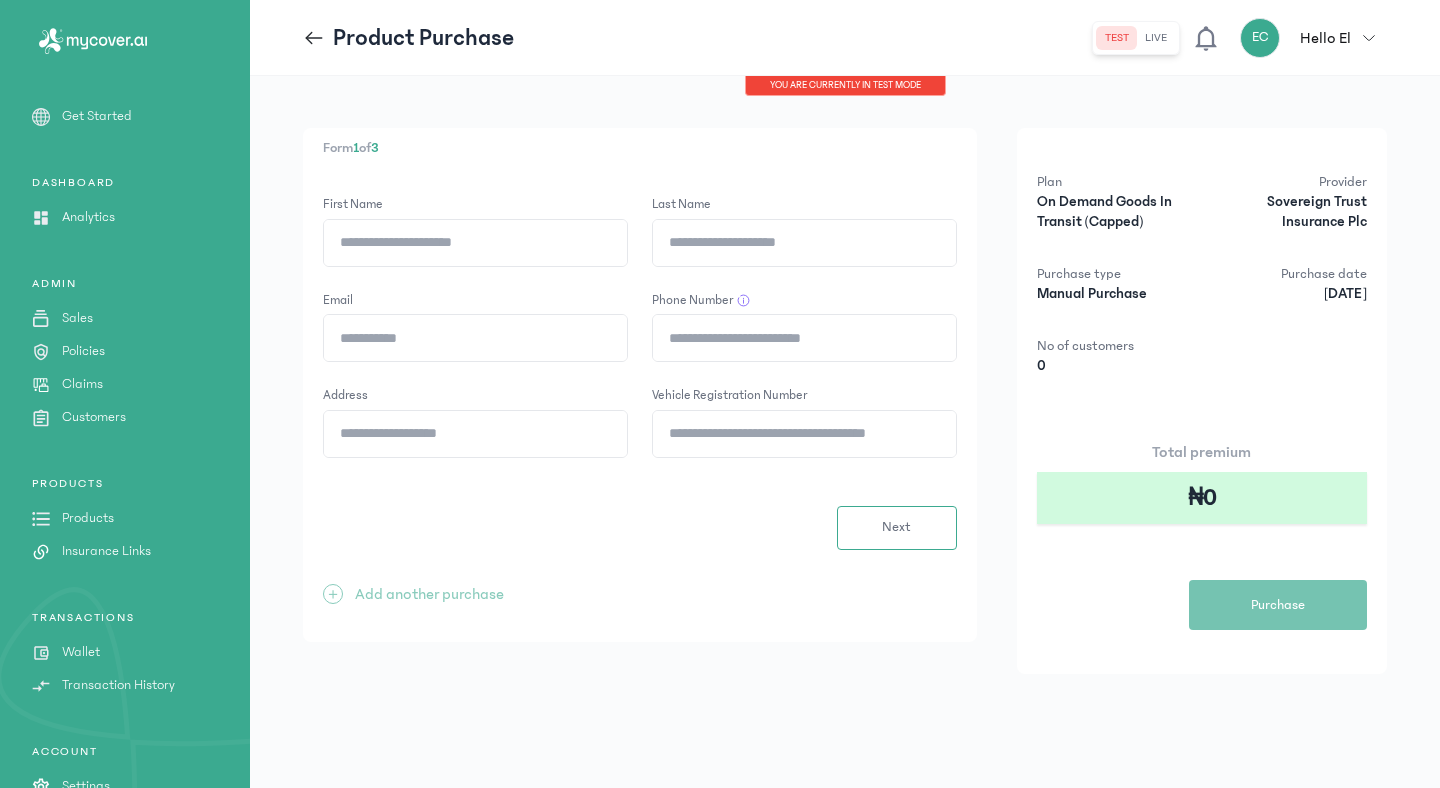 click on "First Name" 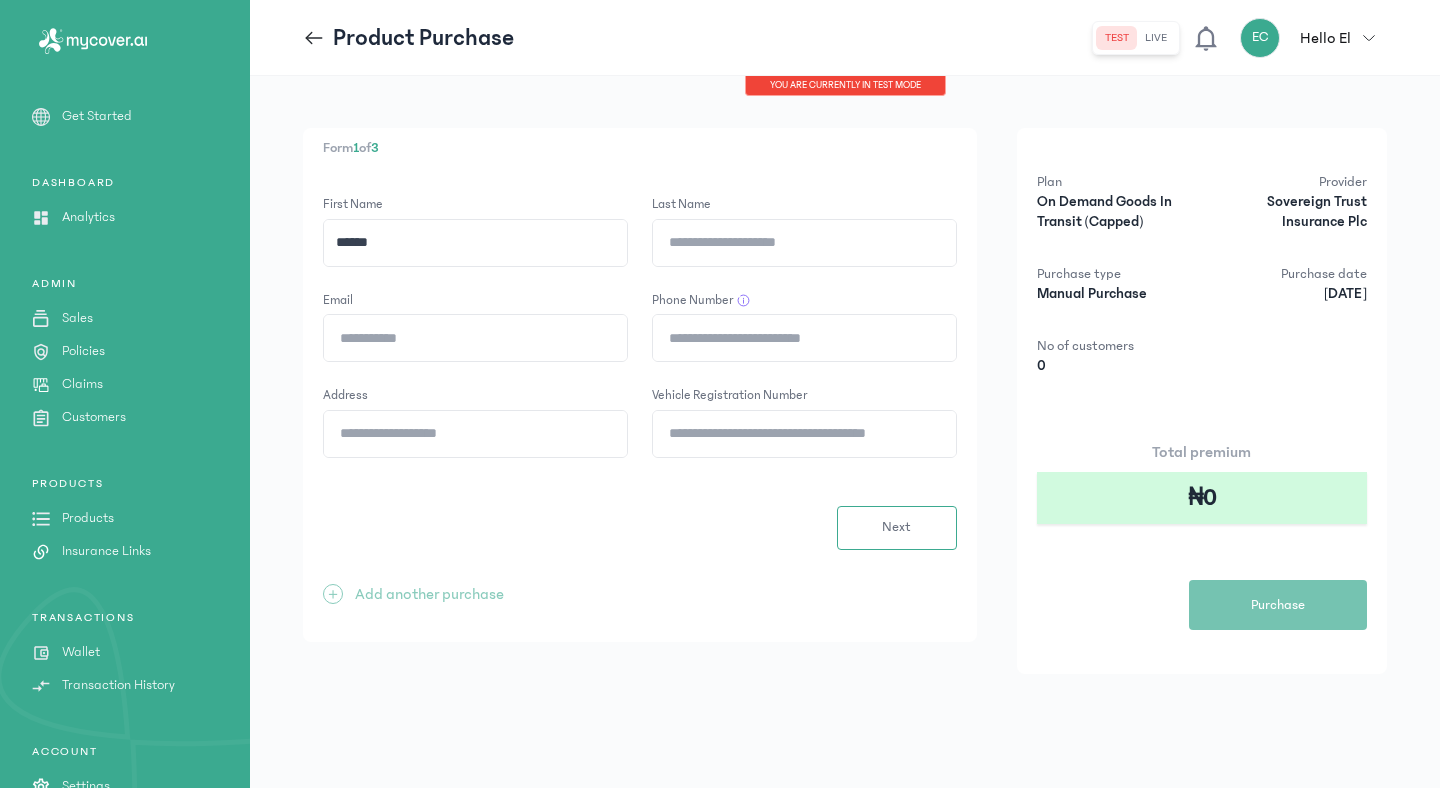 click on "Last Name" 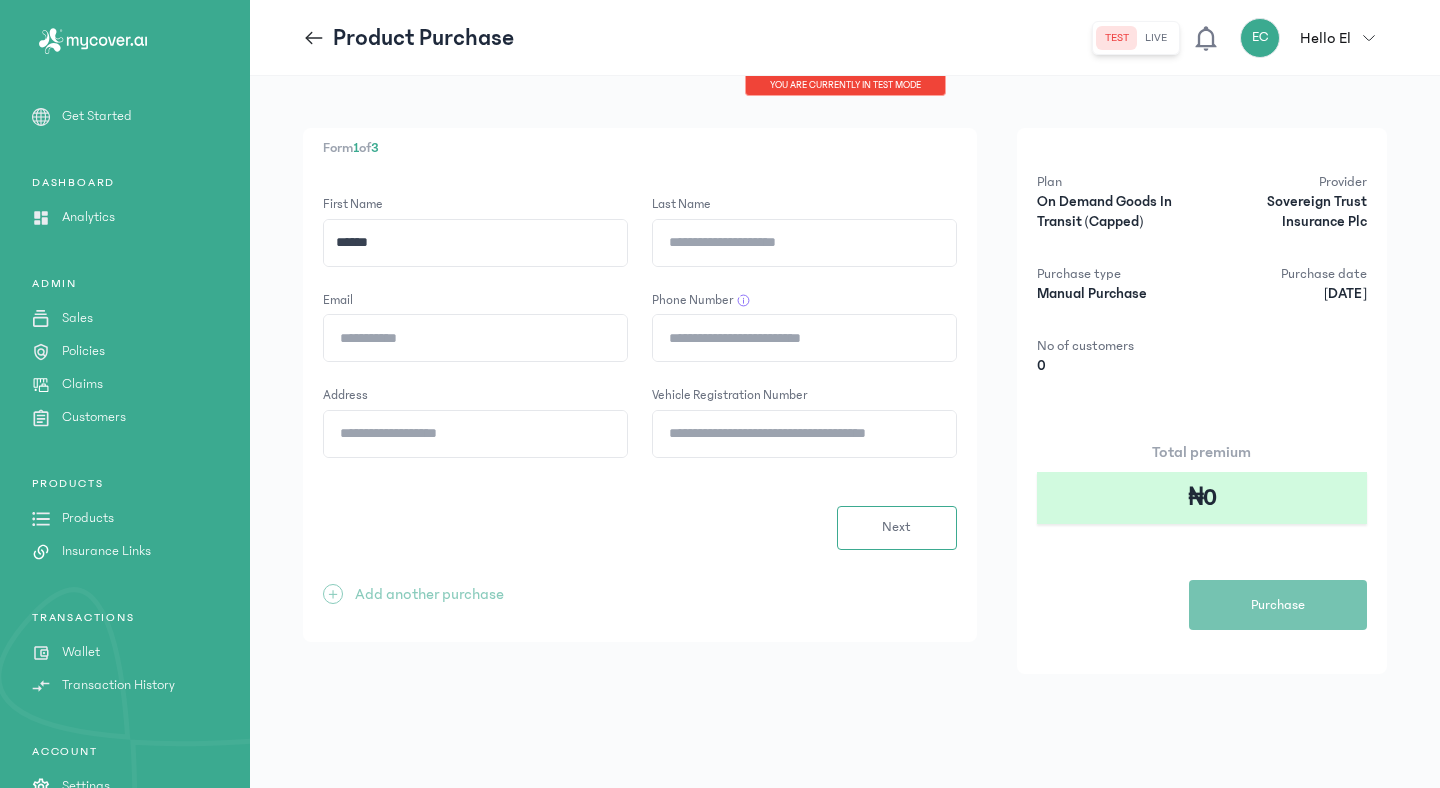 type on "******" 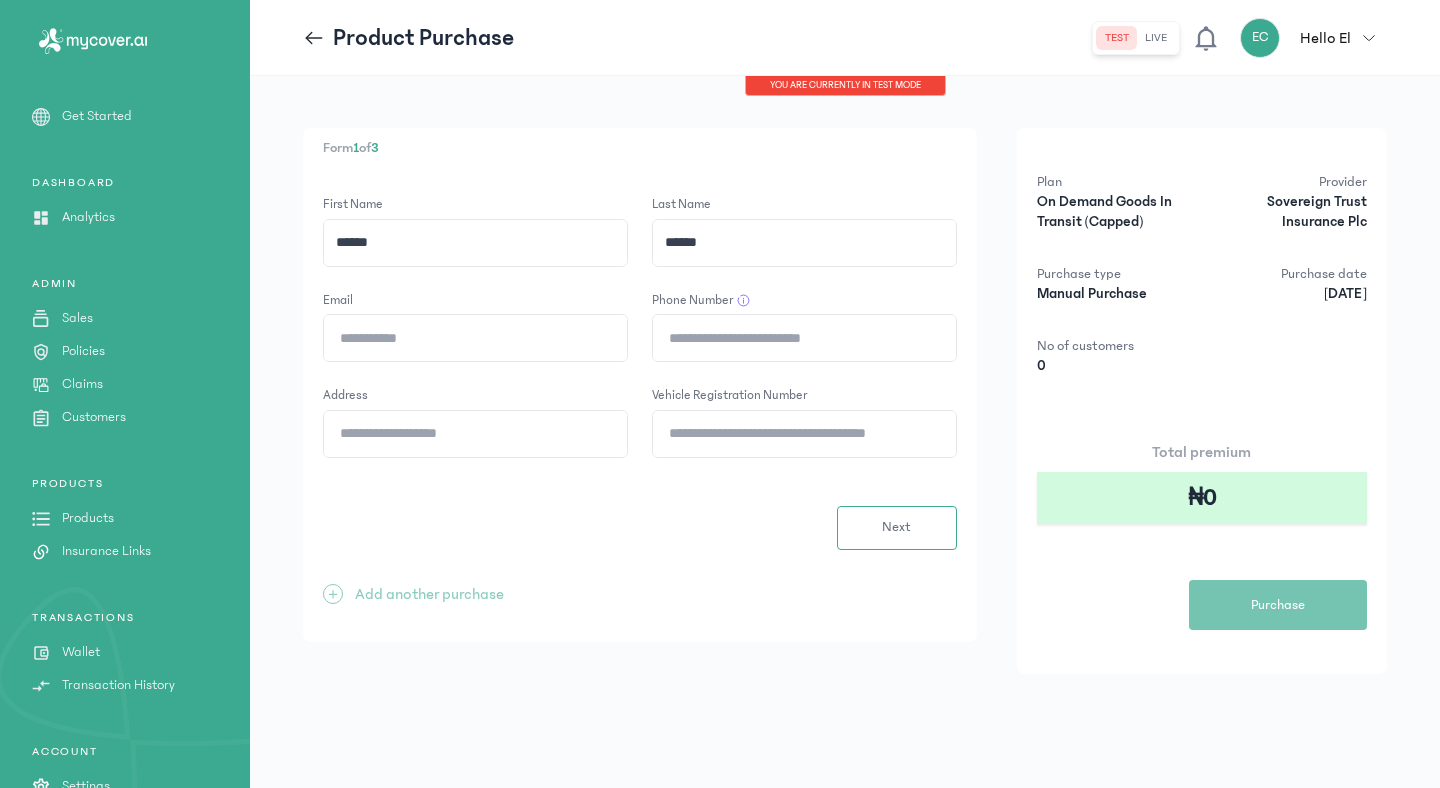 click on "Email" 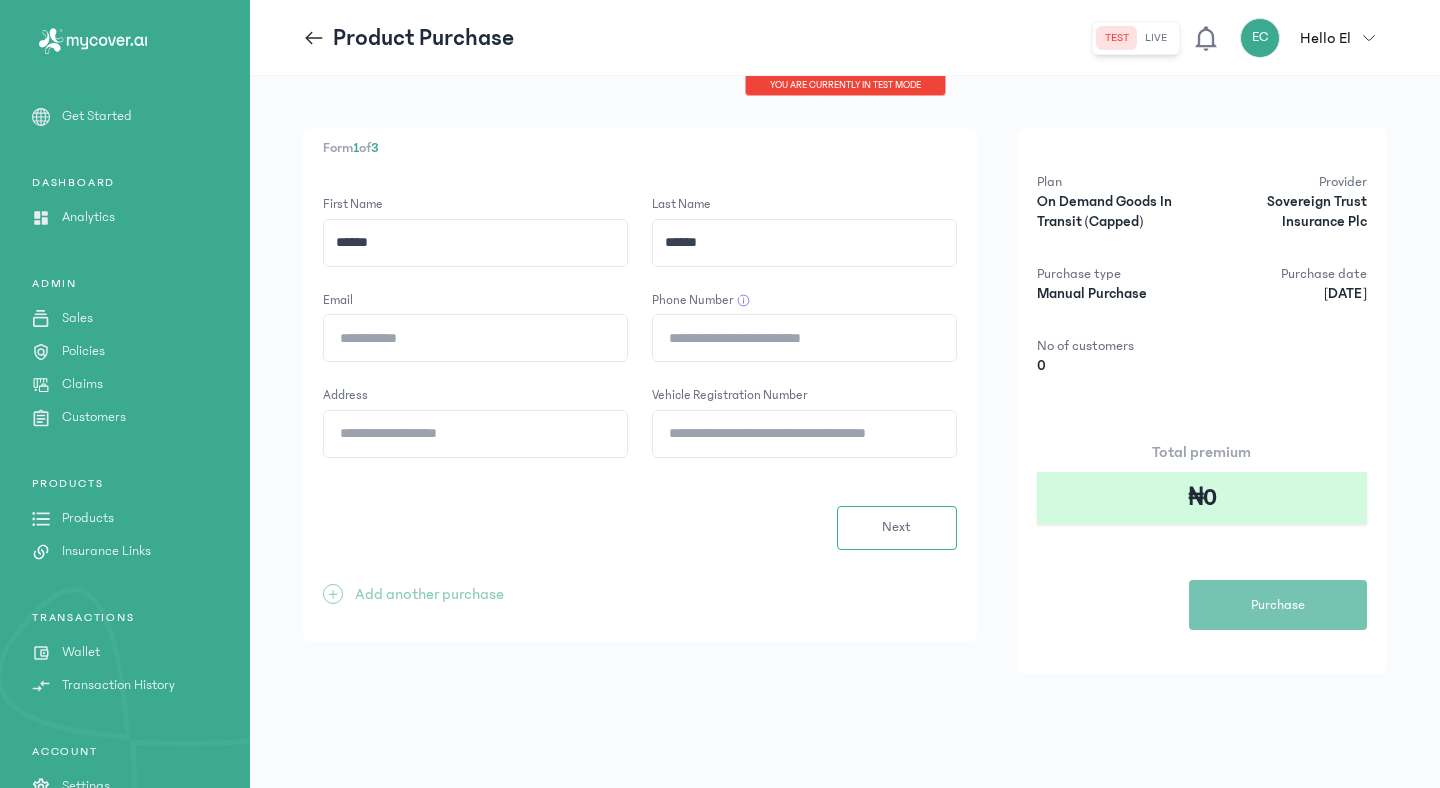 type on "**********" 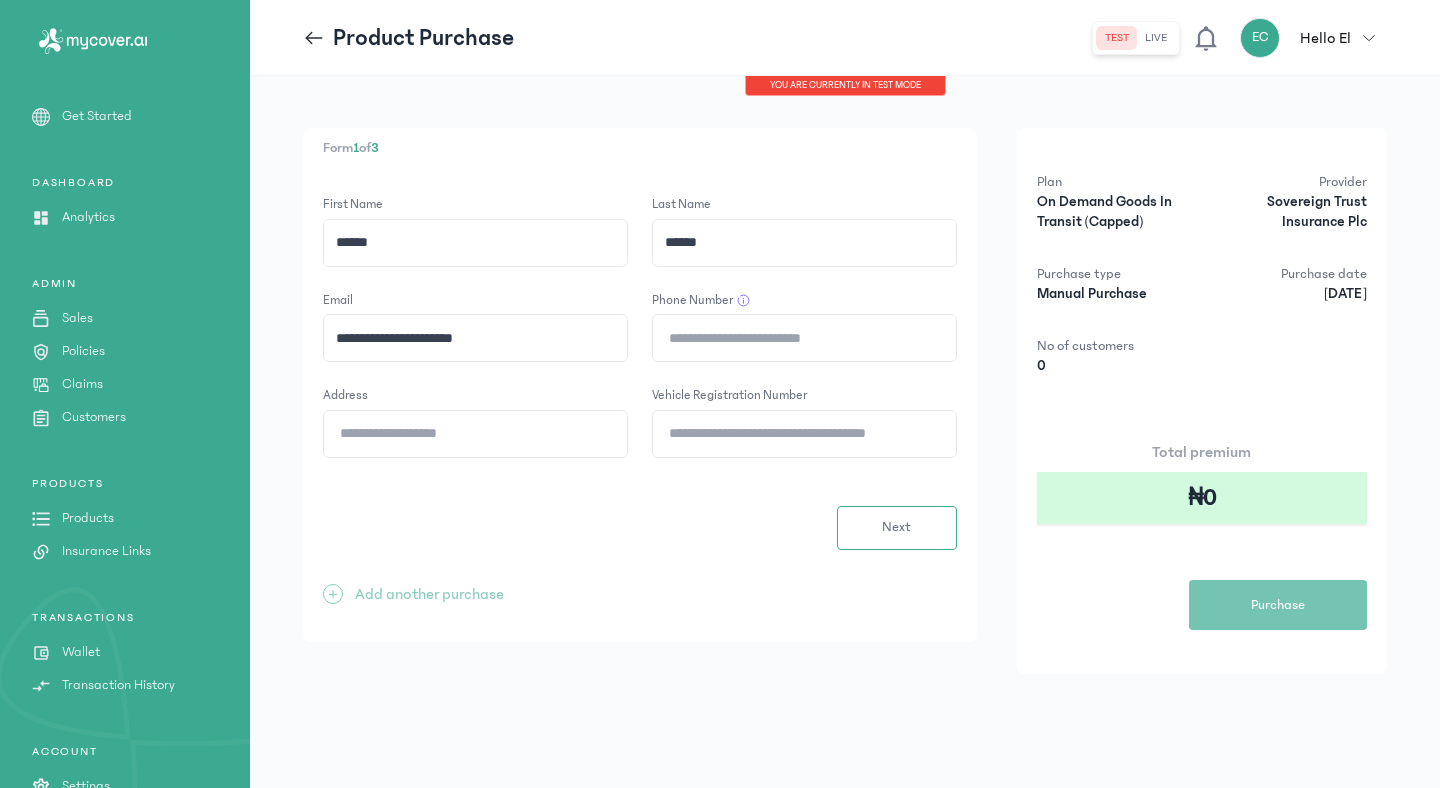 click on "Phone Number" 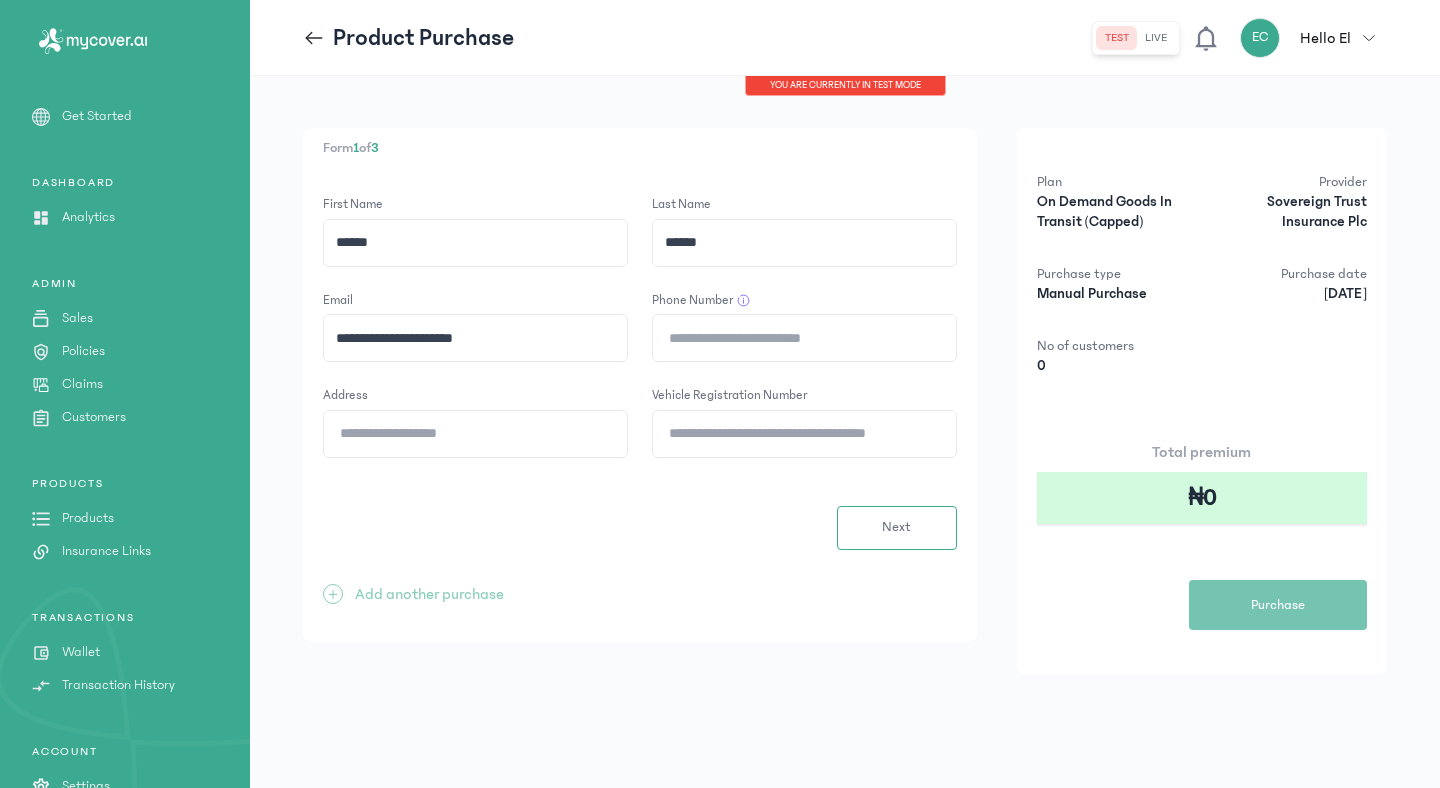 type on "**********" 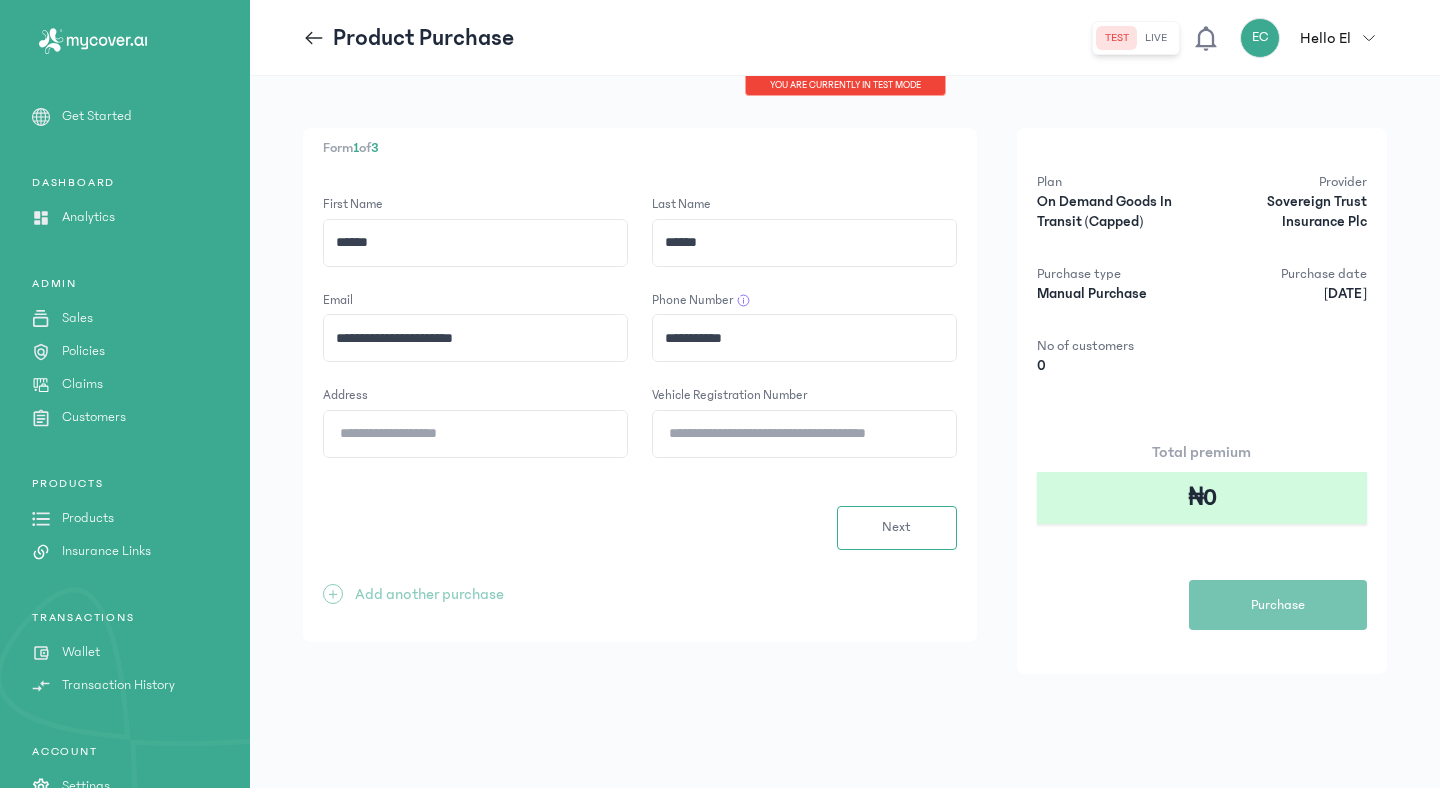 click on "Address" 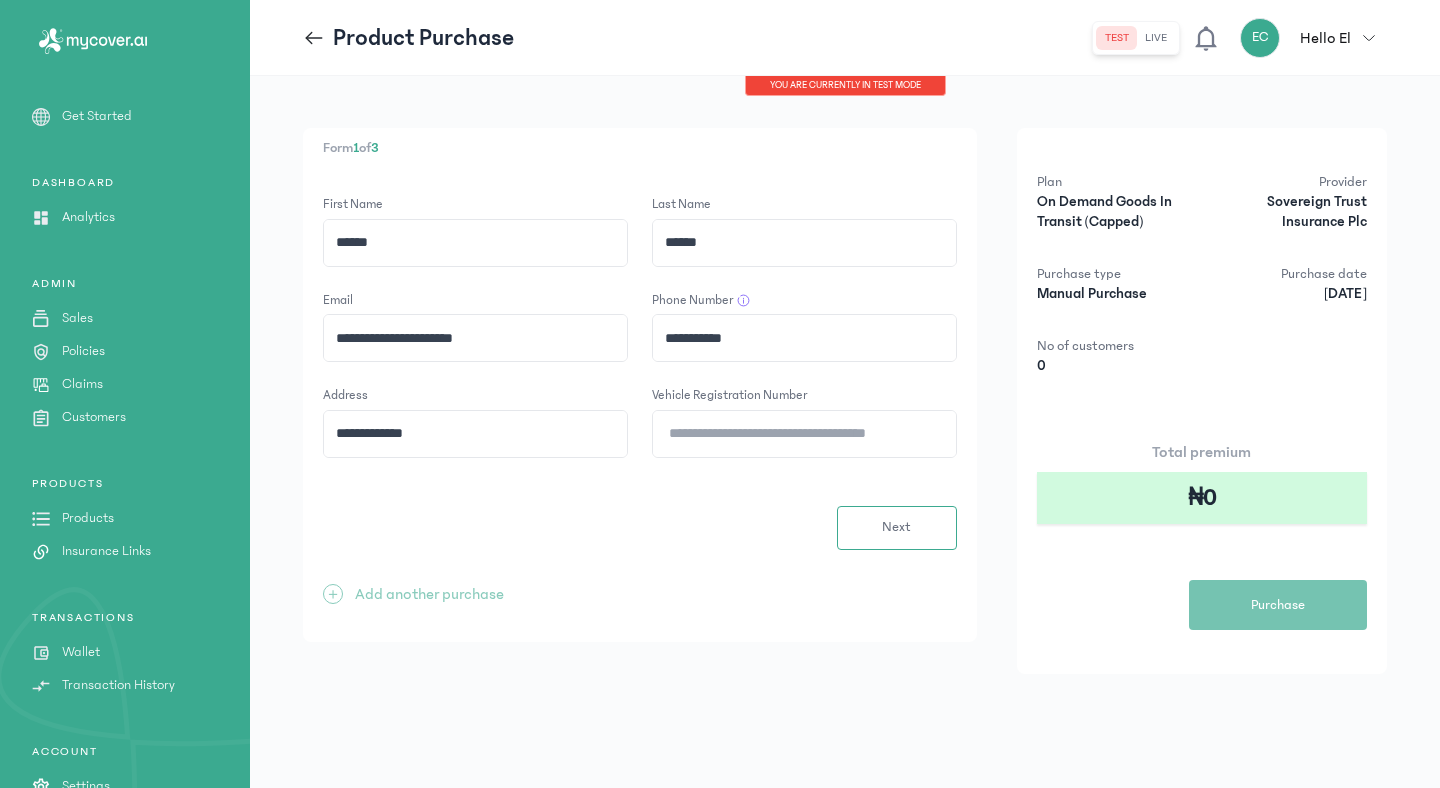 click on "Vehicle registration number" 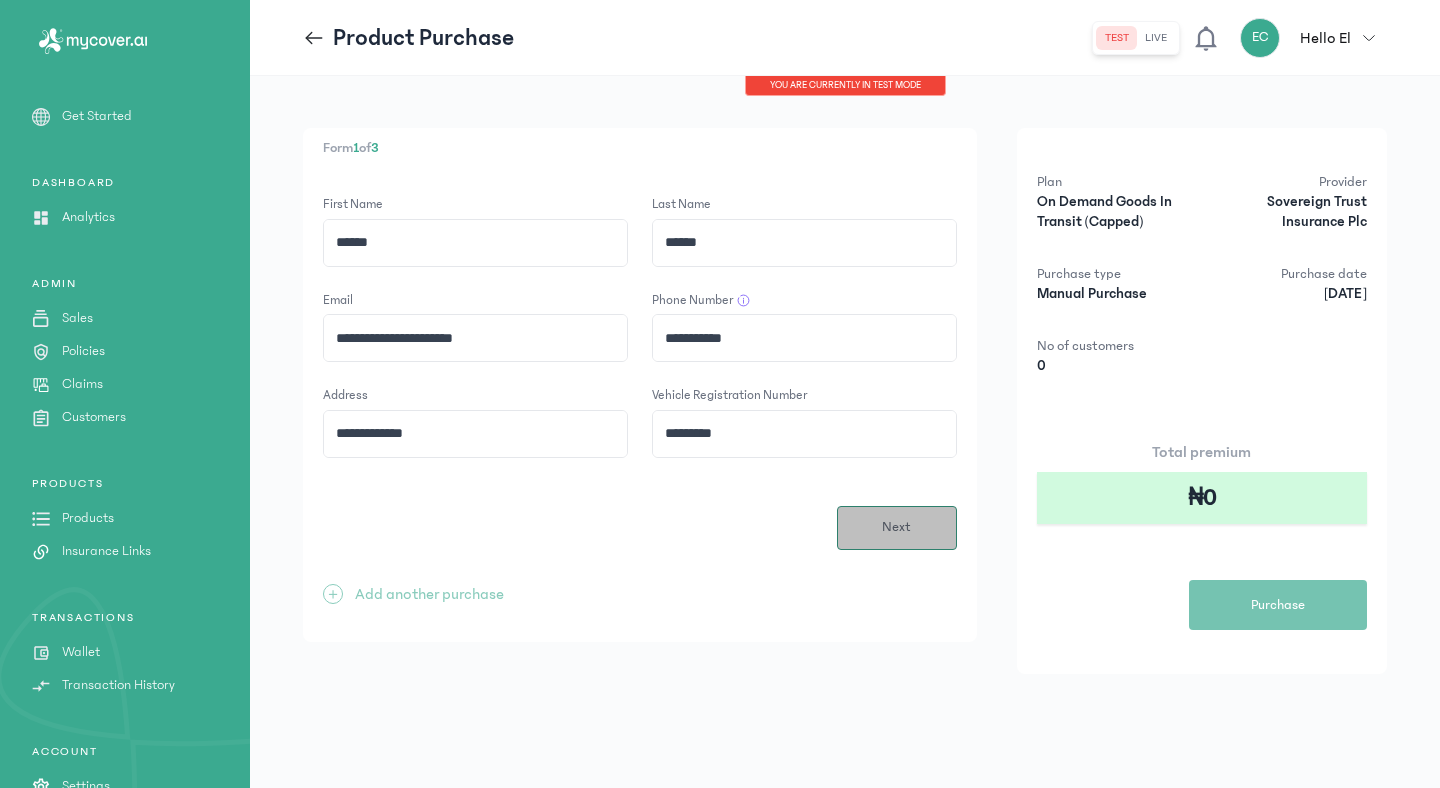 click on "Next" at bounding box center (896, 527) 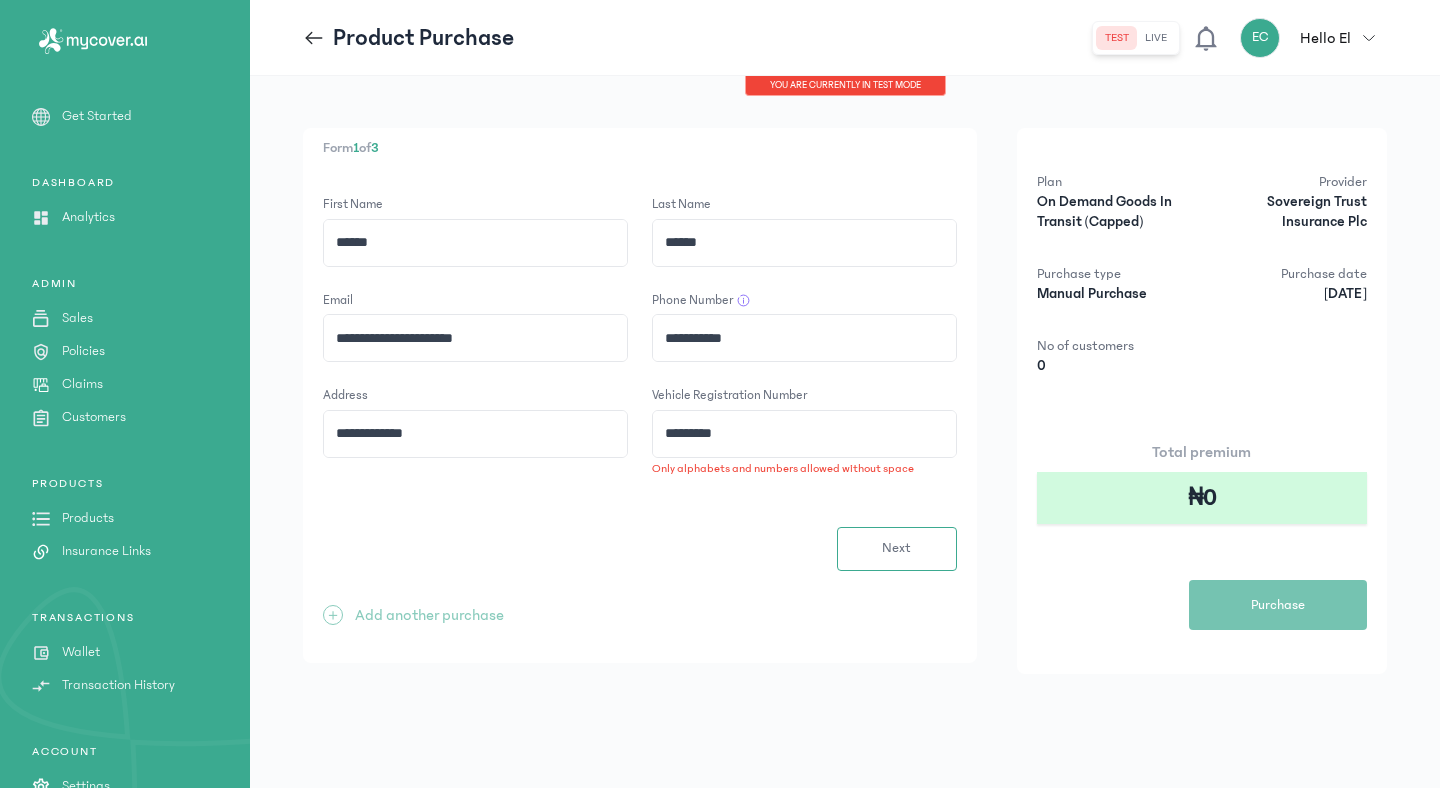 click on "*********" 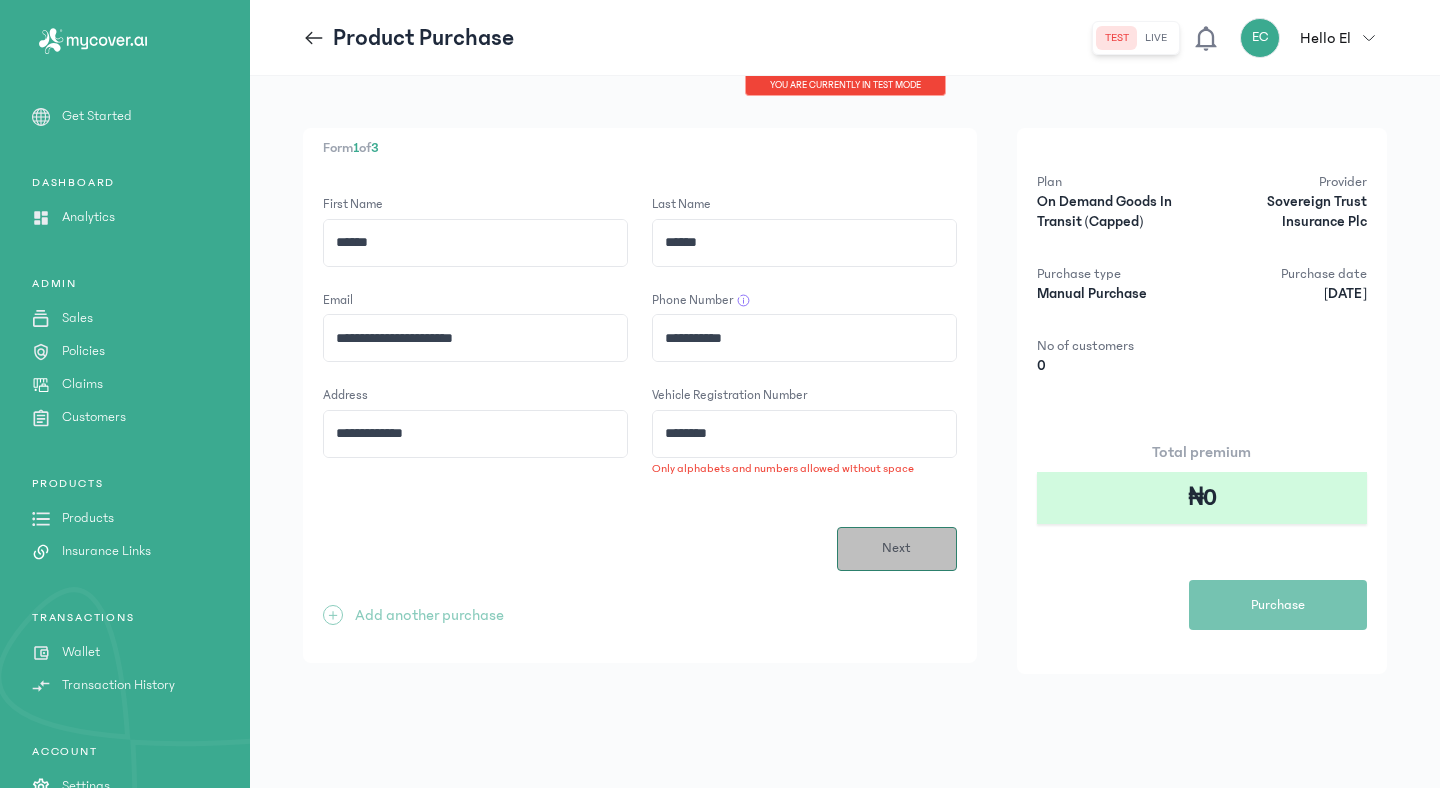click on "Next" at bounding box center [897, 549] 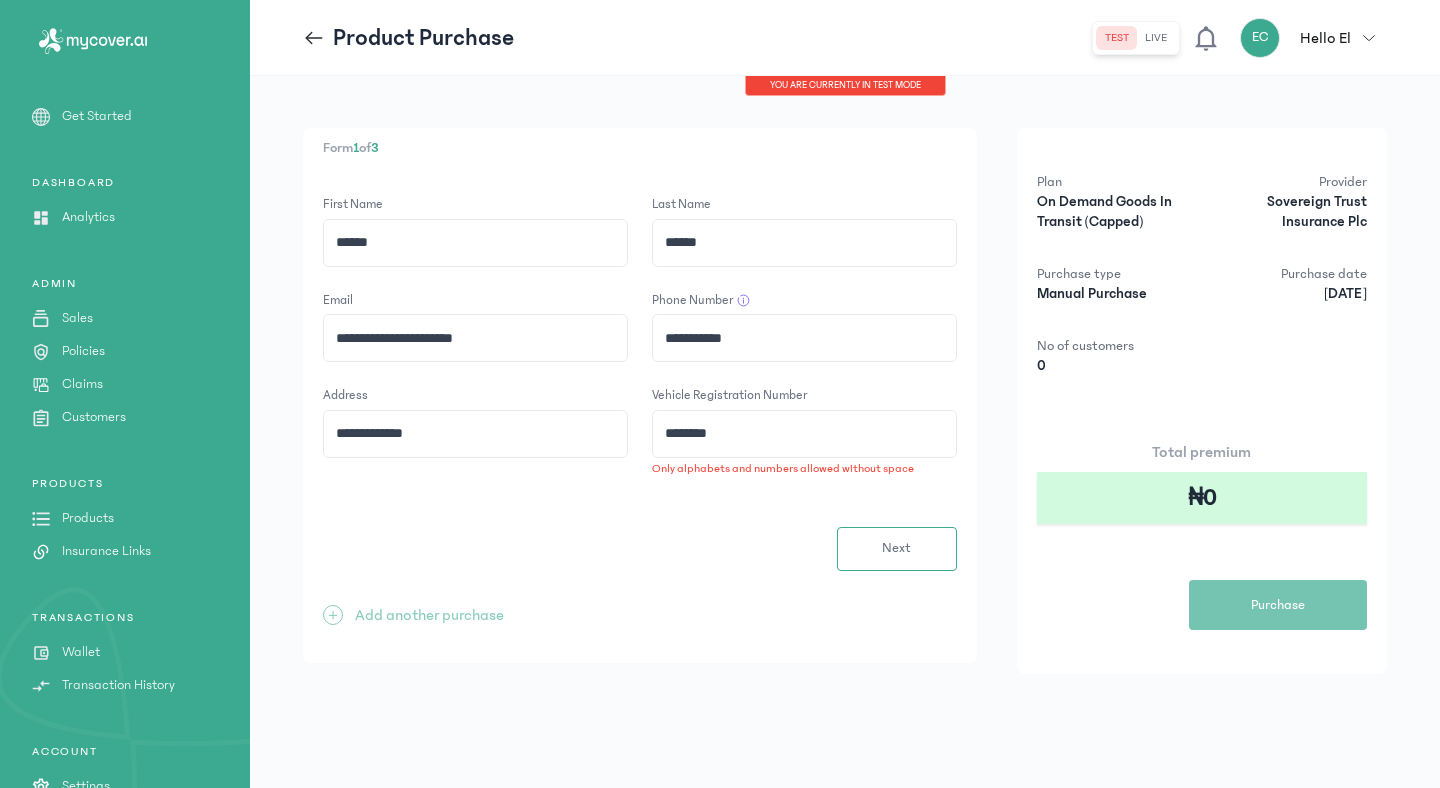 click on "********" 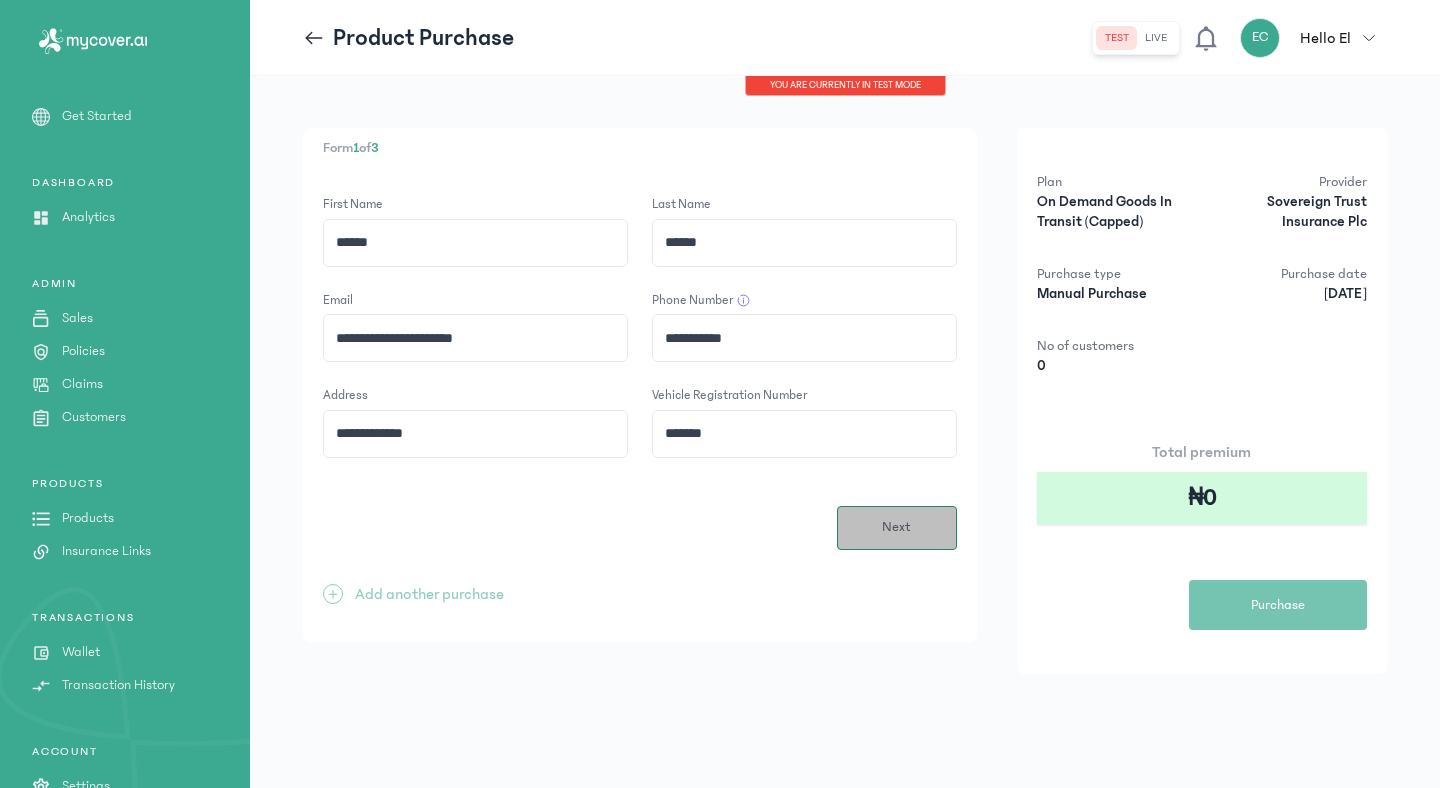 type on "*******" 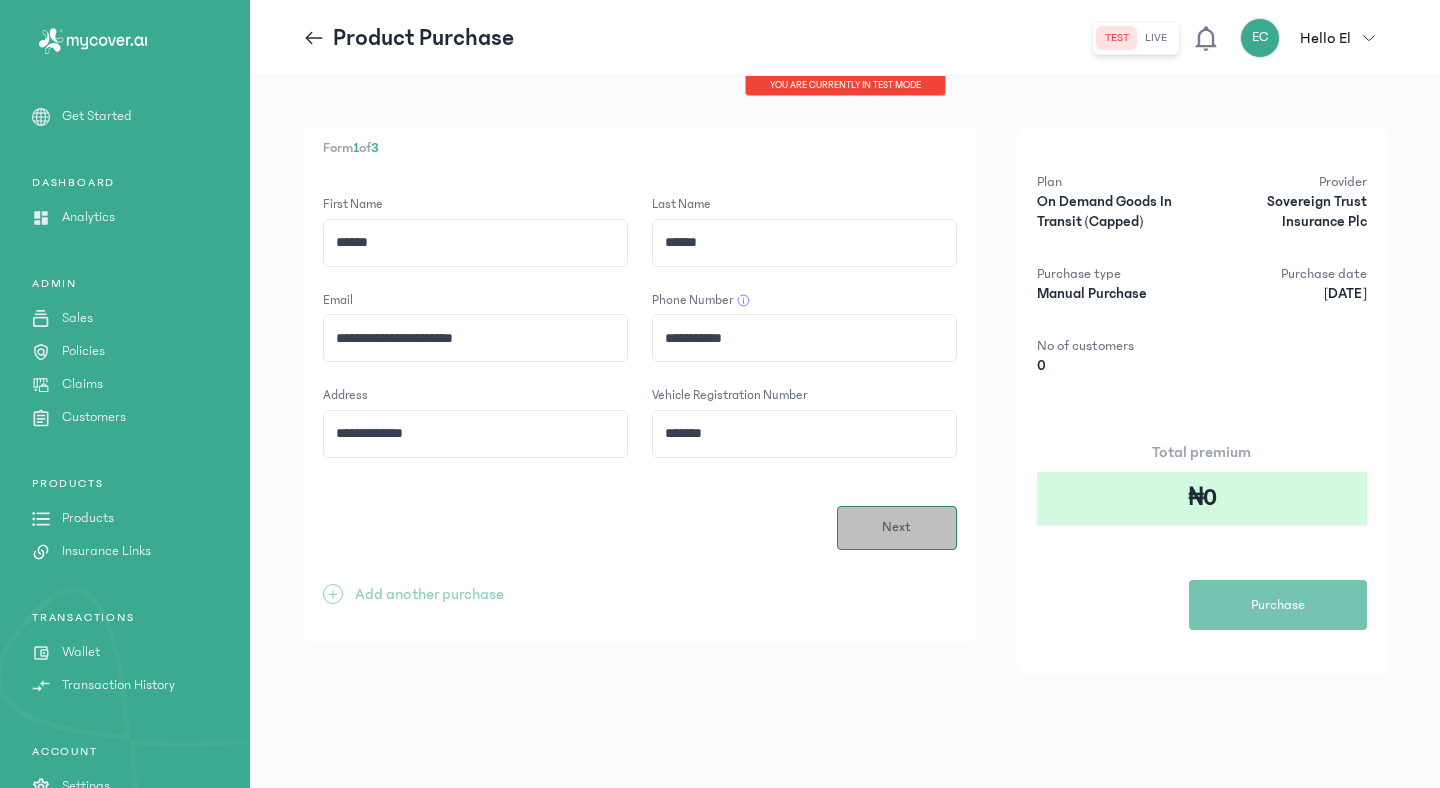 click on "Next" at bounding box center (897, 528) 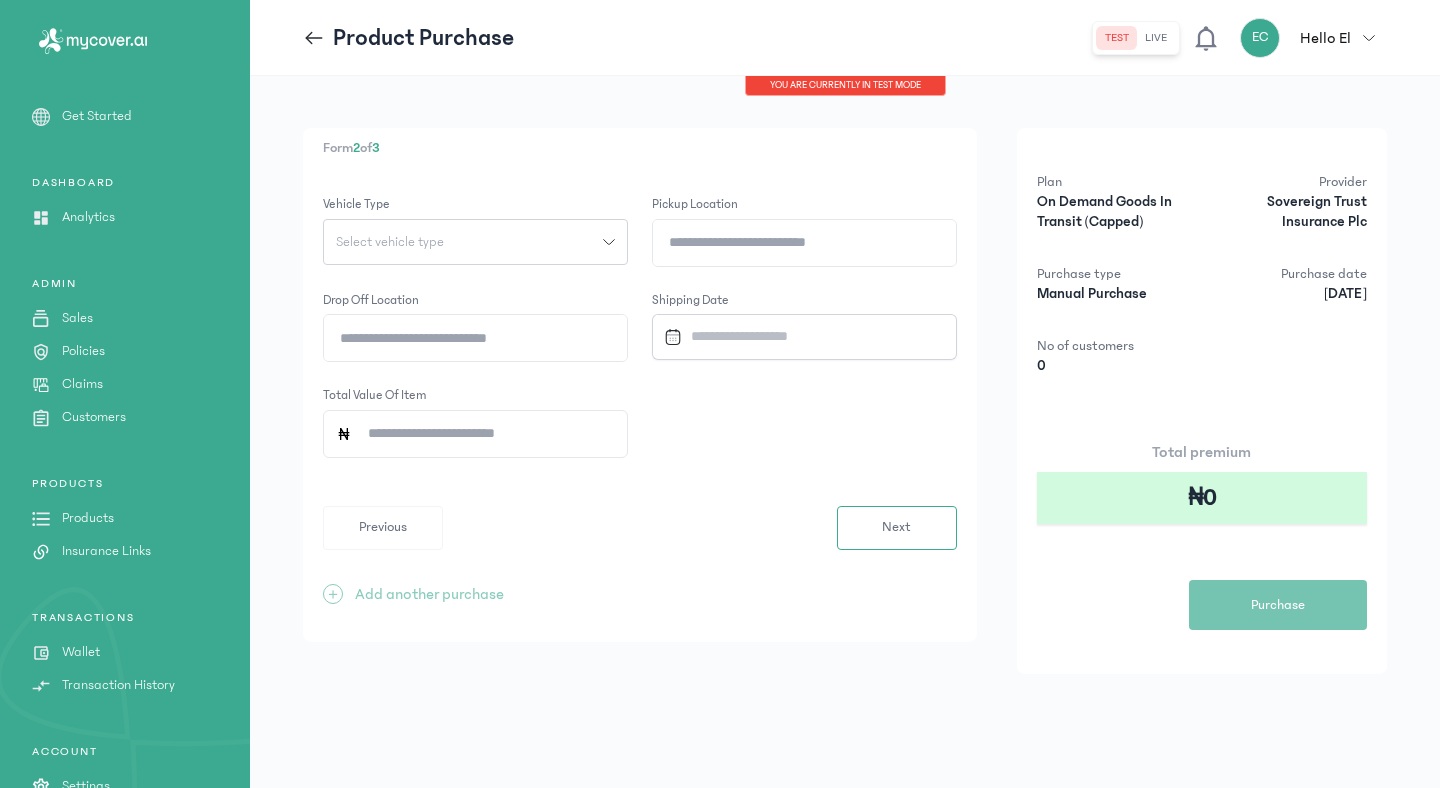 drag, startPoint x: 598, startPoint y: 244, endPoint x: 583, endPoint y: 244, distance: 15 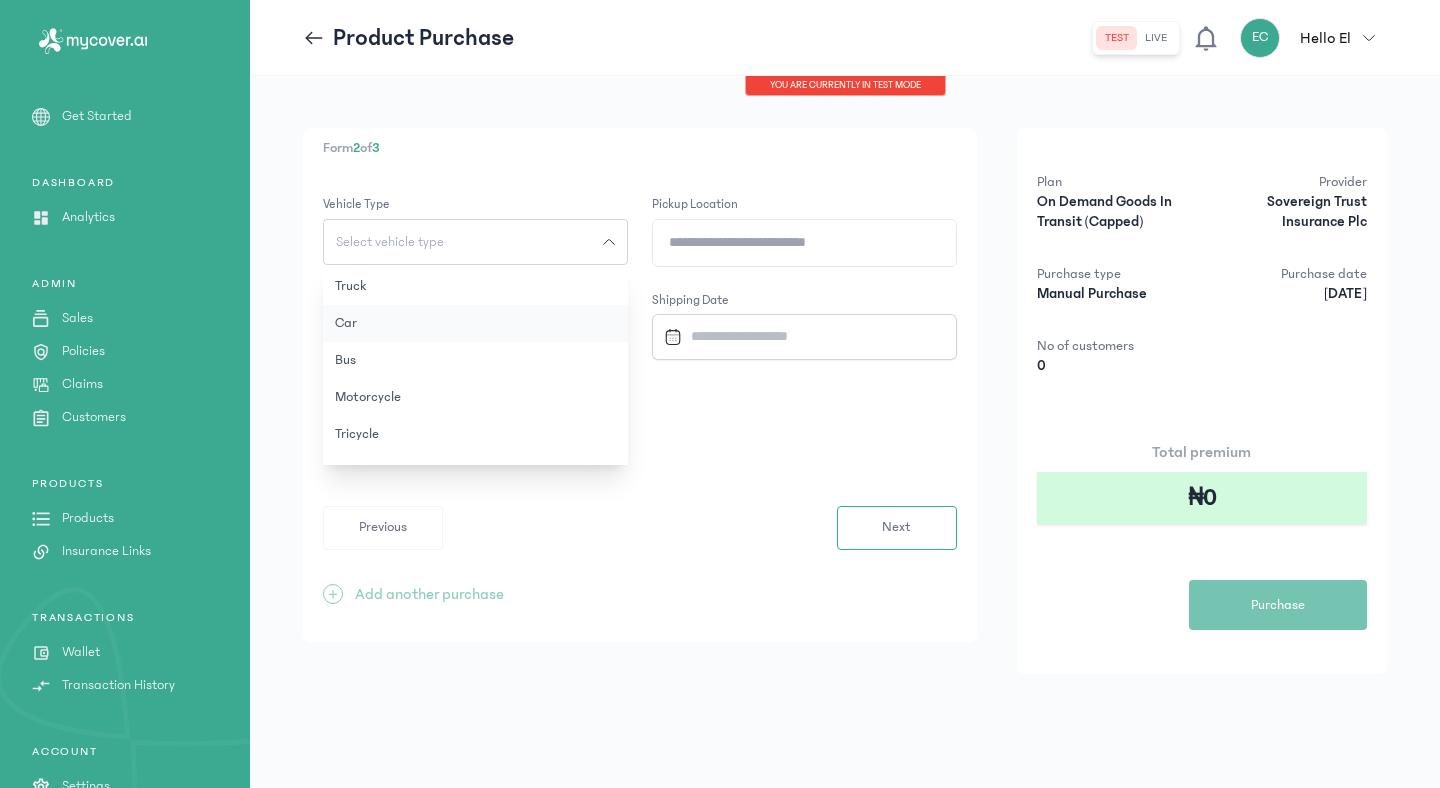 click on "Car" 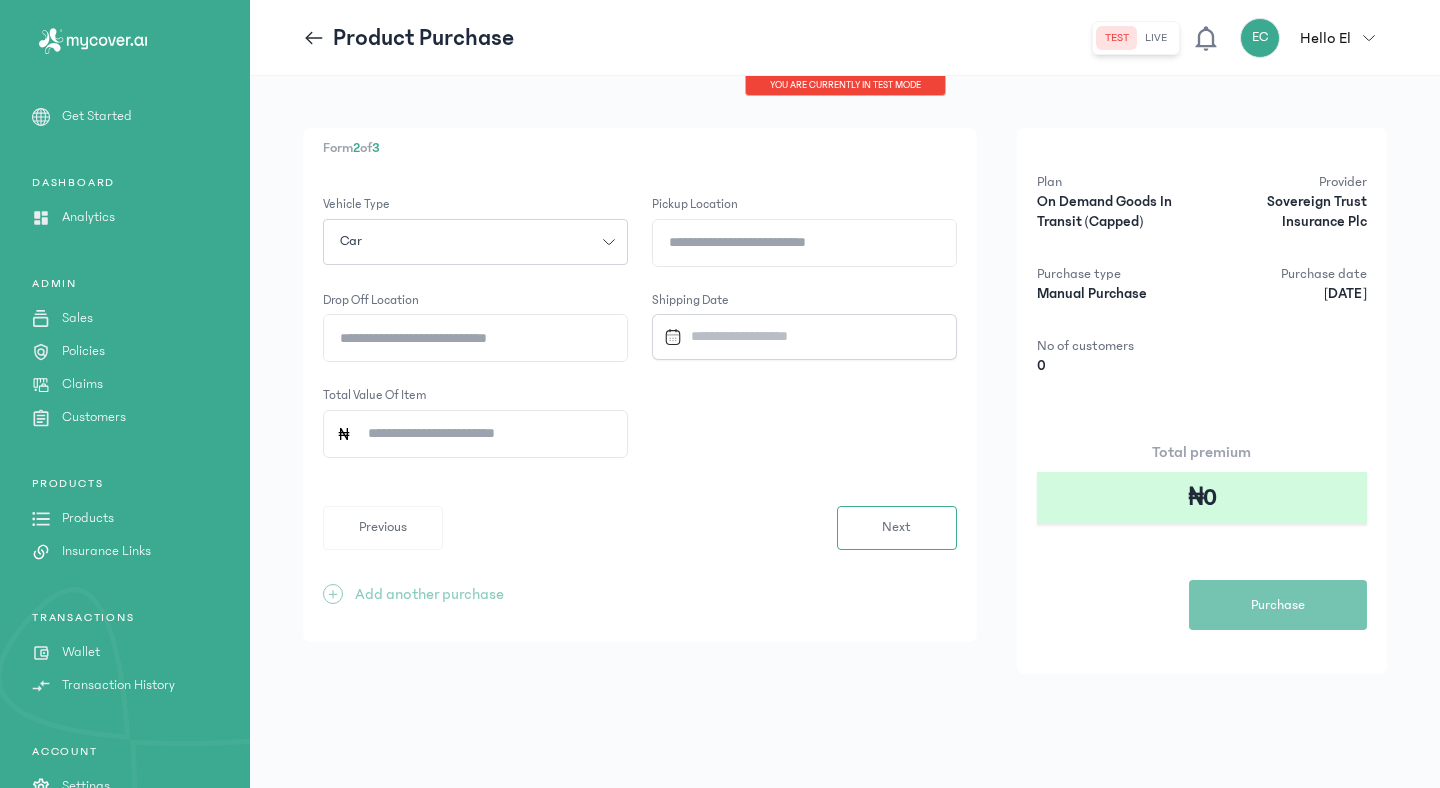click on "Drop off location" 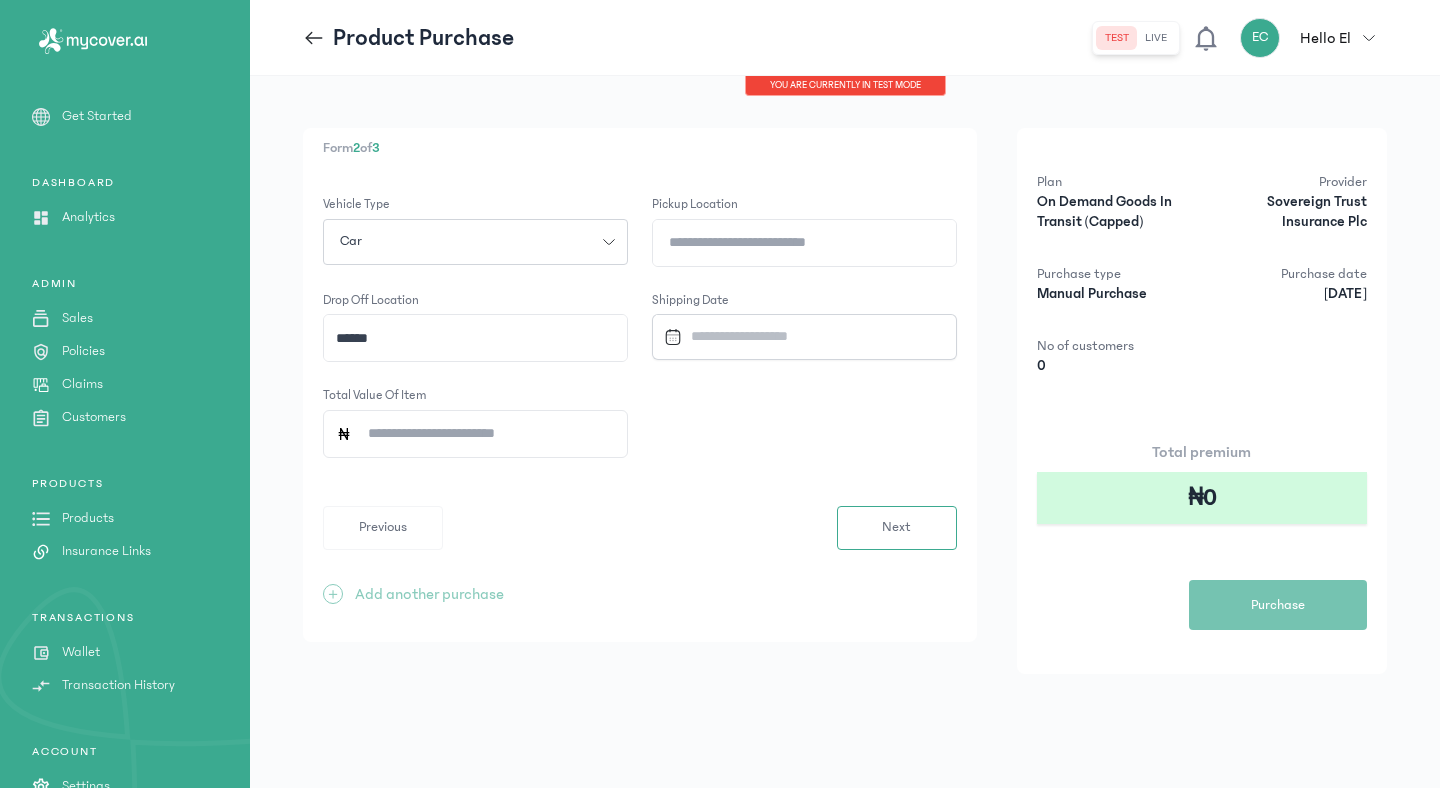 type on "******" 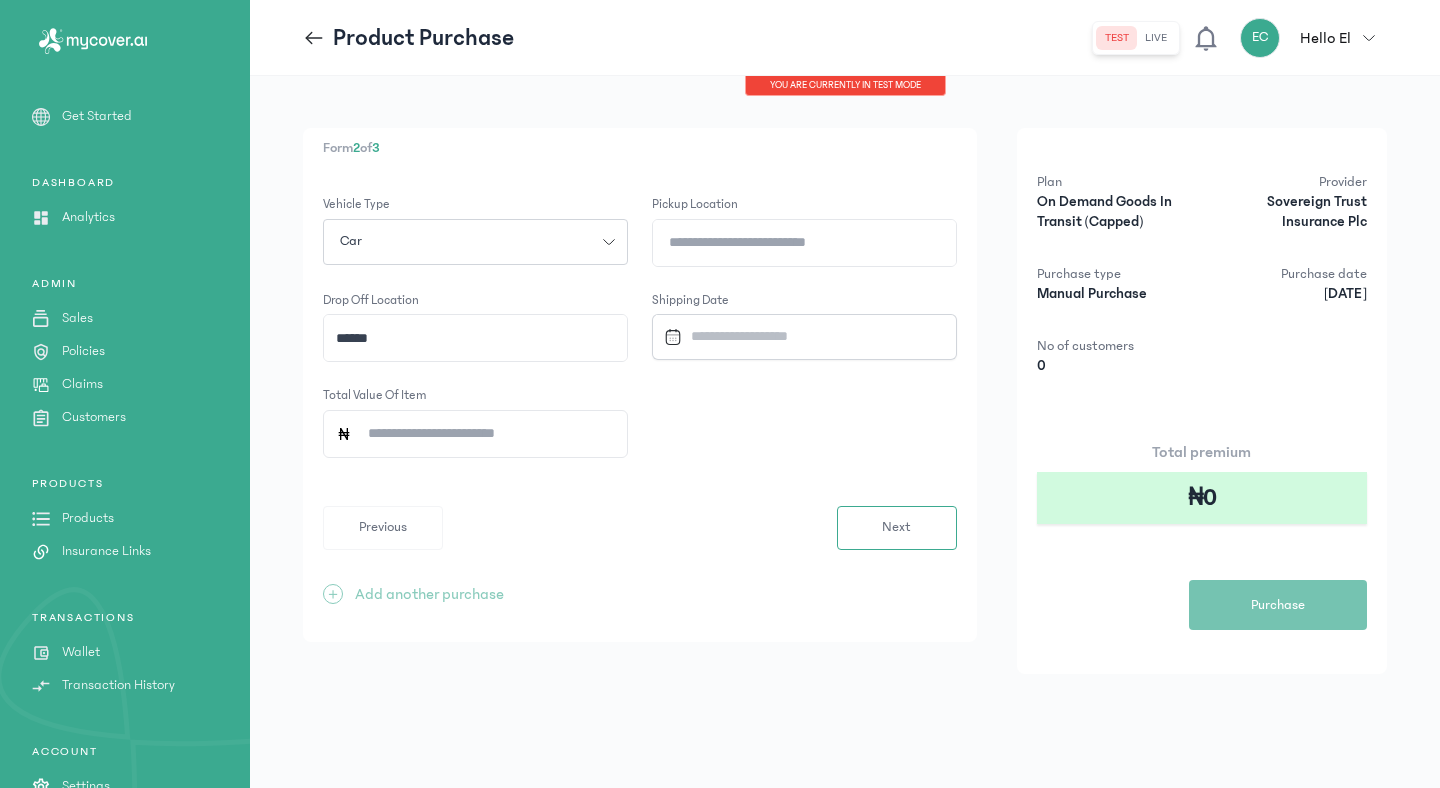 click on "Form  2  of  3 Vehicle Type  Car
Pickup location Drop off location ****** Shipping date
Total value of Item  Previous  Next  +  Add another purchase" at bounding box center [640, 385] 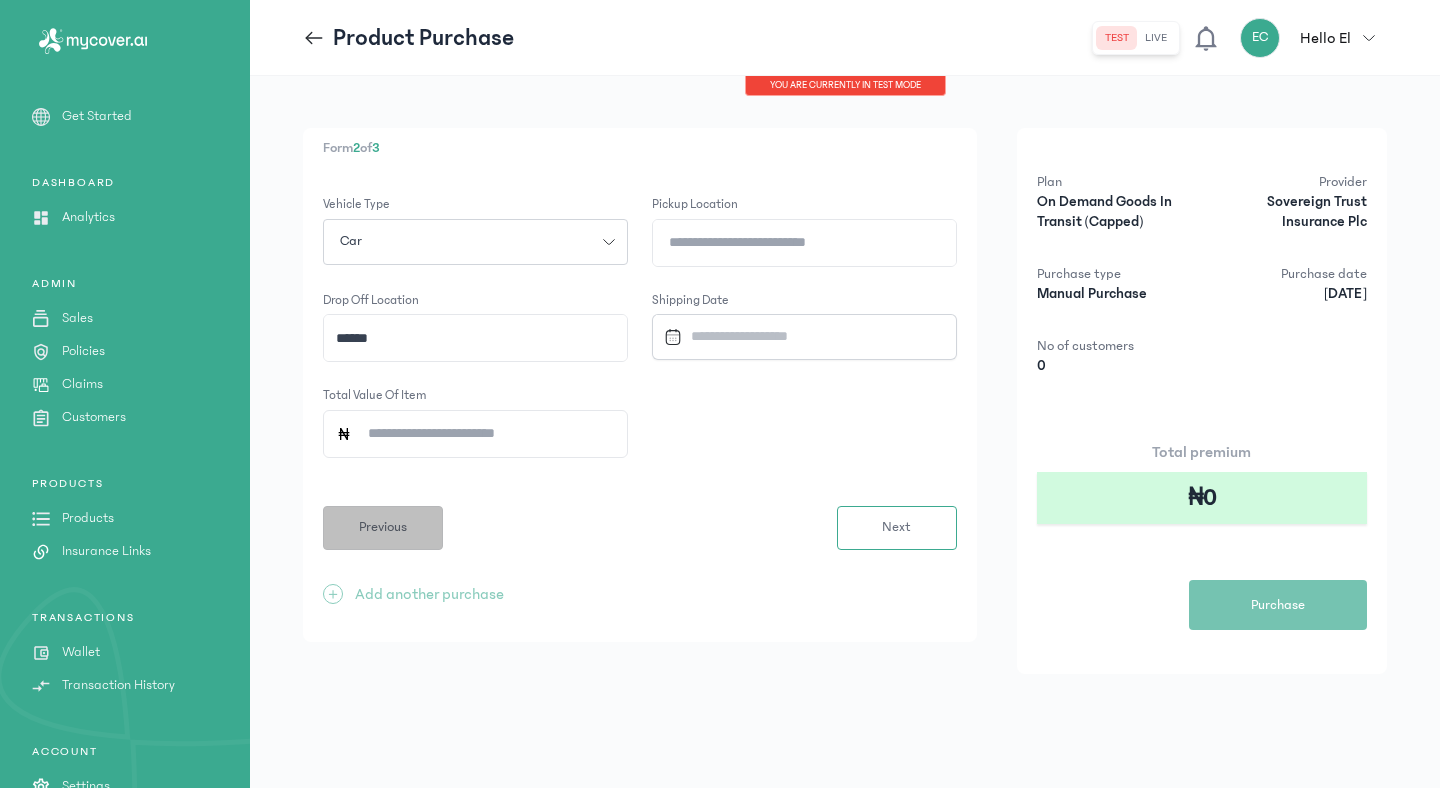 click on "Previous" at bounding box center (383, 528) 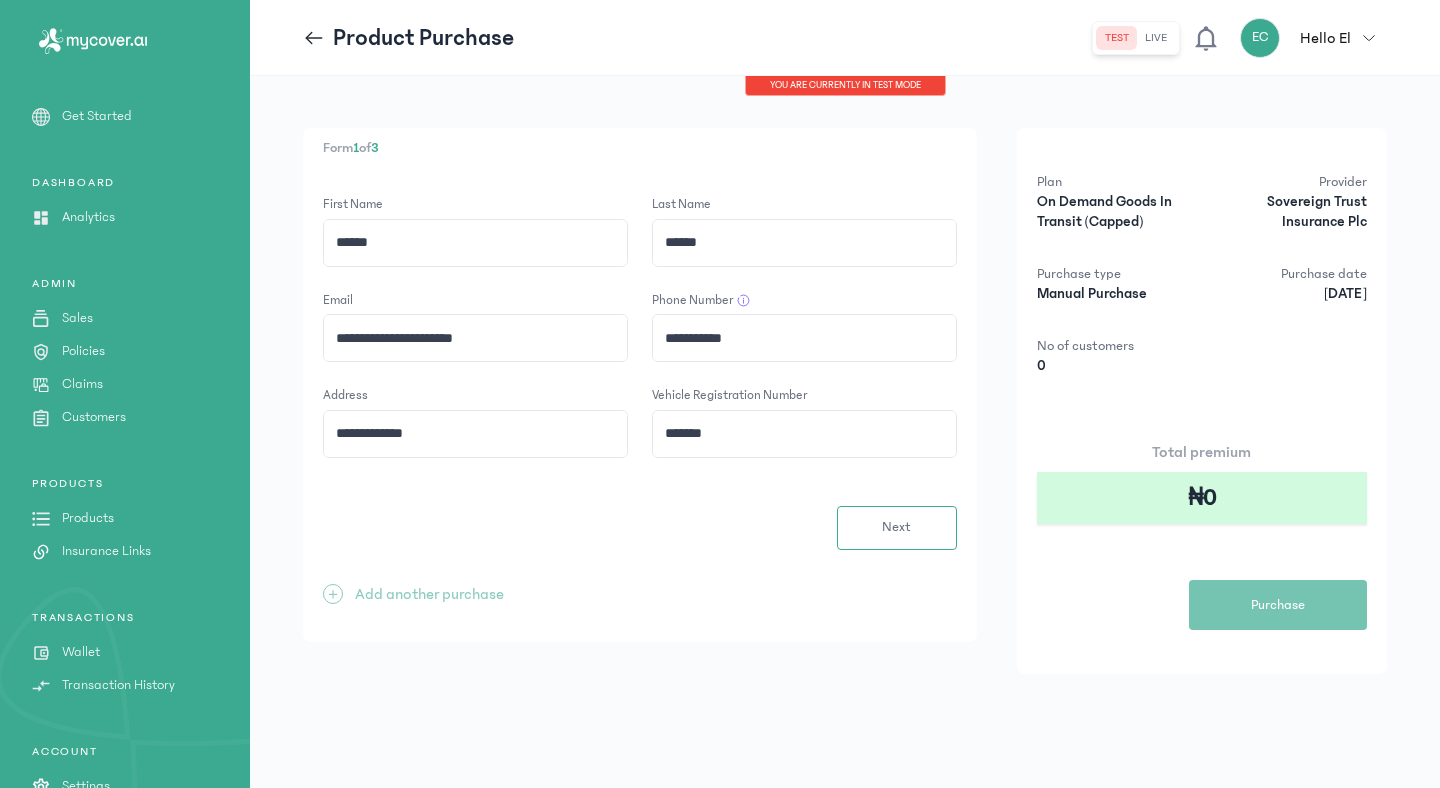 click on "**********" 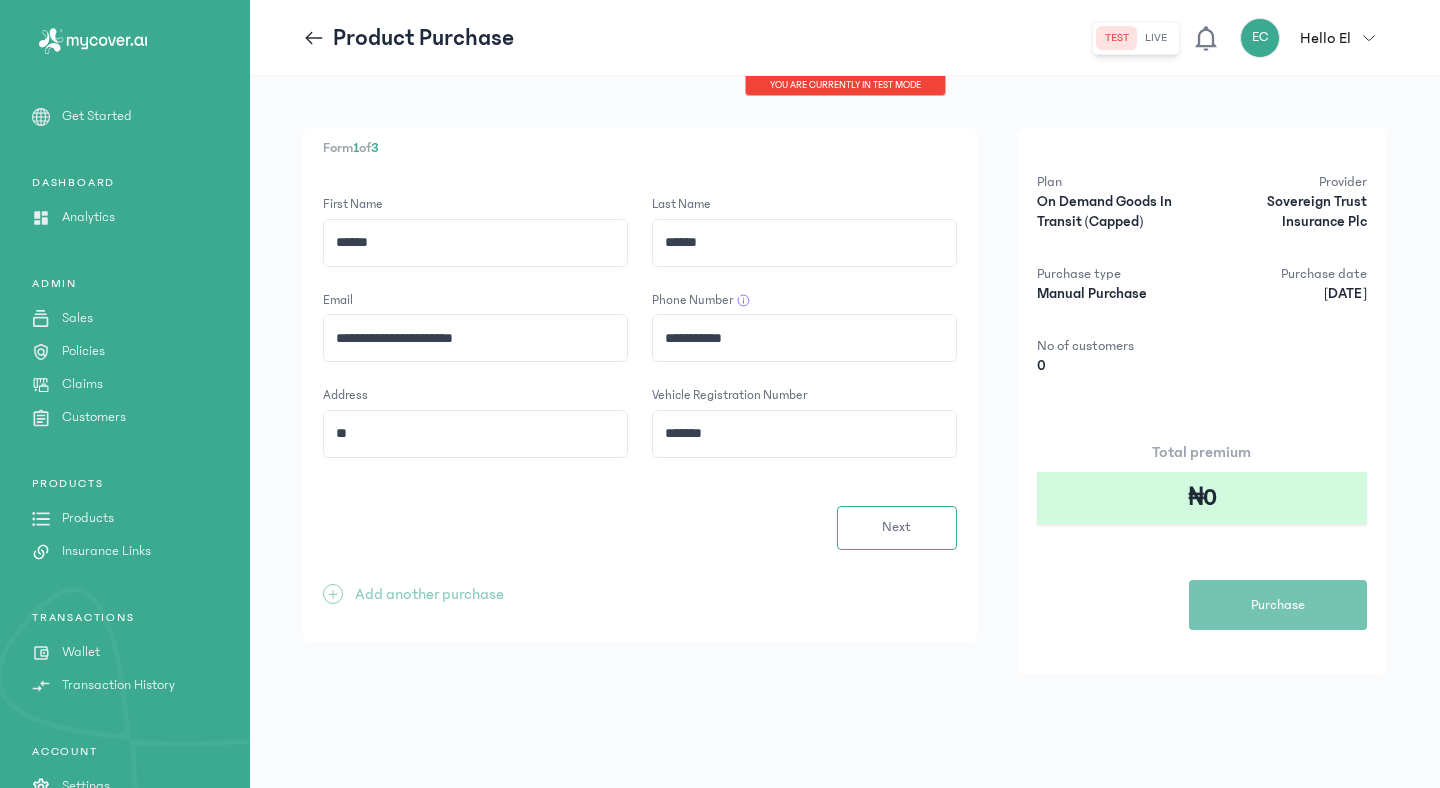 type on "*" 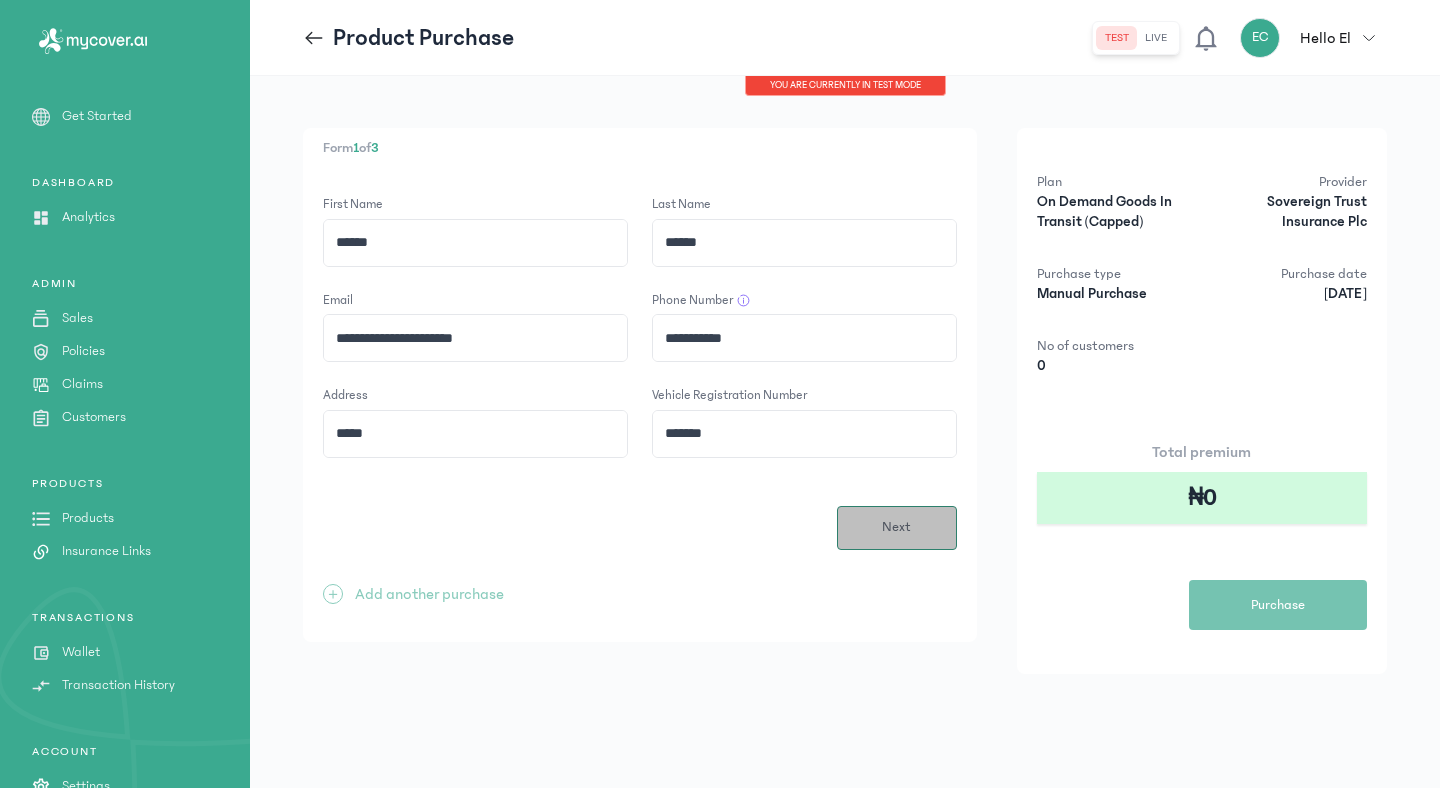 type on "*****" 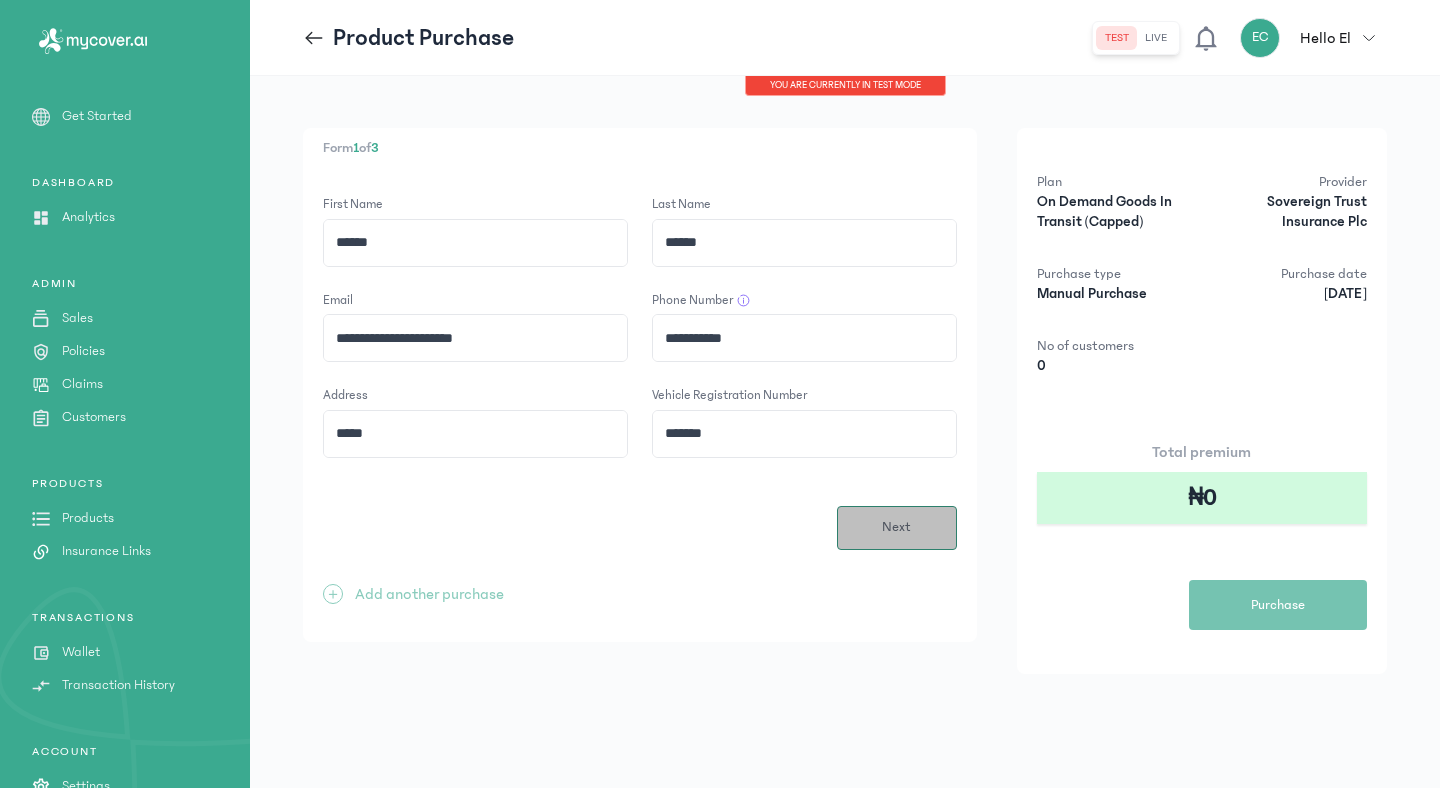 click on "Next" at bounding box center (896, 527) 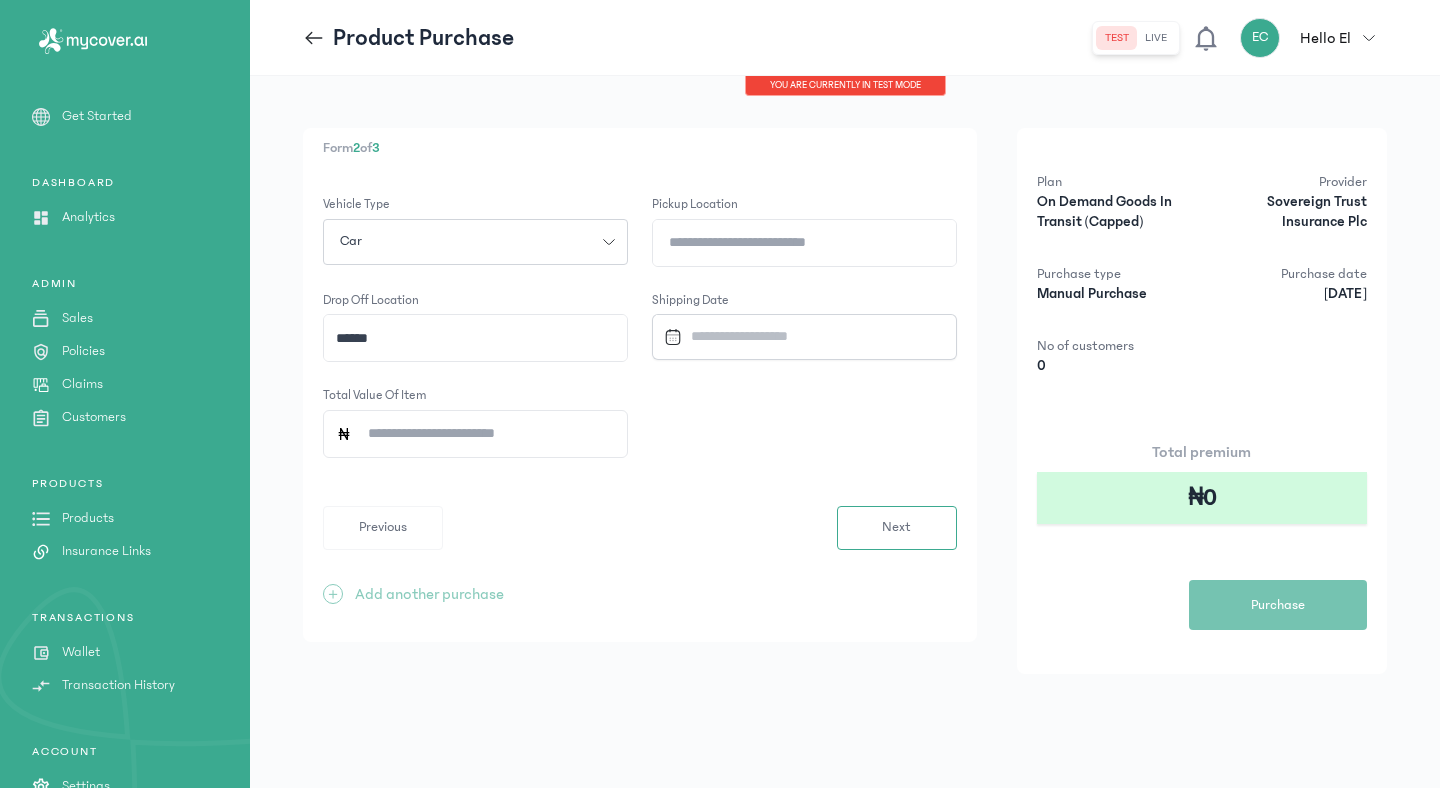 click on "Pickup location" 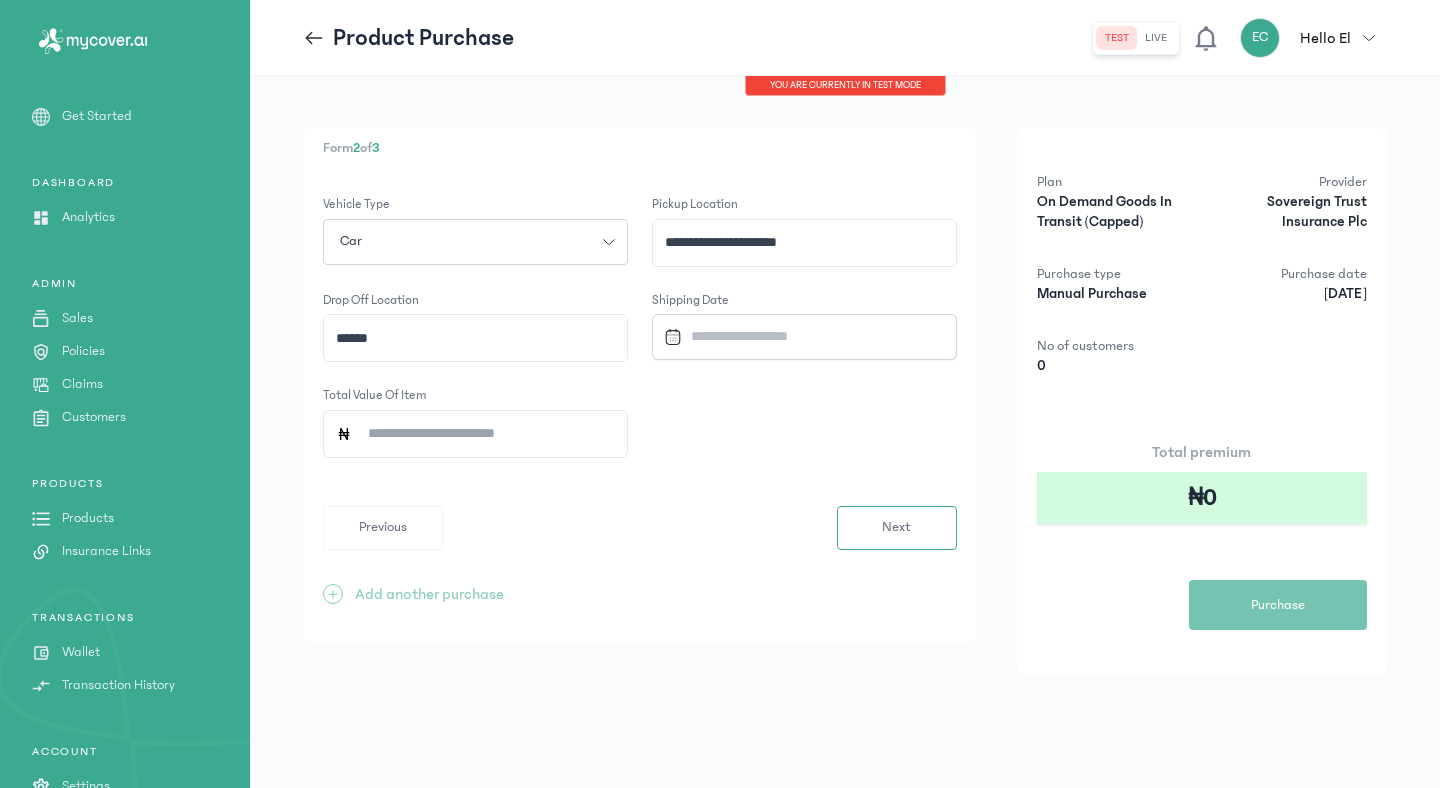 type on "**********" 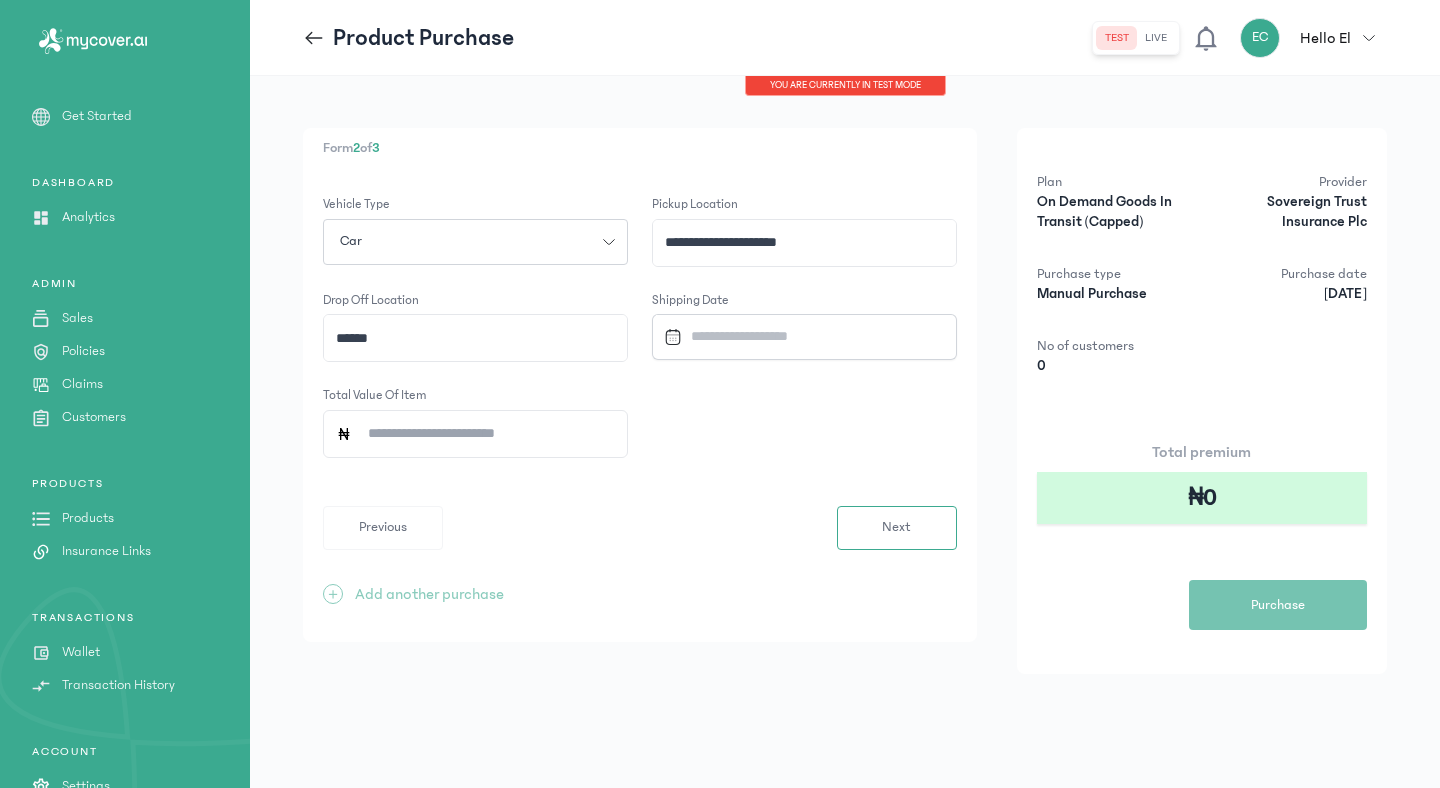 click at bounding box center (796, 336) 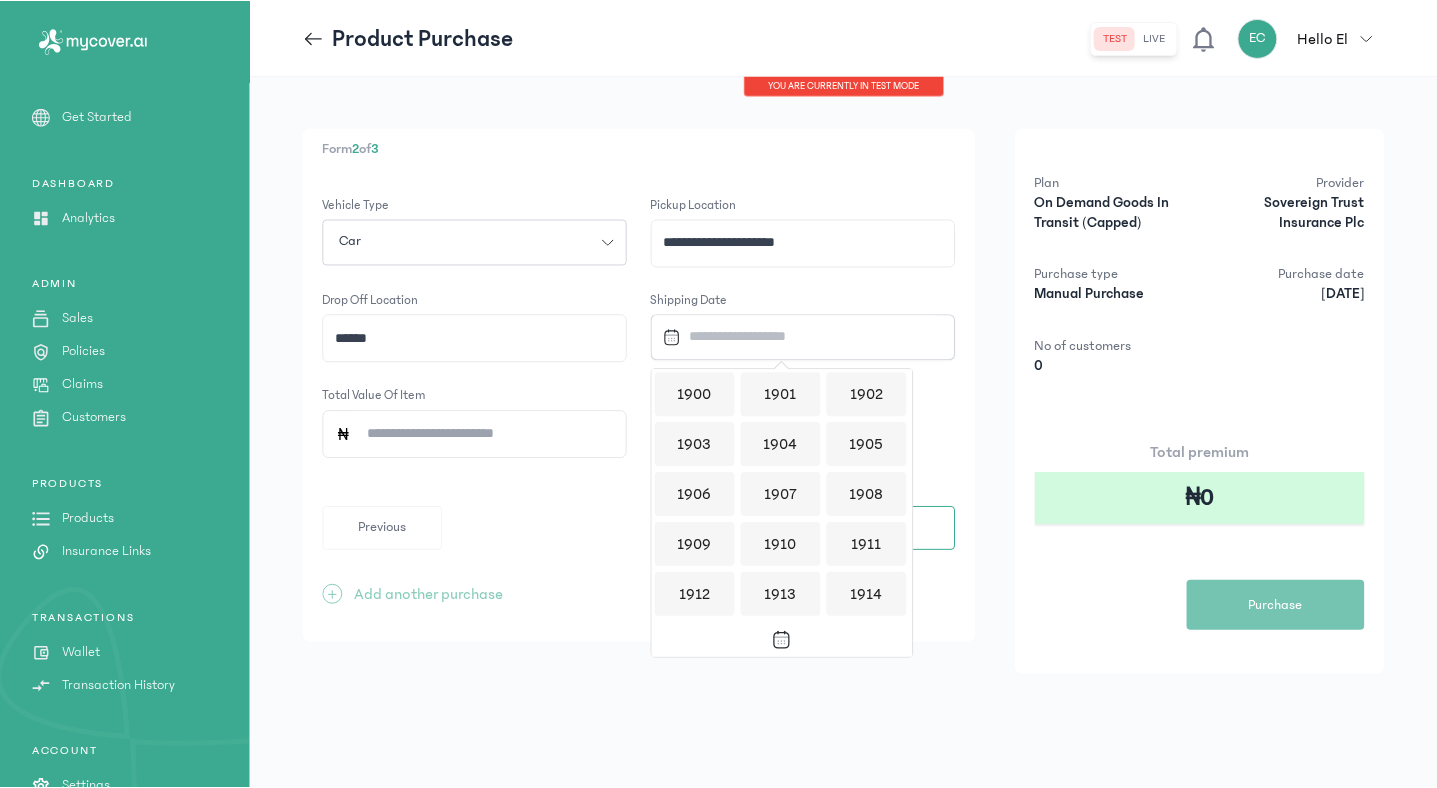 scroll, scrollTop: 1938, scrollLeft: 0, axis: vertical 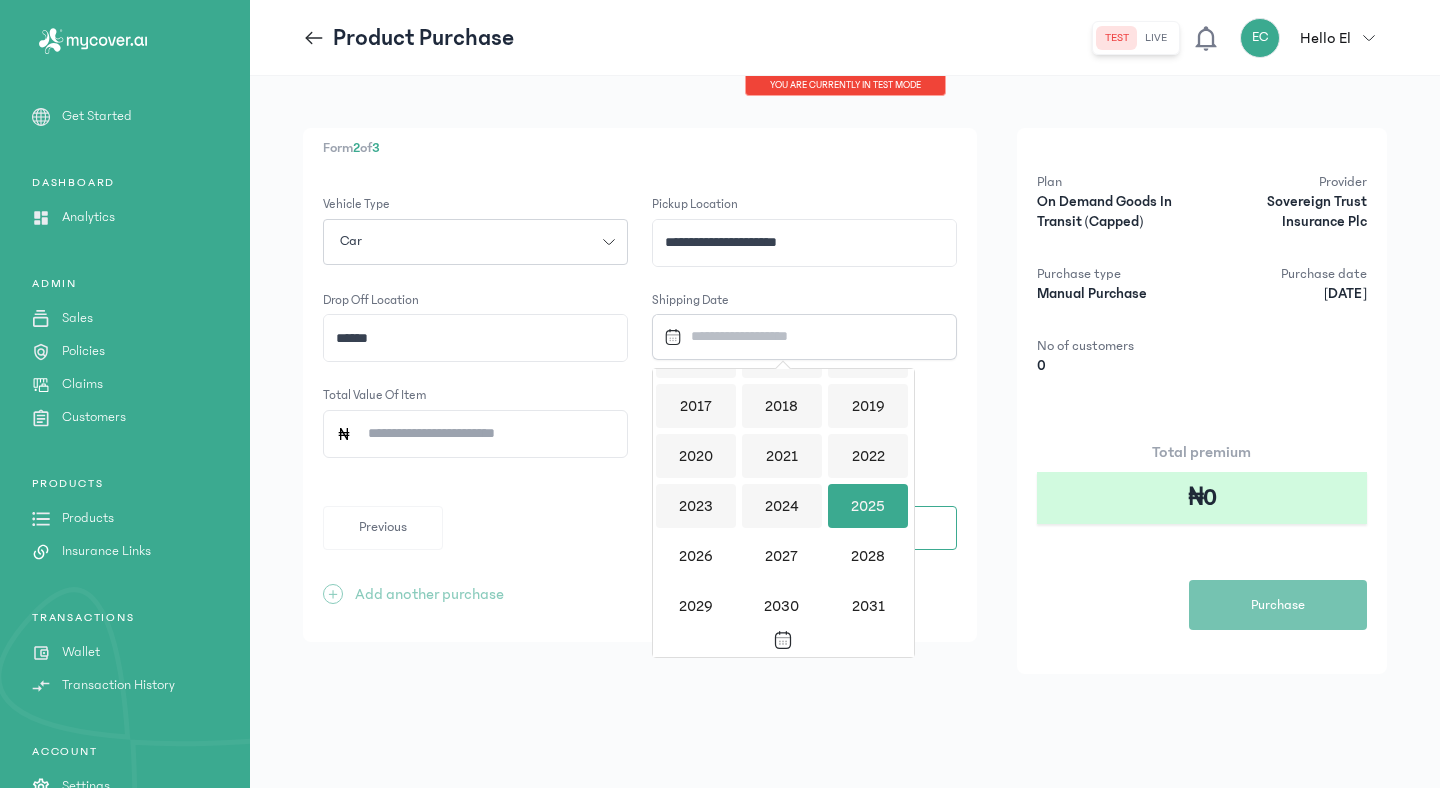 click on "2025" at bounding box center (868, 506) 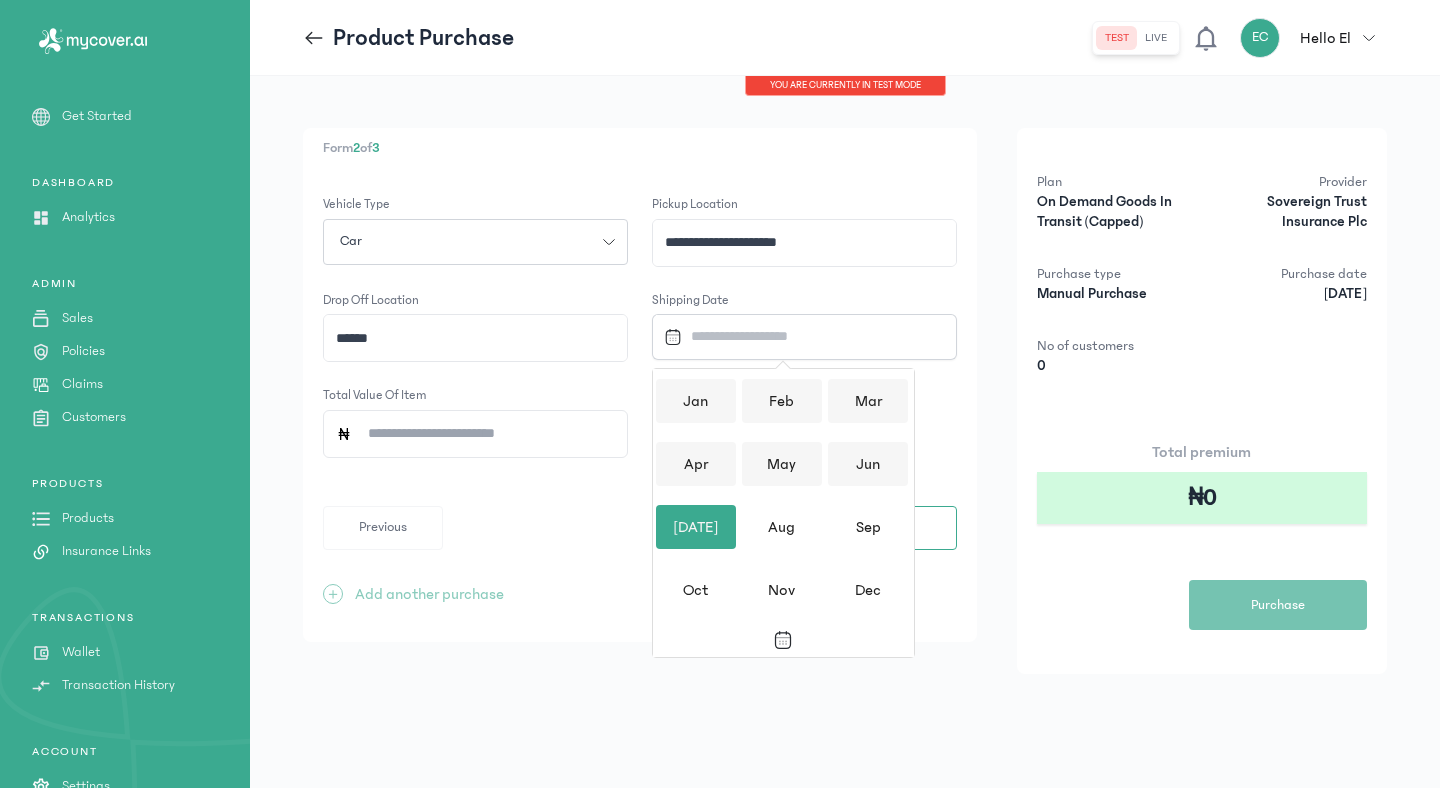 click on "Jul" at bounding box center (696, 527) 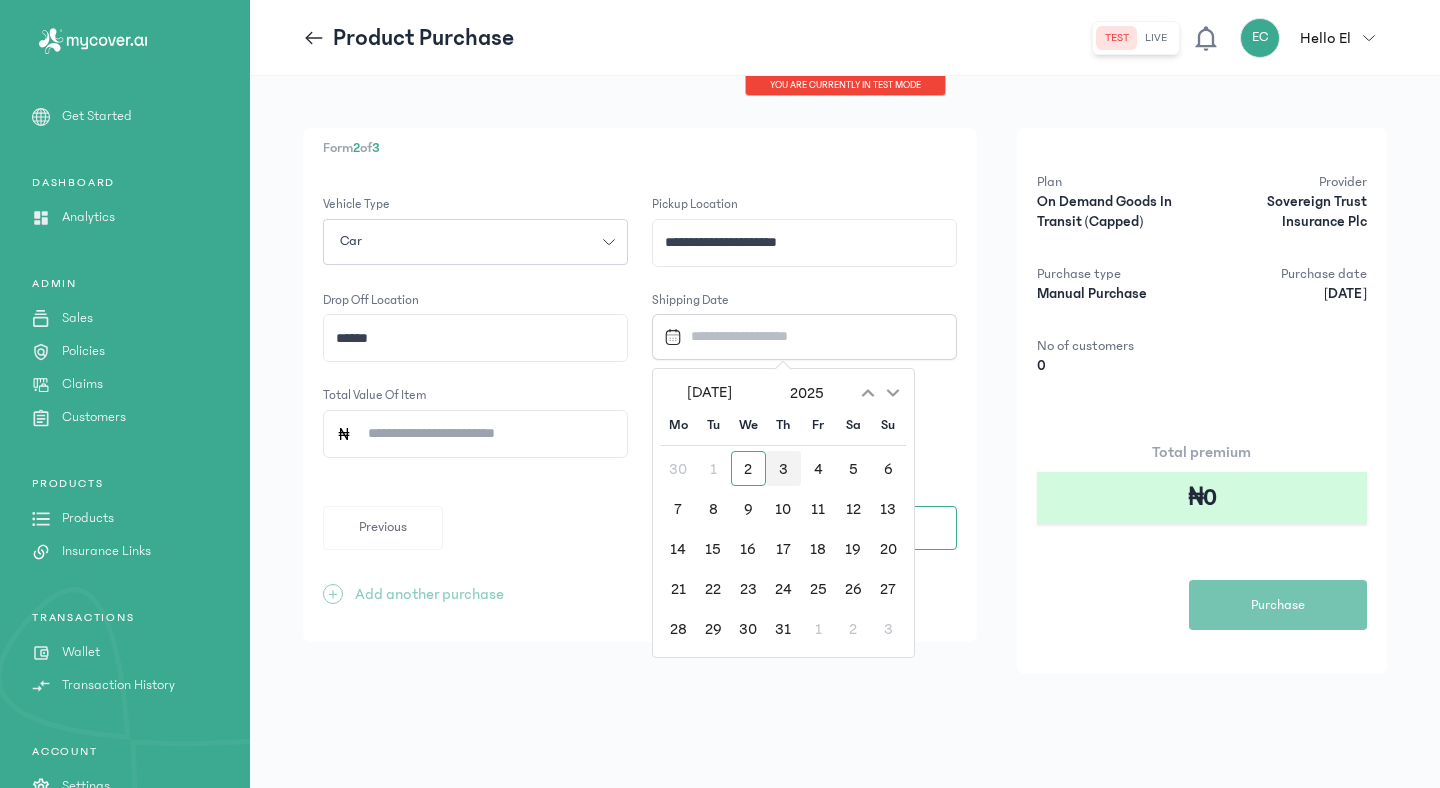 click on "3" at bounding box center (783, 468) 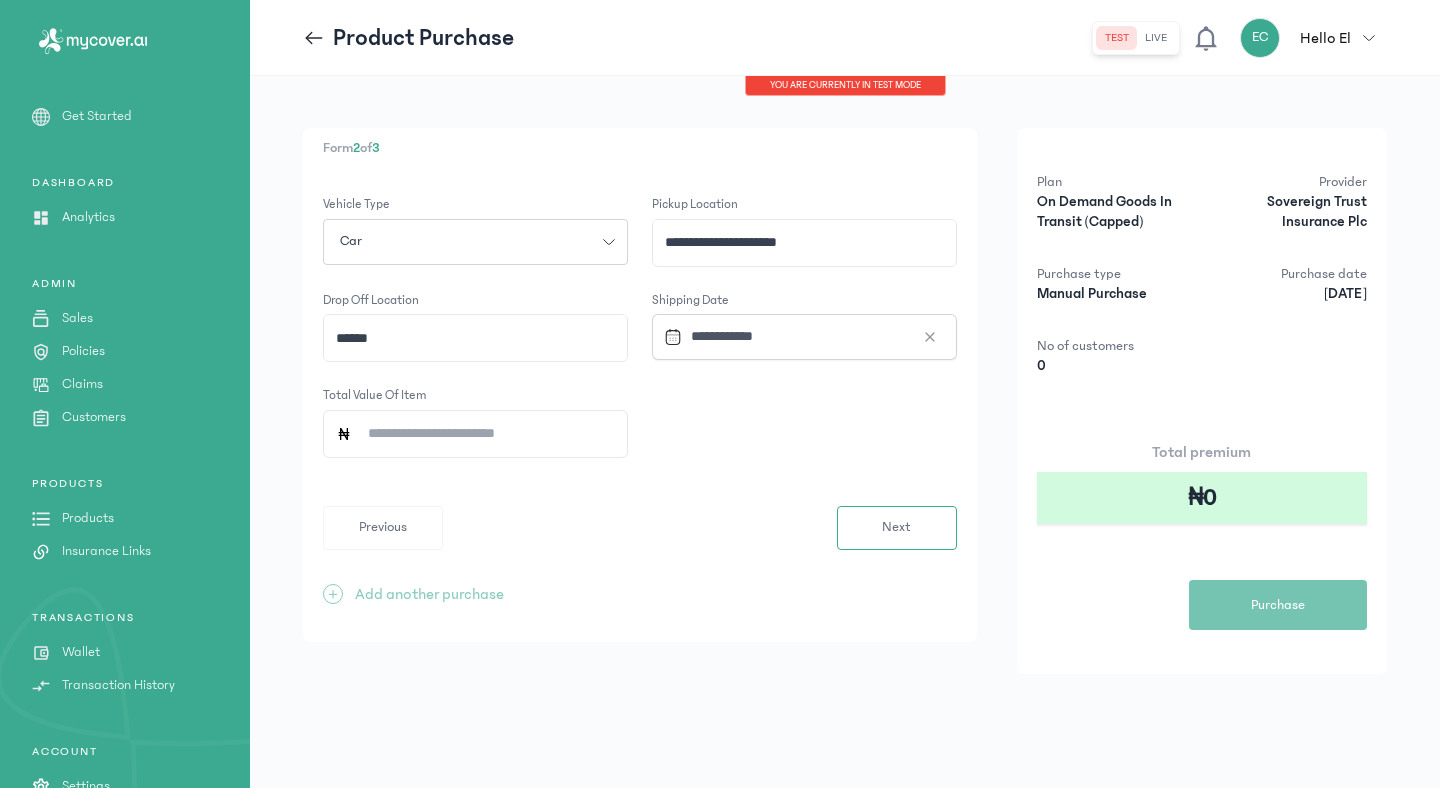click on "Total value of Item" 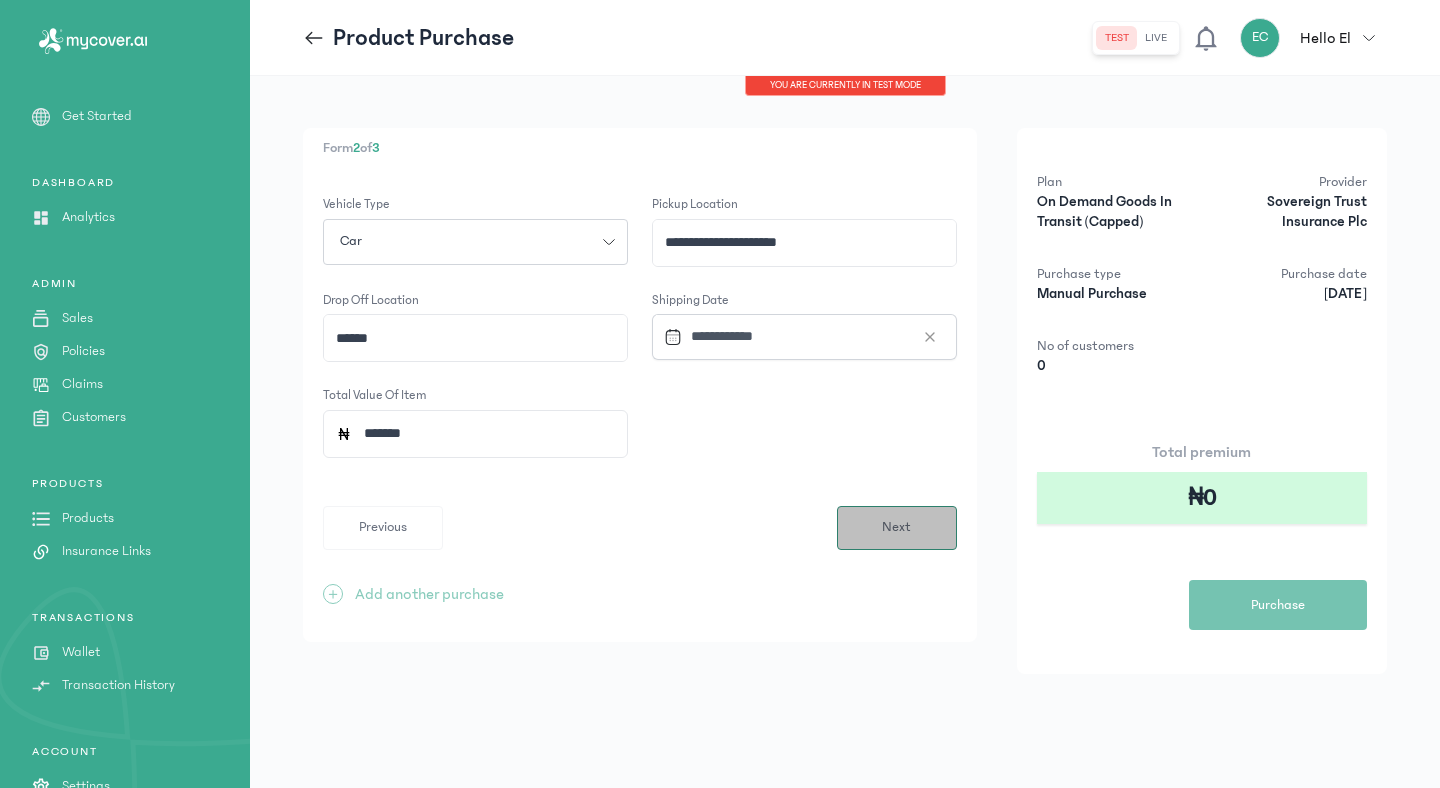 type on "*******" 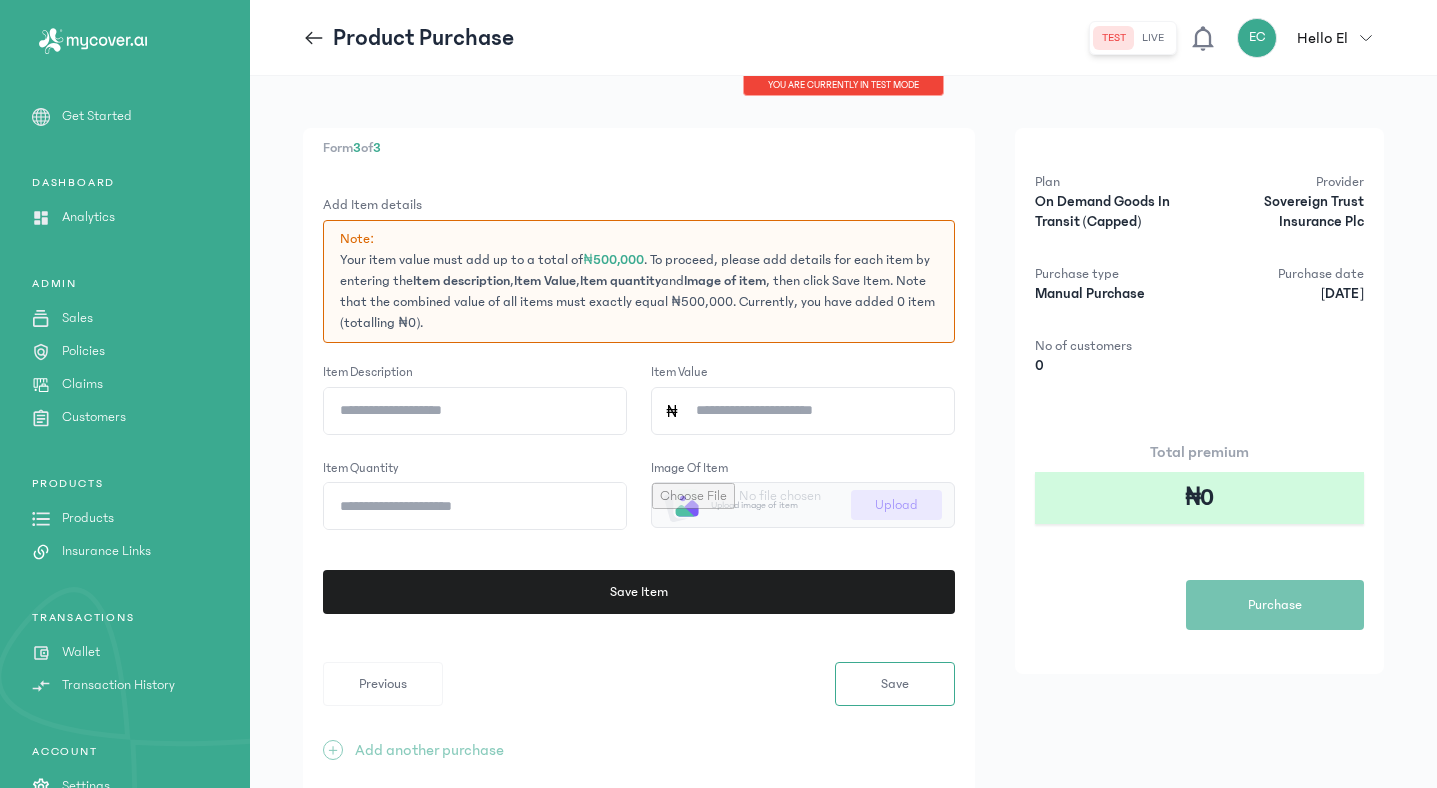click on "Item description" 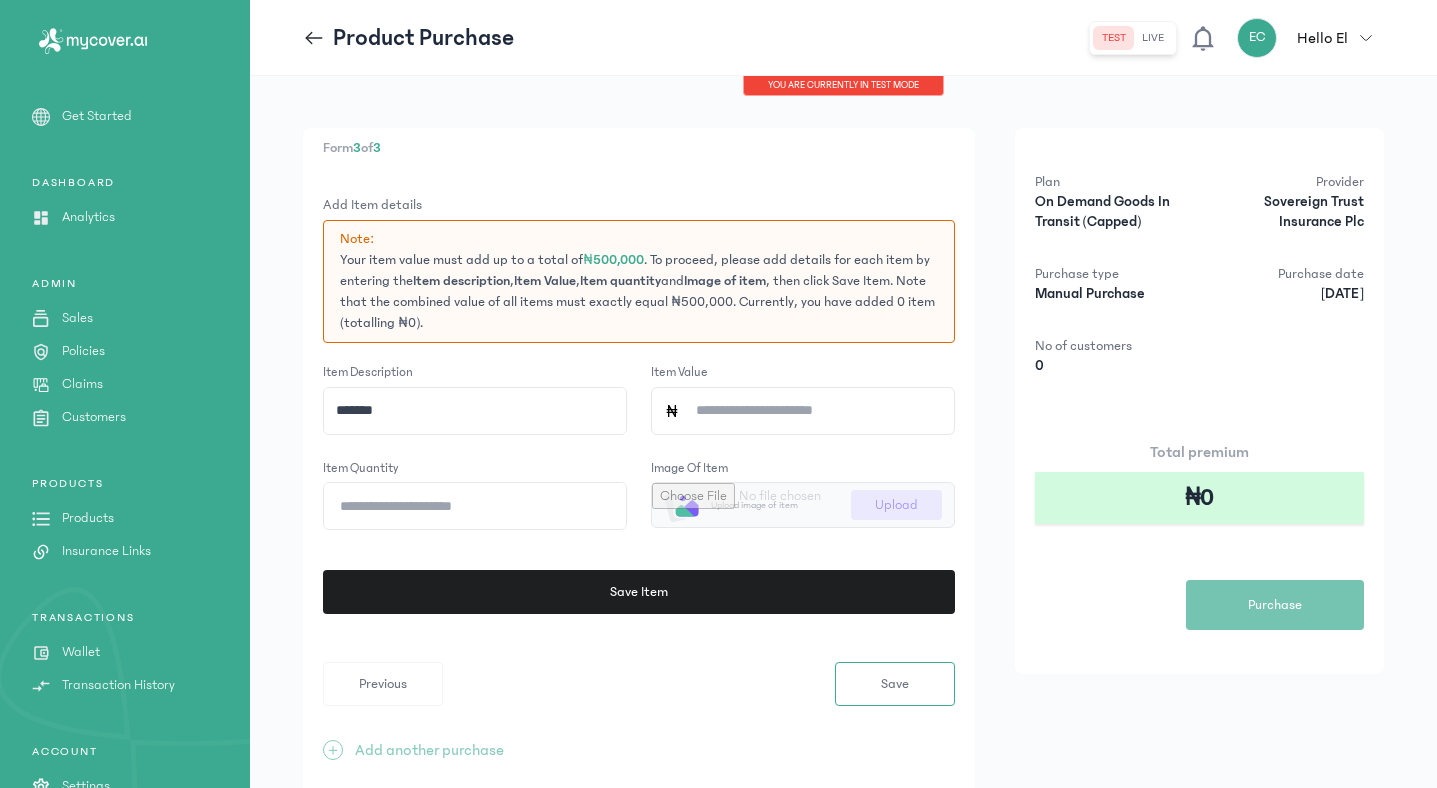 type on "*******" 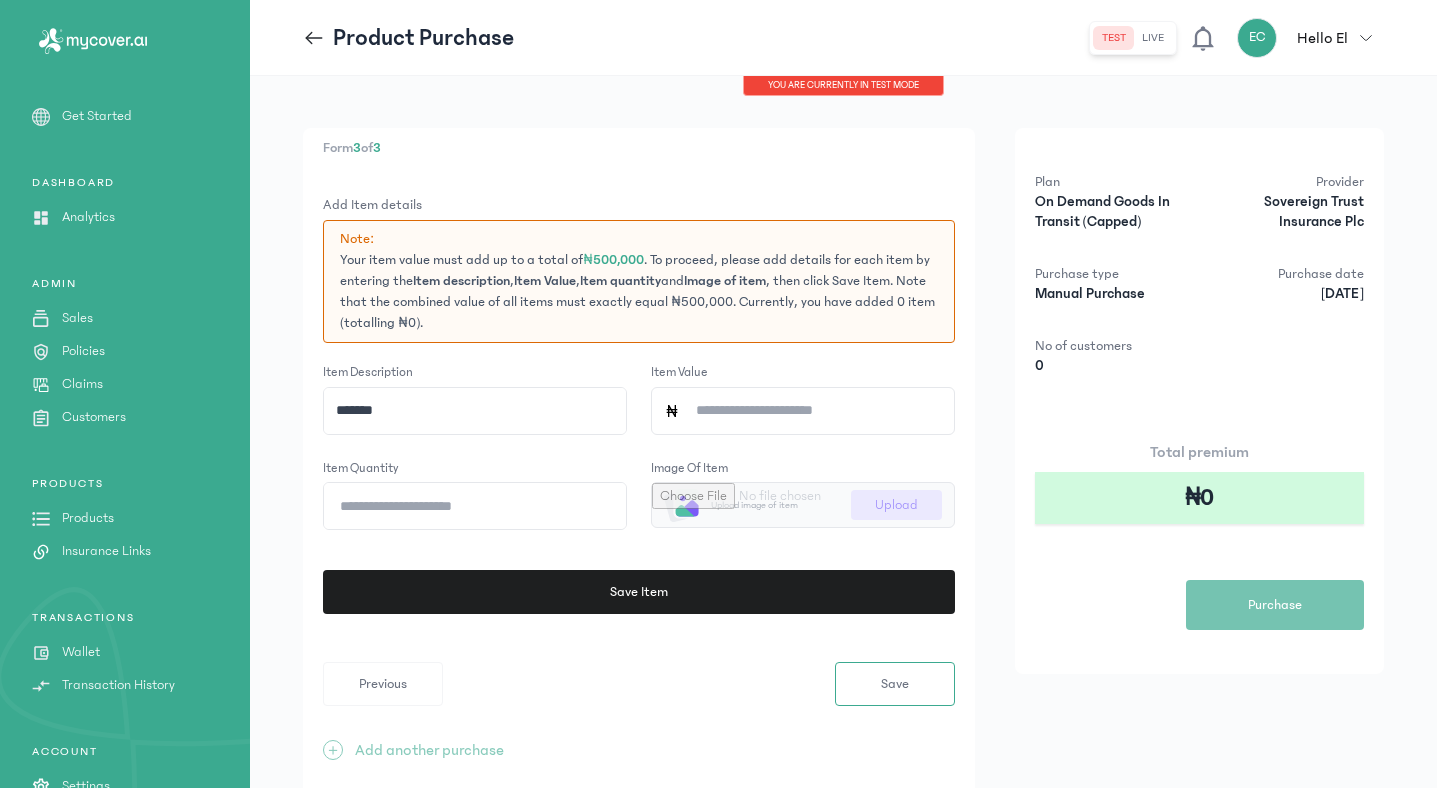 type on "*******" 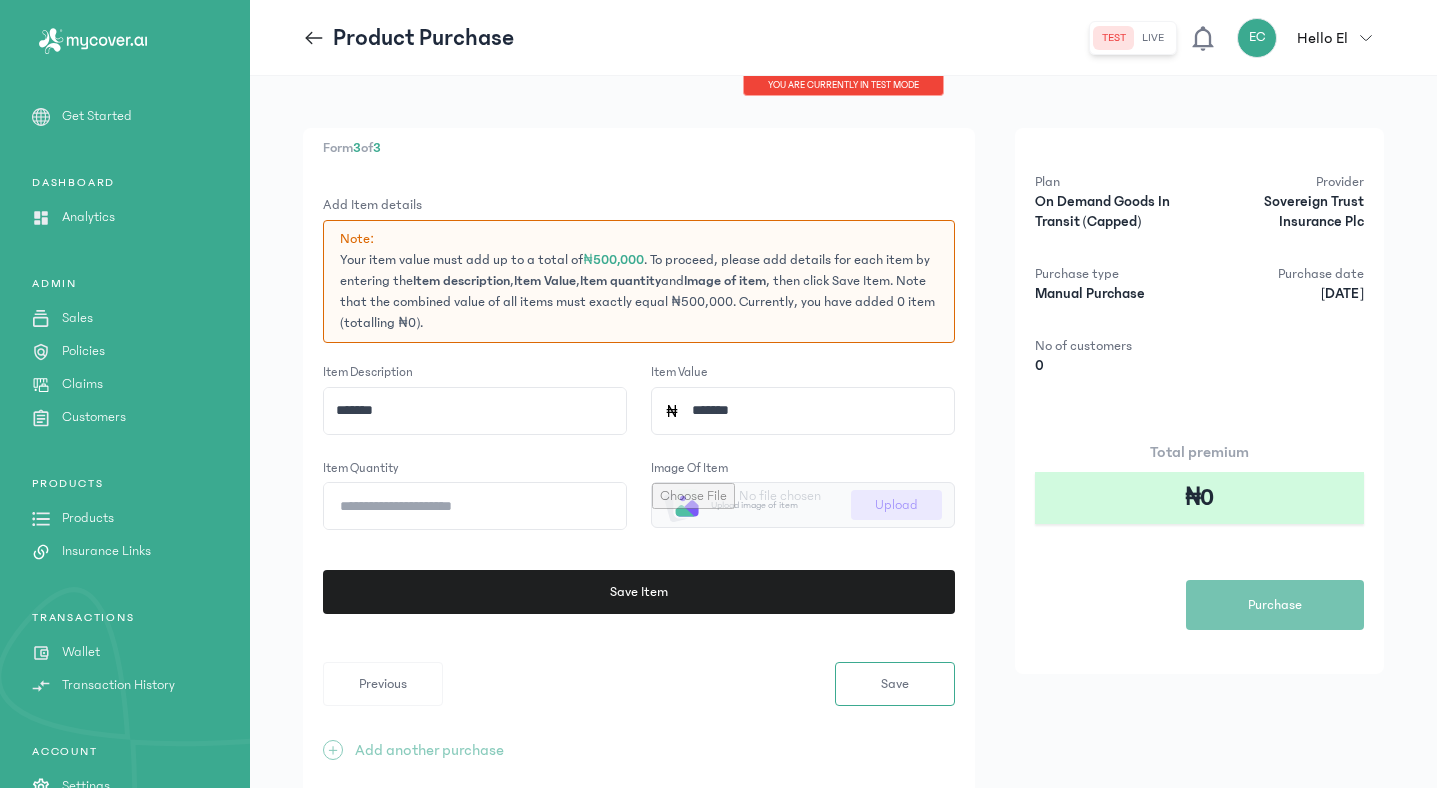 click on "Item quantity" 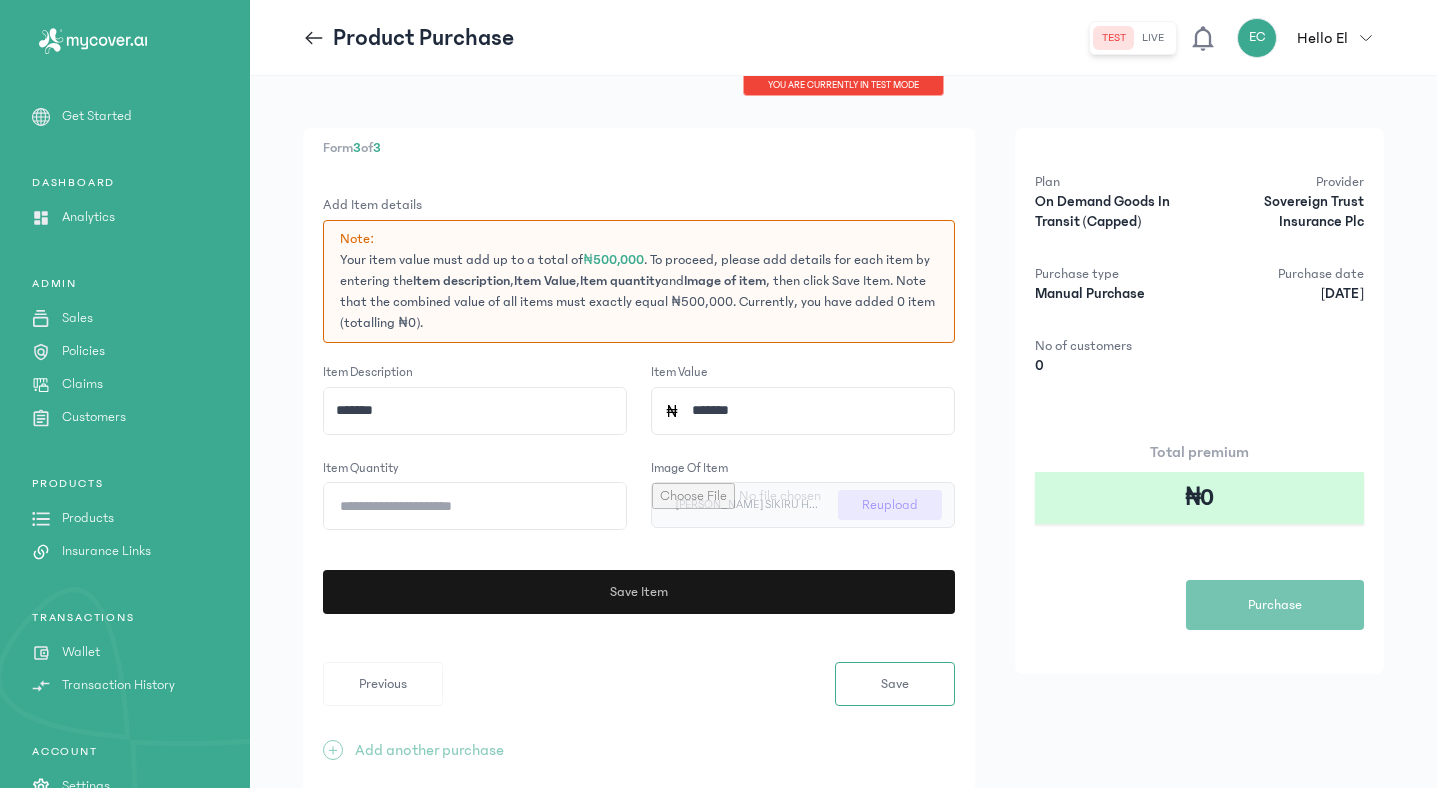click on "Save Item" at bounding box center (639, 592) 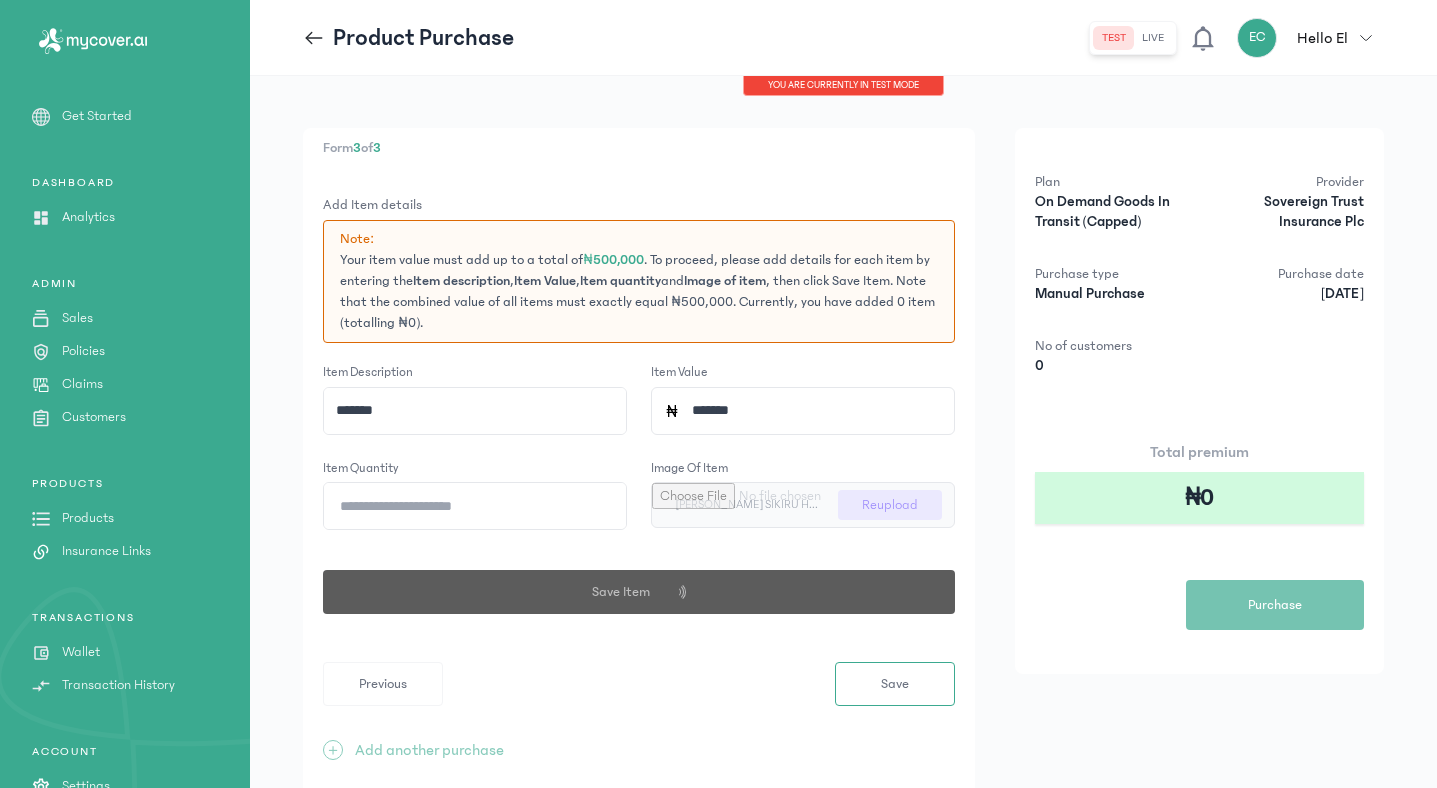 type 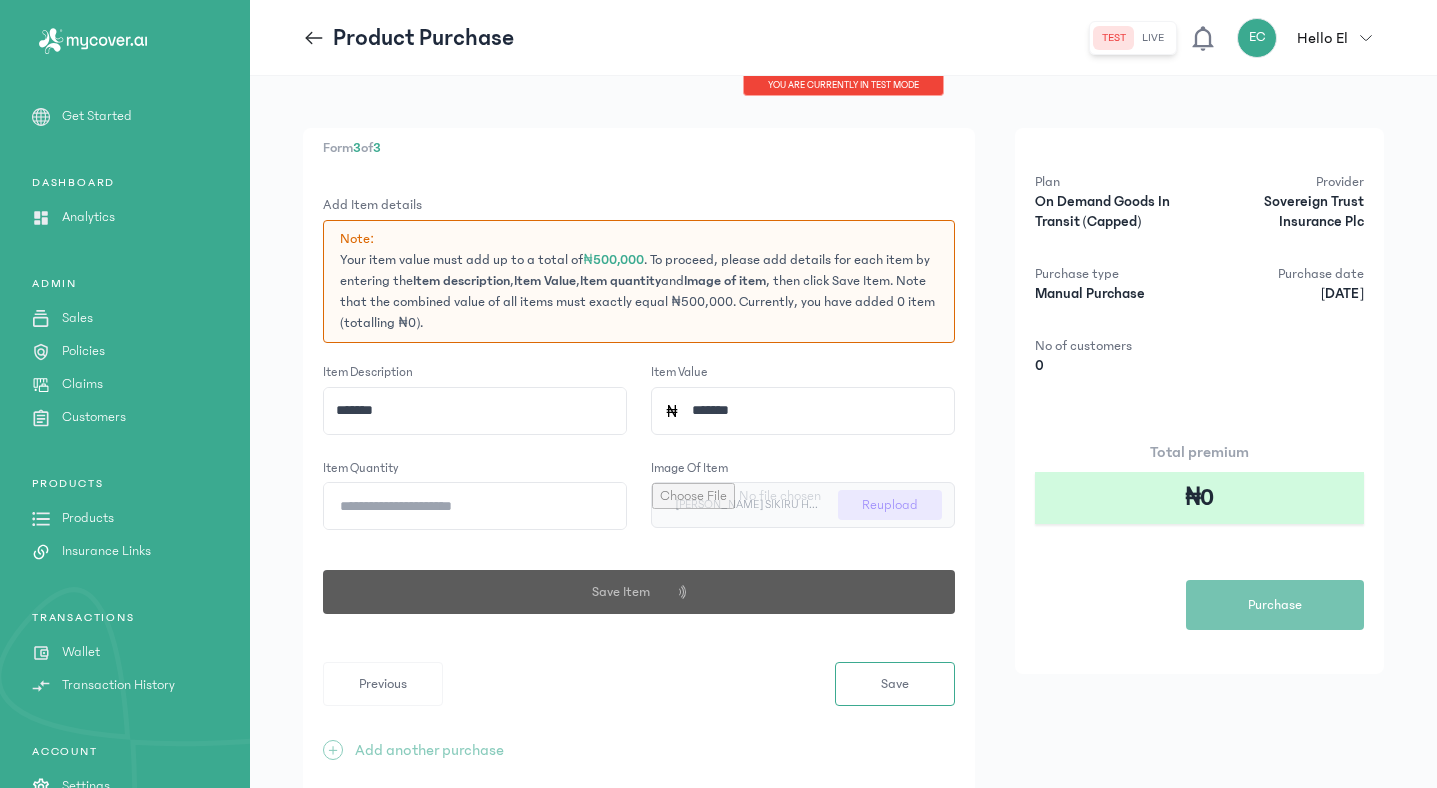 type 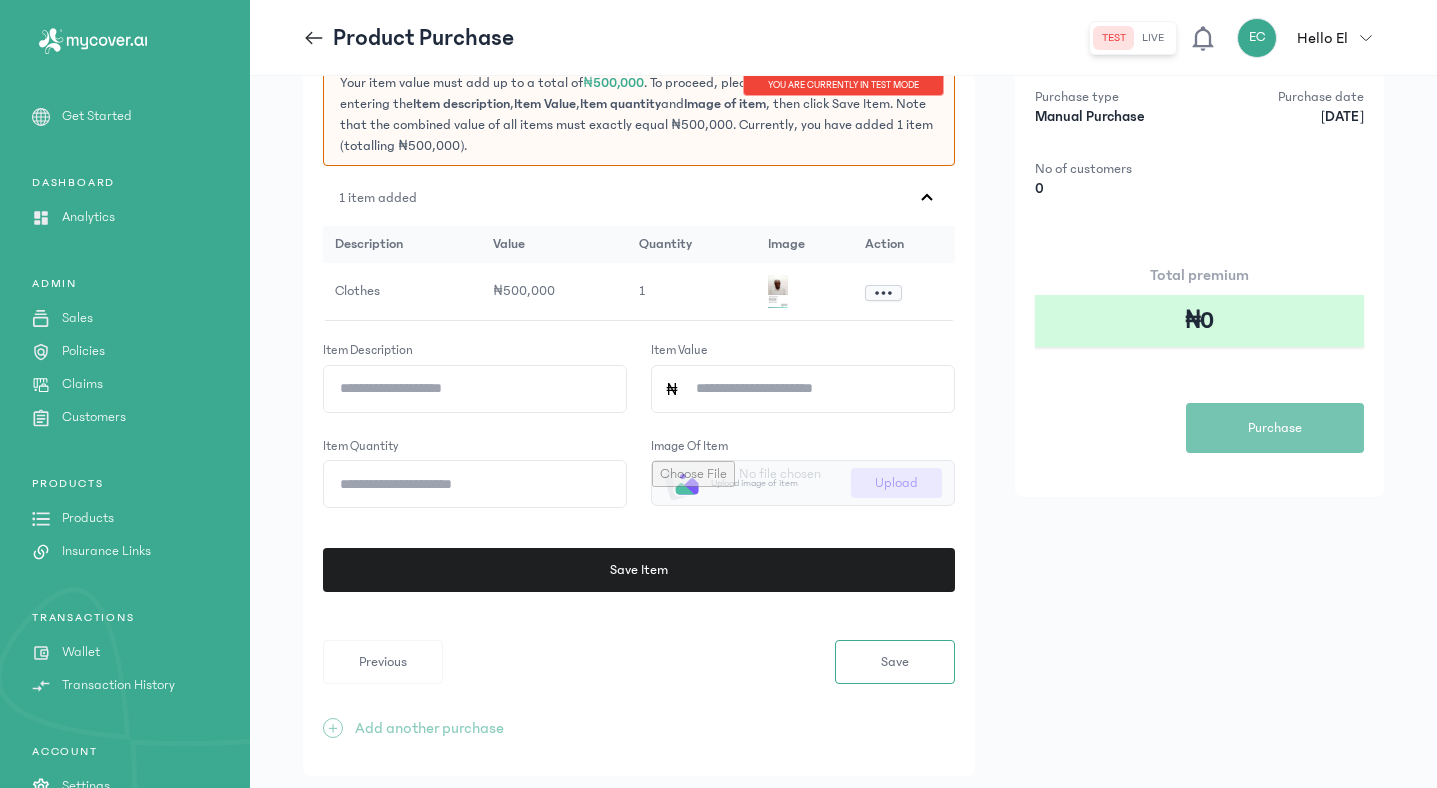 scroll, scrollTop: 215, scrollLeft: 0, axis: vertical 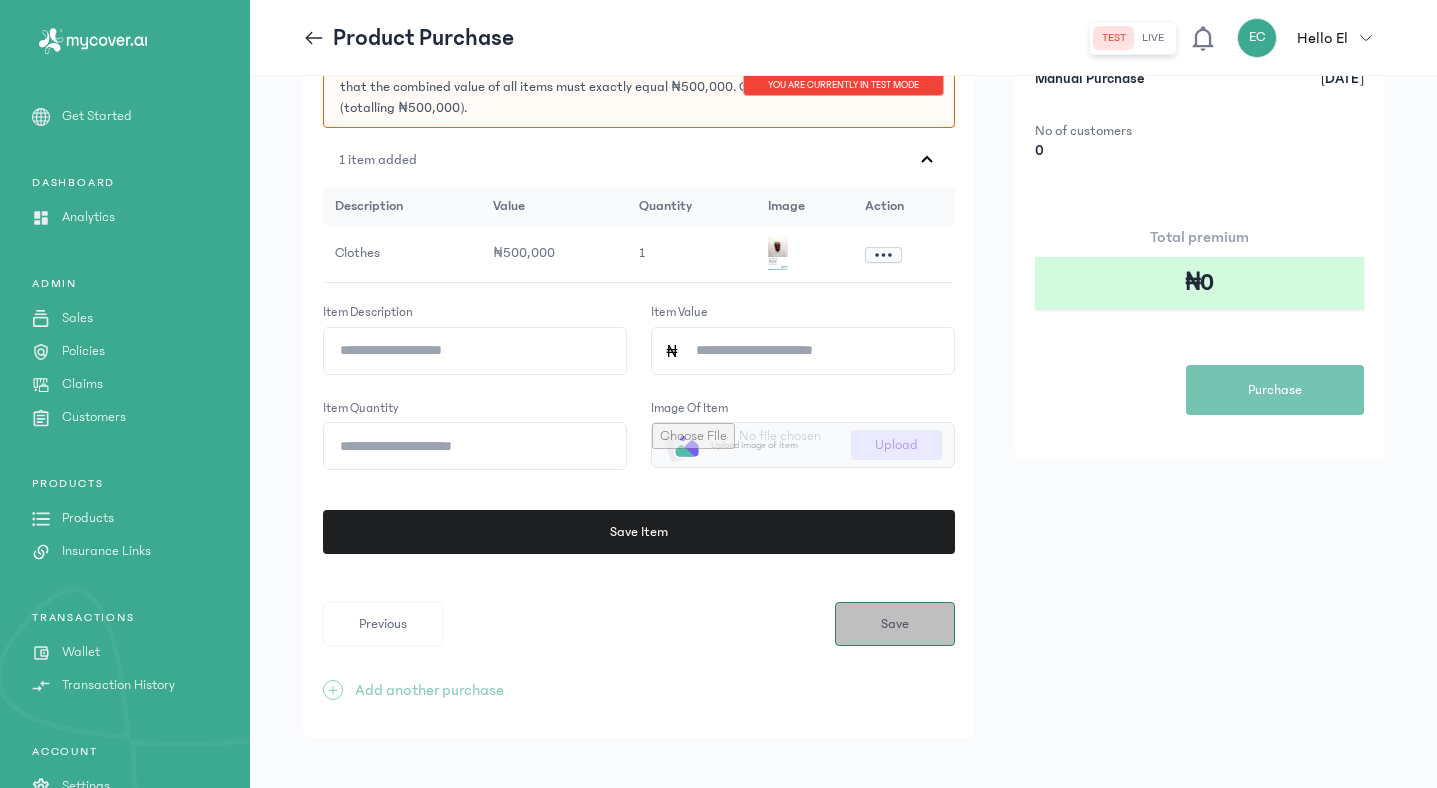 click on "Save" at bounding box center (895, 624) 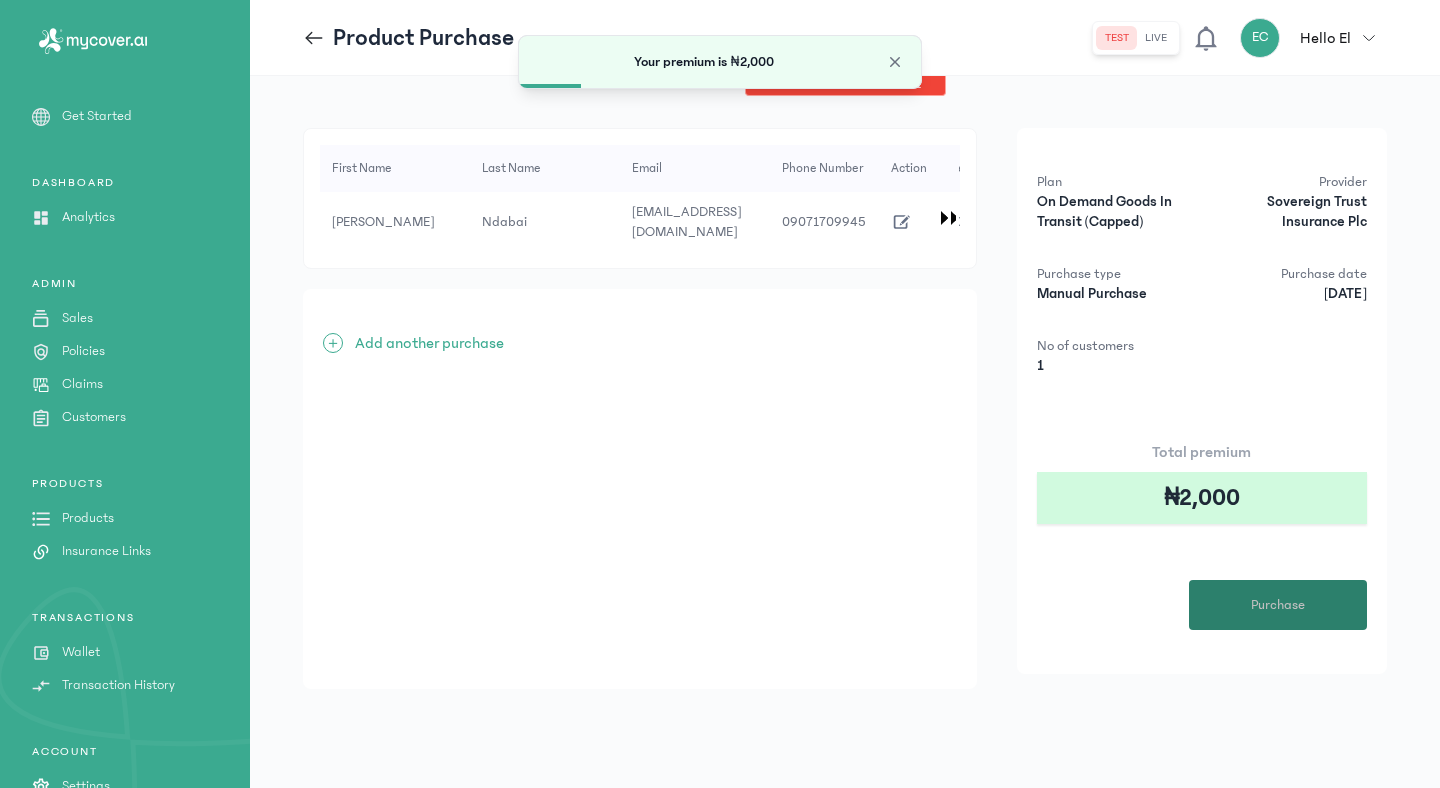 click on "Purchase" at bounding box center (1278, 605) 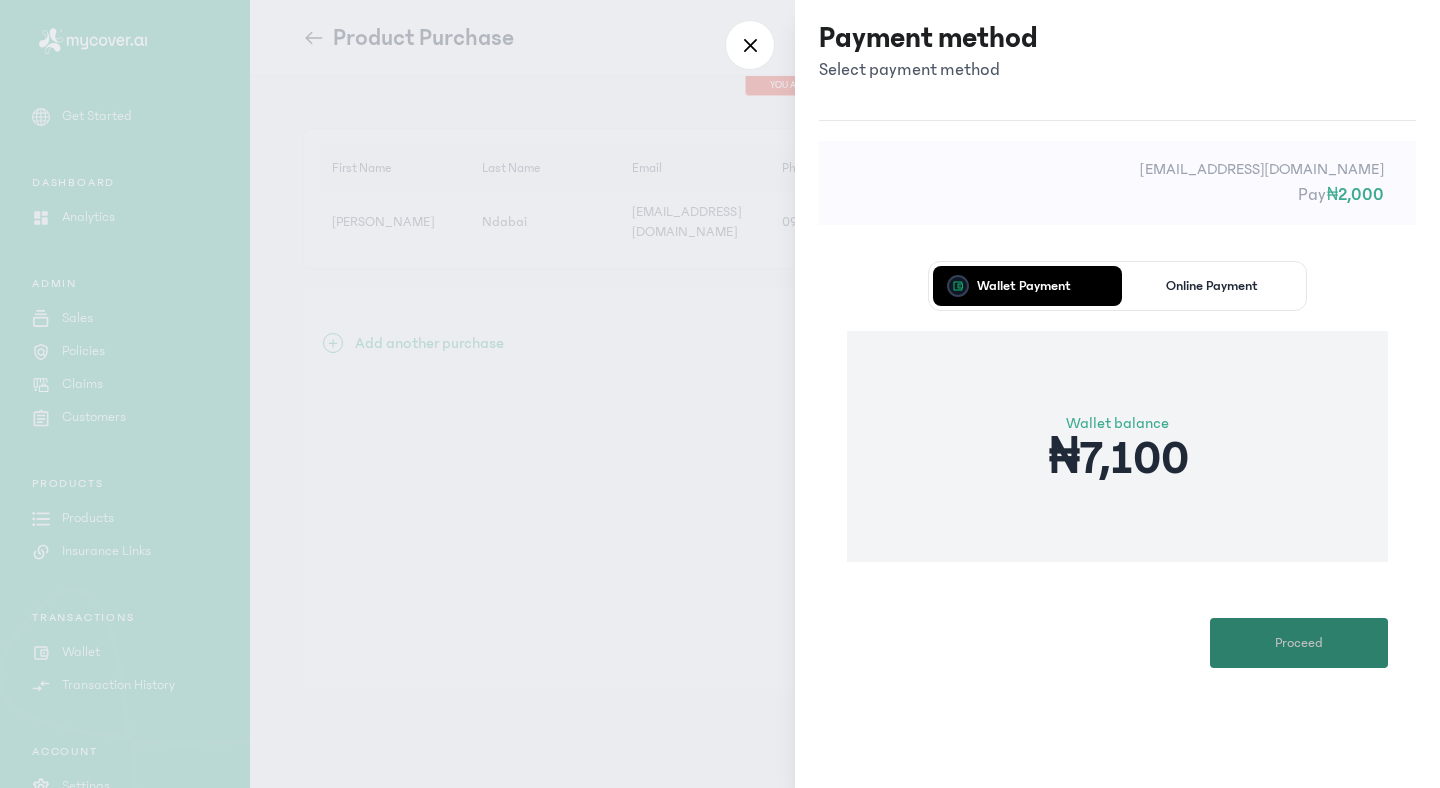 click on "Proceed" at bounding box center [1299, 643] 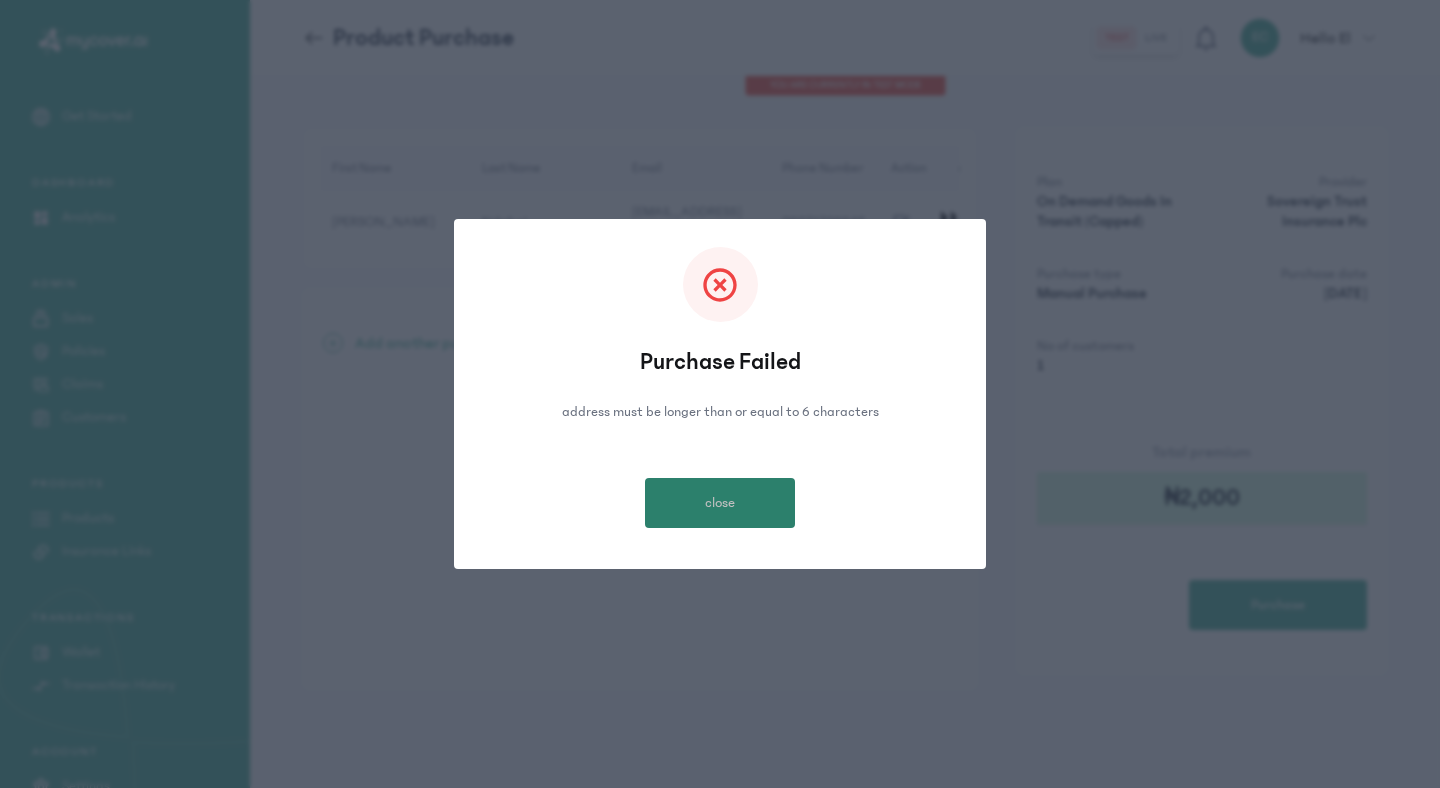 click on "close" at bounding box center (720, 503) 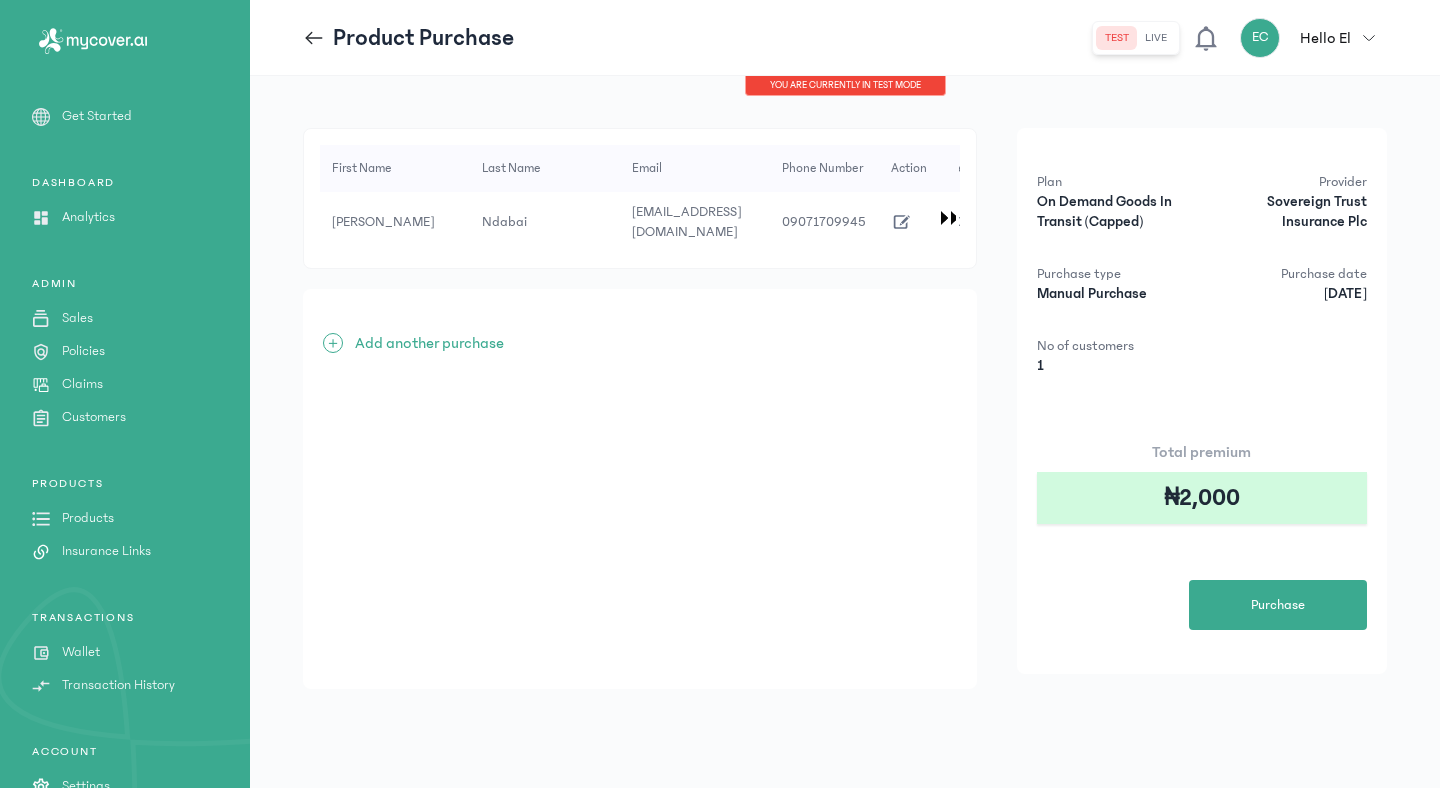 click 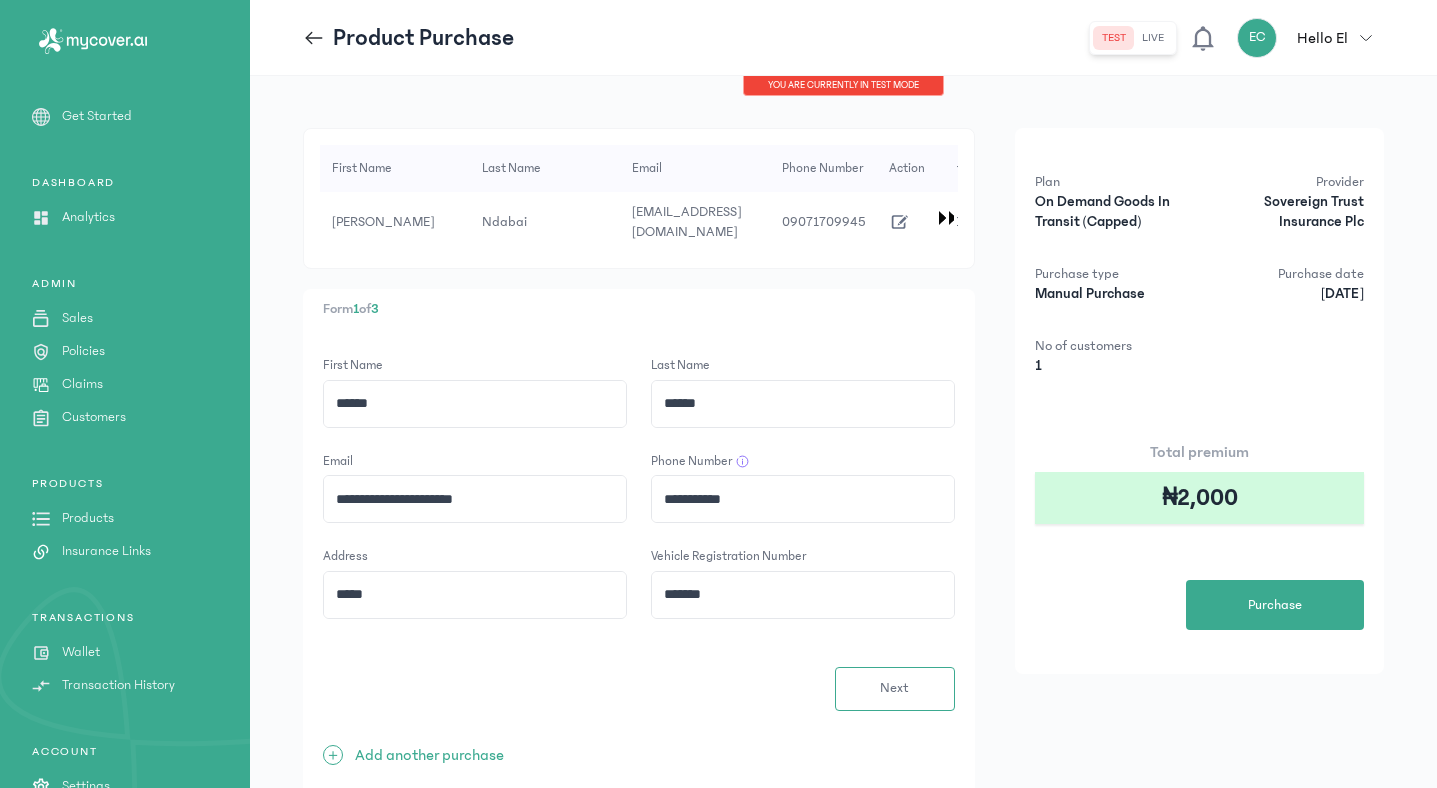 scroll, scrollTop: 81, scrollLeft: 0, axis: vertical 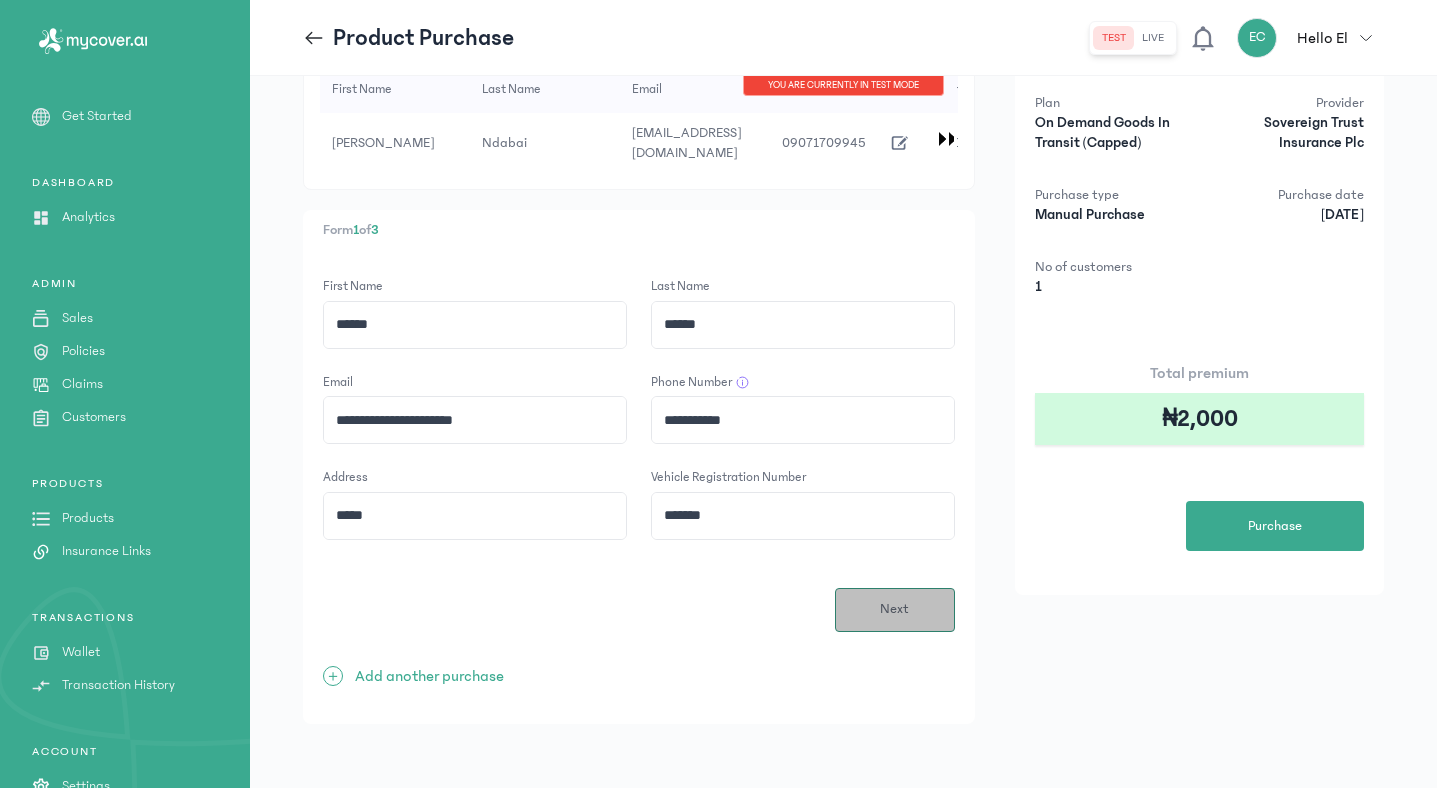 click on "Next" at bounding box center (894, 609) 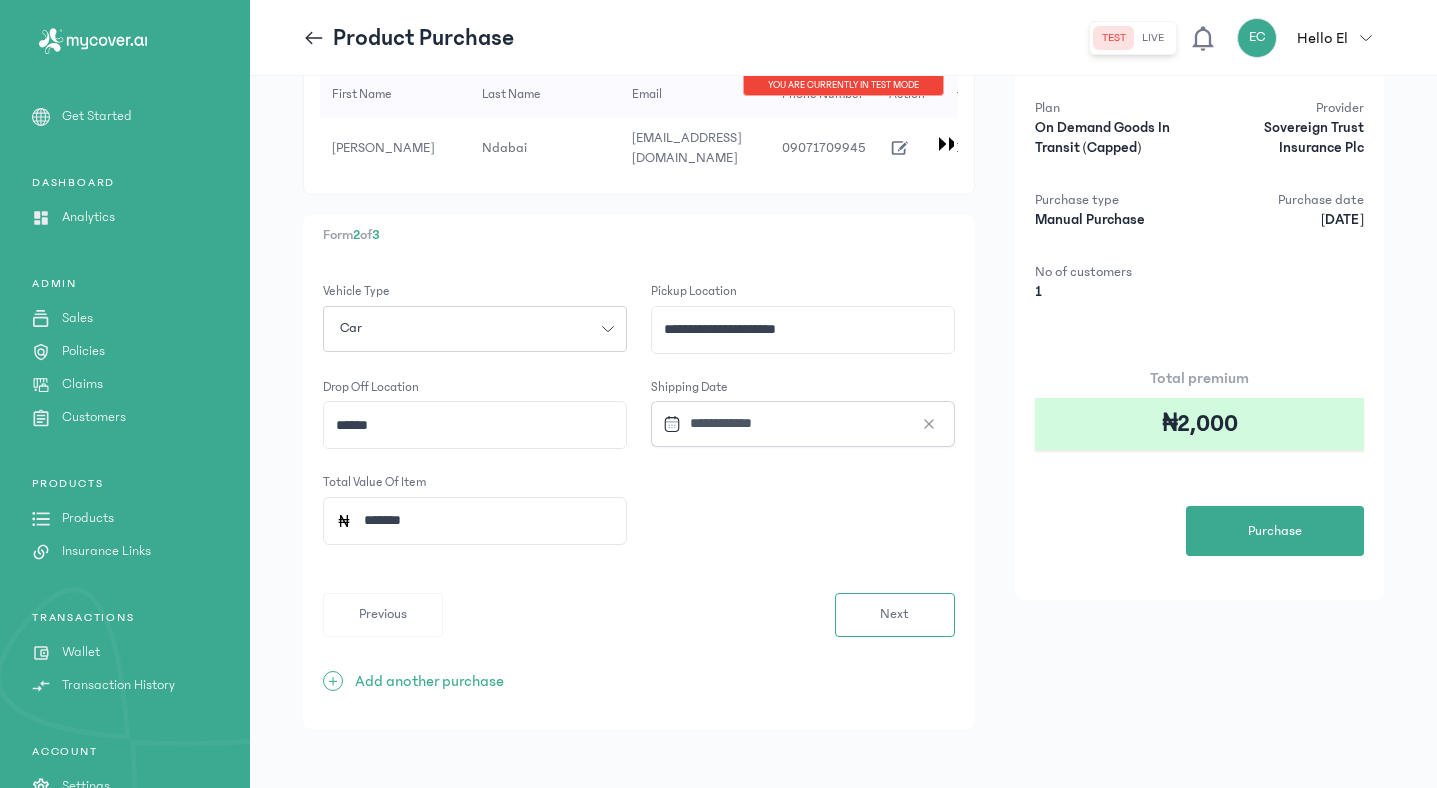 scroll, scrollTop: 75, scrollLeft: 0, axis: vertical 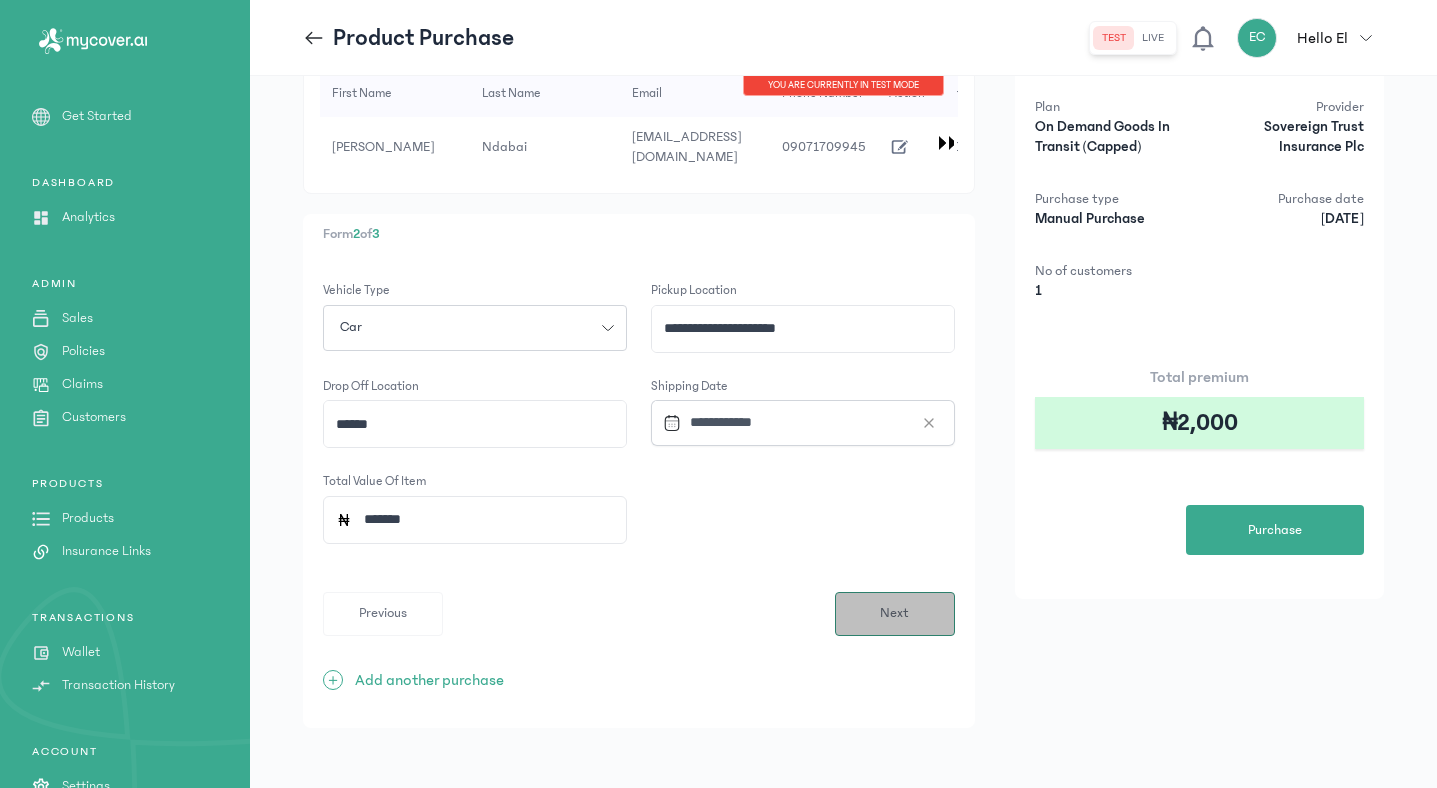 click on "Next" at bounding box center (894, 613) 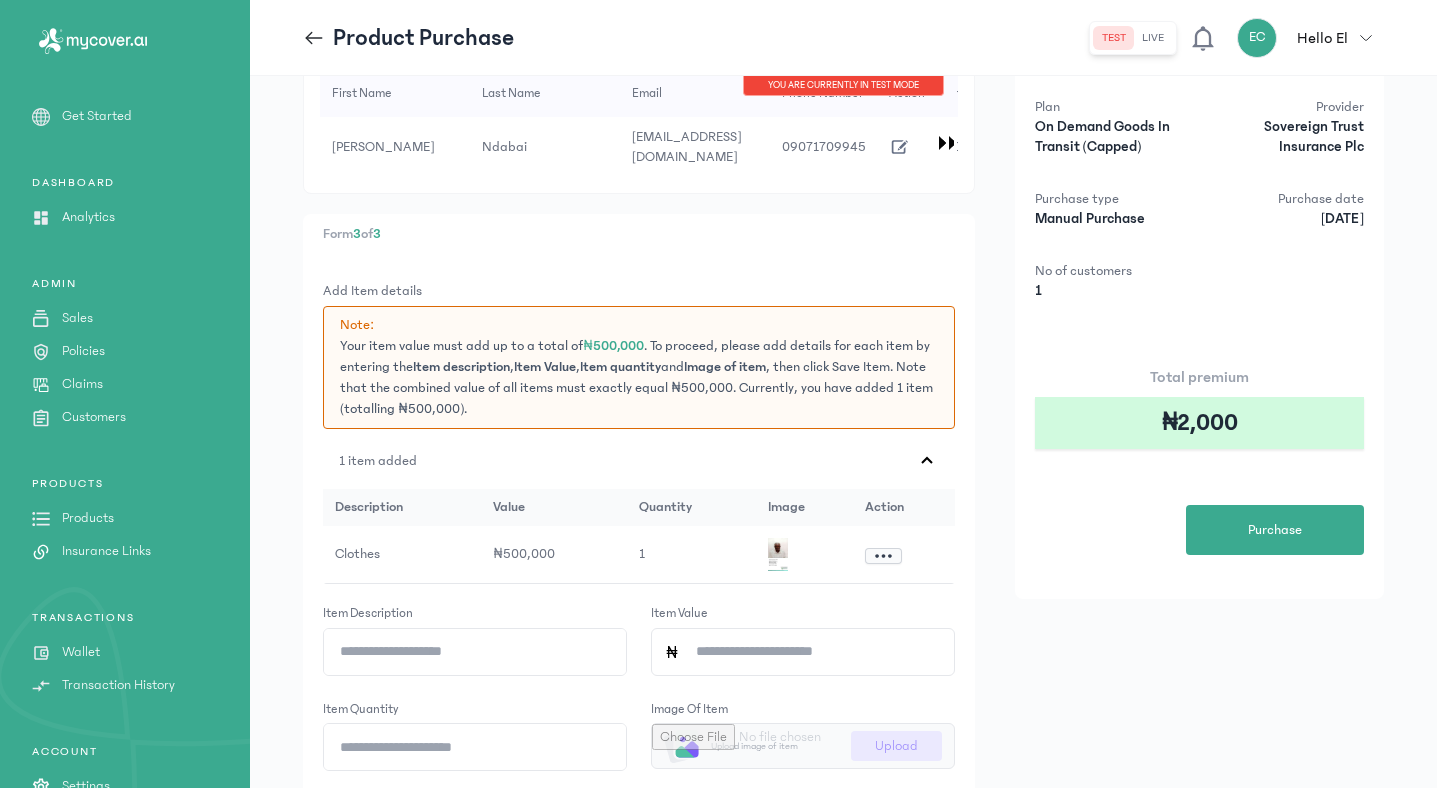 scroll, scrollTop: 0, scrollLeft: 0, axis: both 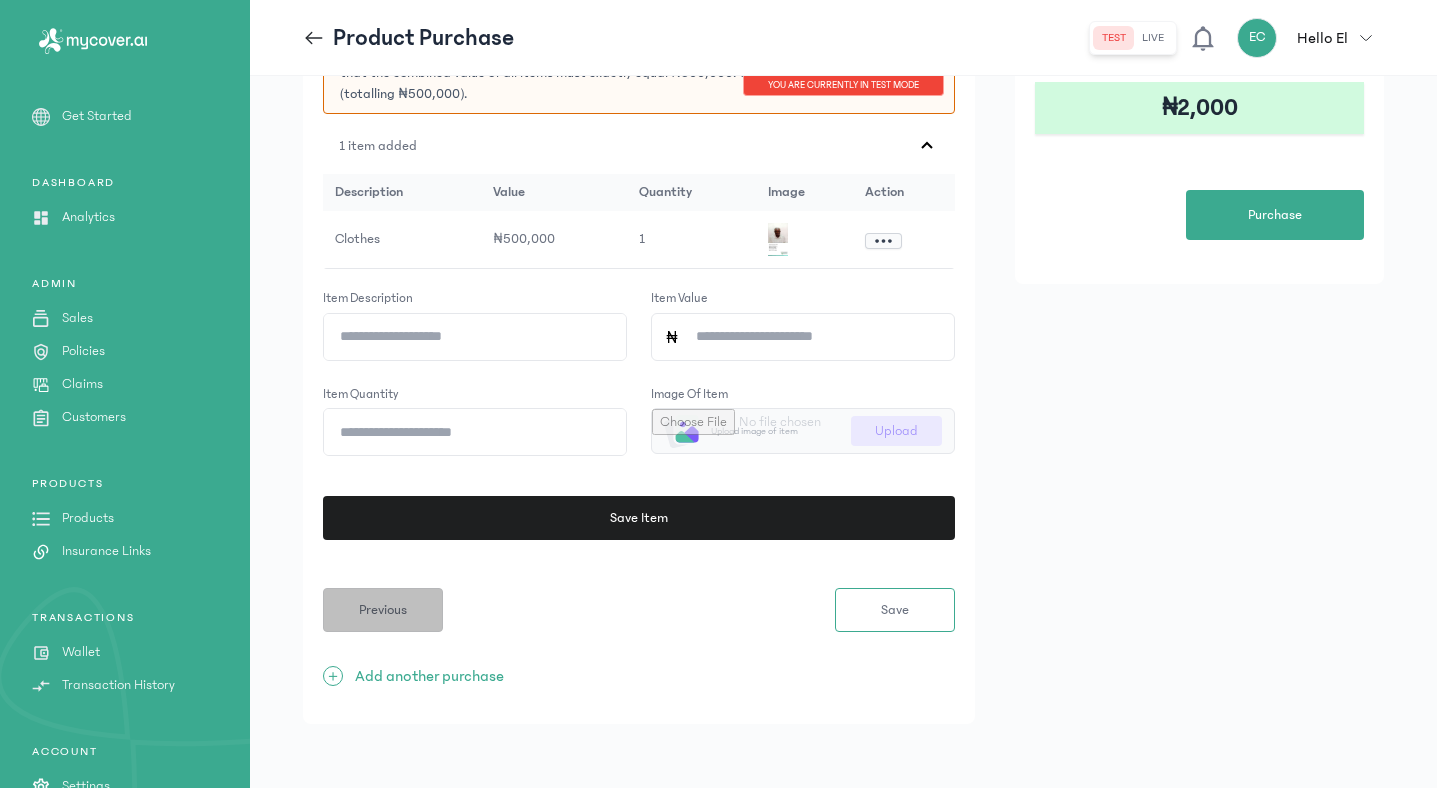 click on "Previous" at bounding box center (383, 610) 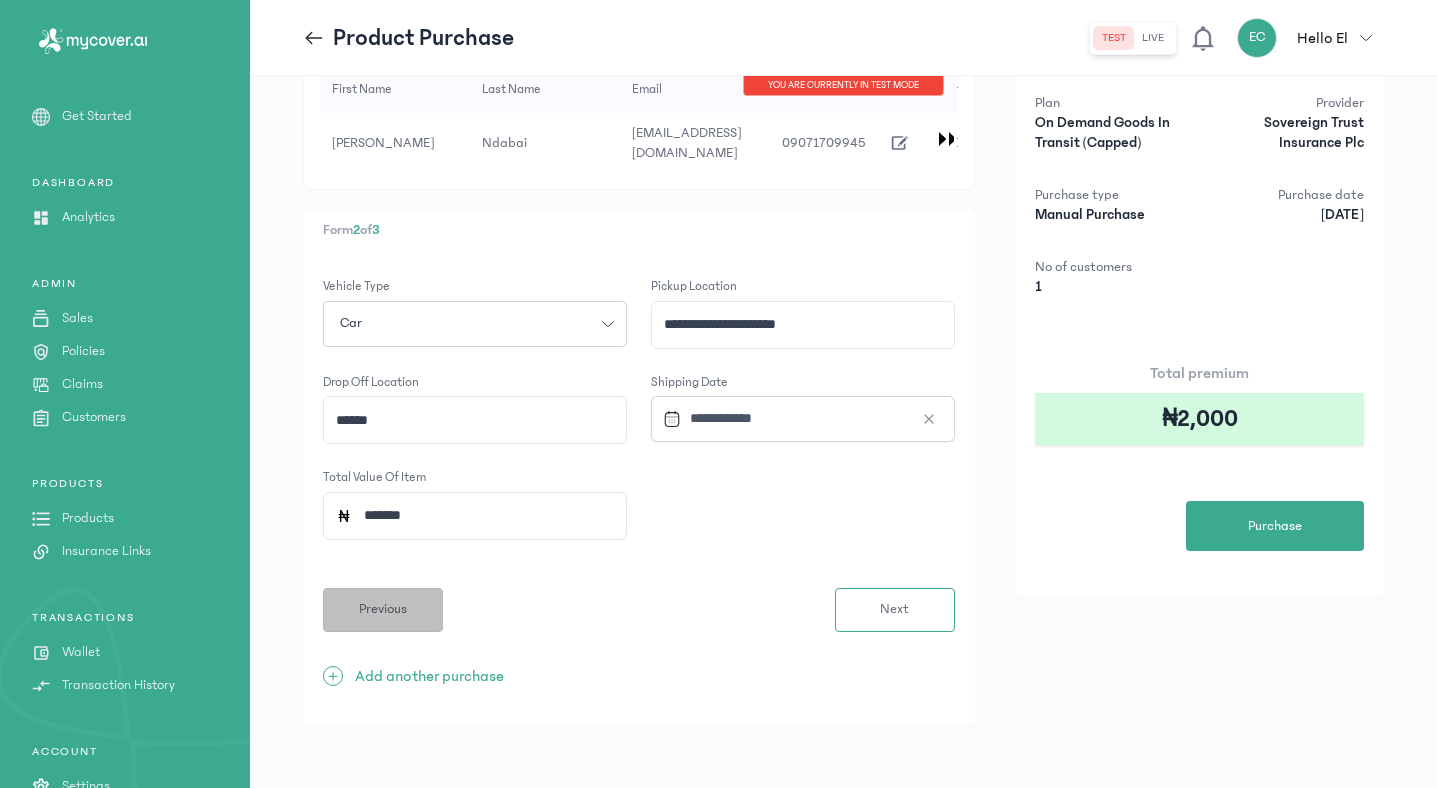 click on "Previous" at bounding box center [383, 609] 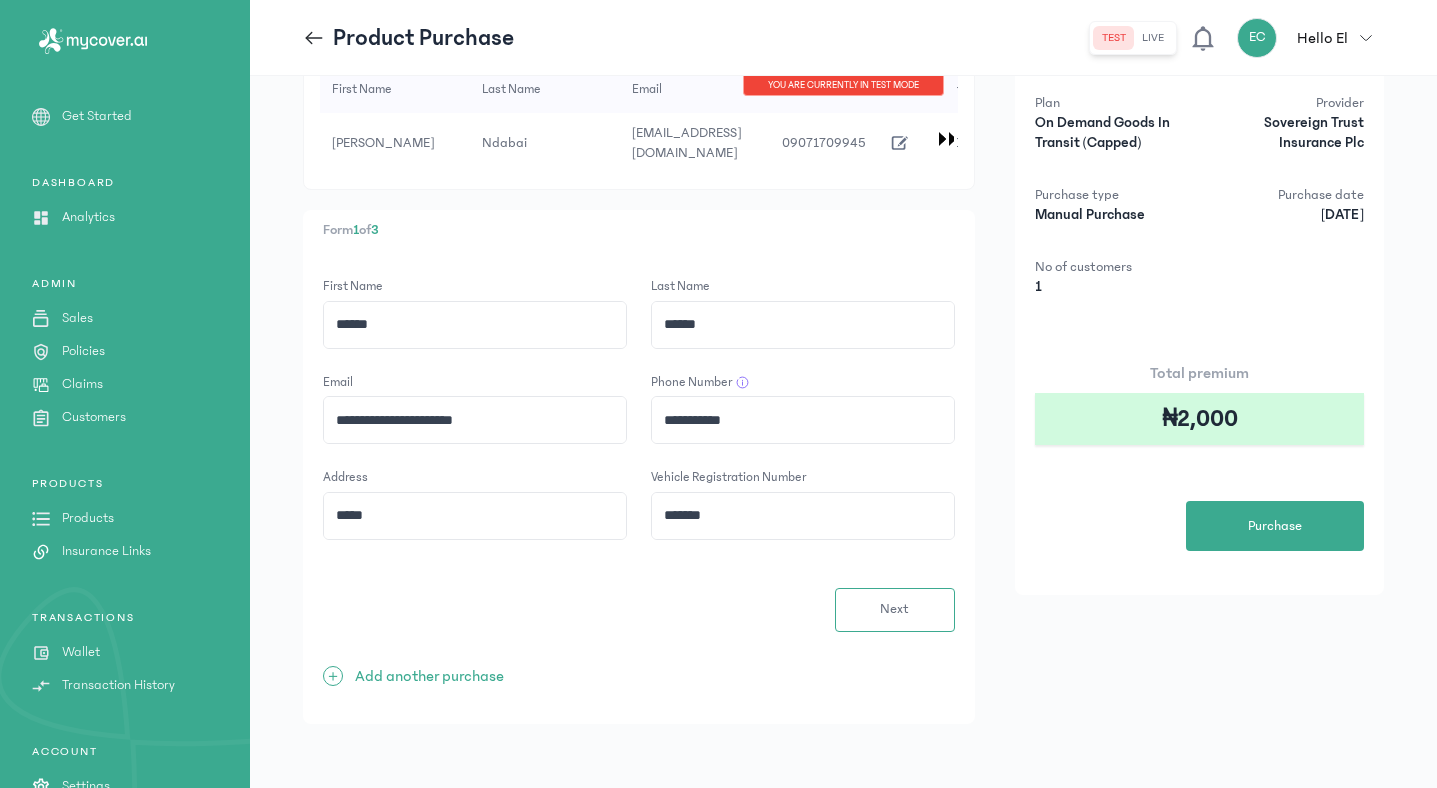click on "*****" 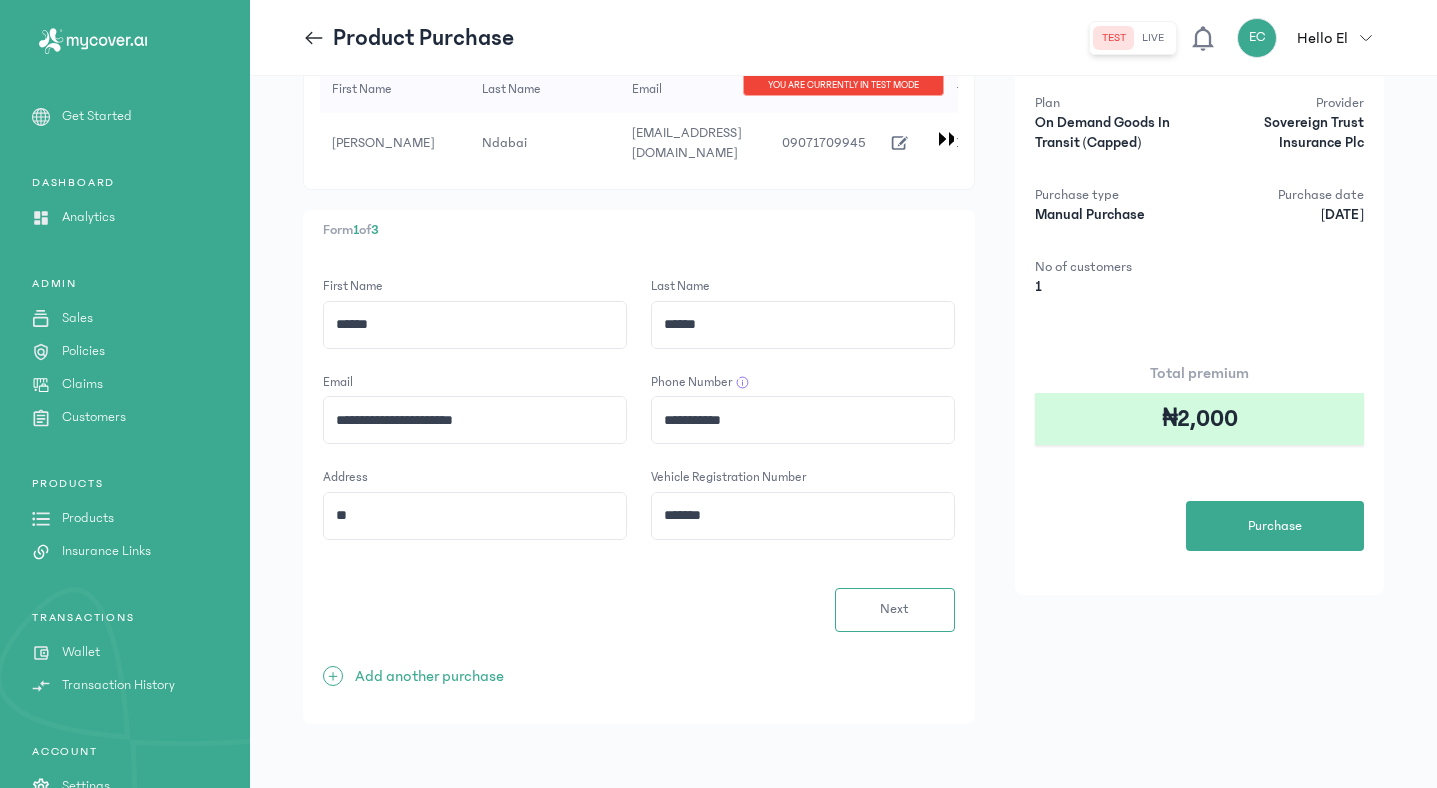 type on "*" 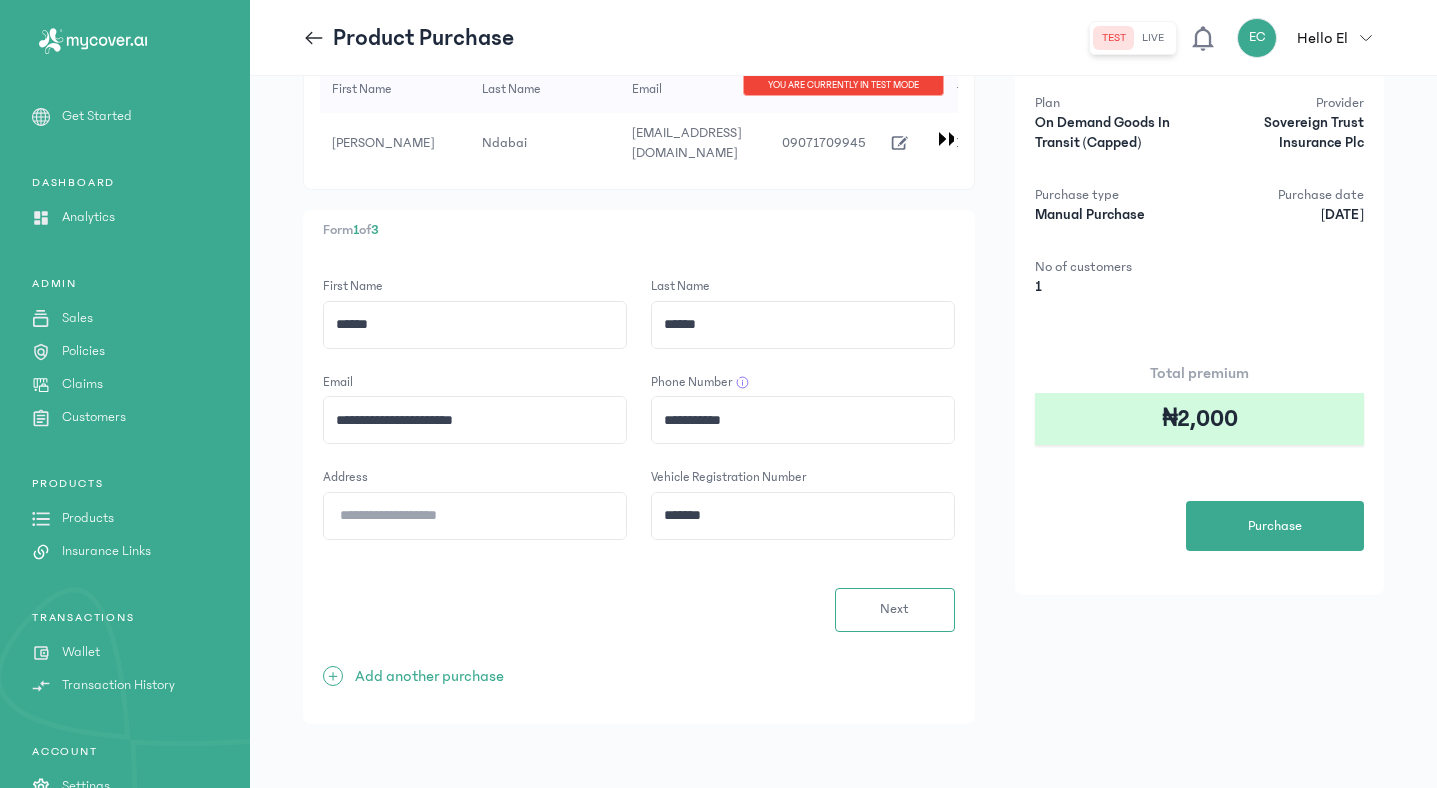type on "*" 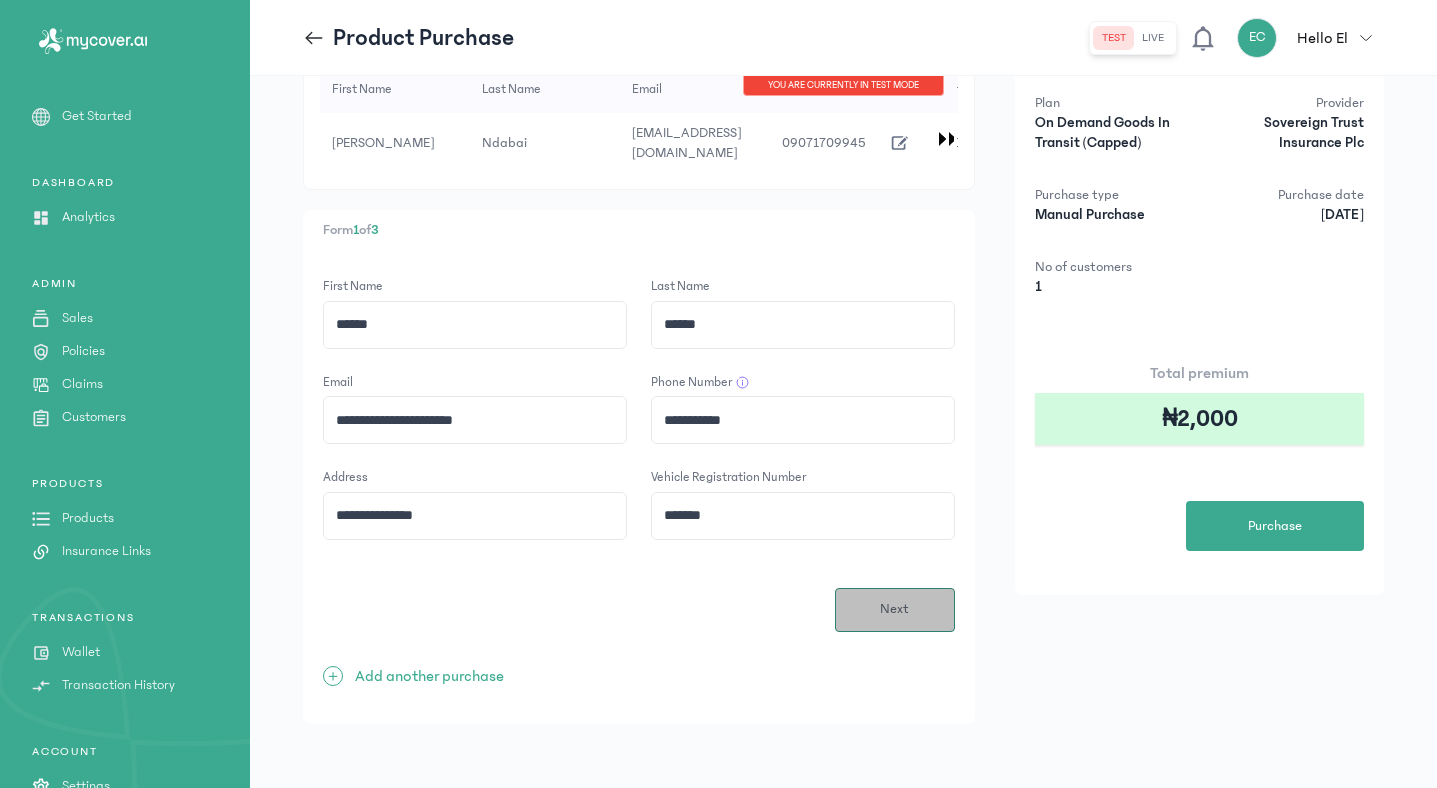 type on "**********" 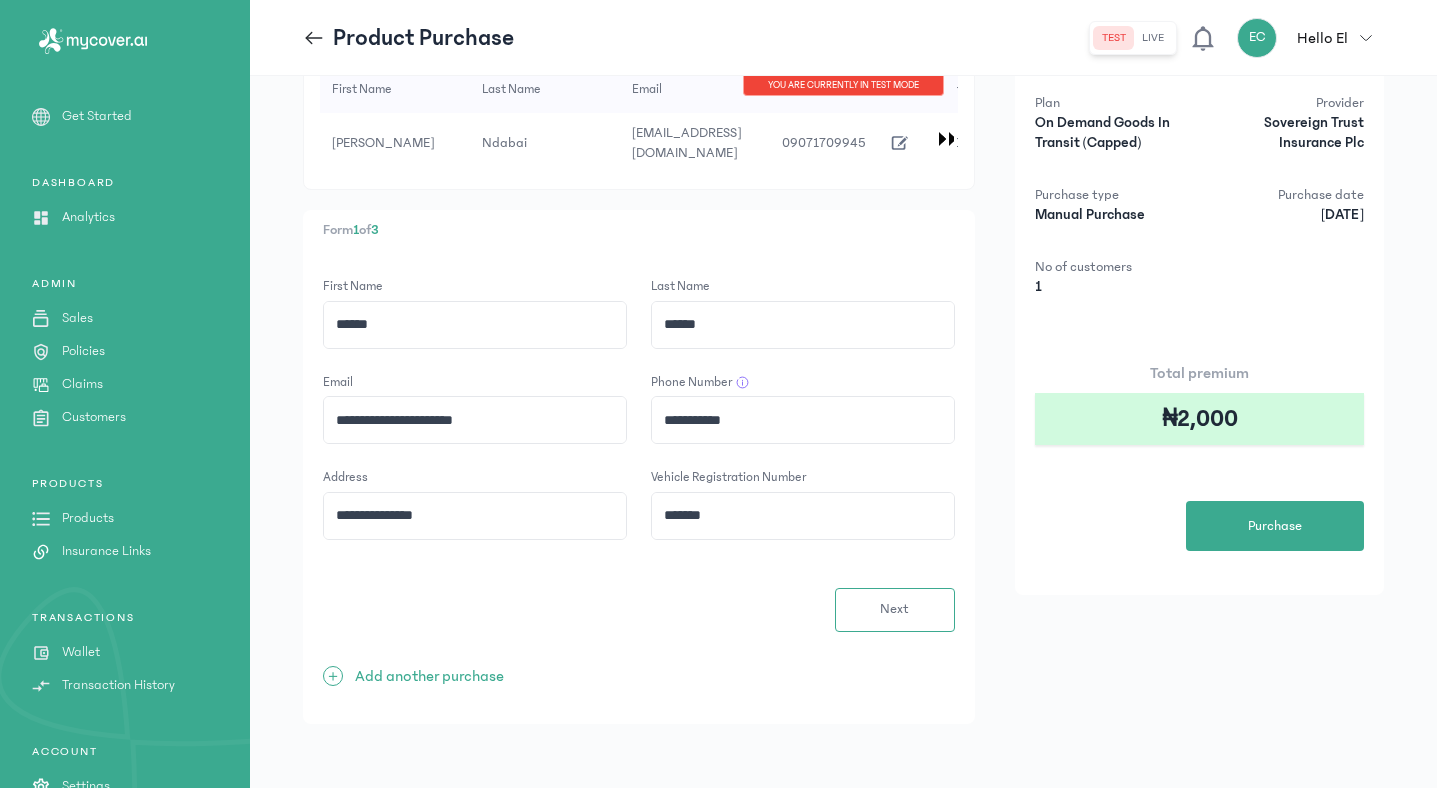 scroll, scrollTop: 0, scrollLeft: 0, axis: both 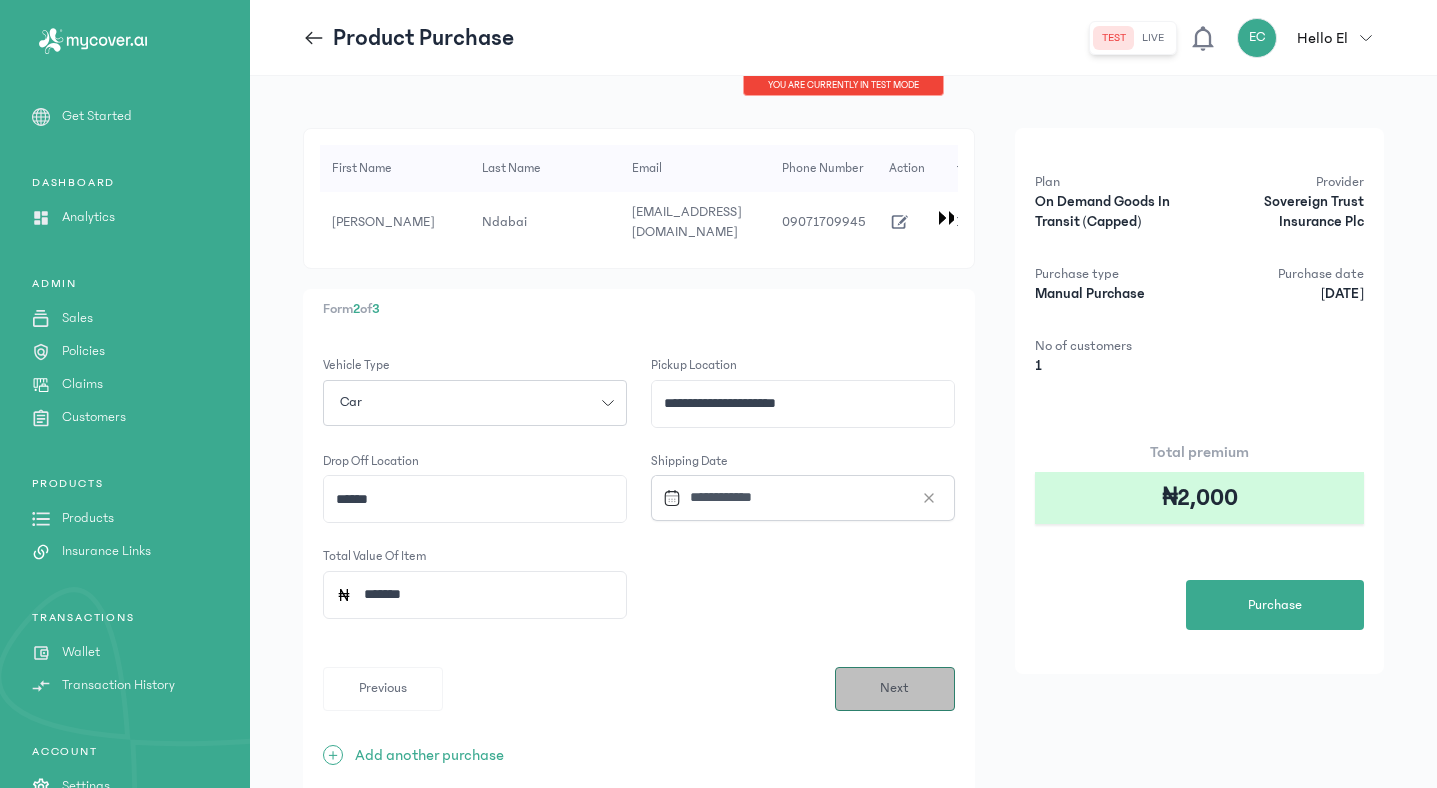 click on "Next" at bounding box center [894, 688] 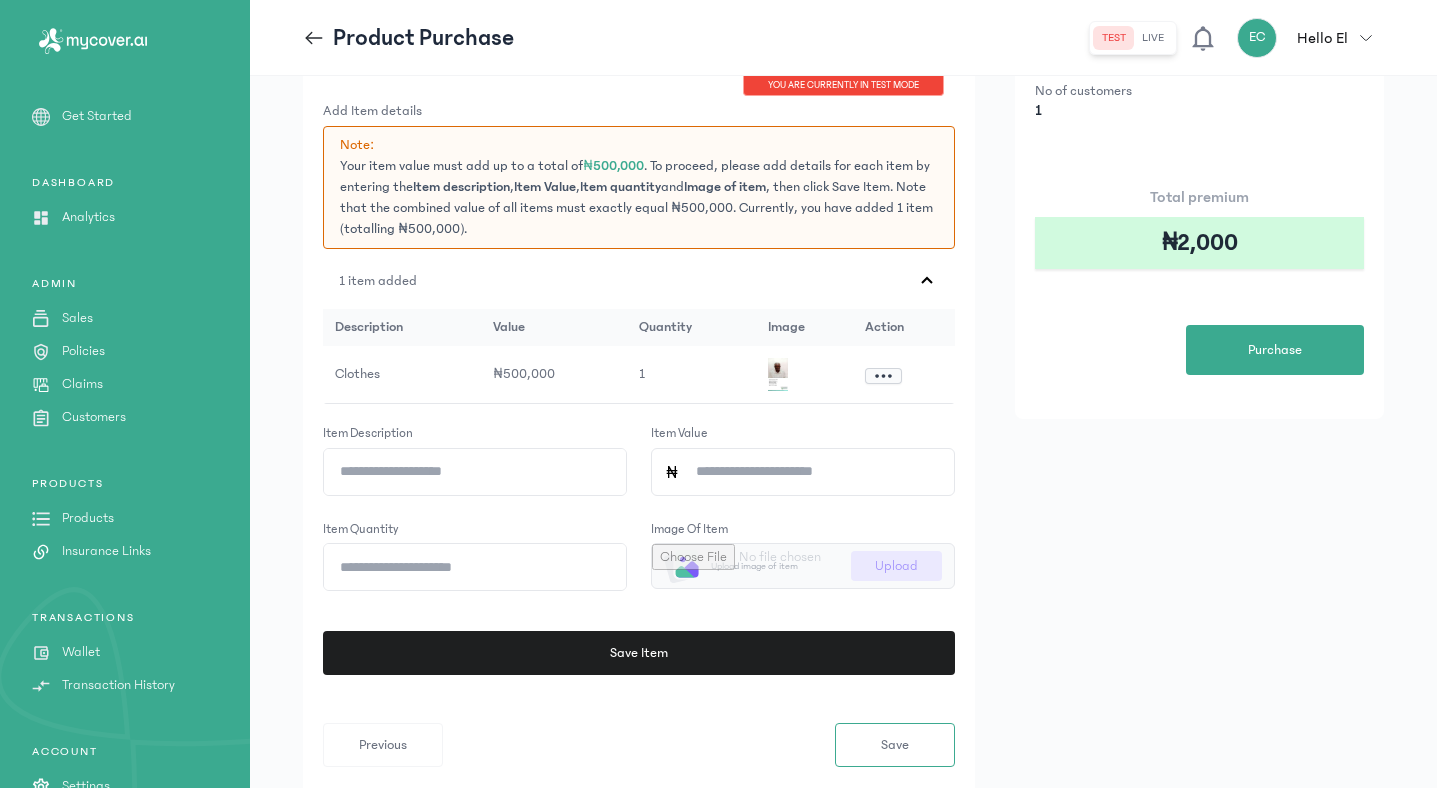 scroll, scrollTop: 392, scrollLeft: 0, axis: vertical 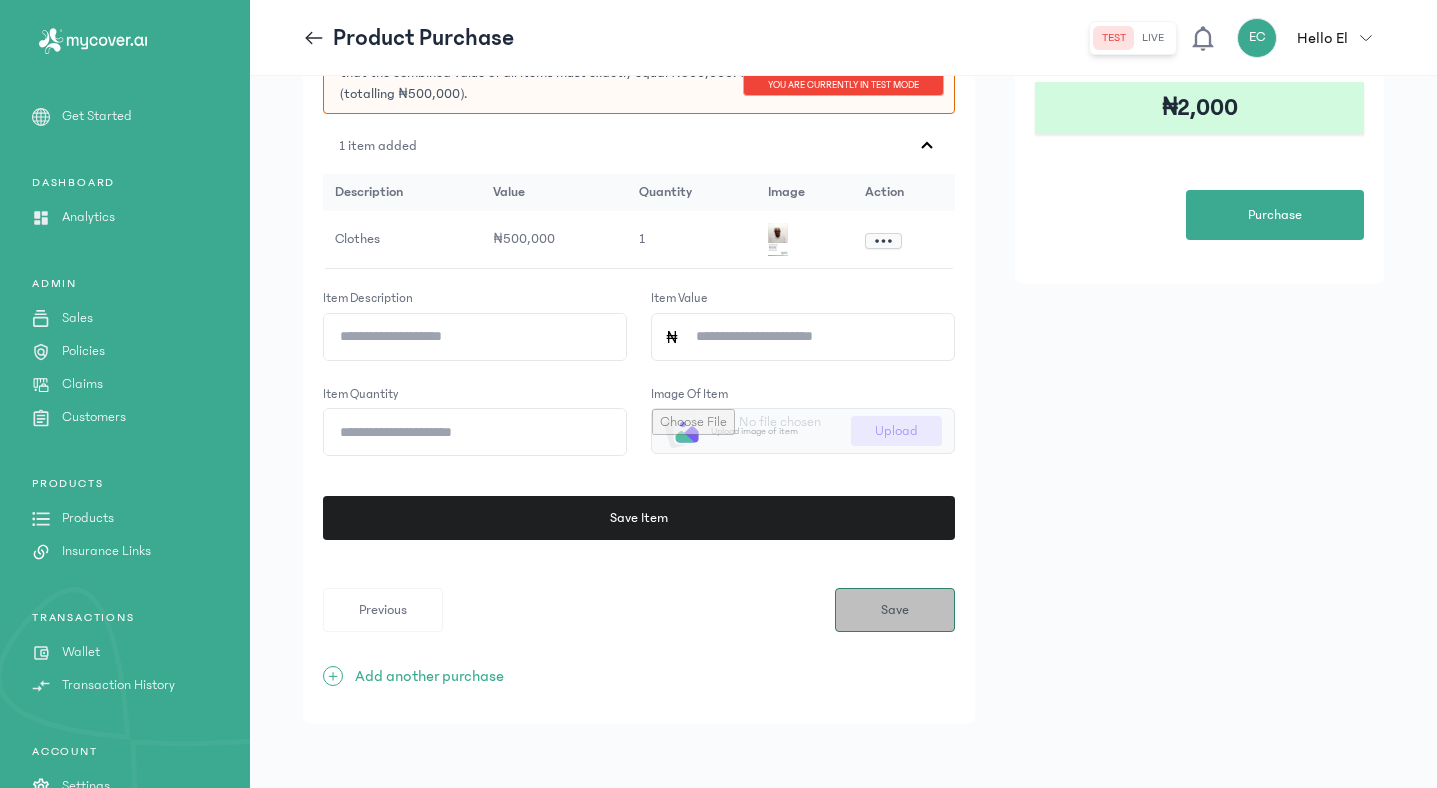 click on "Save" at bounding box center (895, 610) 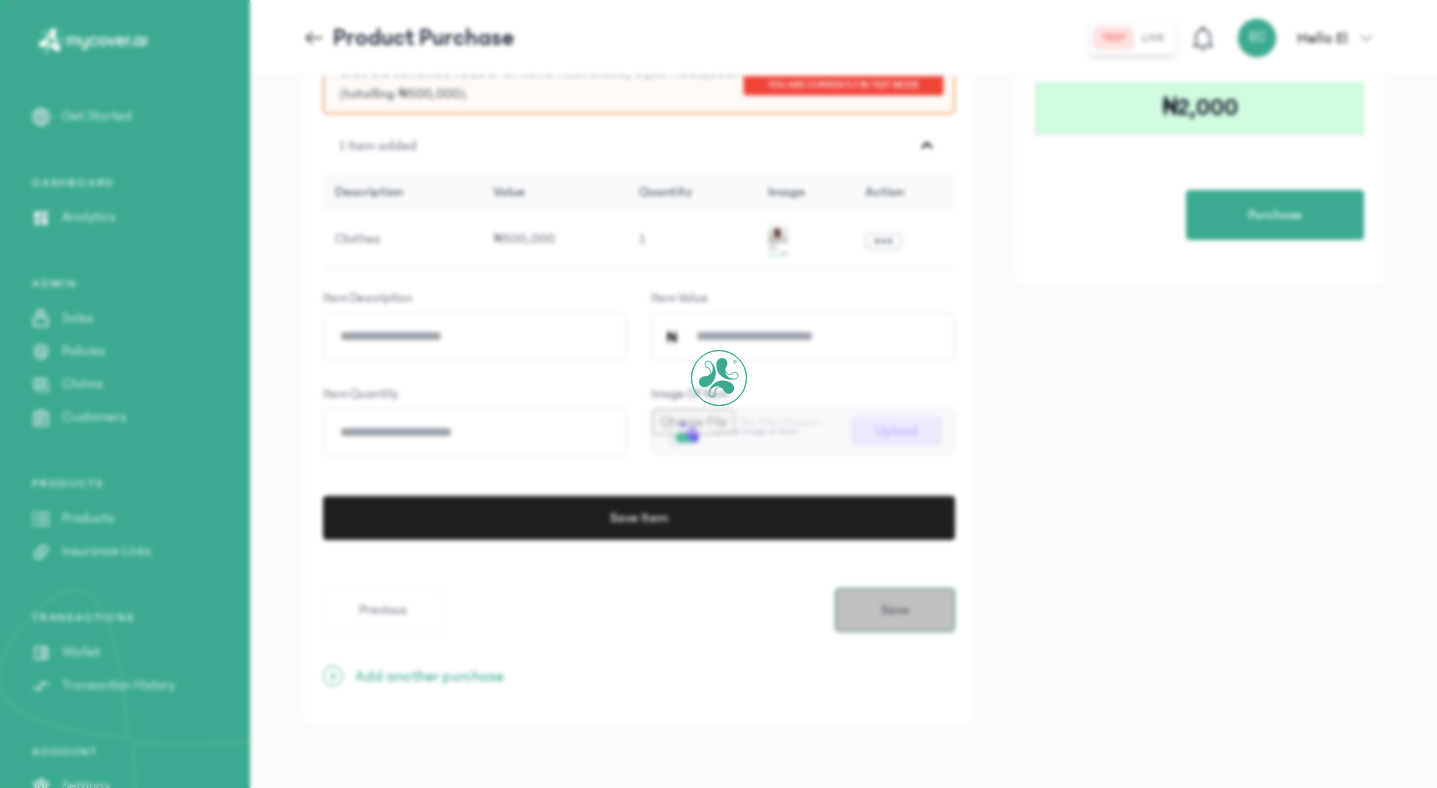 scroll, scrollTop: 0, scrollLeft: 0, axis: both 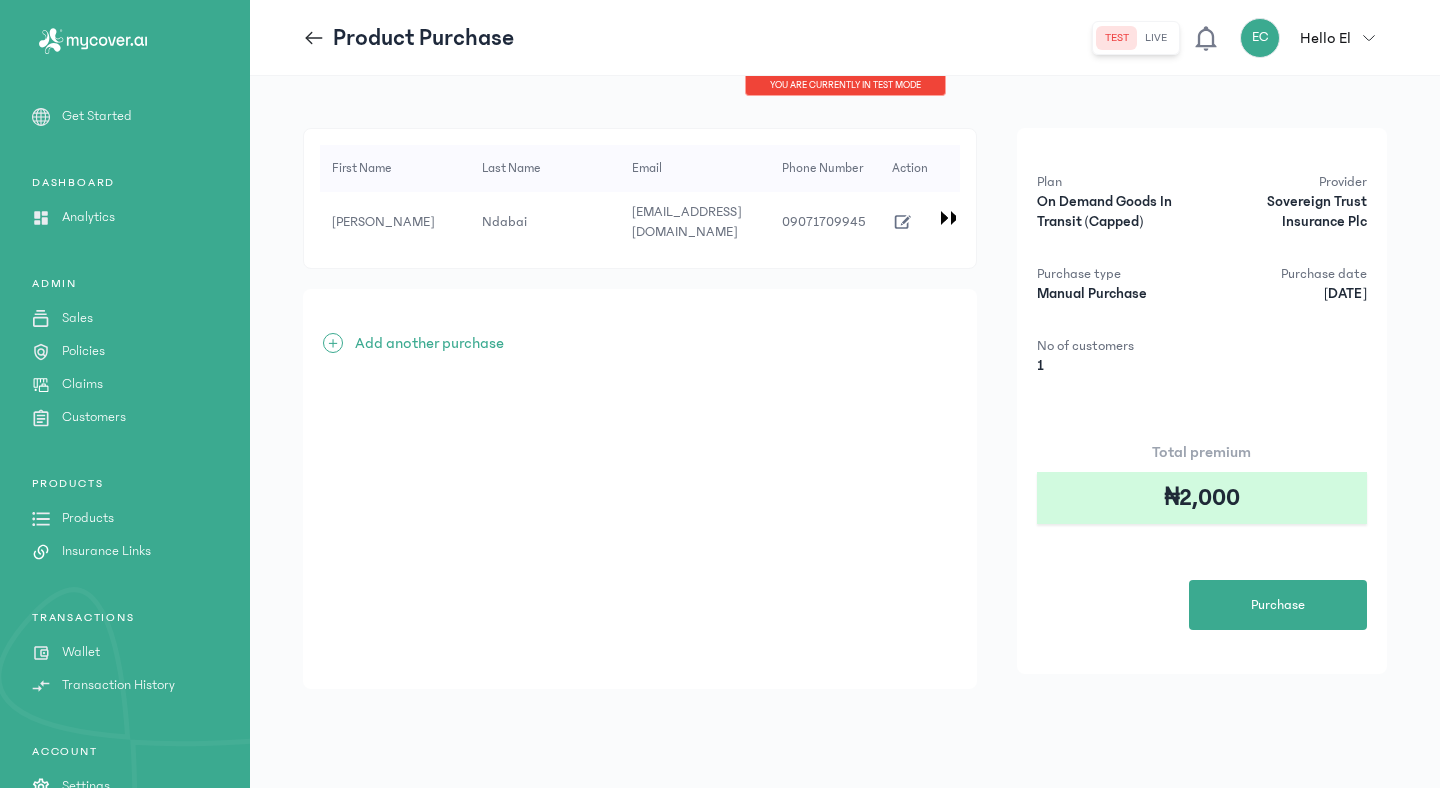 click on "Products" at bounding box center [88, 518] 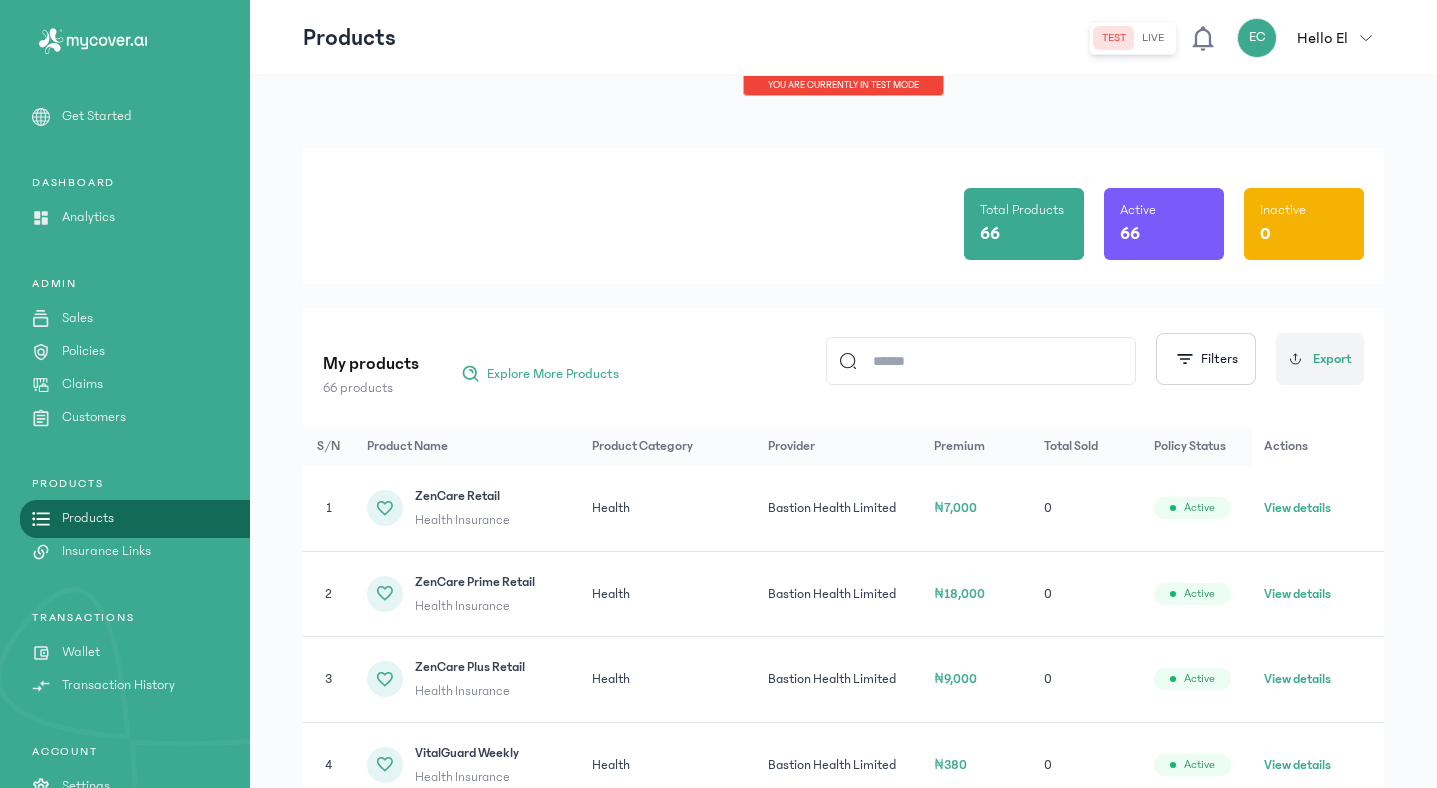 click on "Health" 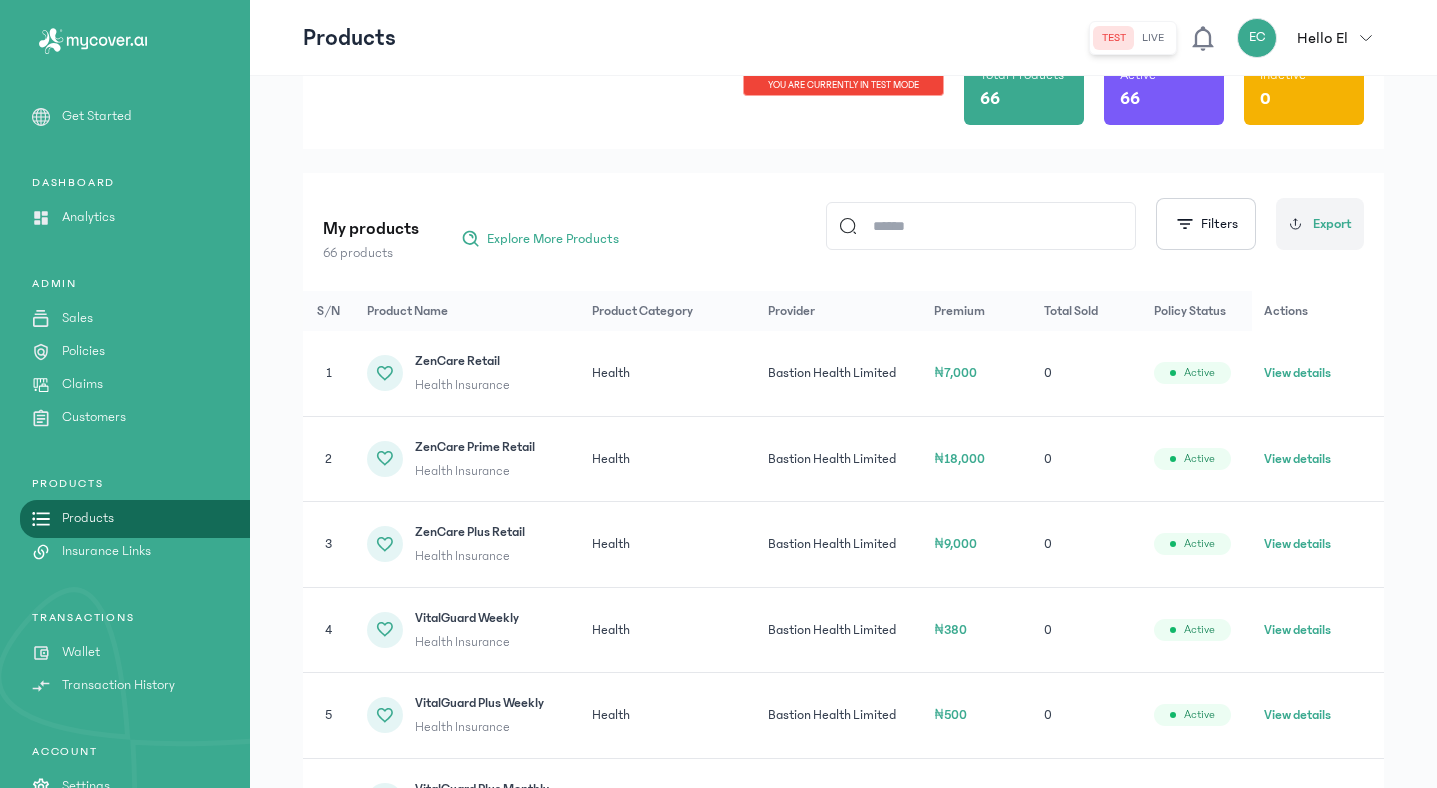 scroll, scrollTop: 175, scrollLeft: 0, axis: vertical 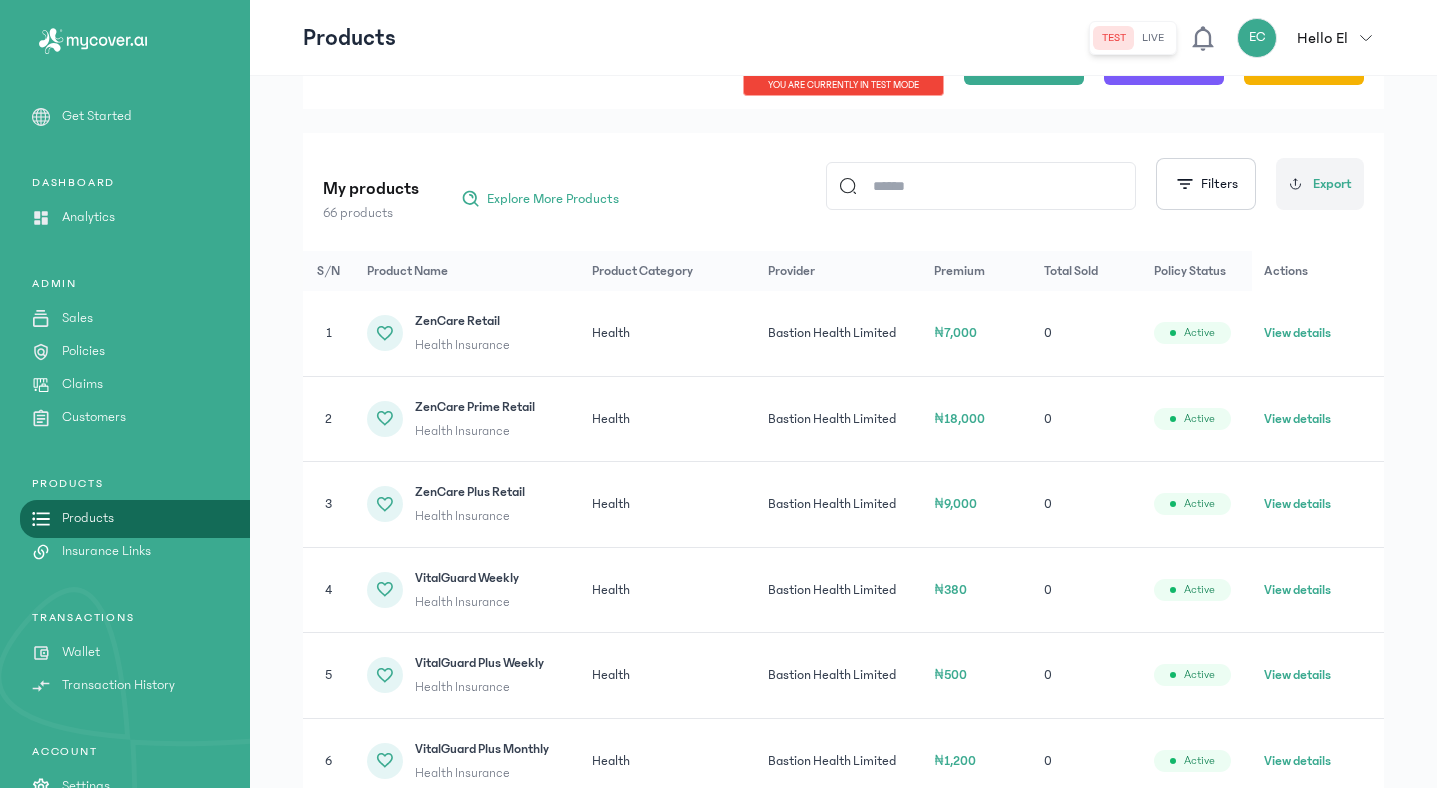 click on "View details" 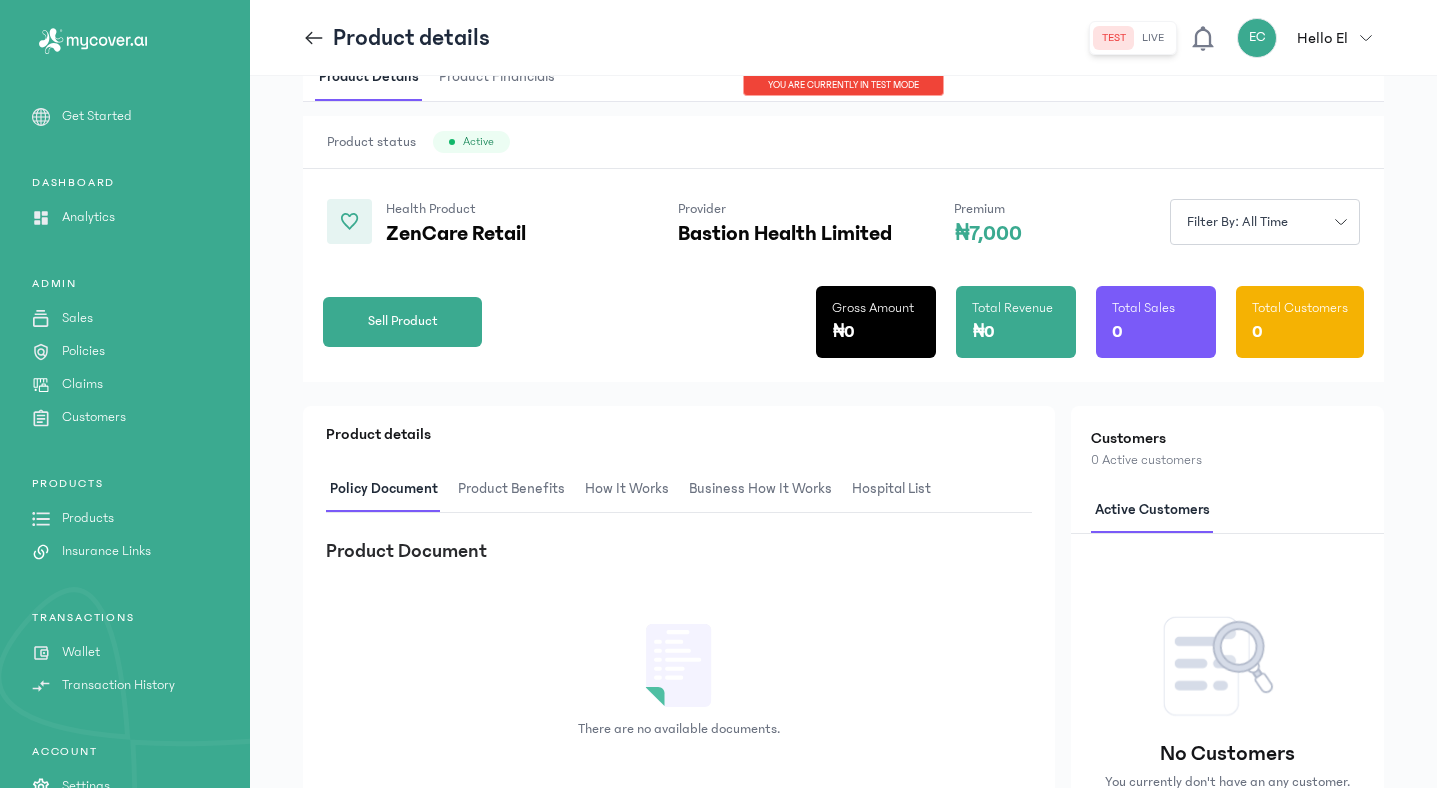 scroll, scrollTop: 0, scrollLeft: 0, axis: both 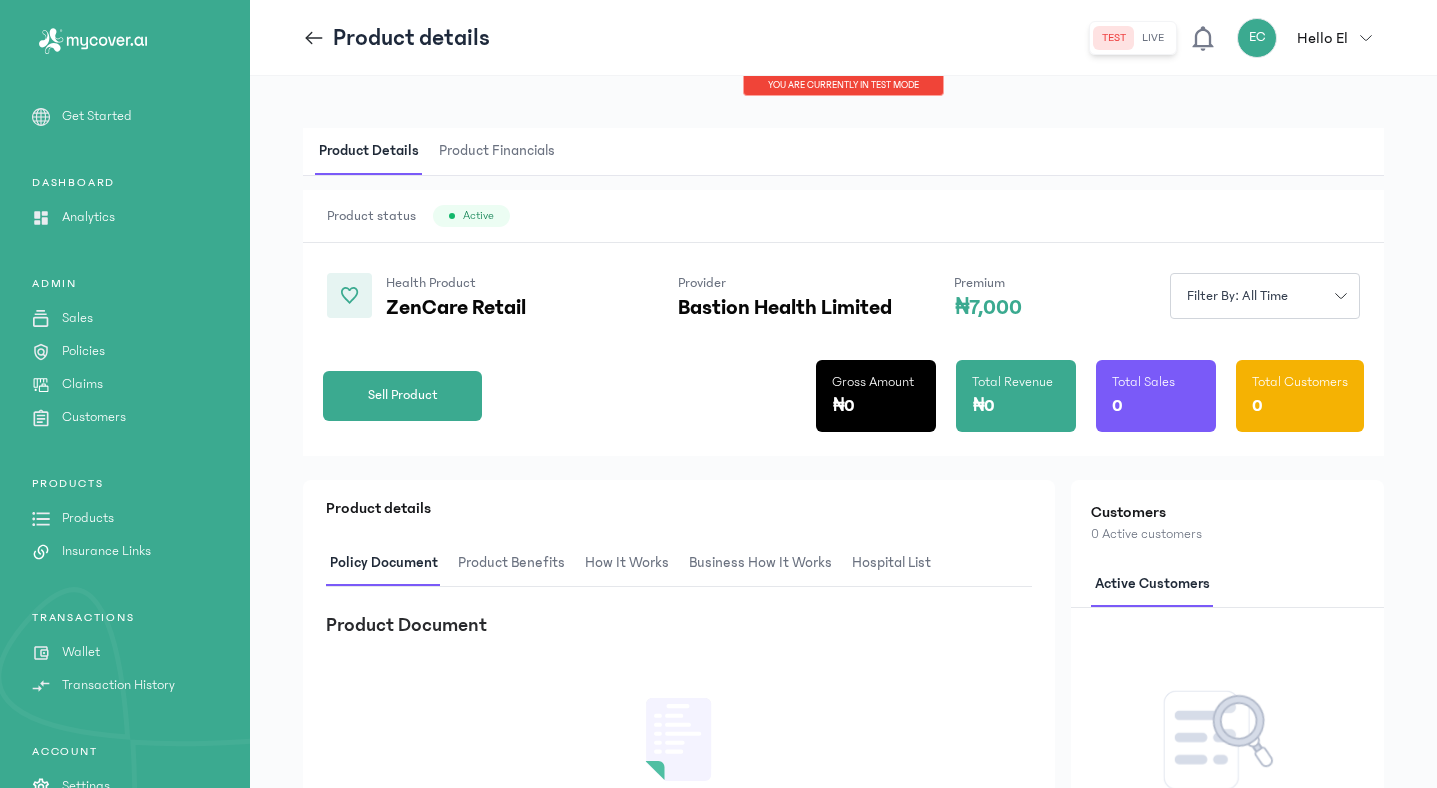 click on "Claims" at bounding box center (82, 384) 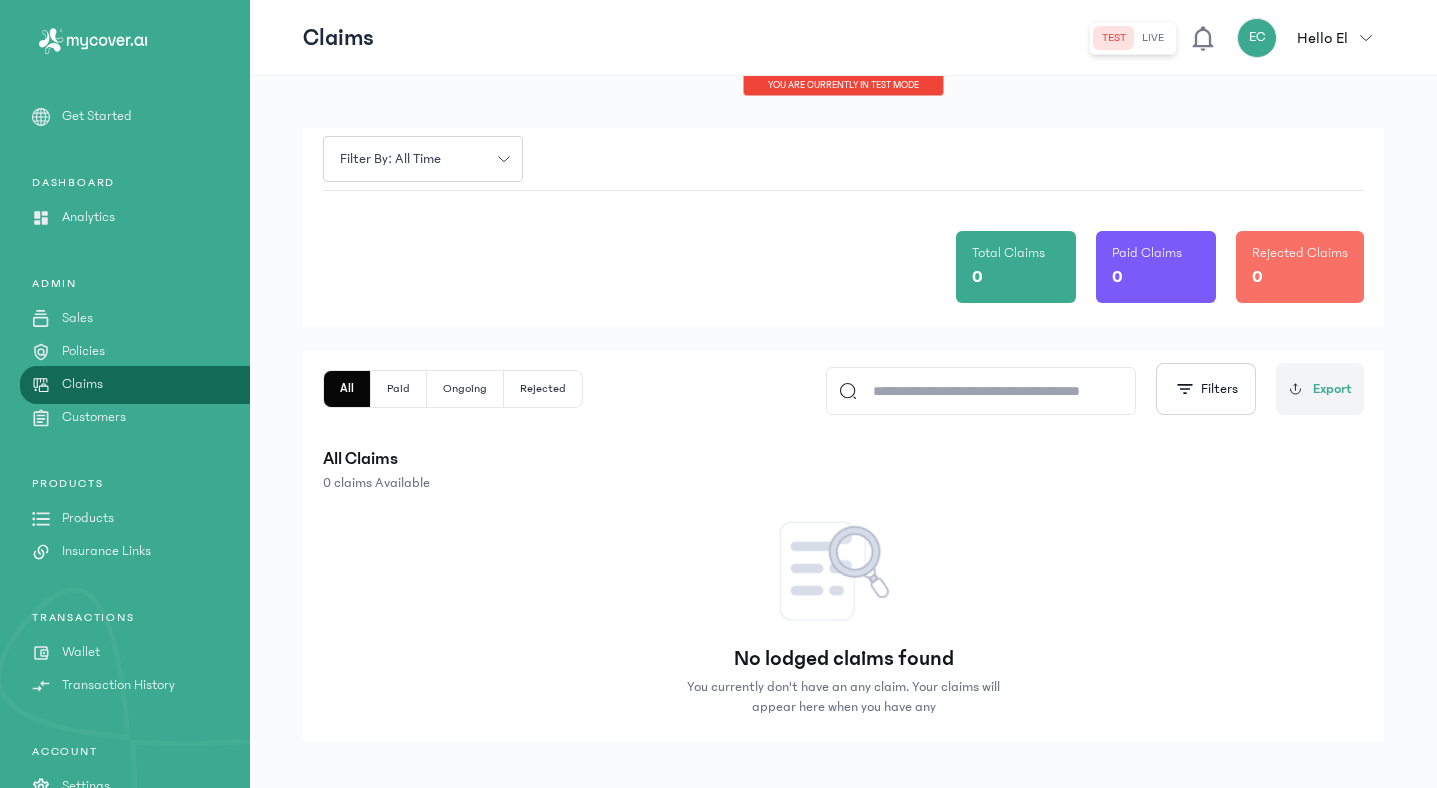 scroll, scrollTop: 70, scrollLeft: 0, axis: vertical 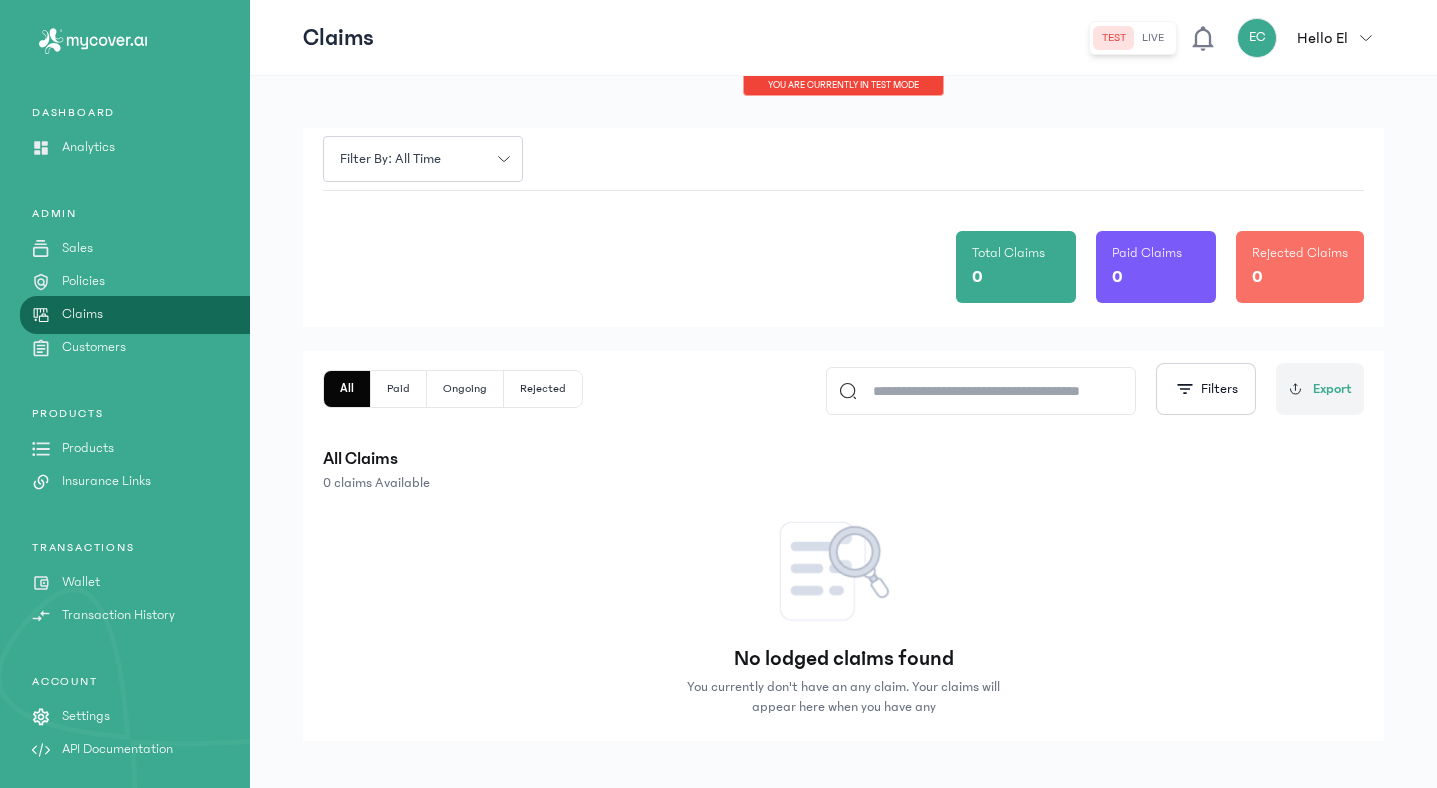 click on "TRANSACTIONS
Wallet
Transaction History" 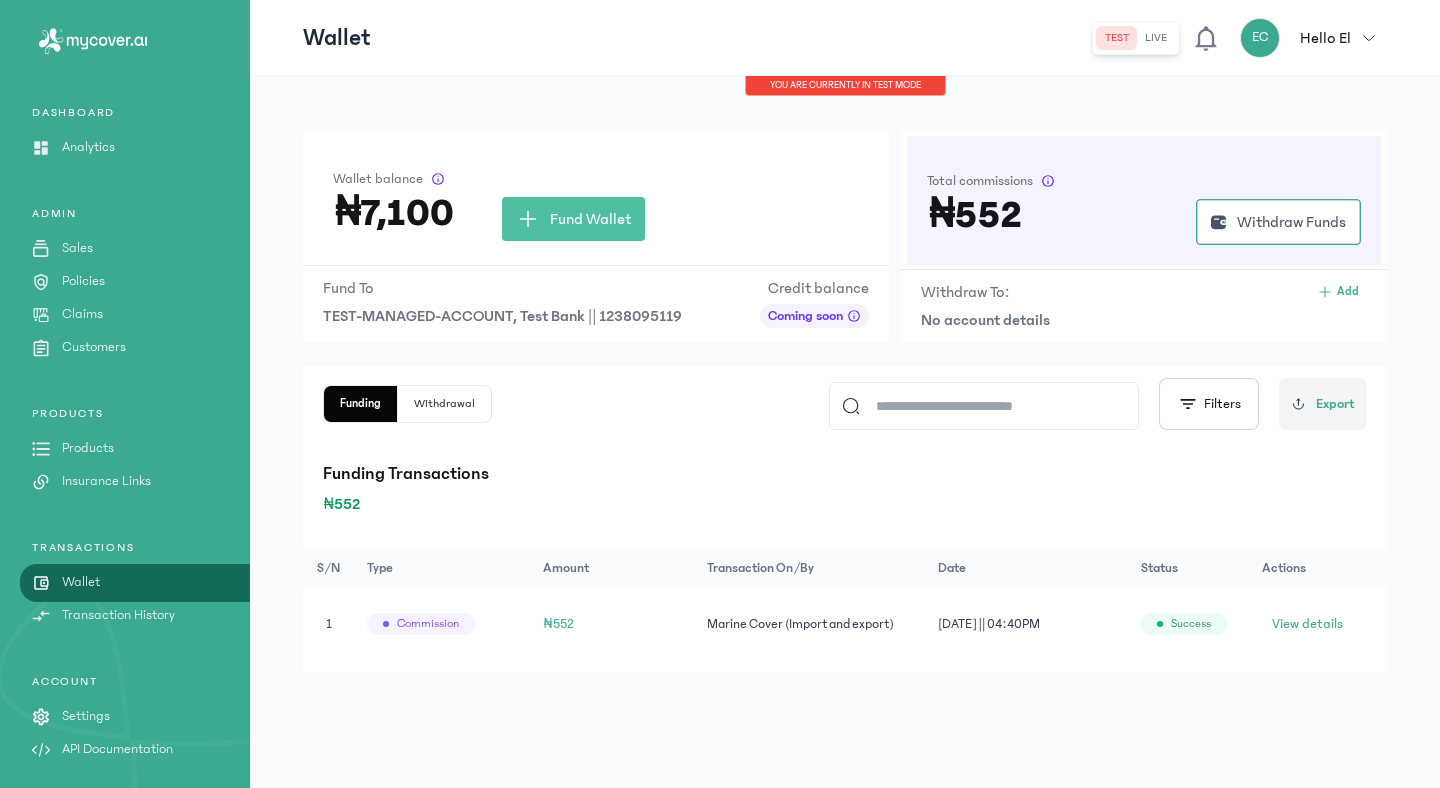 click on "Policies" at bounding box center (83, 281) 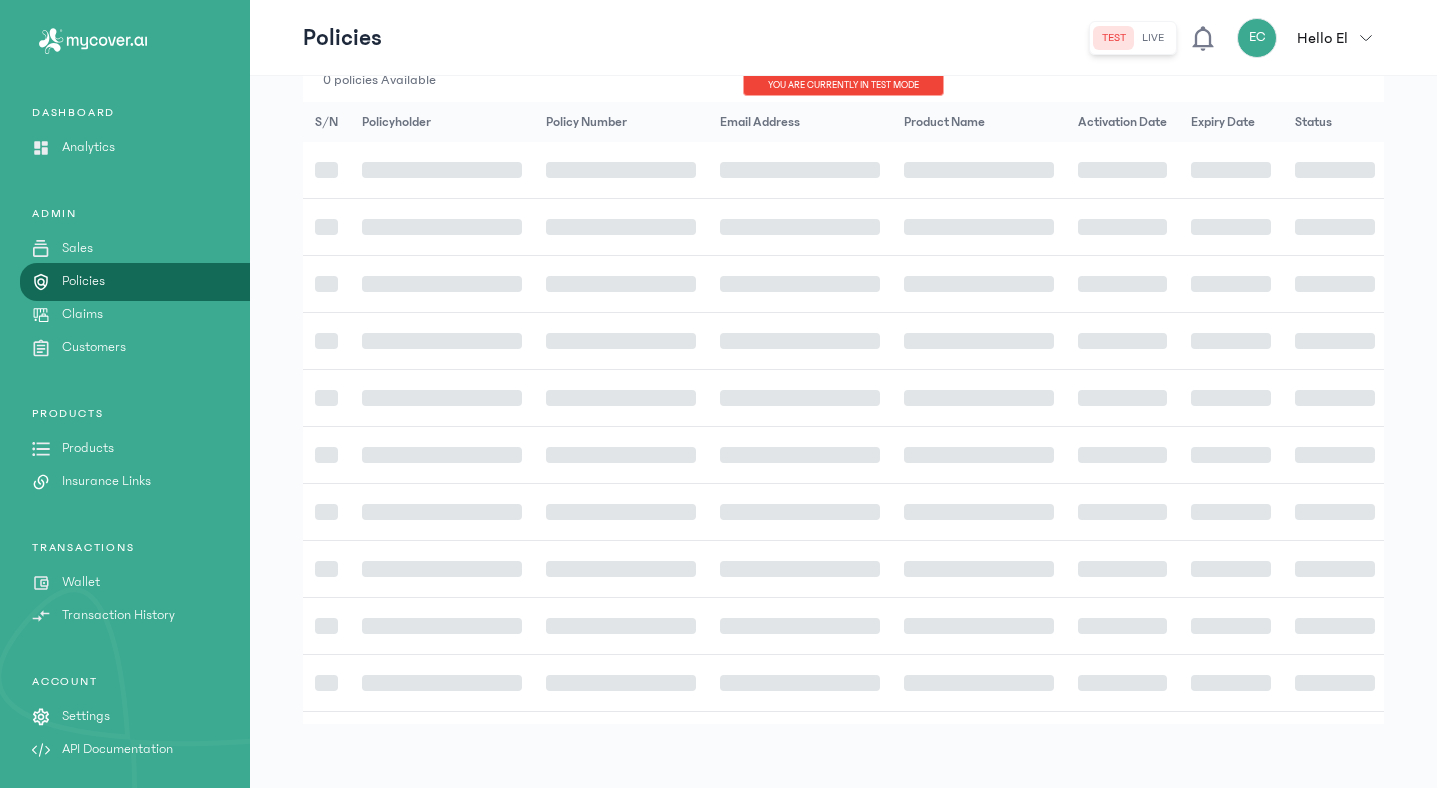 scroll, scrollTop: 0, scrollLeft: 0, axis: both 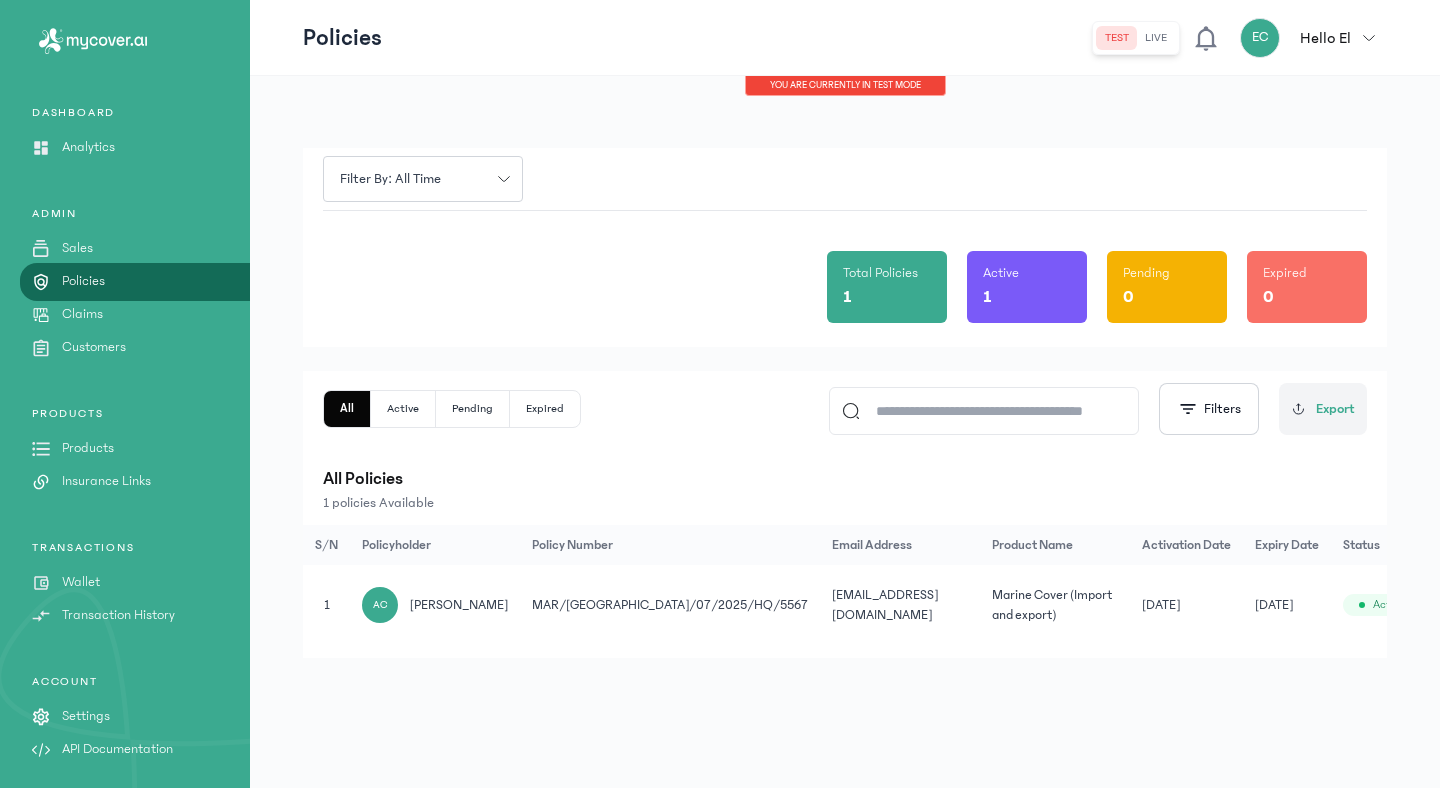 click on "Details" 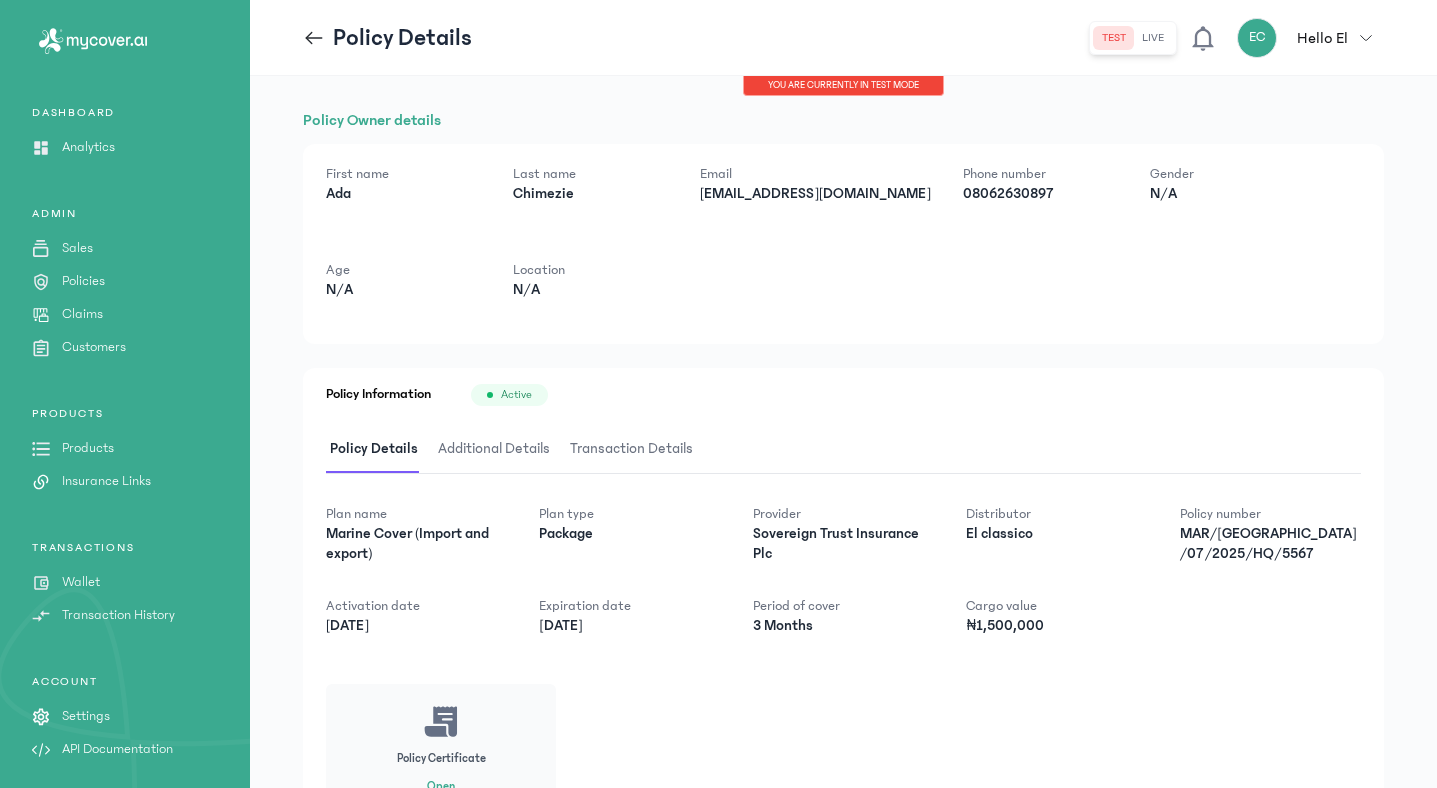 scroll, scrollTop: 106, scrollLeft: 0, axis: vertical 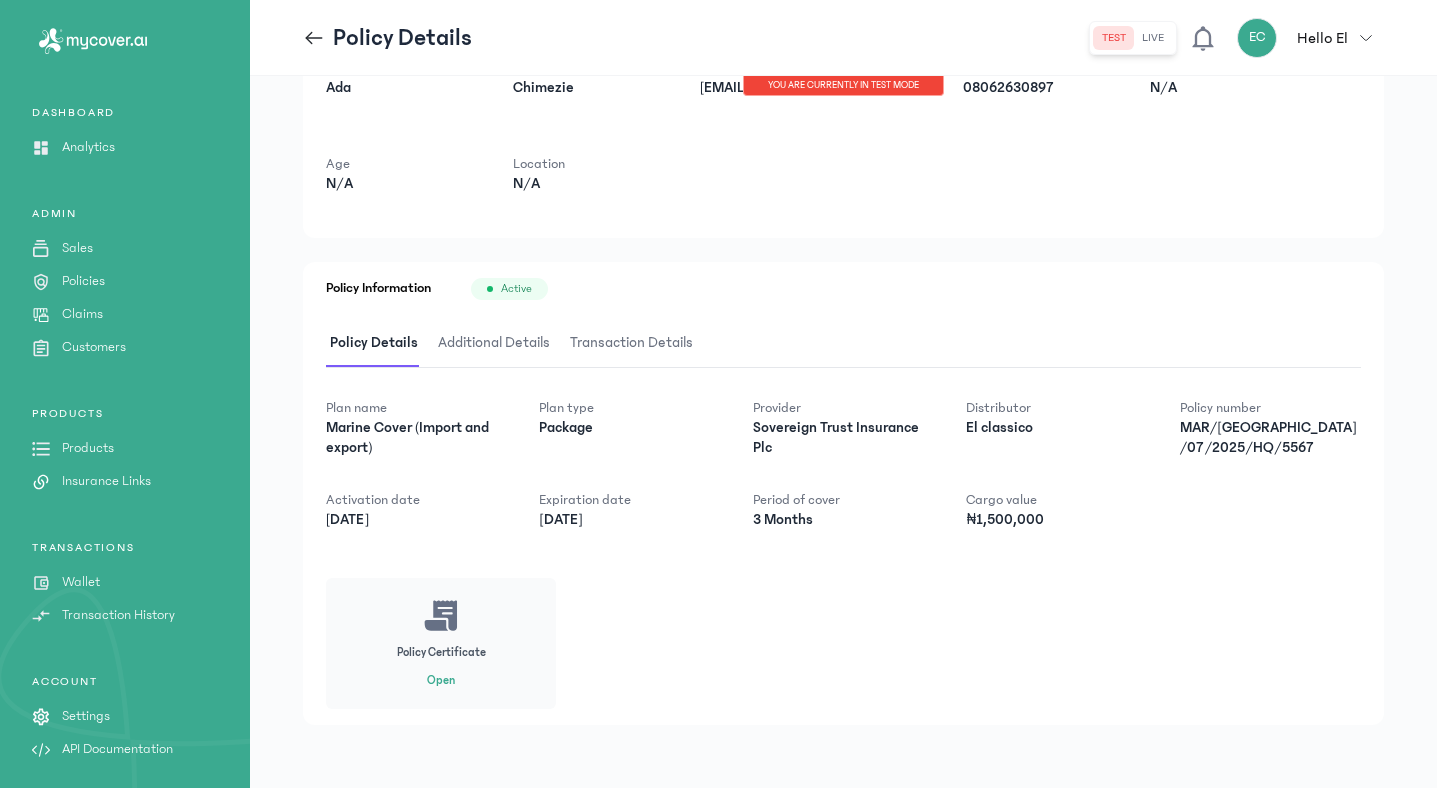 click on "Policy Certificate Open" at bounding box center (441, 643) 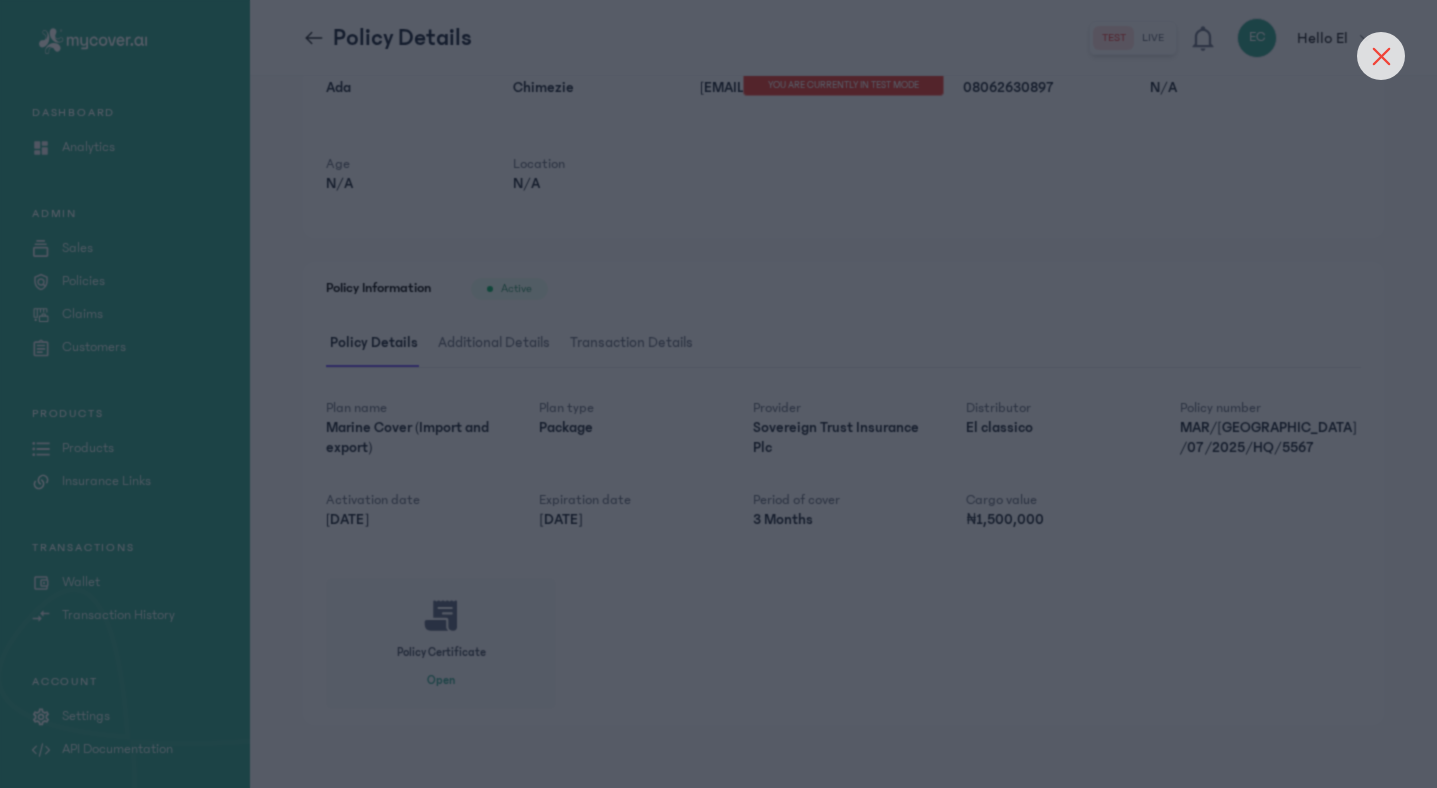 click 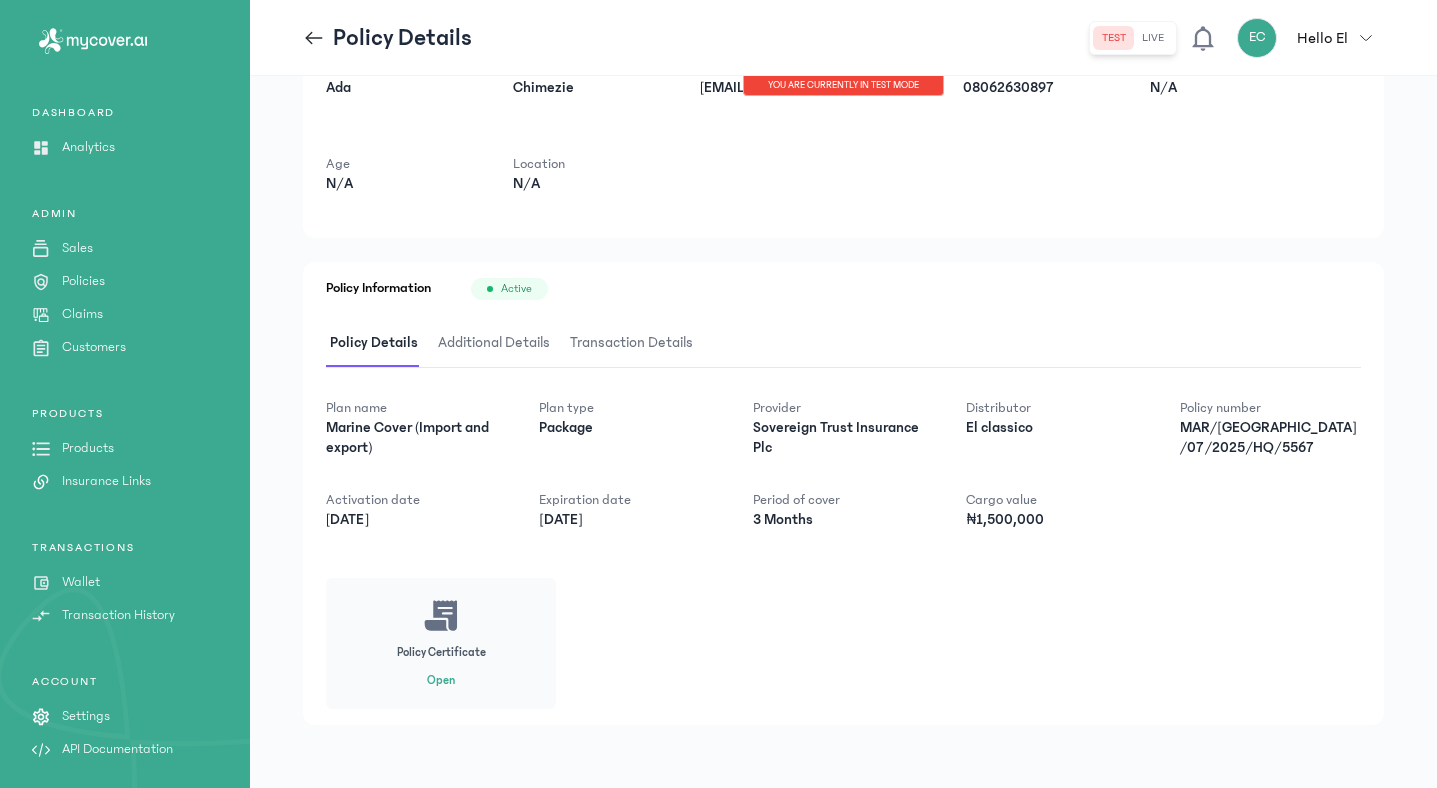 click on "Policies" at bounding box center [83, 281] 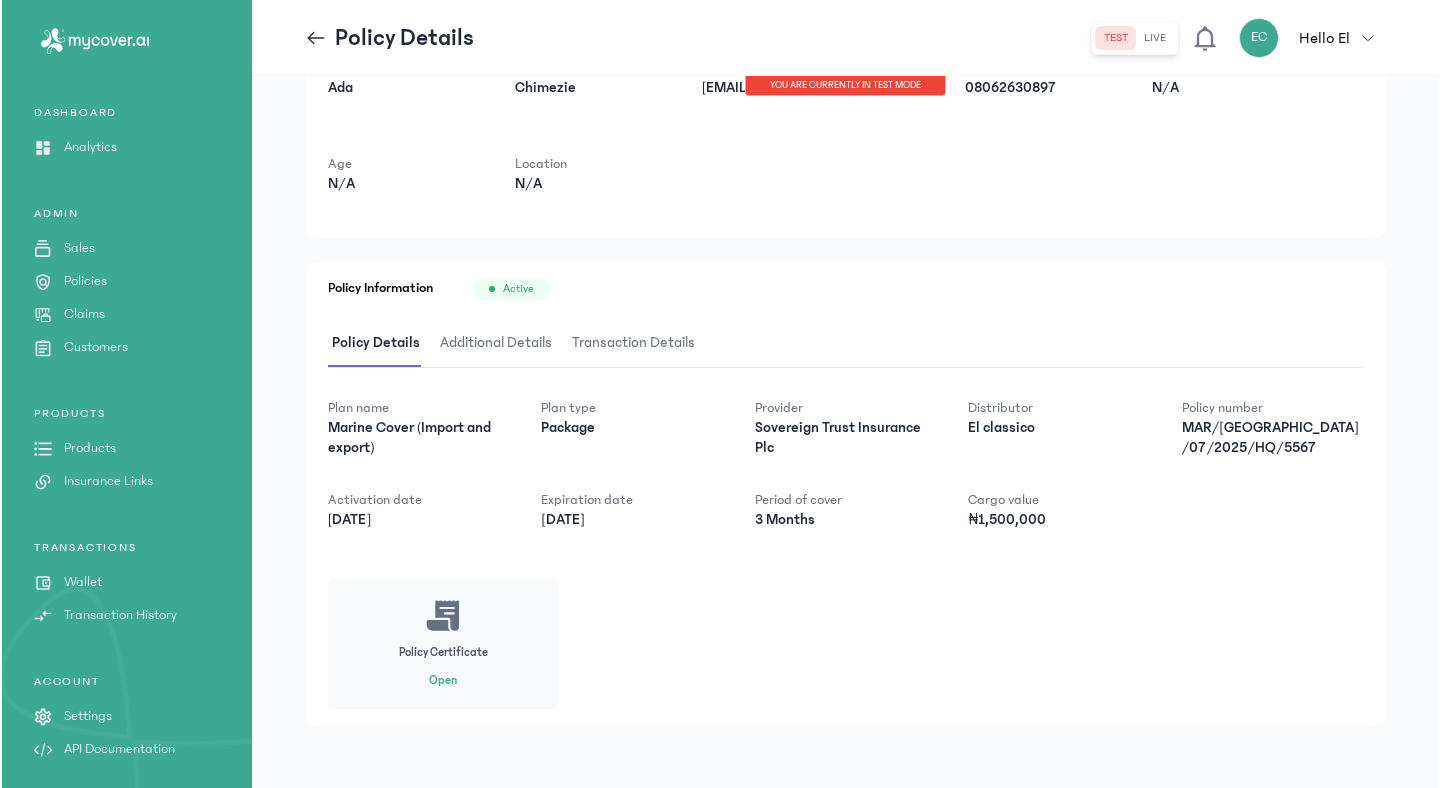 scroll, scrollTop: 0, scrollLeft: 0, axis: both 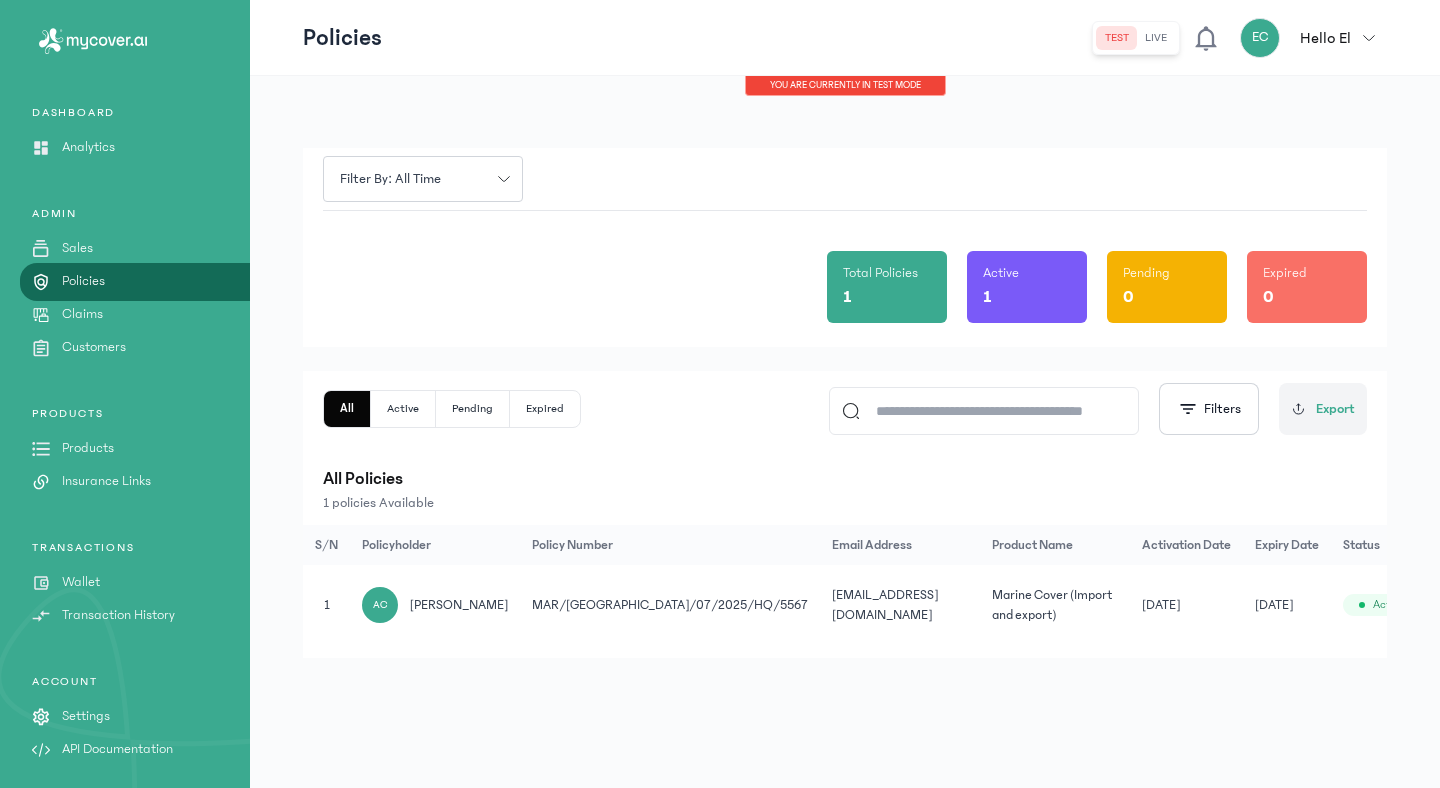 click on "Details" 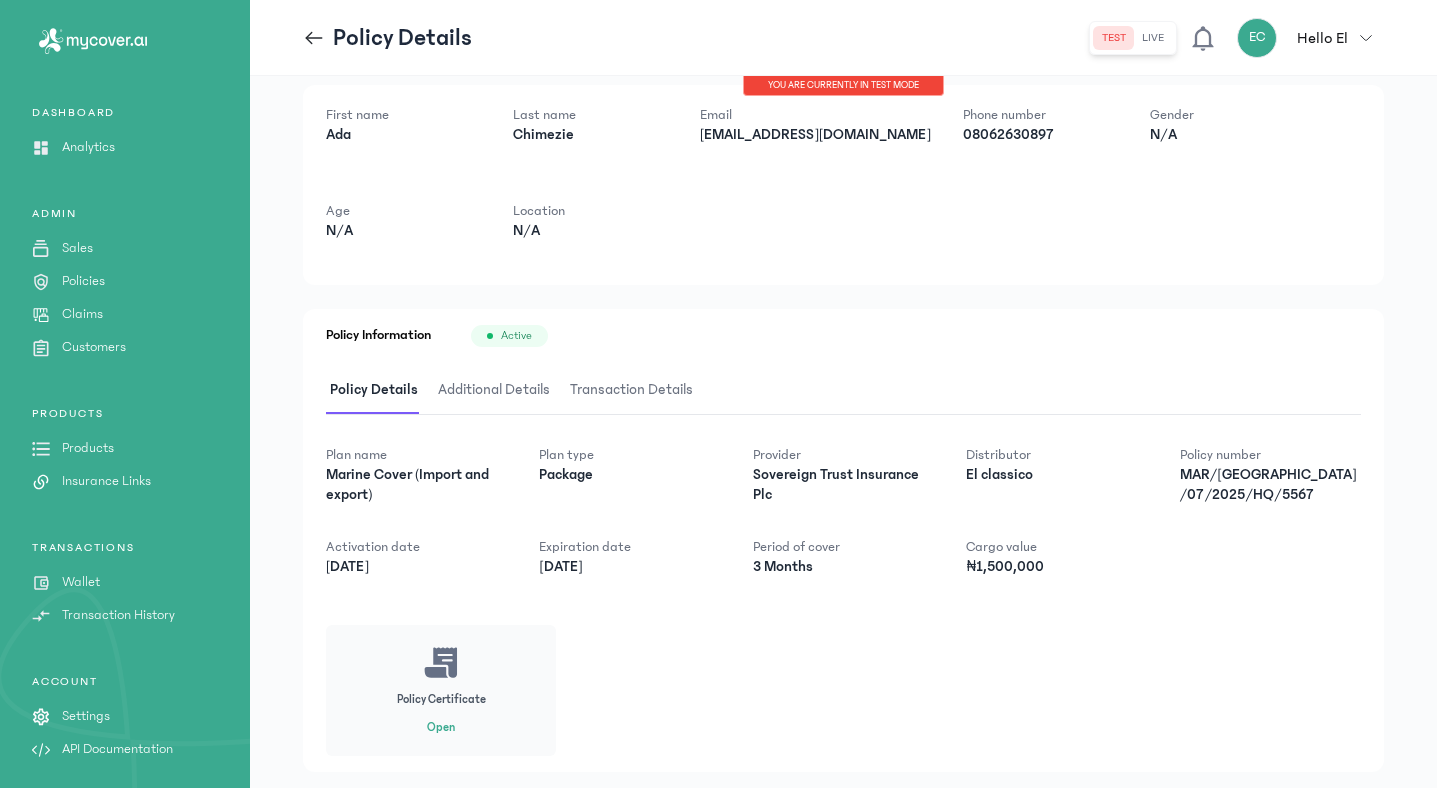 scroll, scrollTop: 106, scrollLeft: 0, axis: vertical 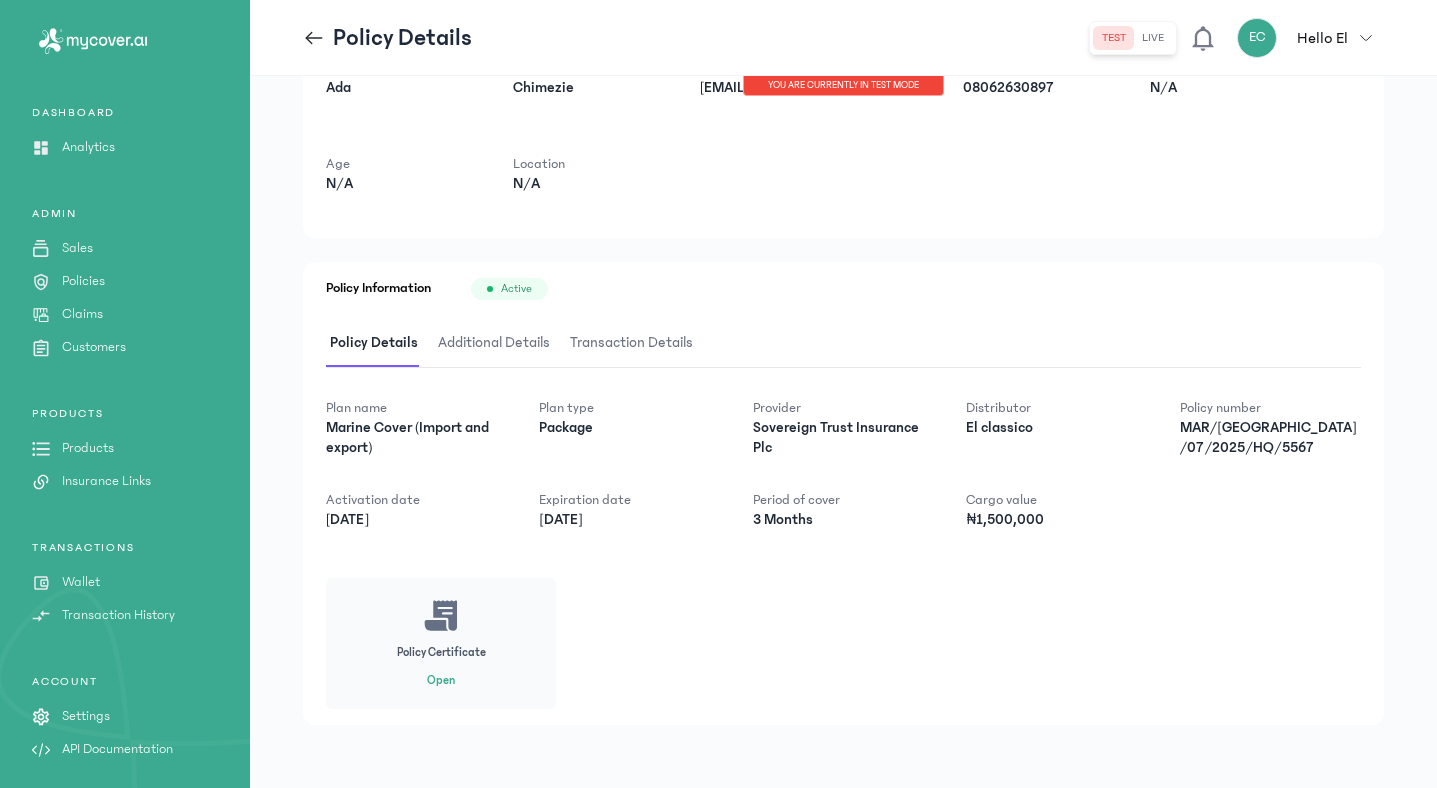 click on "Open" at bounding box center (441, 681) 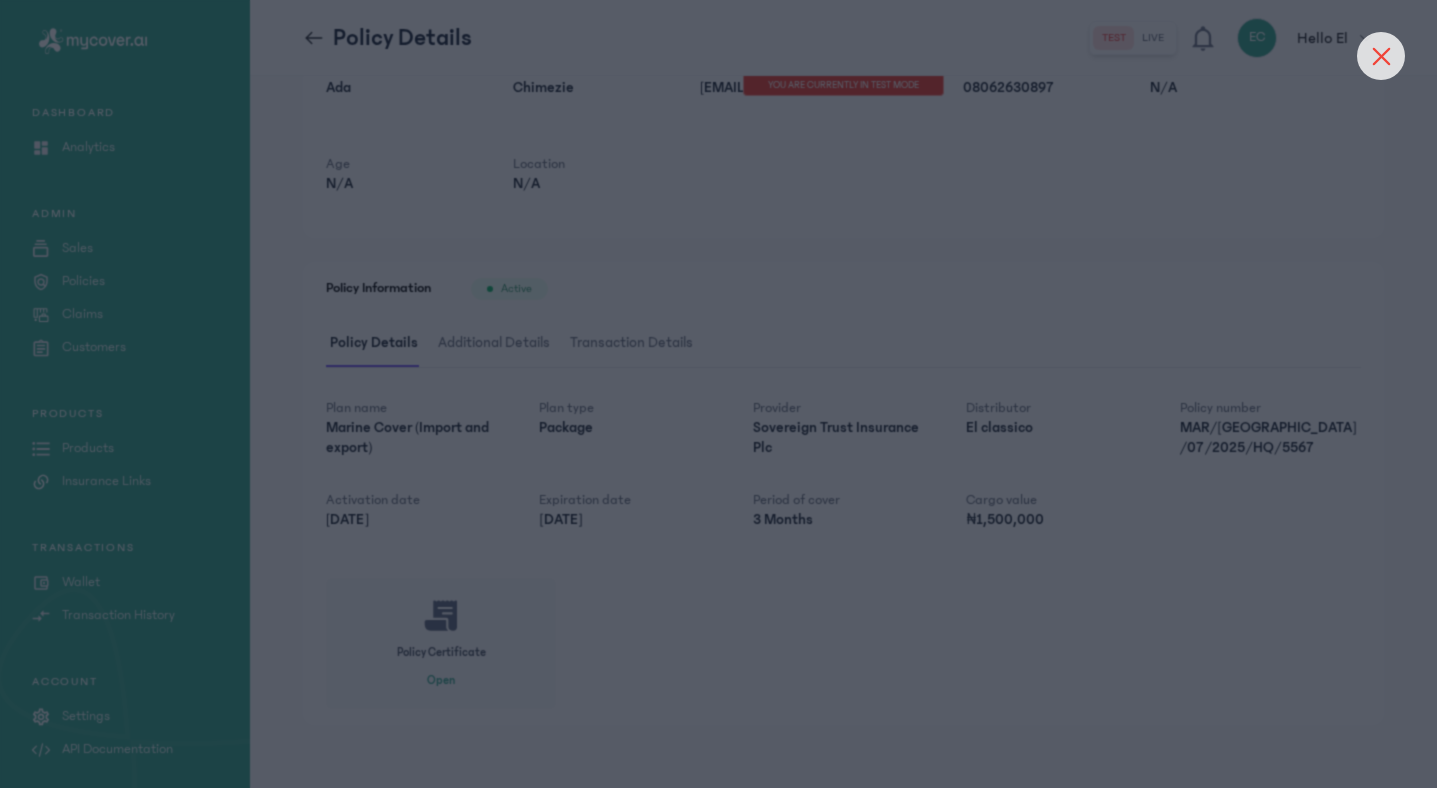 click at bounding box center [1381, 56] 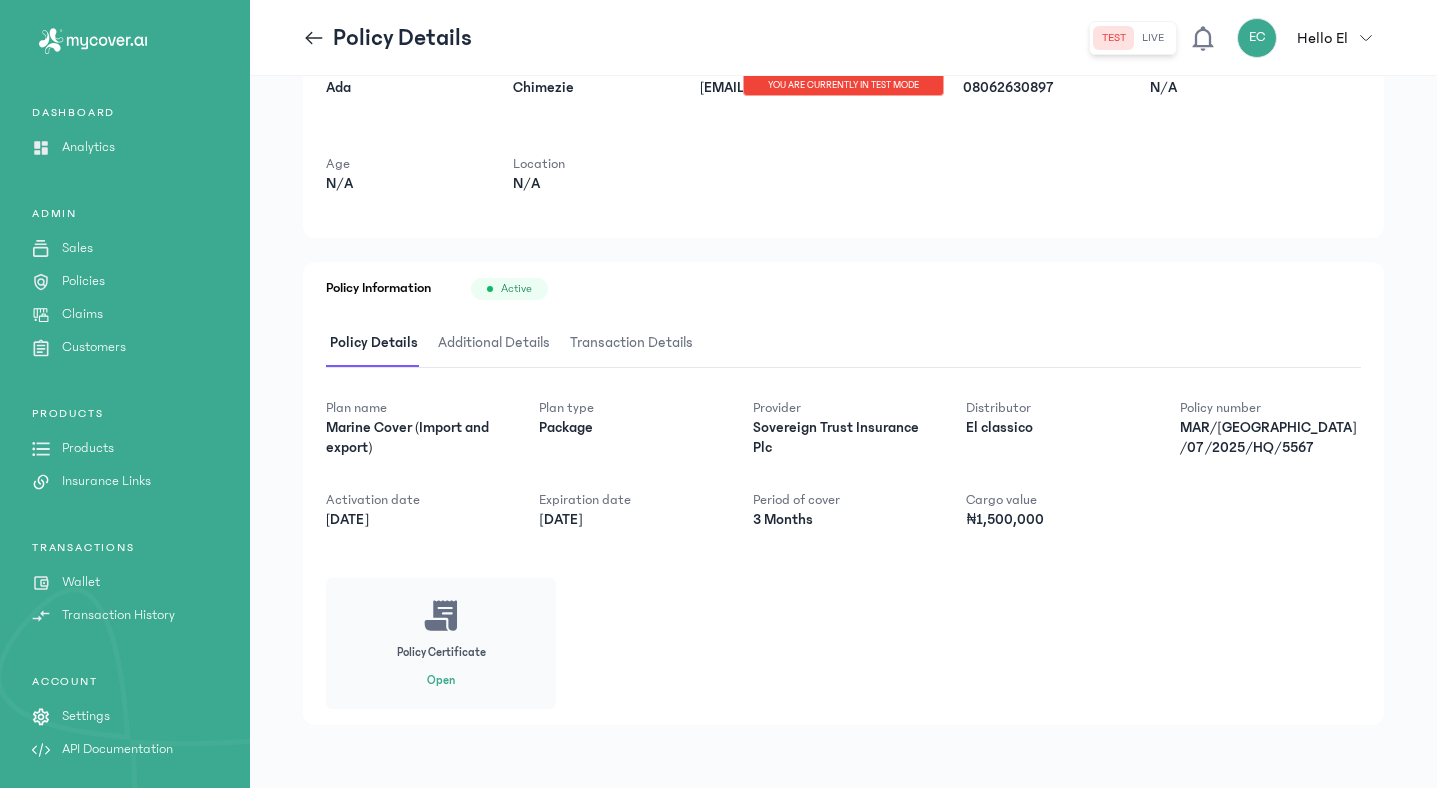 click on "Open" at bounding box center [441, 681] 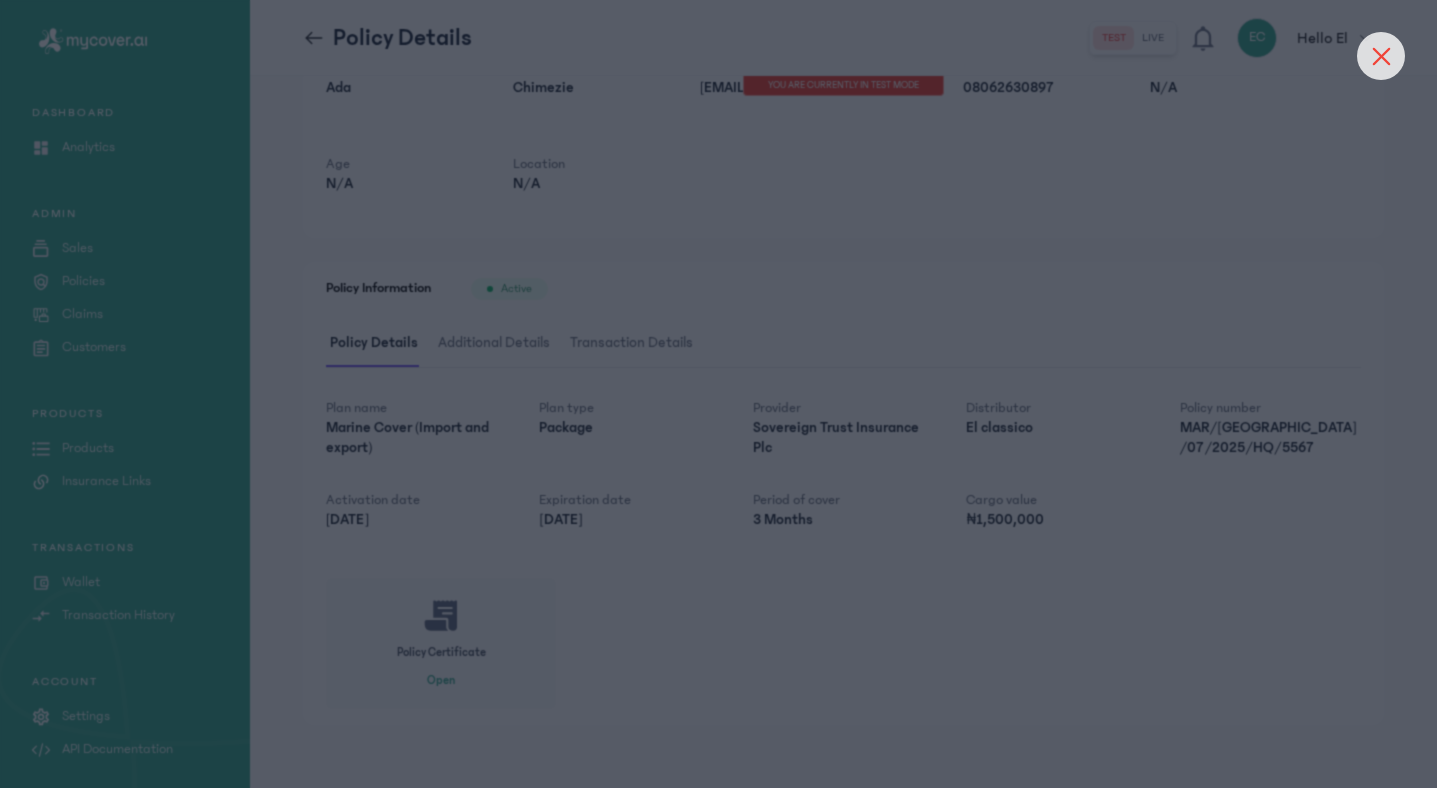 click 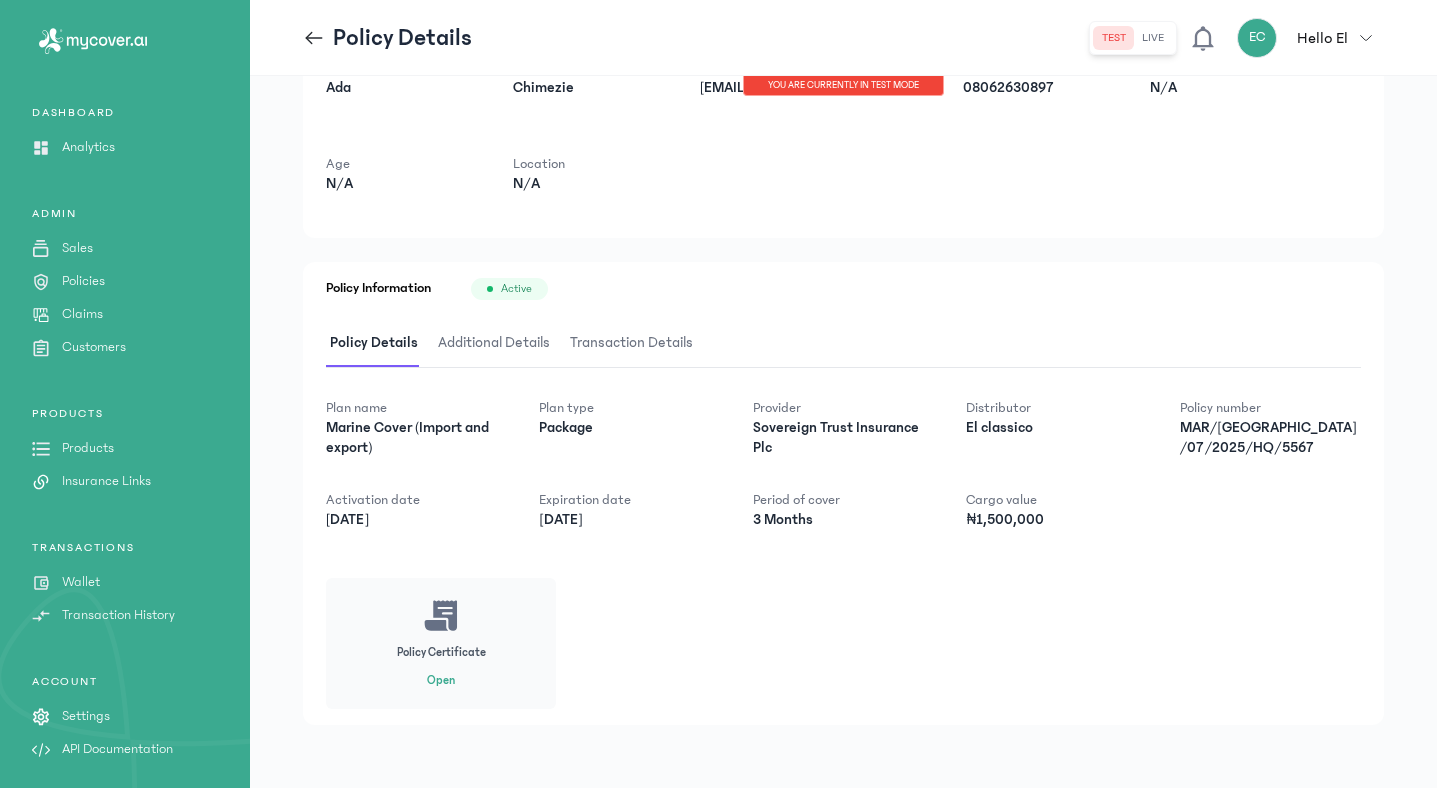 scroll, scrollTop: 0, scrollLeft: 0, axis: both 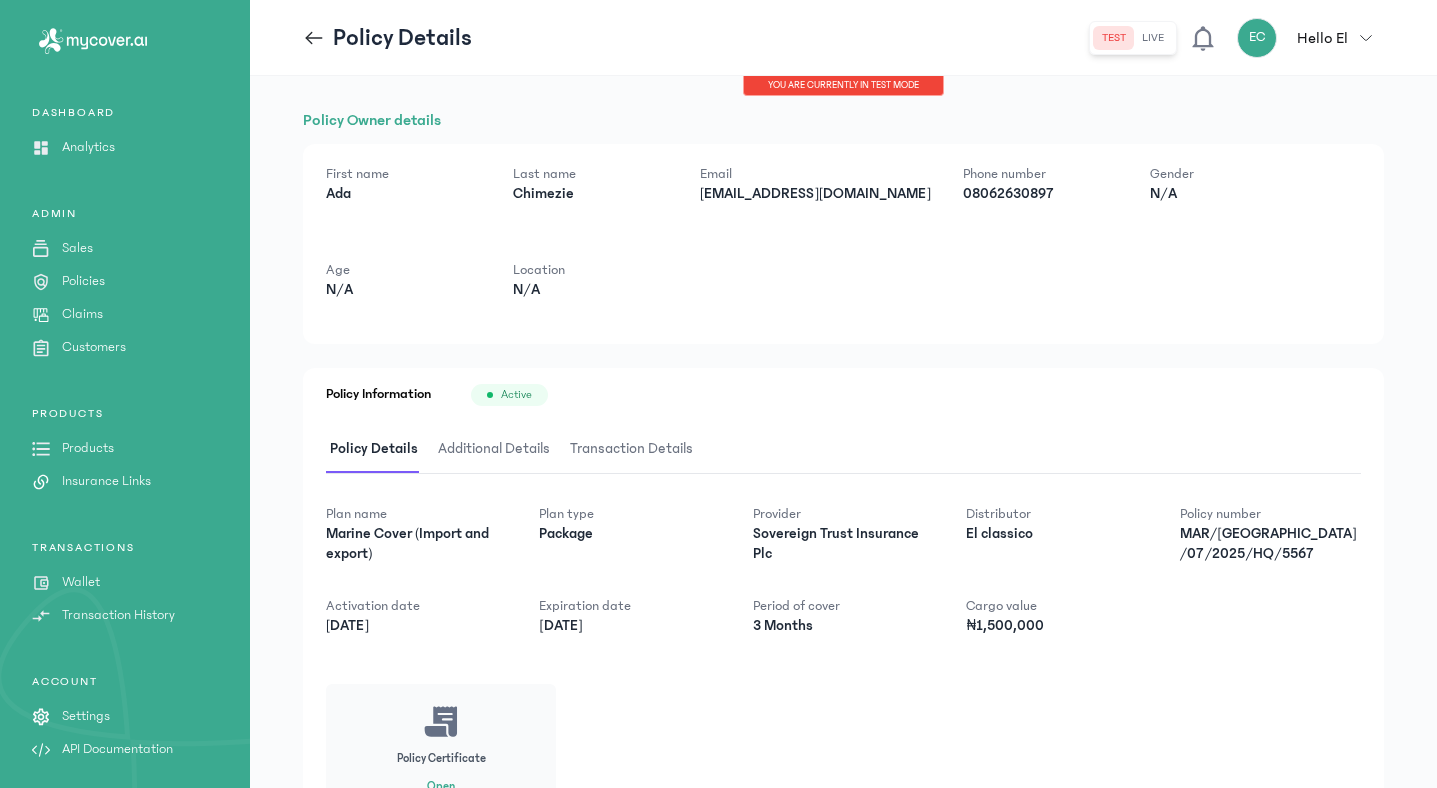 click on "Additional Details" at bounding box center [494, 449] 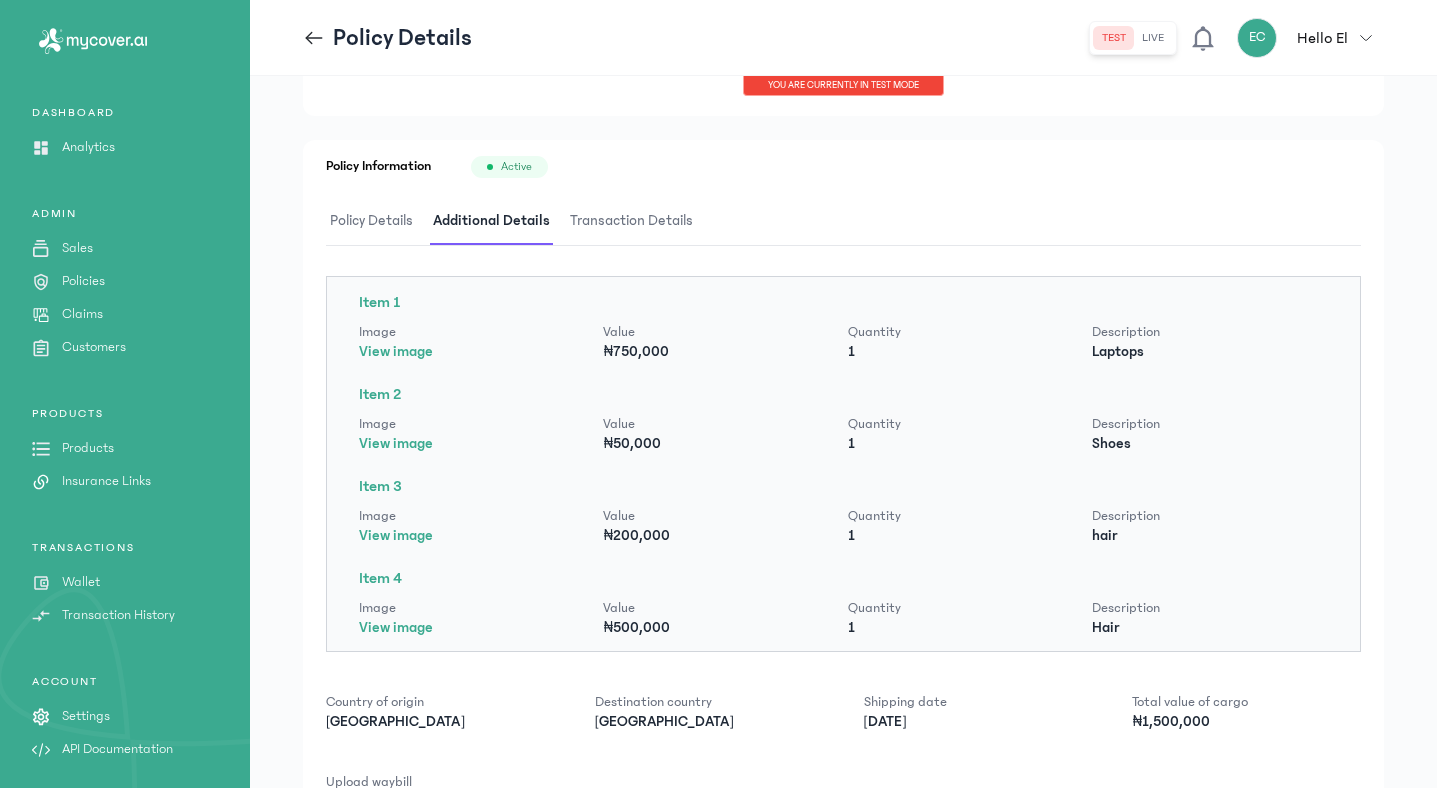 scroll, scrollTop: 245, scrollLeft: 0, axis: vertical 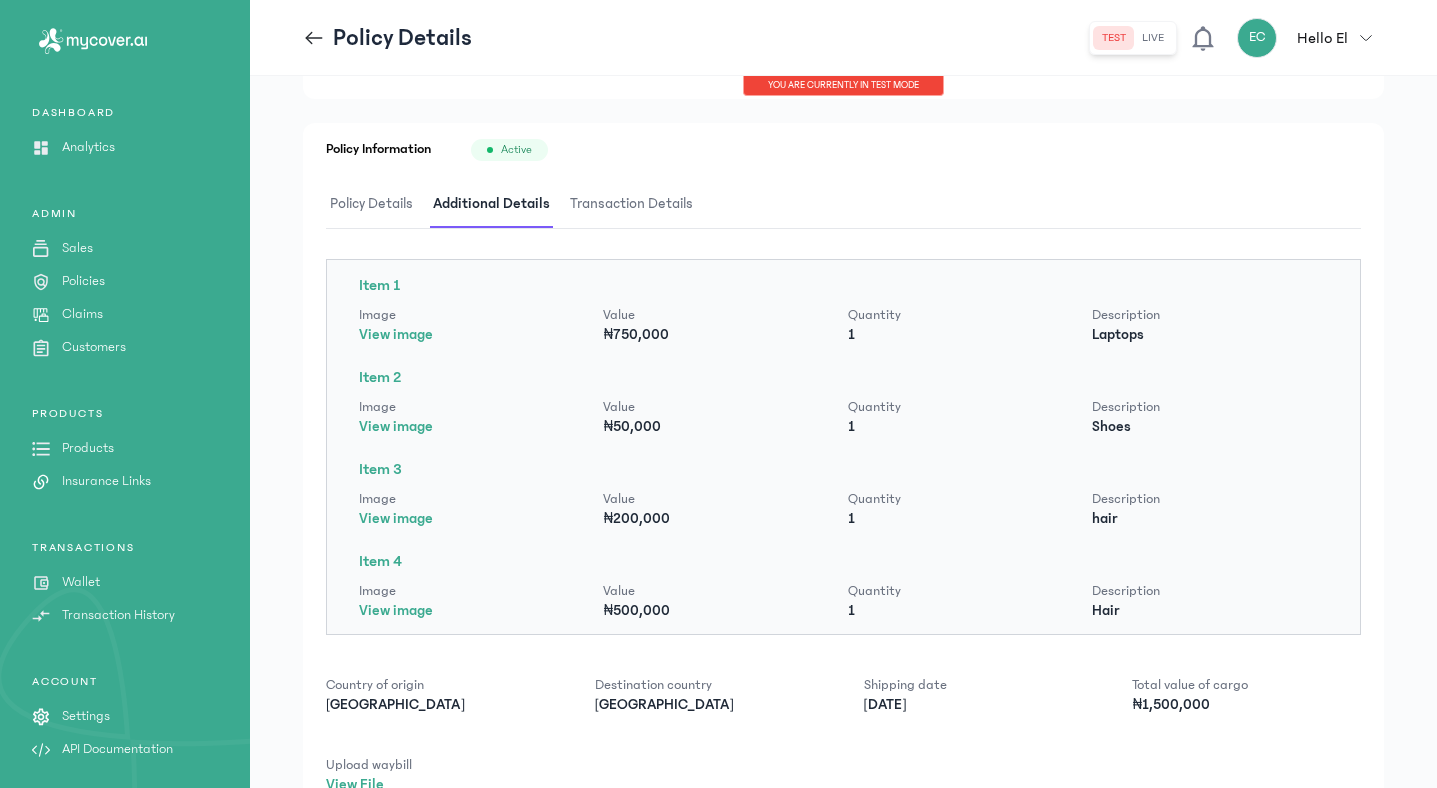 click on "Transaction Details" at bounding box center [631, 204] 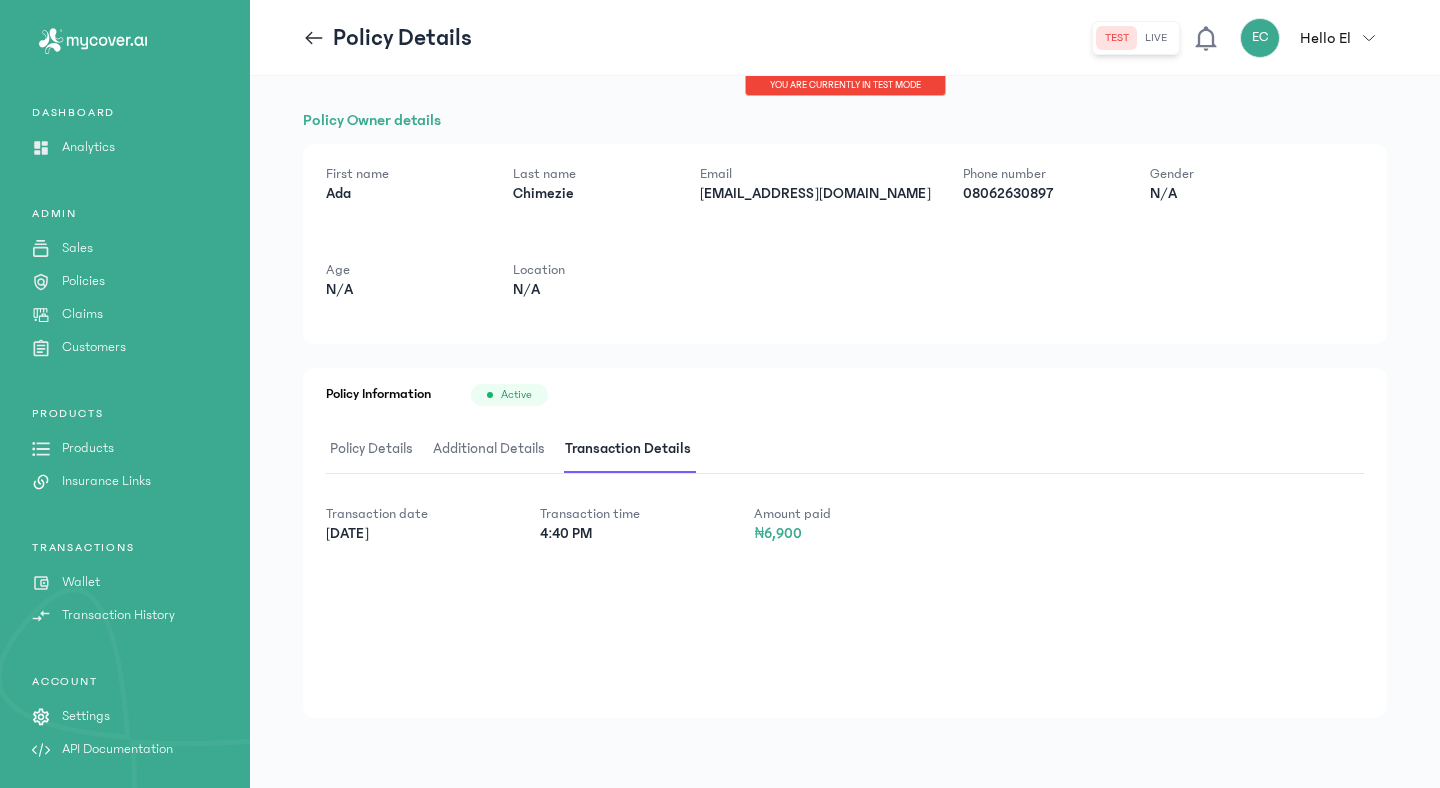 click on "Additional Details" at bounding box center [489, 449] 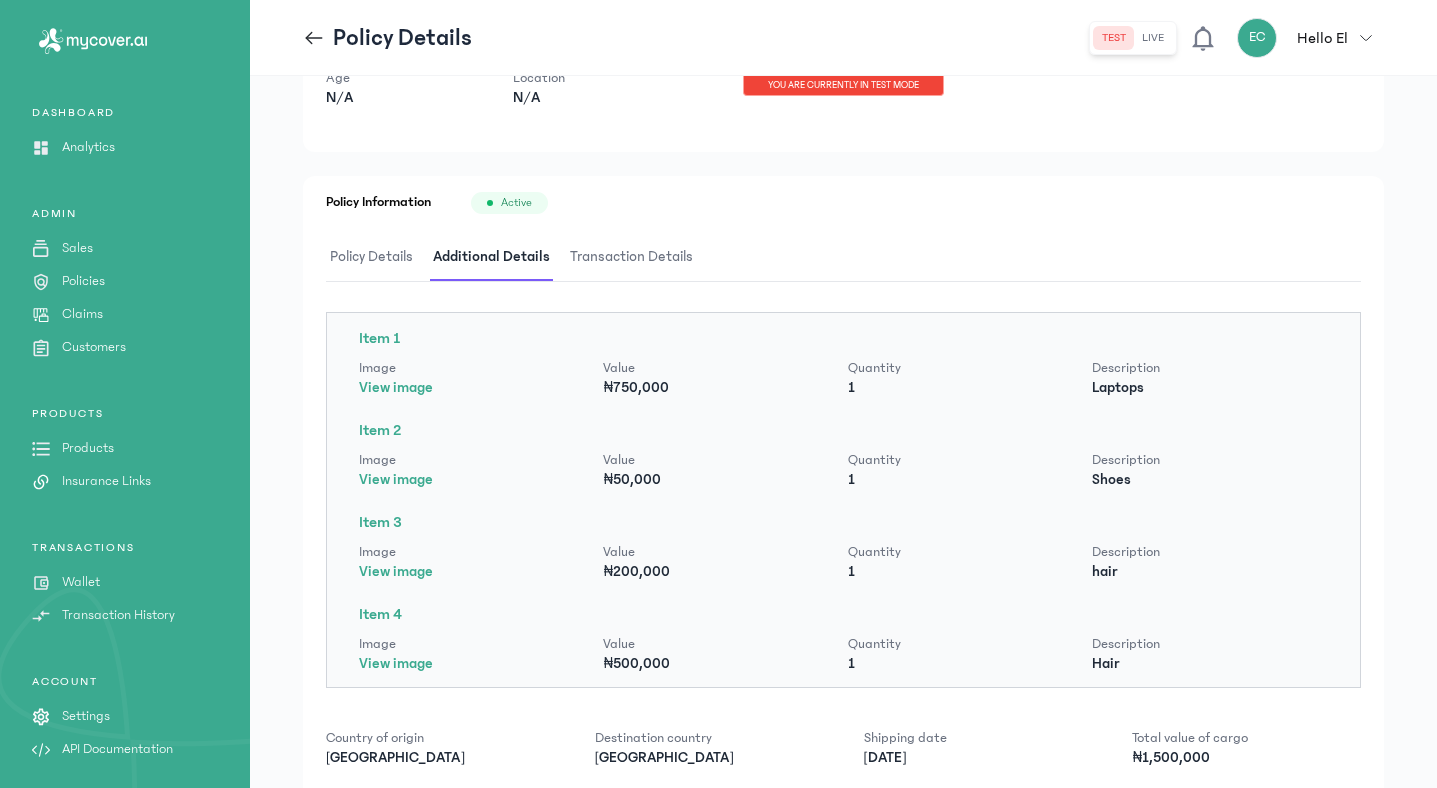 scroll, scrollTop: 330, scrollLeft: 0, axis: vertical 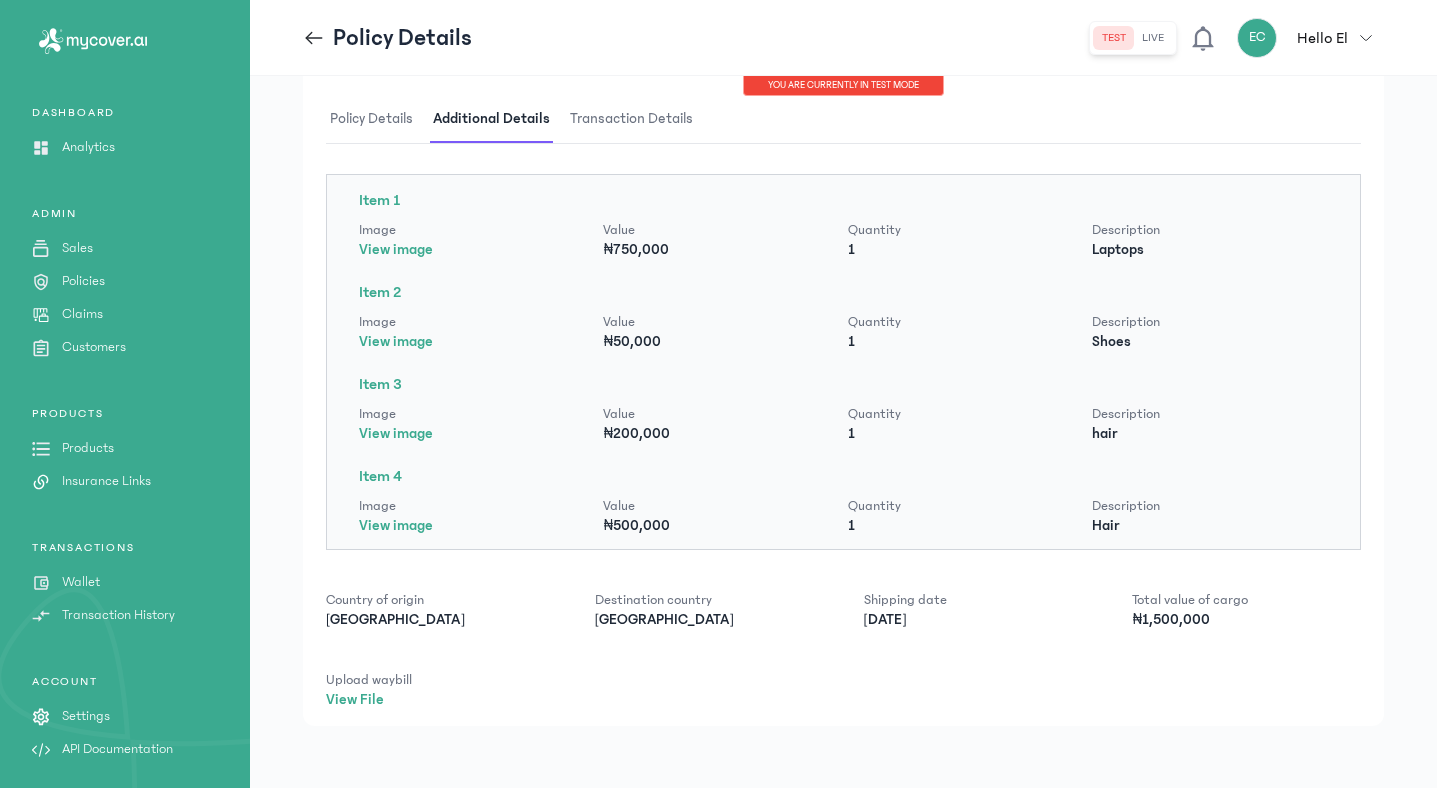 click on "Claims" at bounding box center (82, 314) 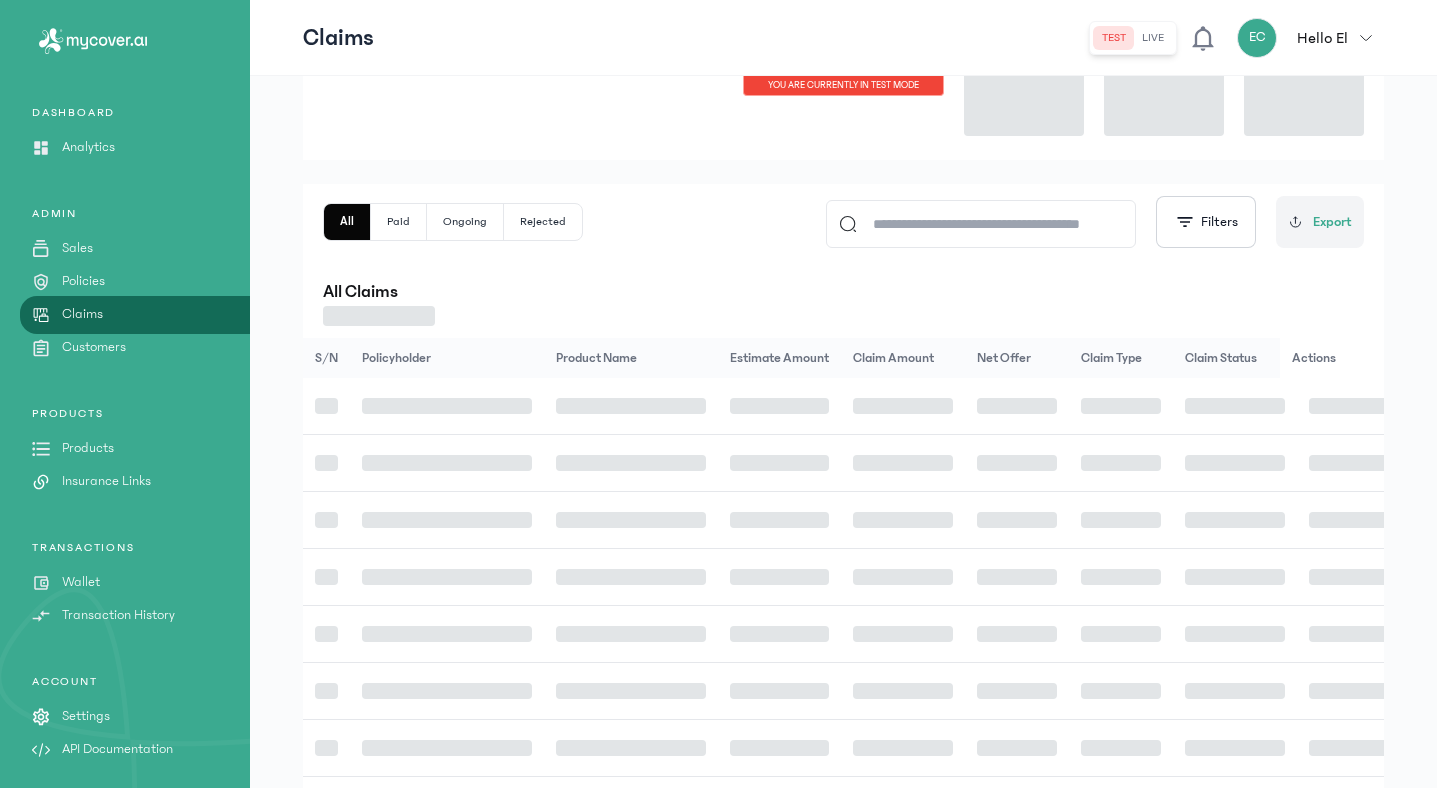 scroll, scrollTop: 17, scrollLeft: 0, axis: vertical 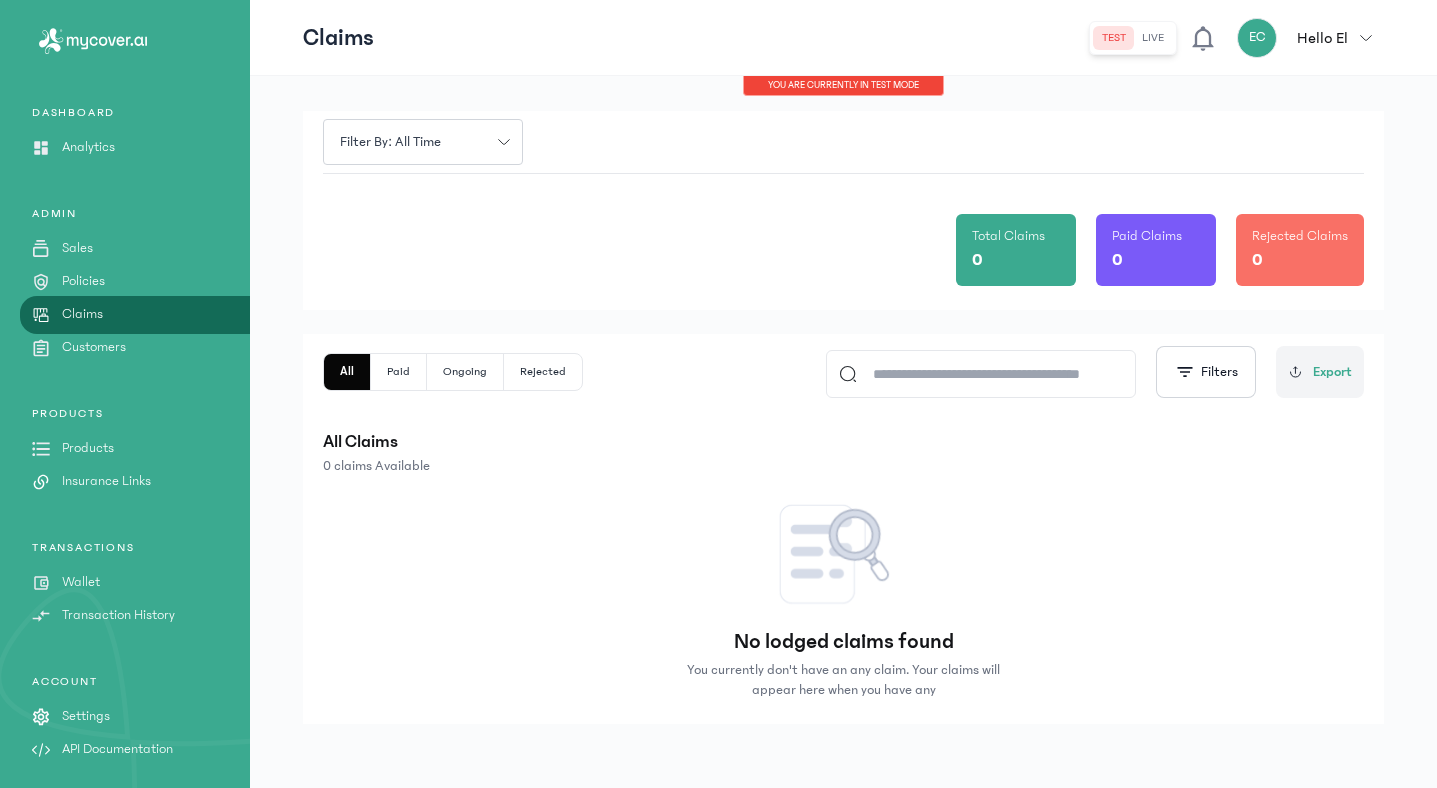 click on "Analytics" at bounding box center [88, 147] 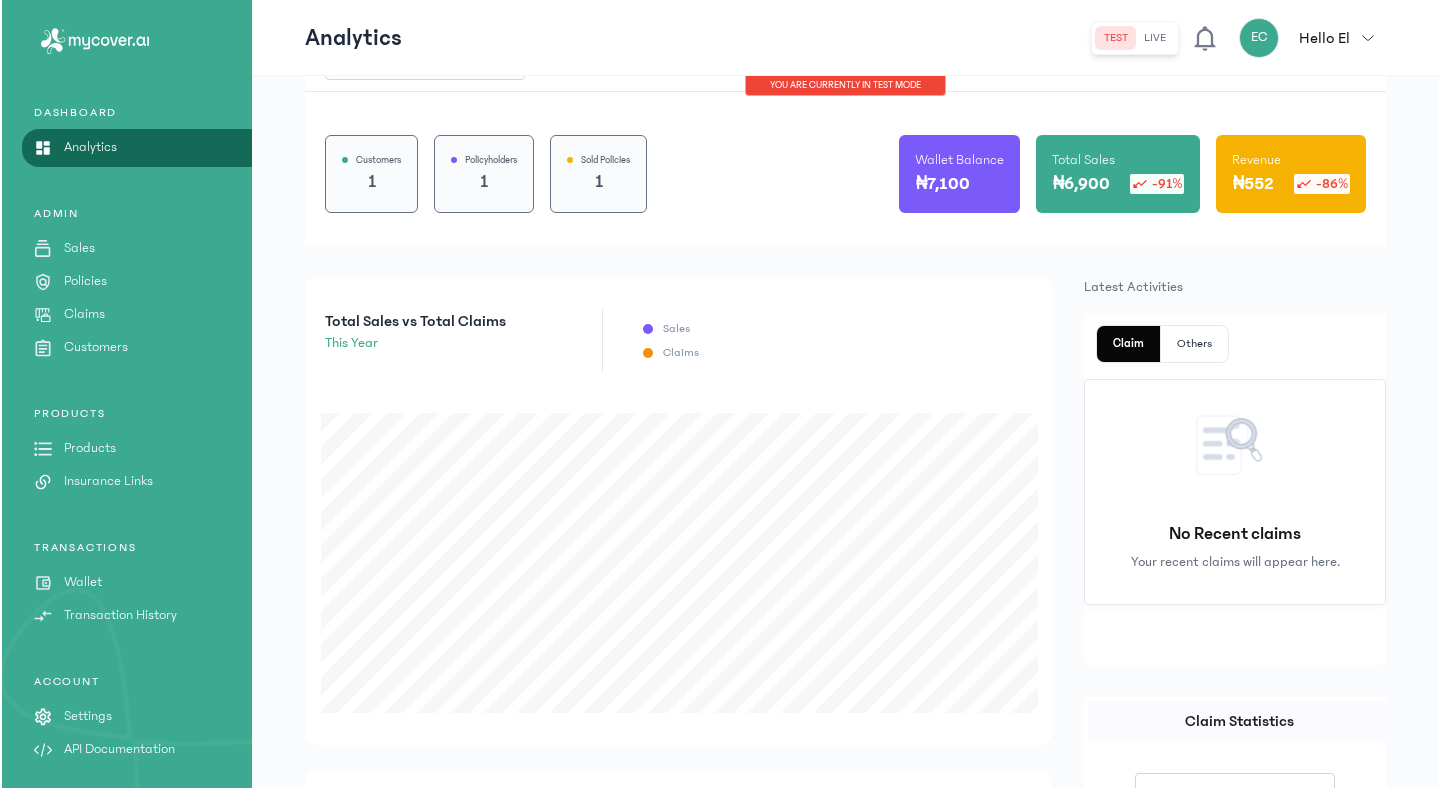 scroll, scrollTop: 0, scrollLeft: 0, axis: both 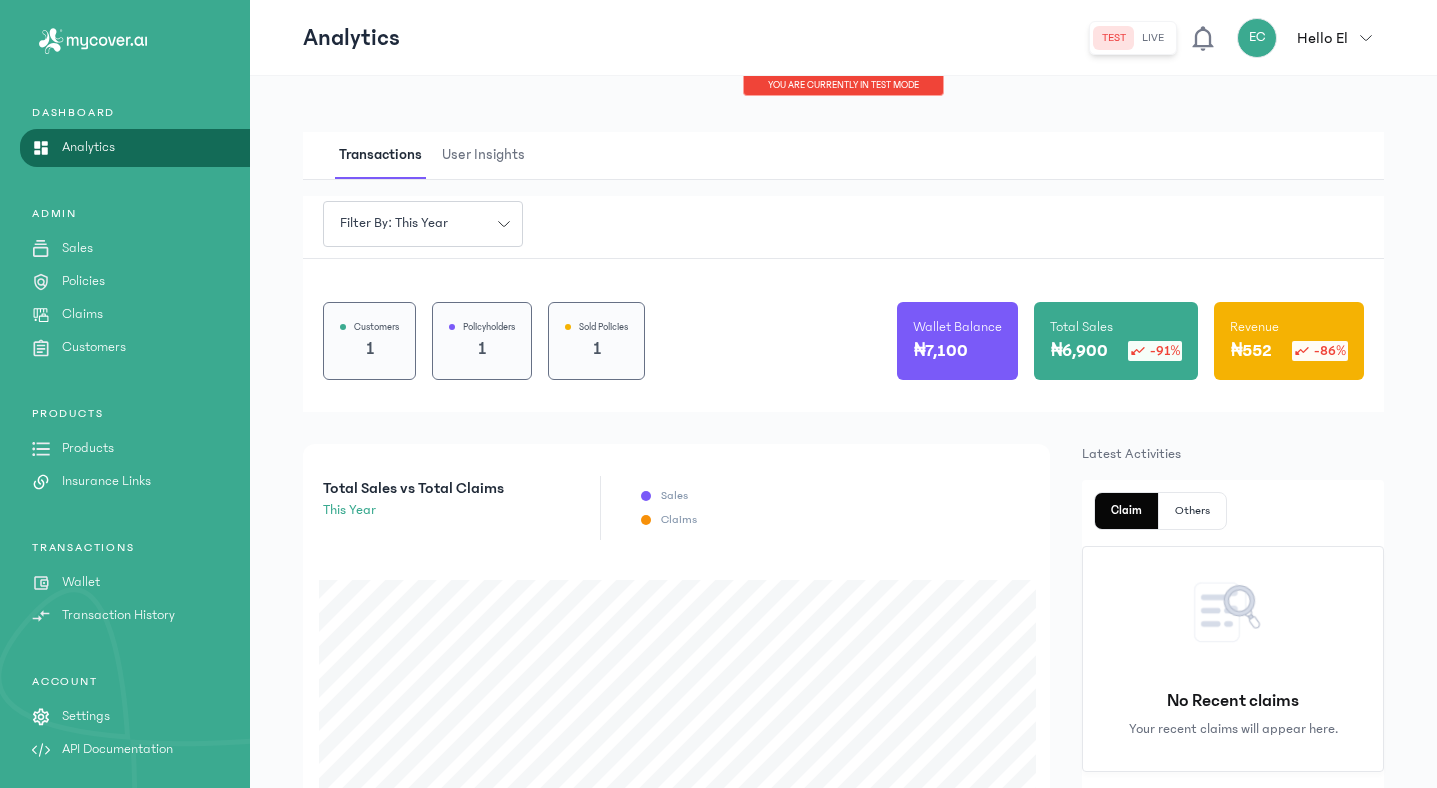 click on "Wallet" at bounding box center (81, 582) 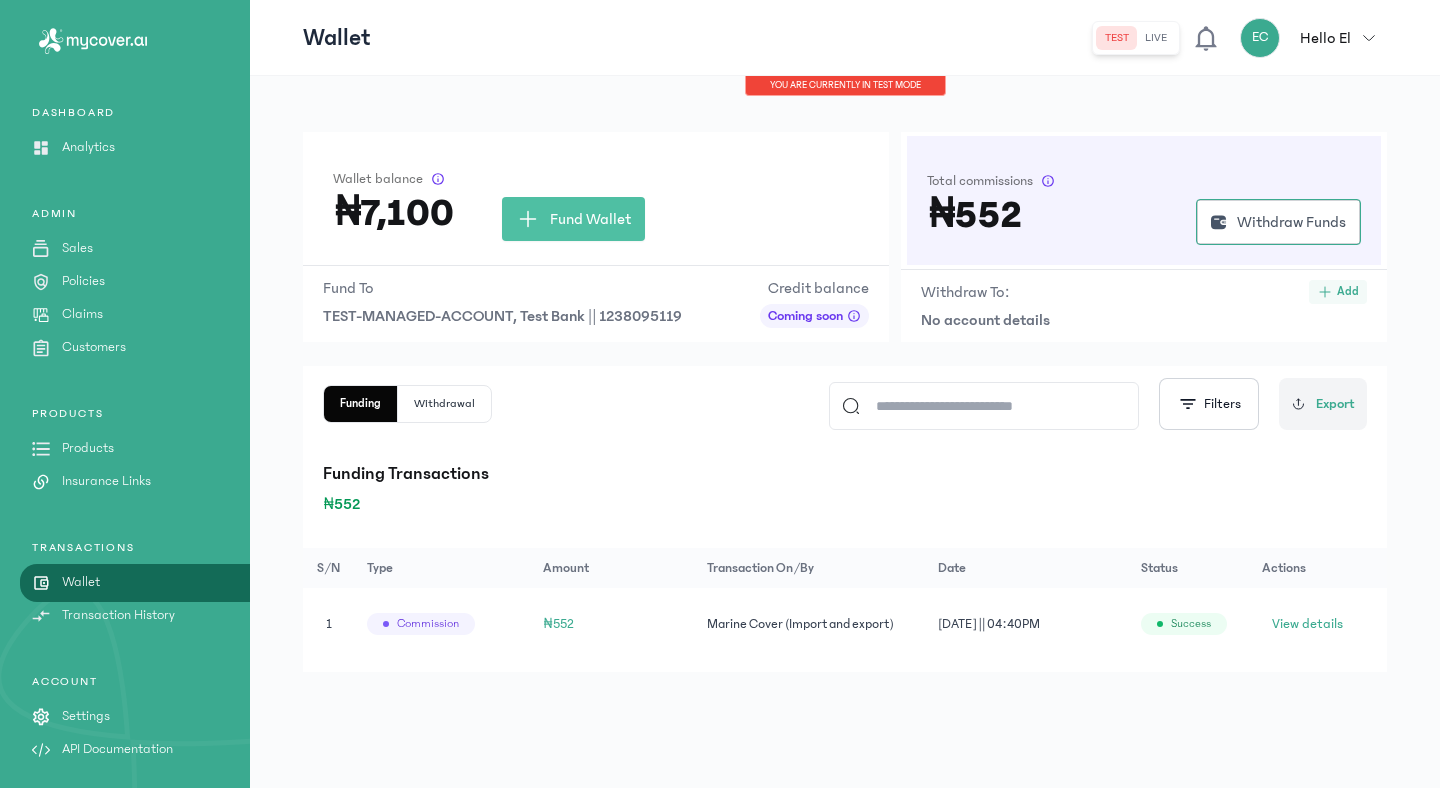 click on "Add" 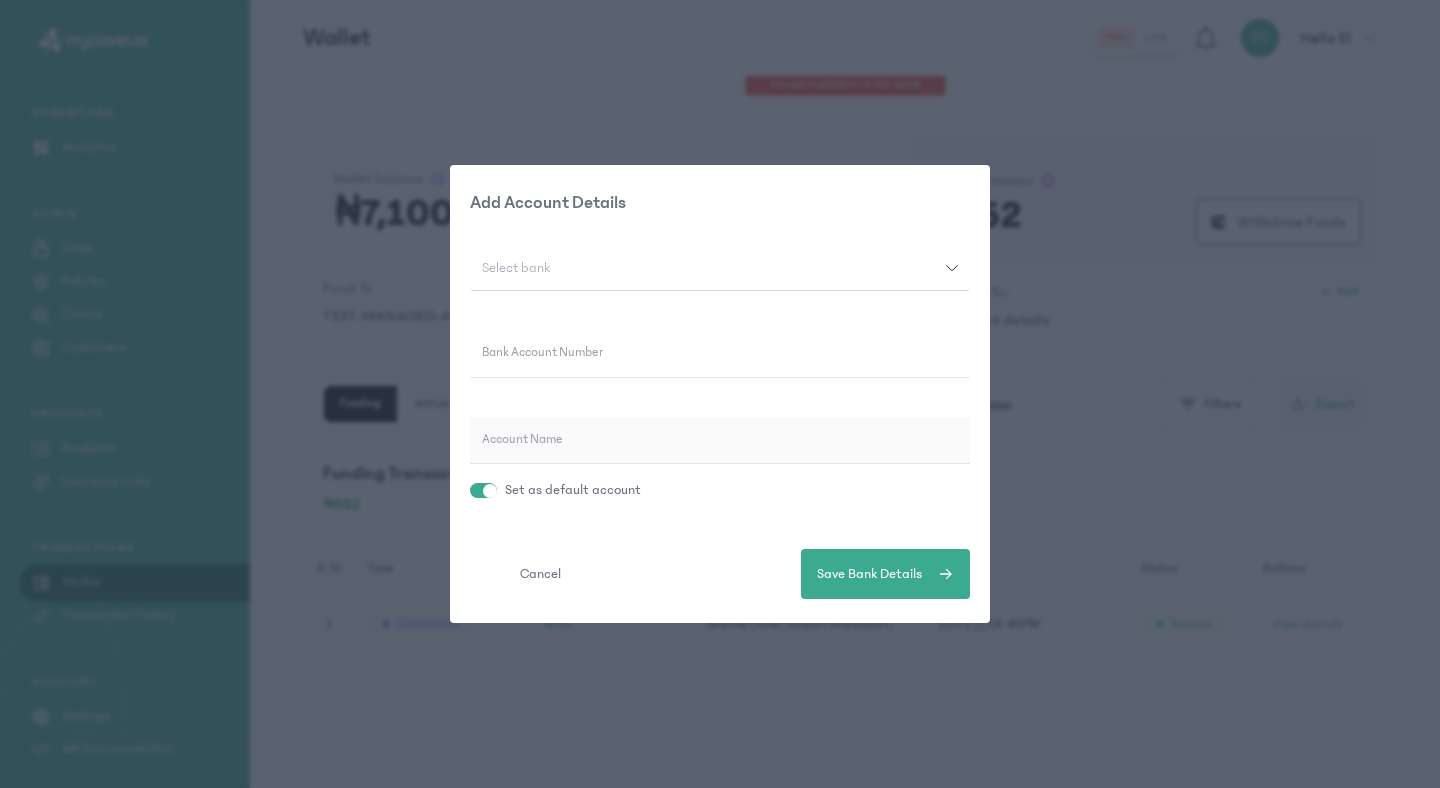 click on "Add Account Details Select bank
Bank Account Number Account Name Set as default account  Cancel   Save Bank Details" 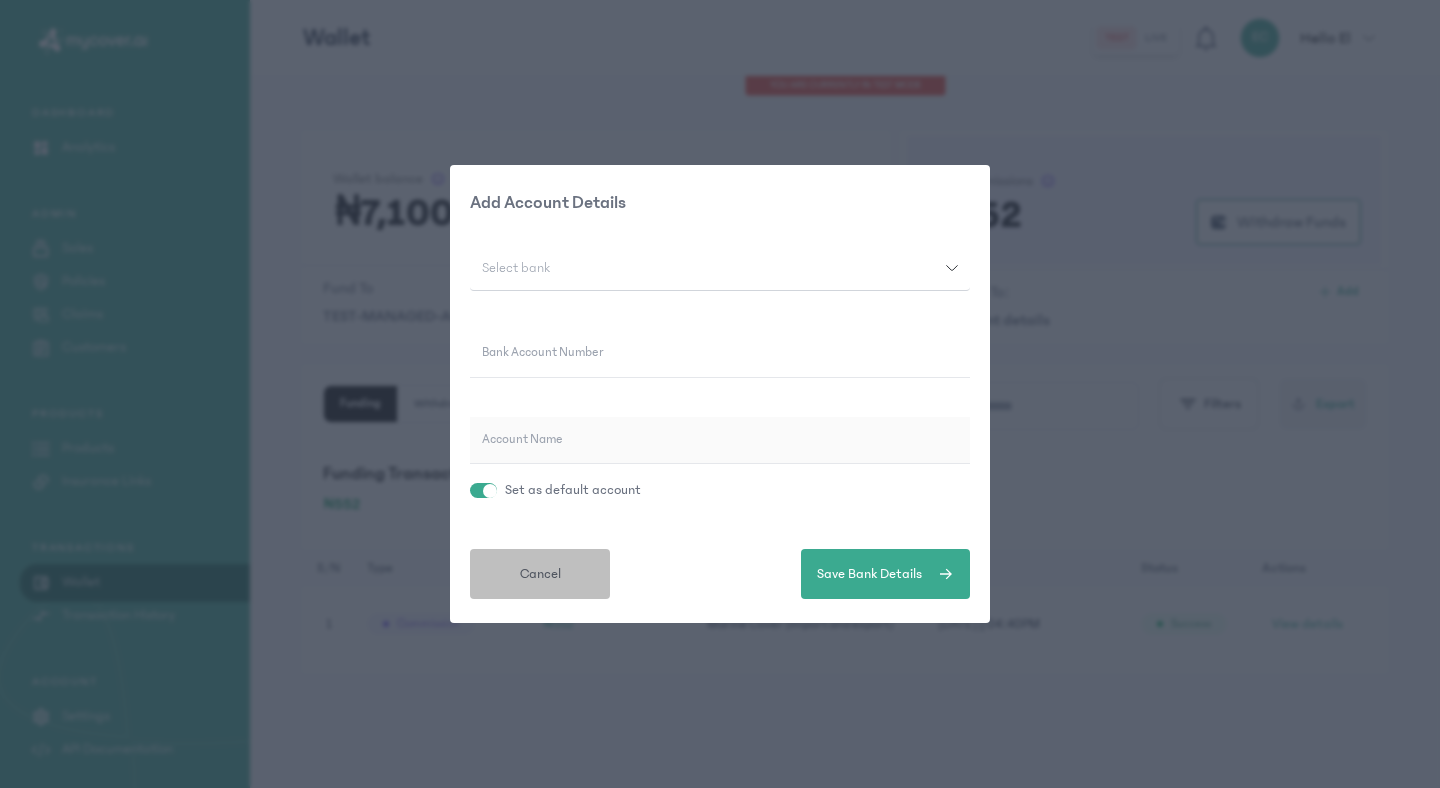 click on "Cancel" at bounding box center (540, 574) 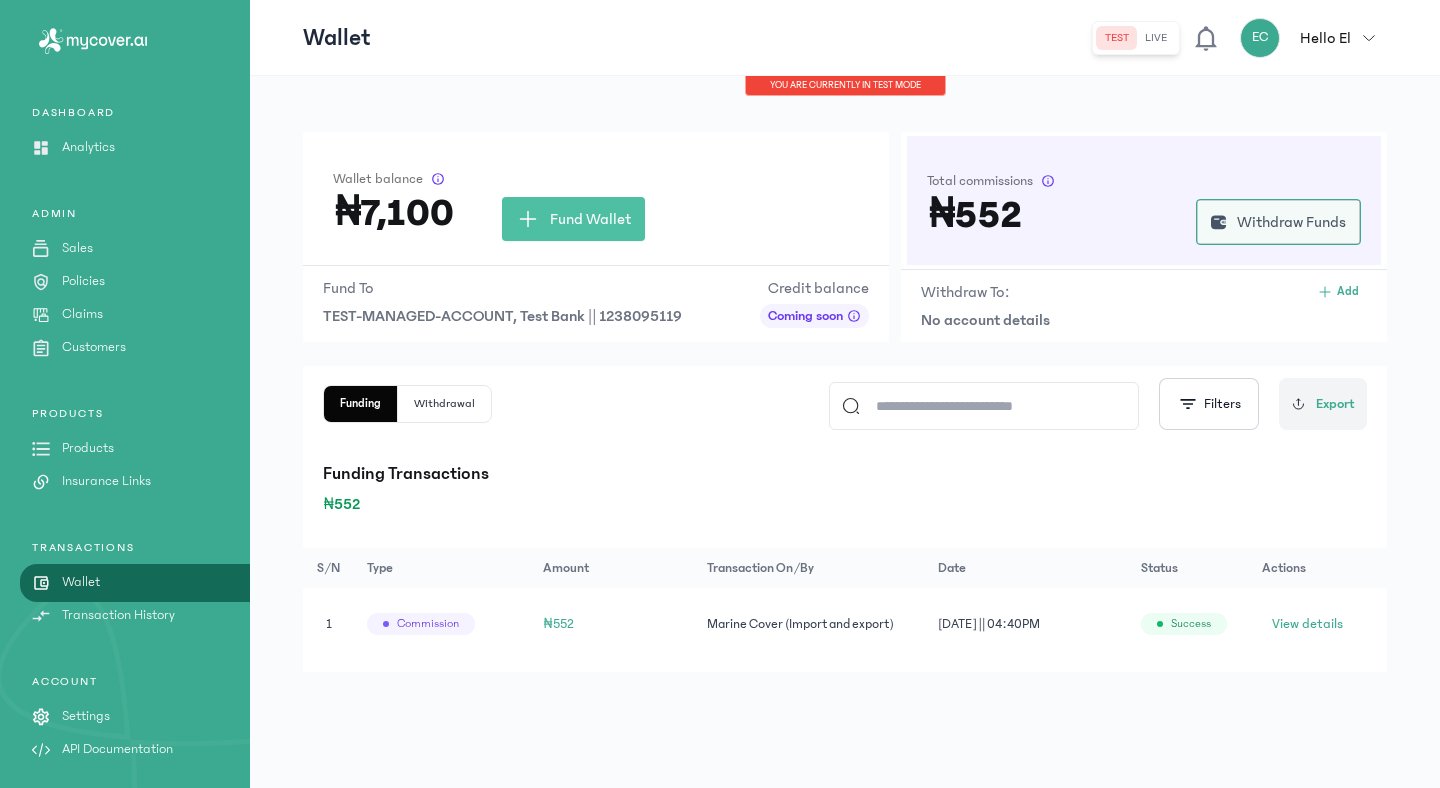 click on "Withdraw Funds" 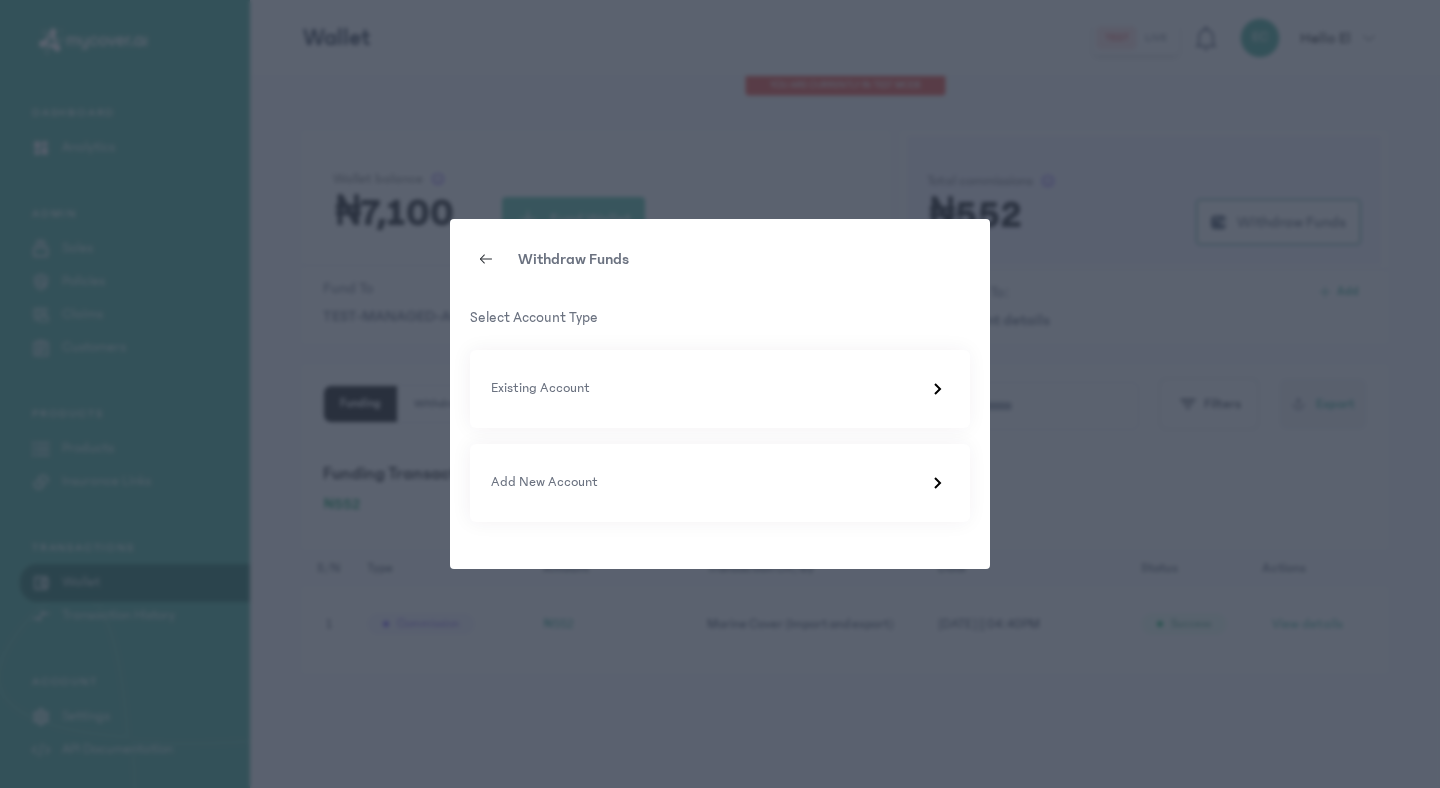click 